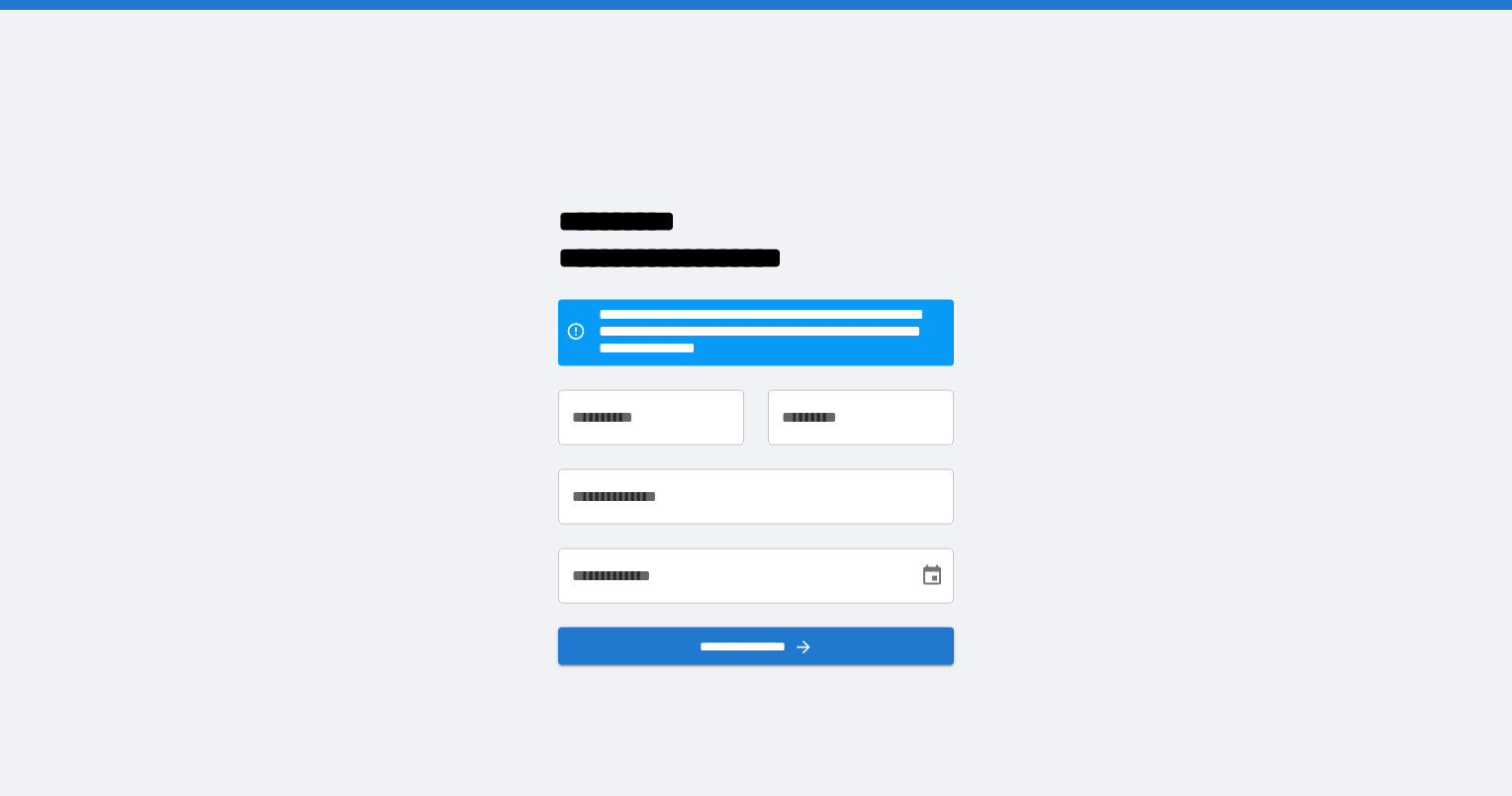 scroll, scrollTop: 0, scrollLeft: 0, axis: both 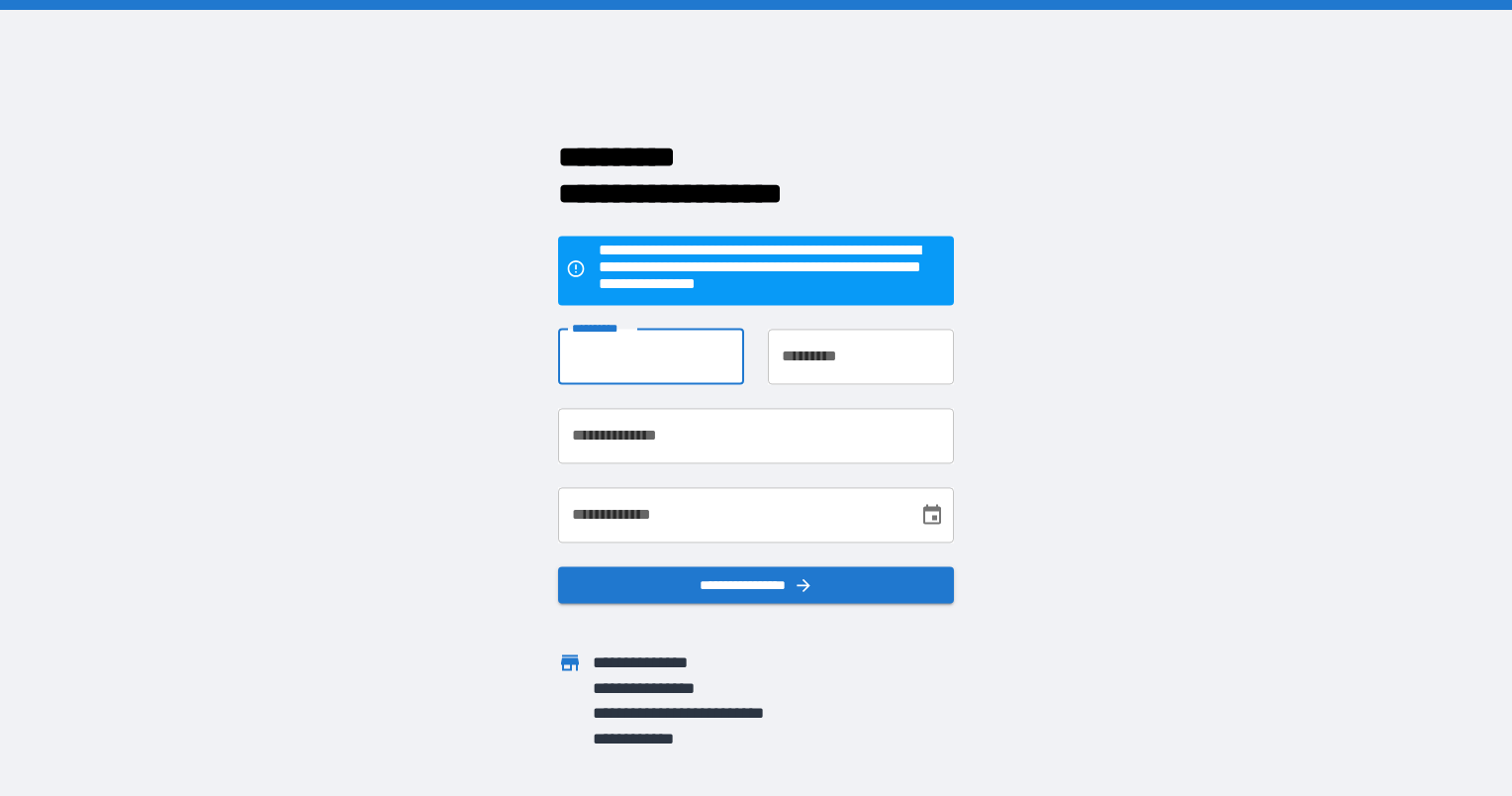 click on "**********" at bounding box center (651, 356) 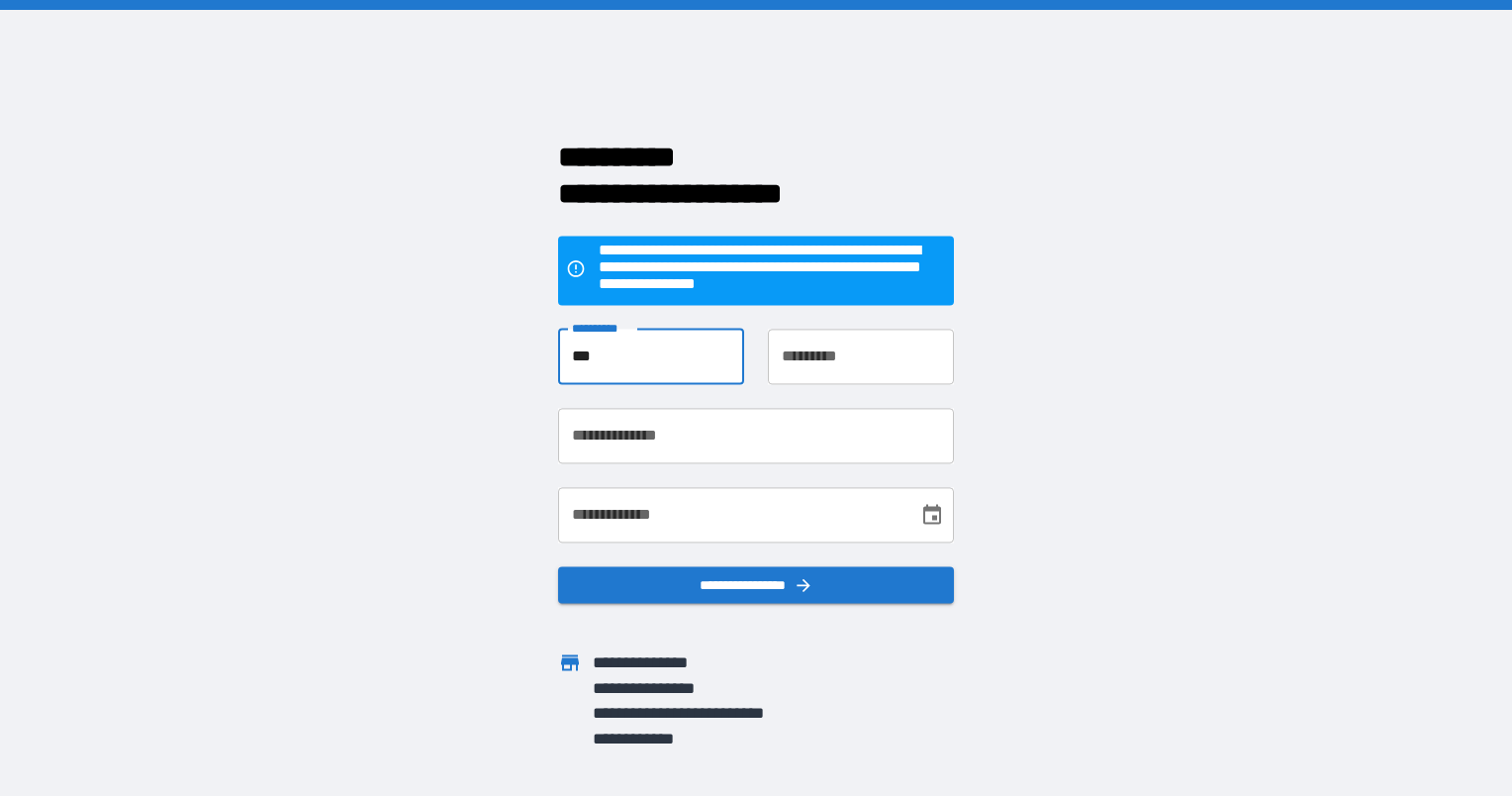 type on "****" 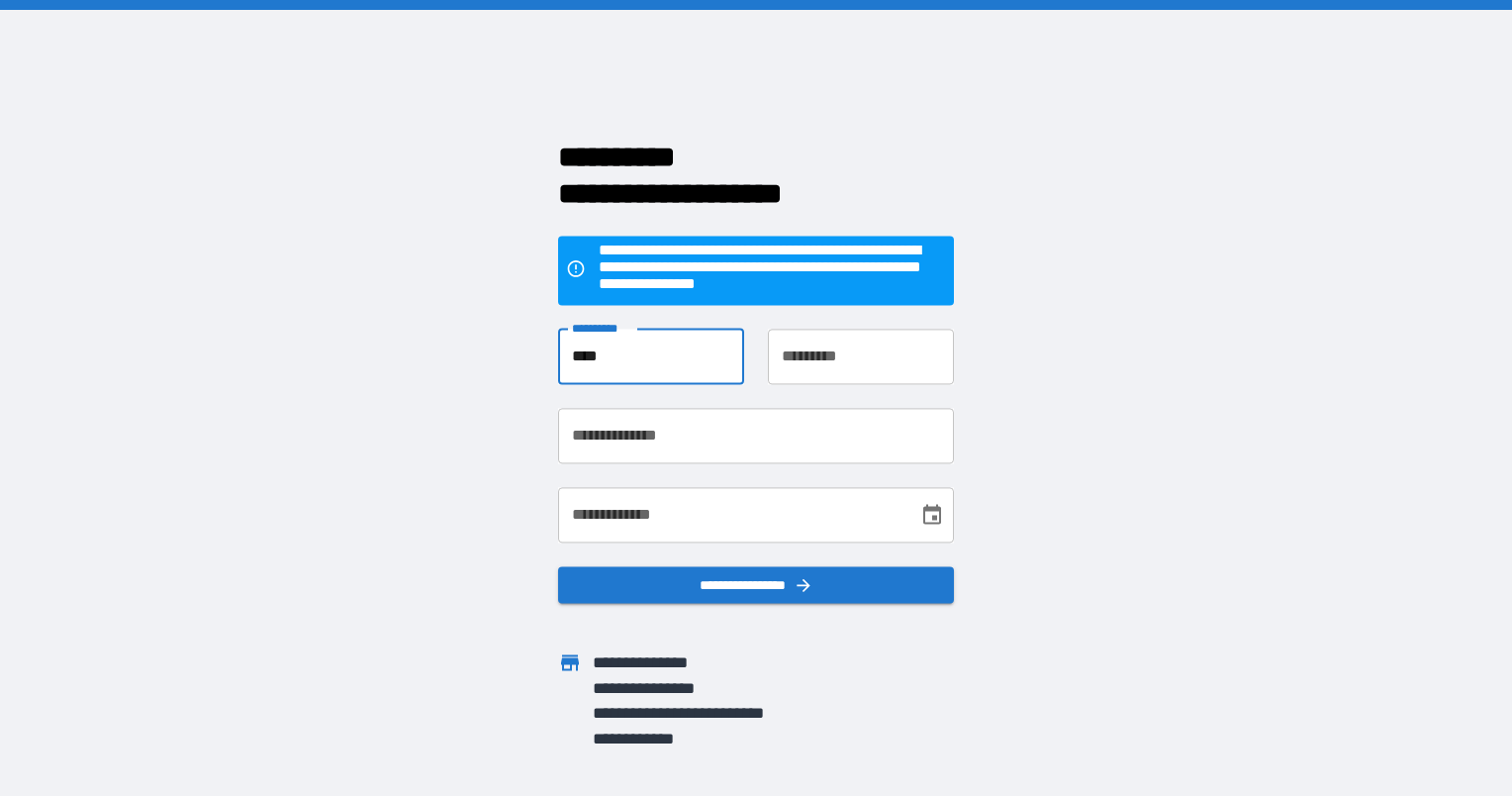 type on "****" 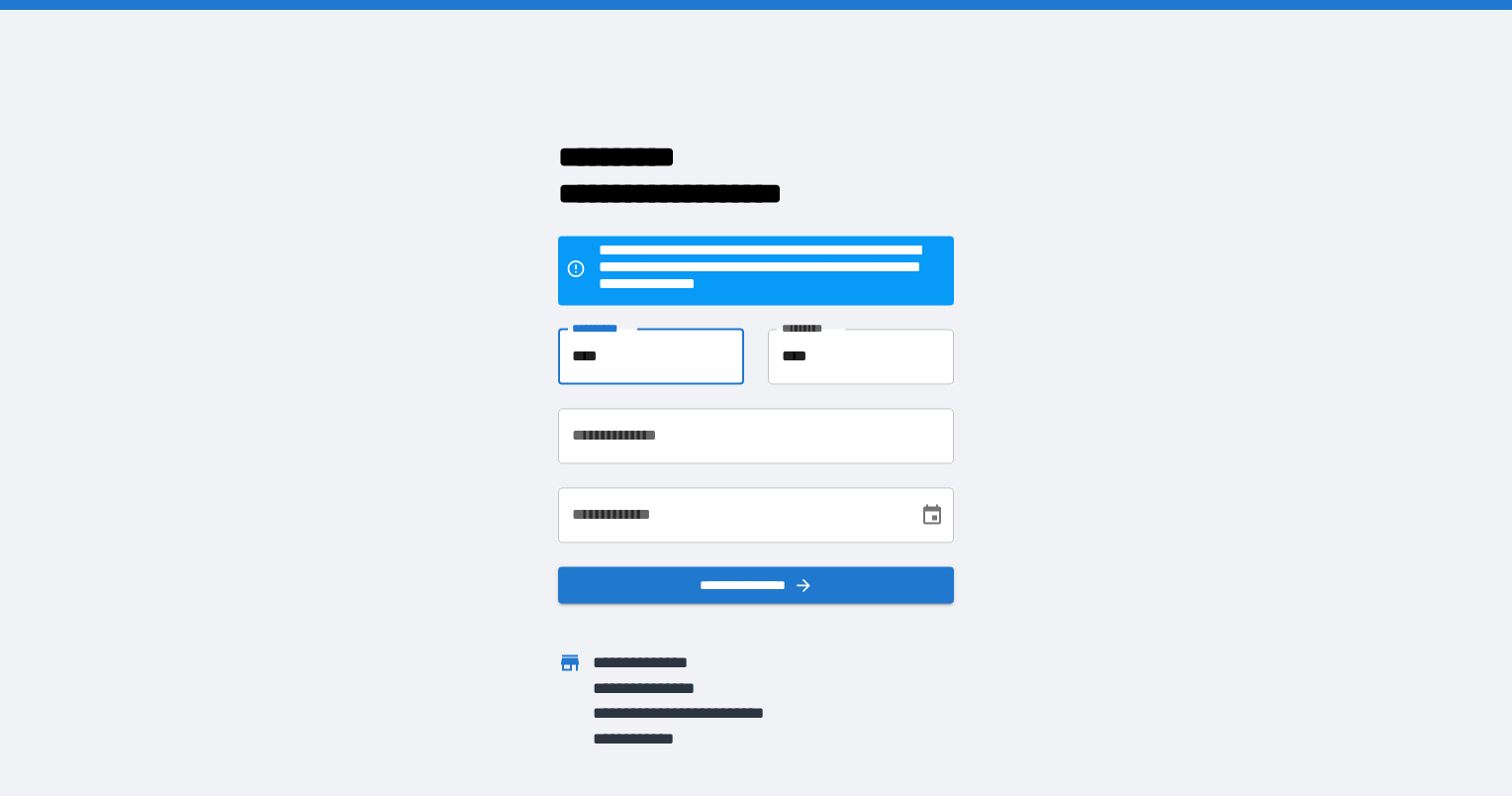 type on "****" 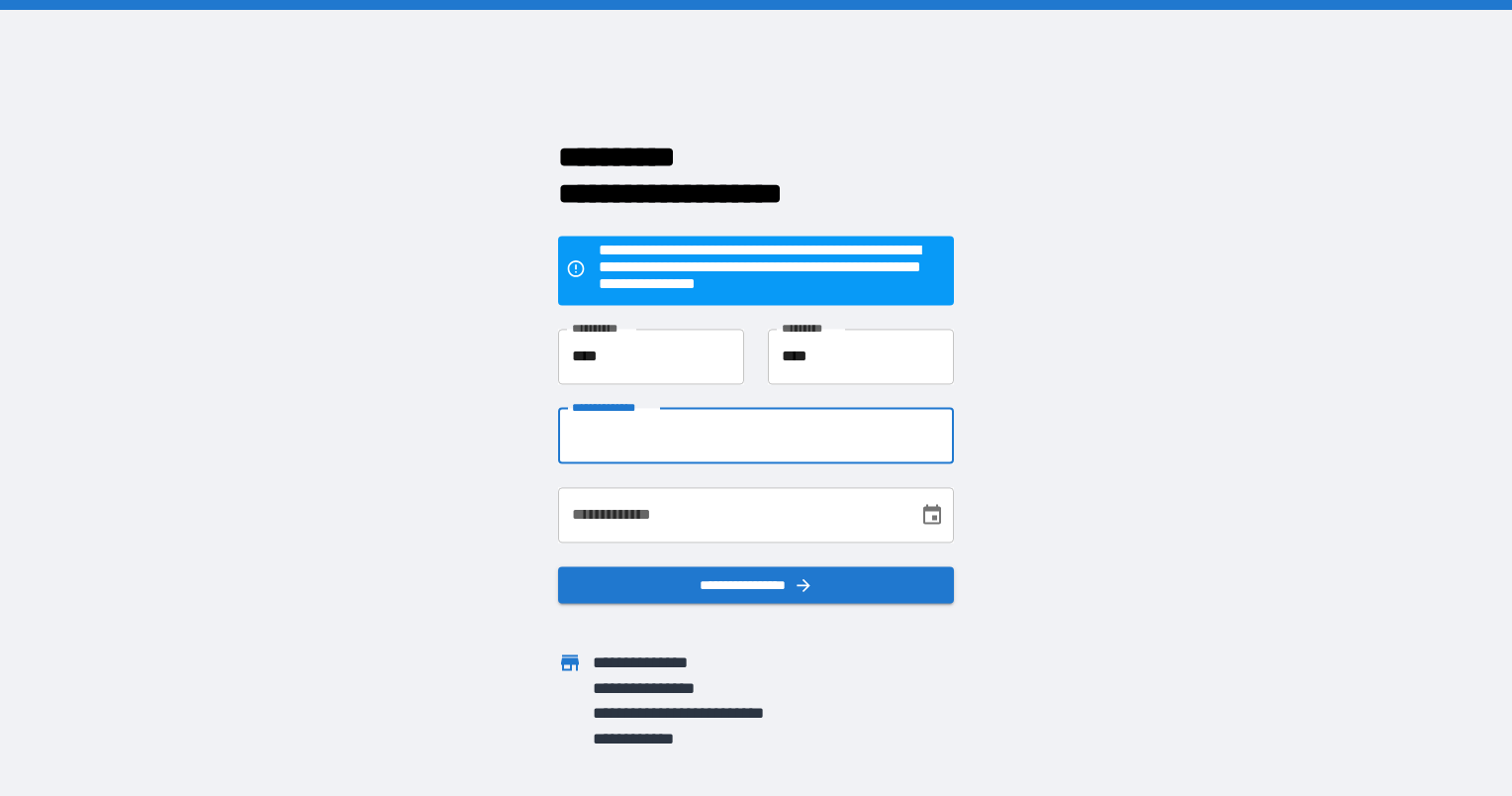 type on "**********" 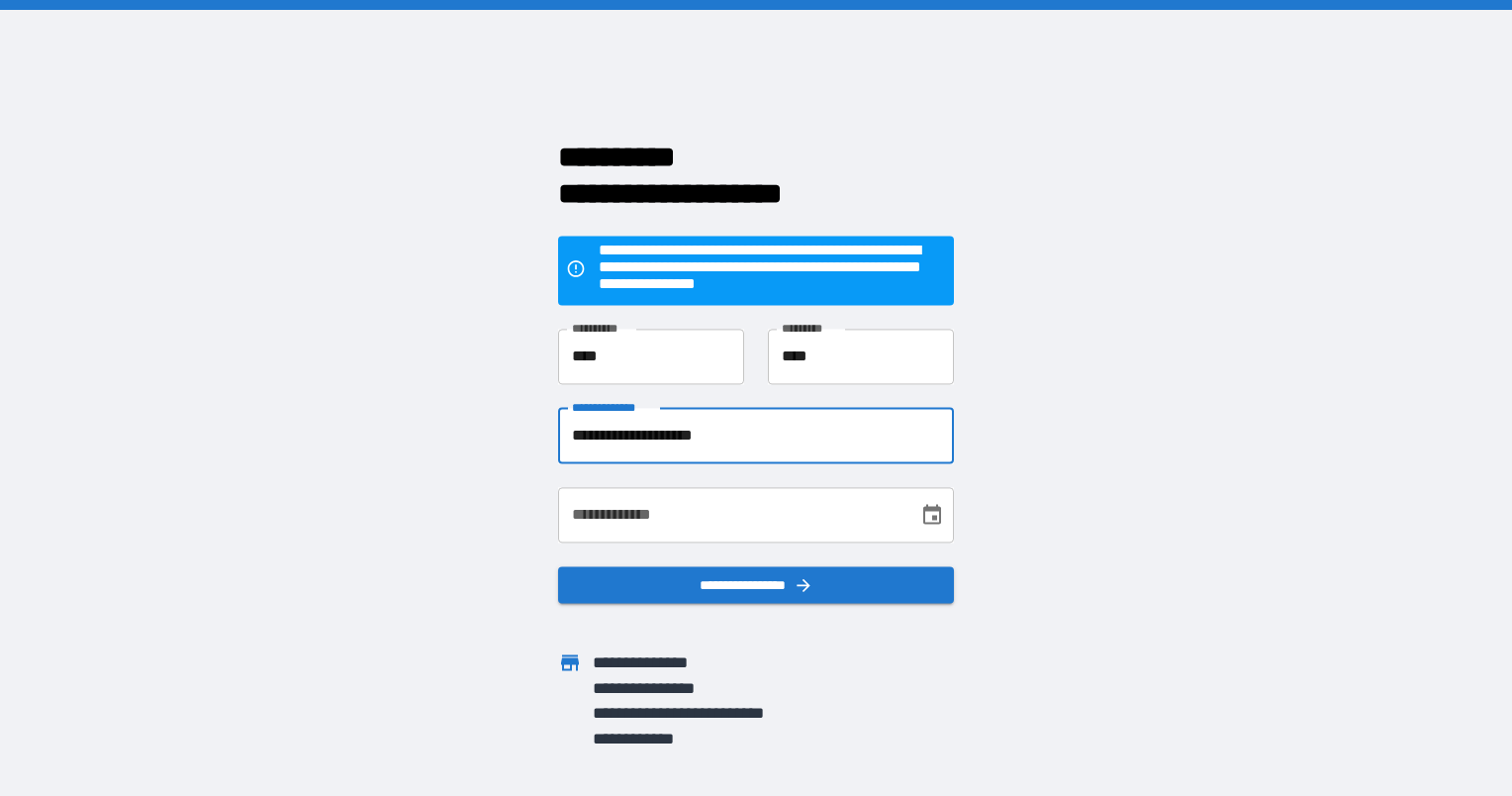 click on "**********" at bounding box center (756, 515) 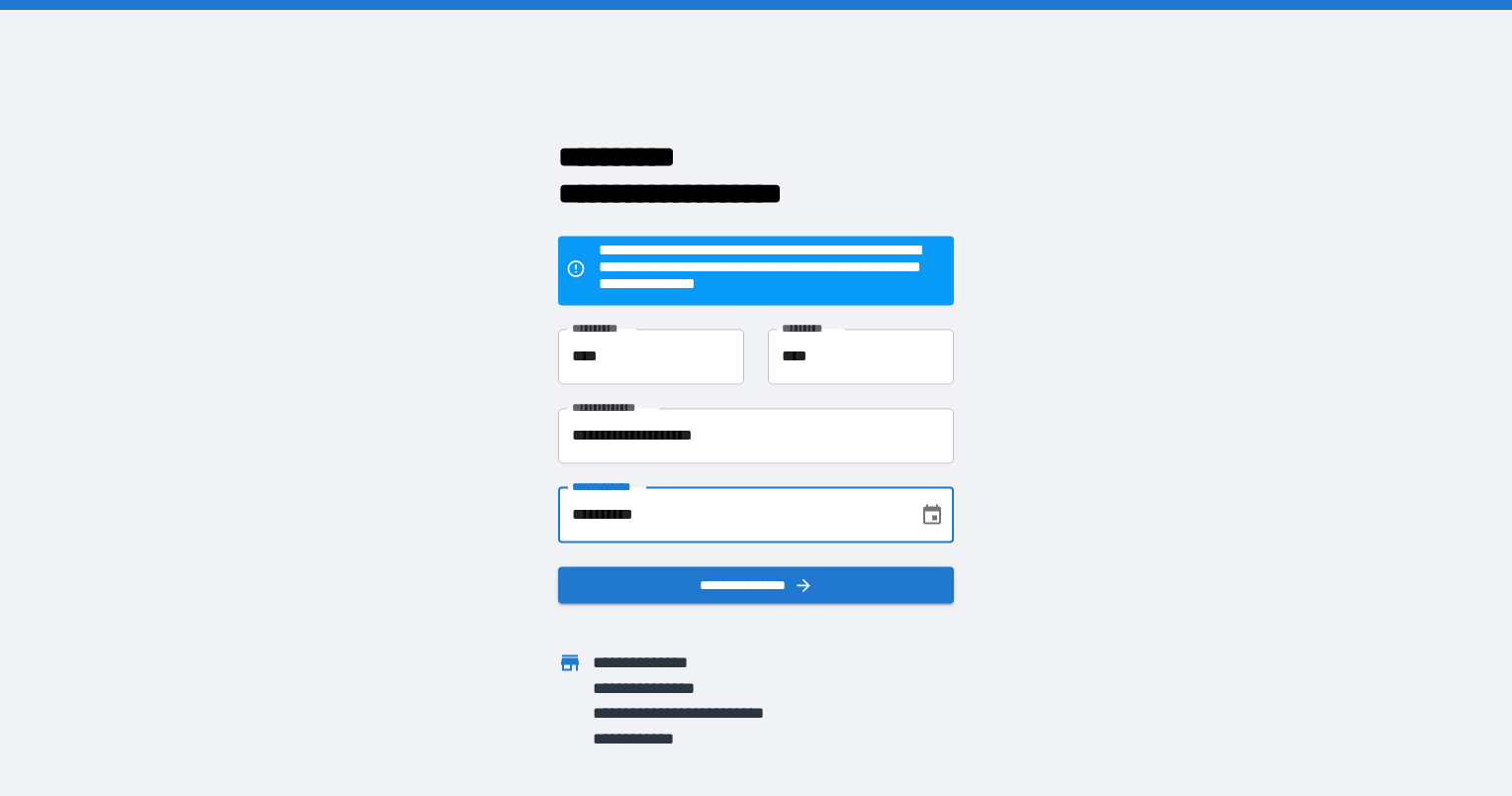 type on "**********" 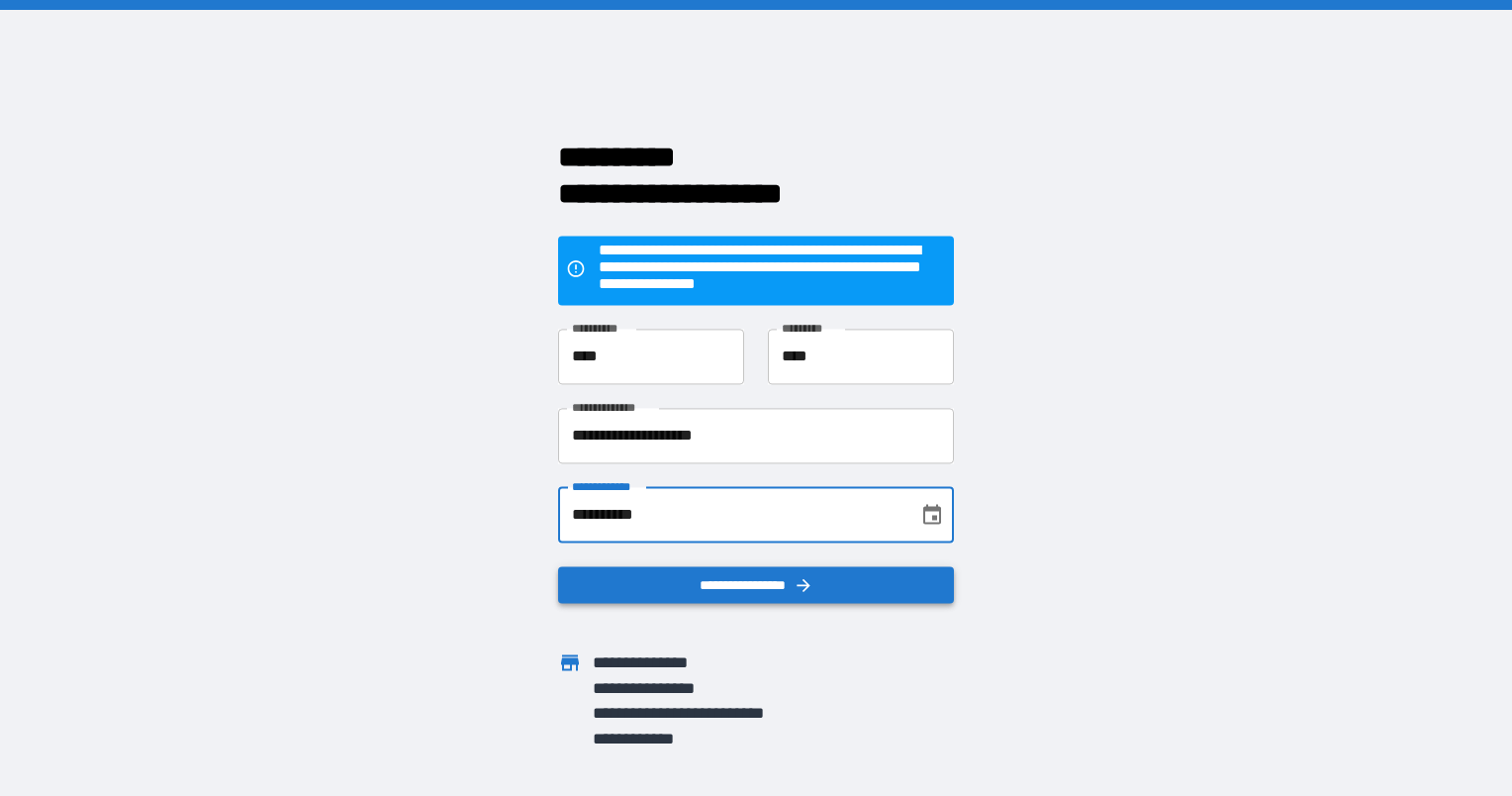 click on "**********" at bounding box center (756, 585) 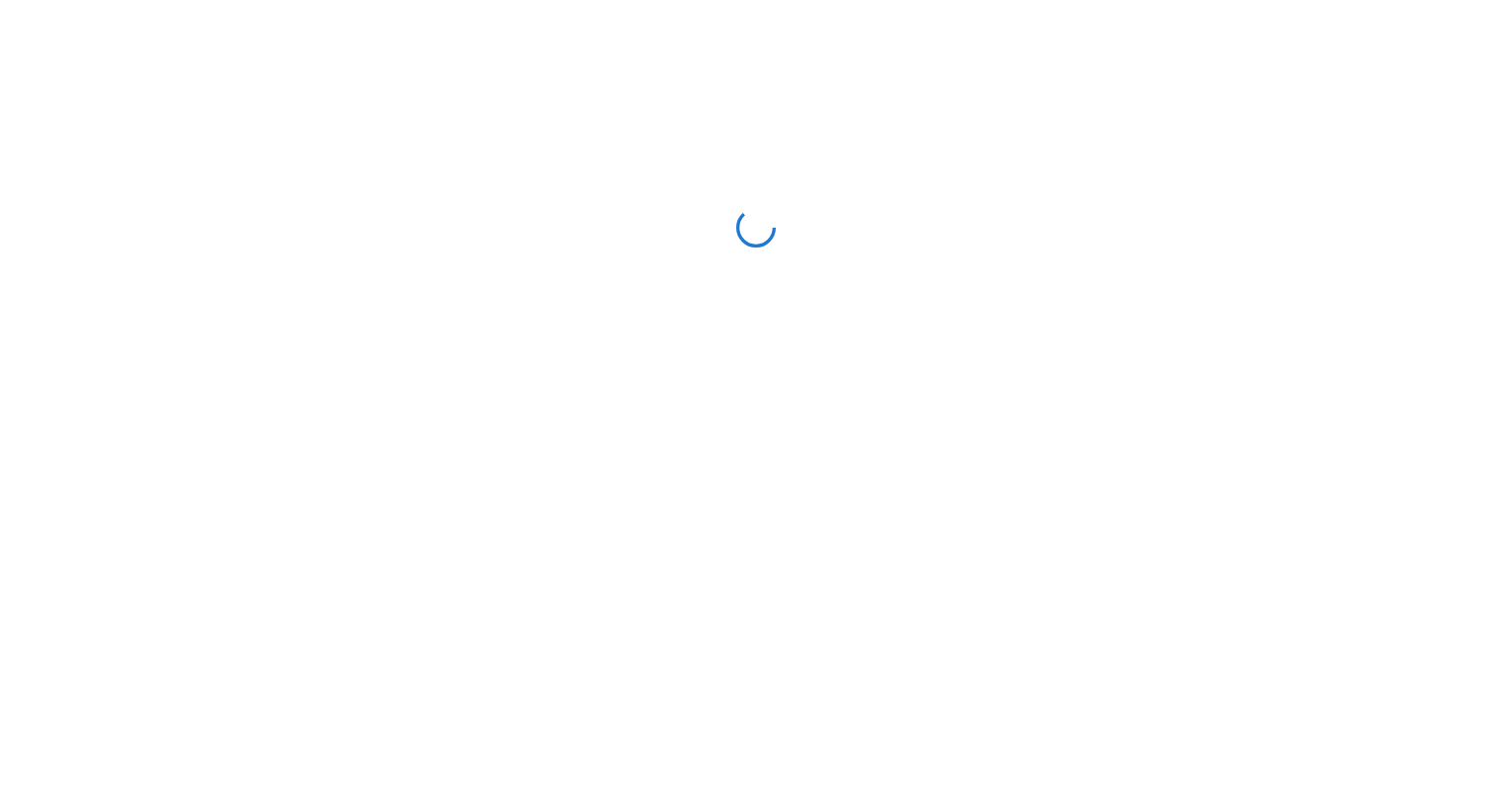 scroll, scrollTop: 0, scrollLeft: 0, axis: both 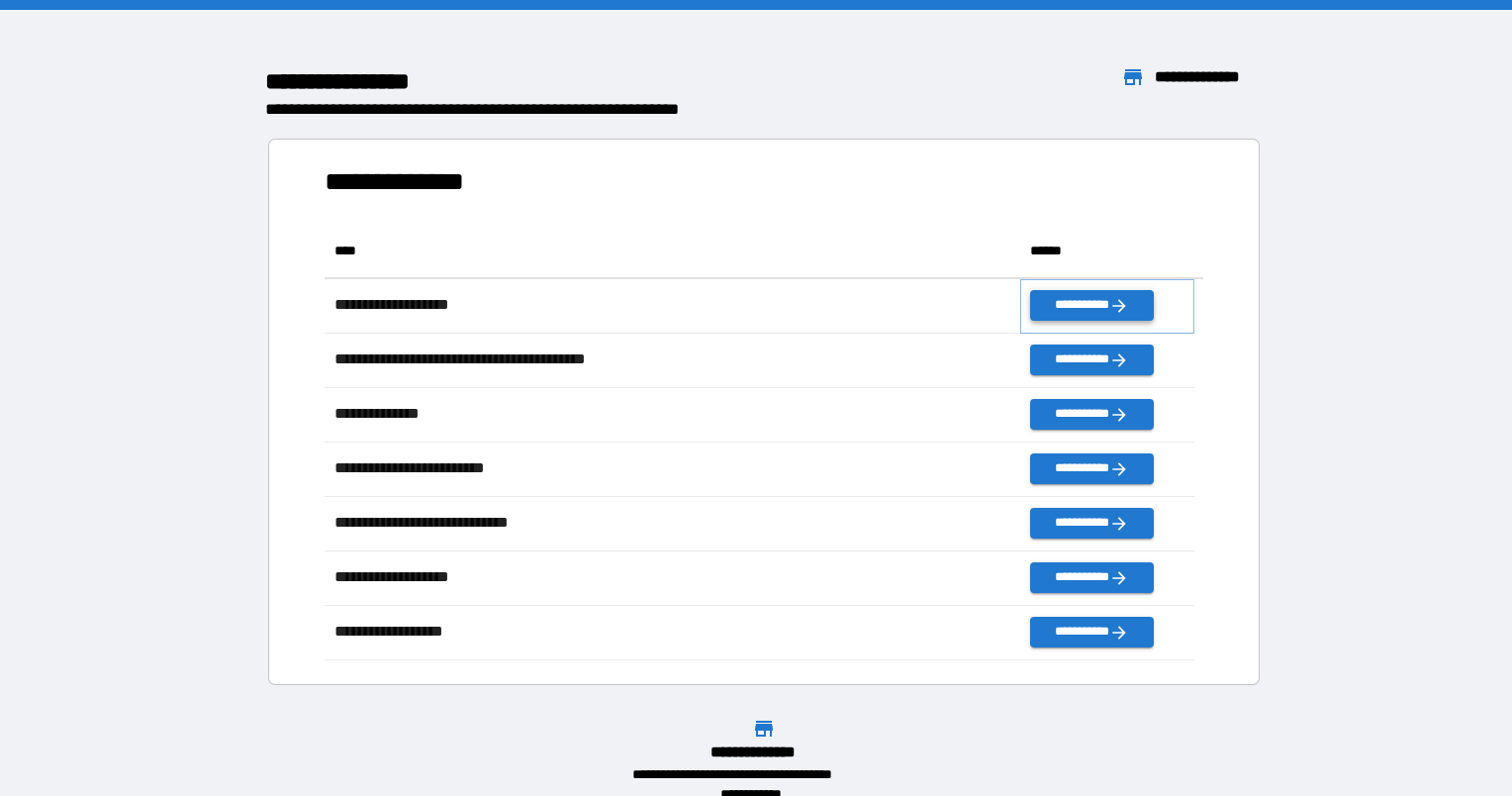click on "**********" at bounding box center [1091, 305] 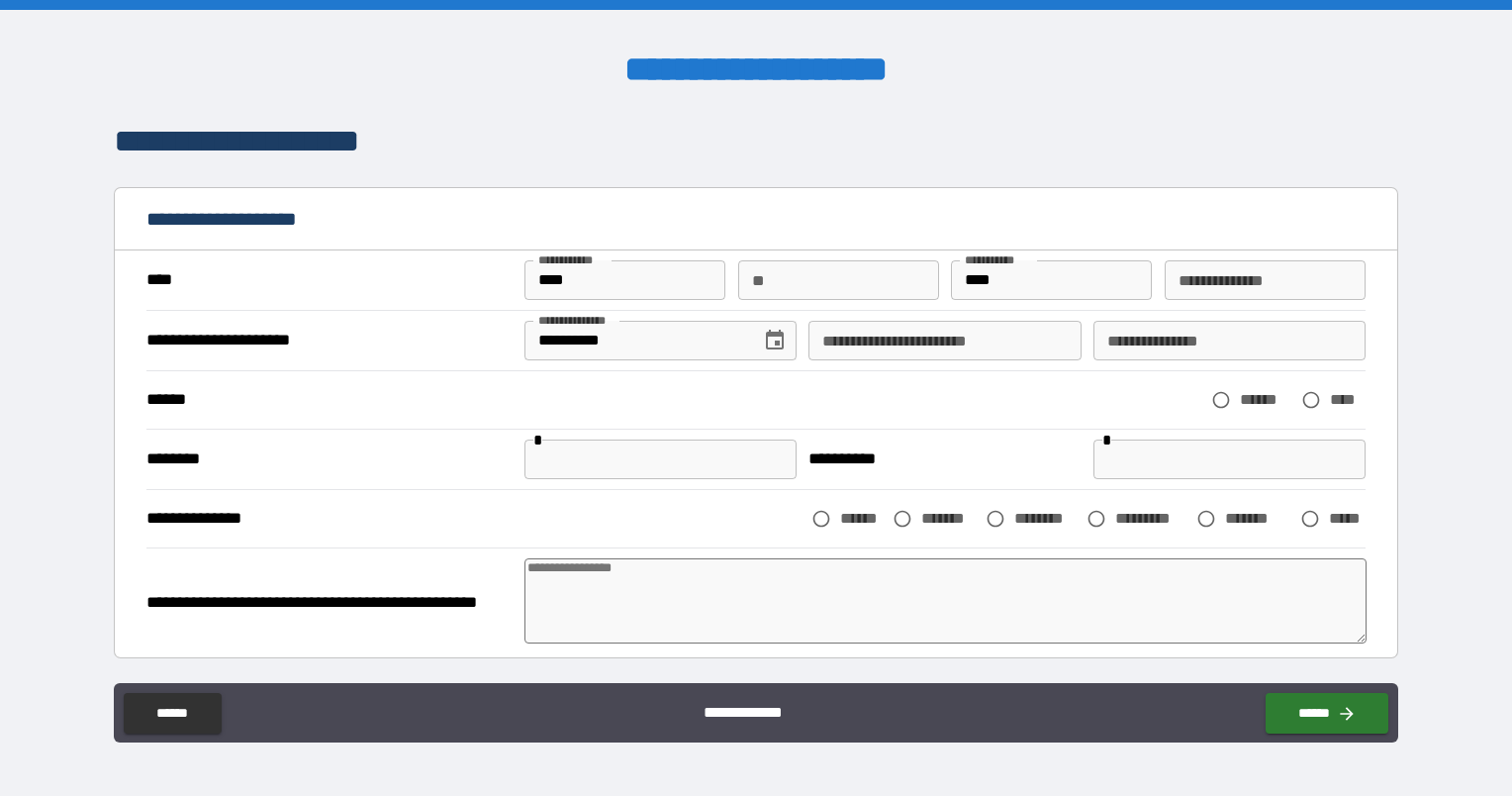 type on "*" 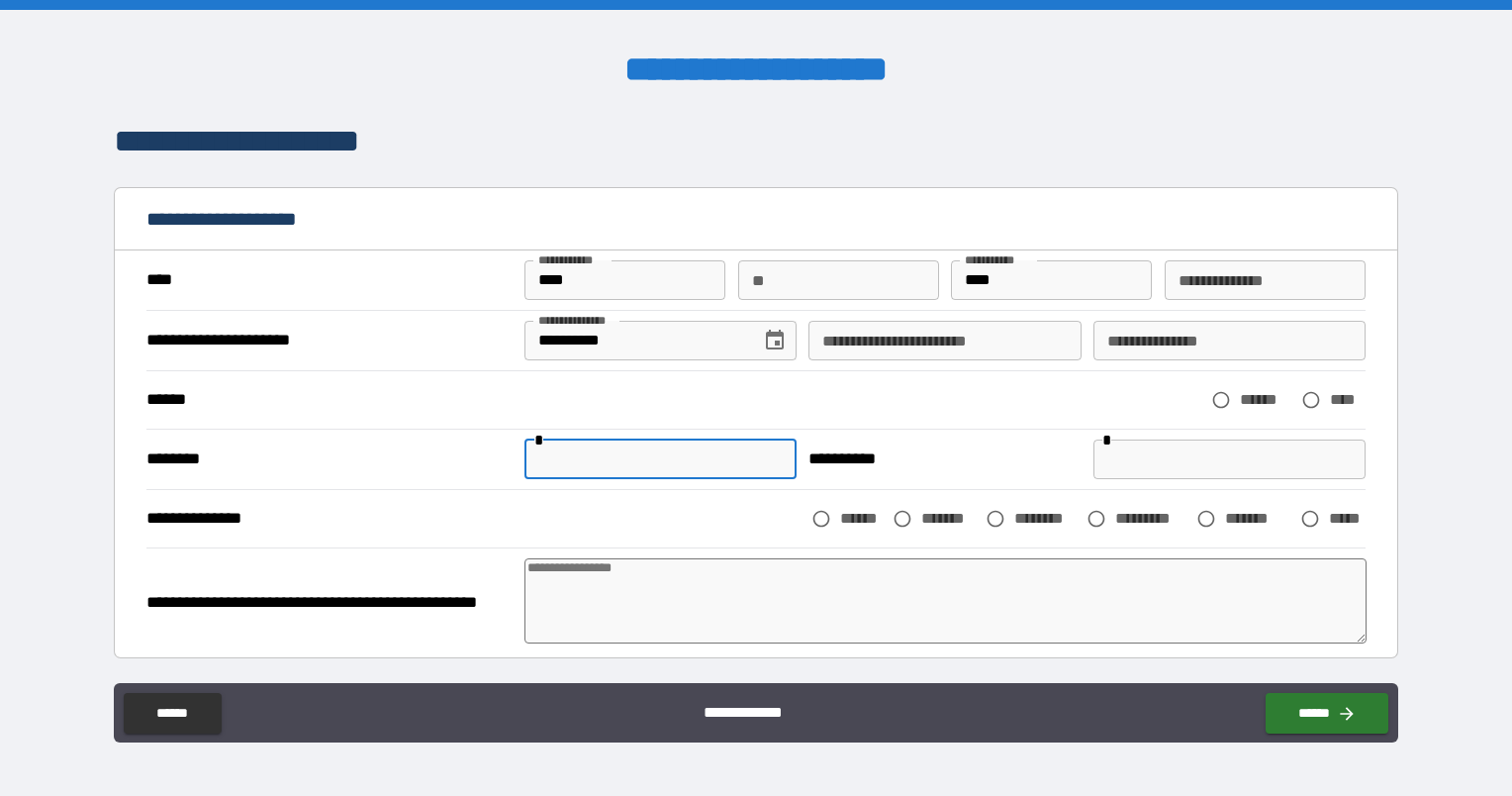 click at bounding box center [660, 459] 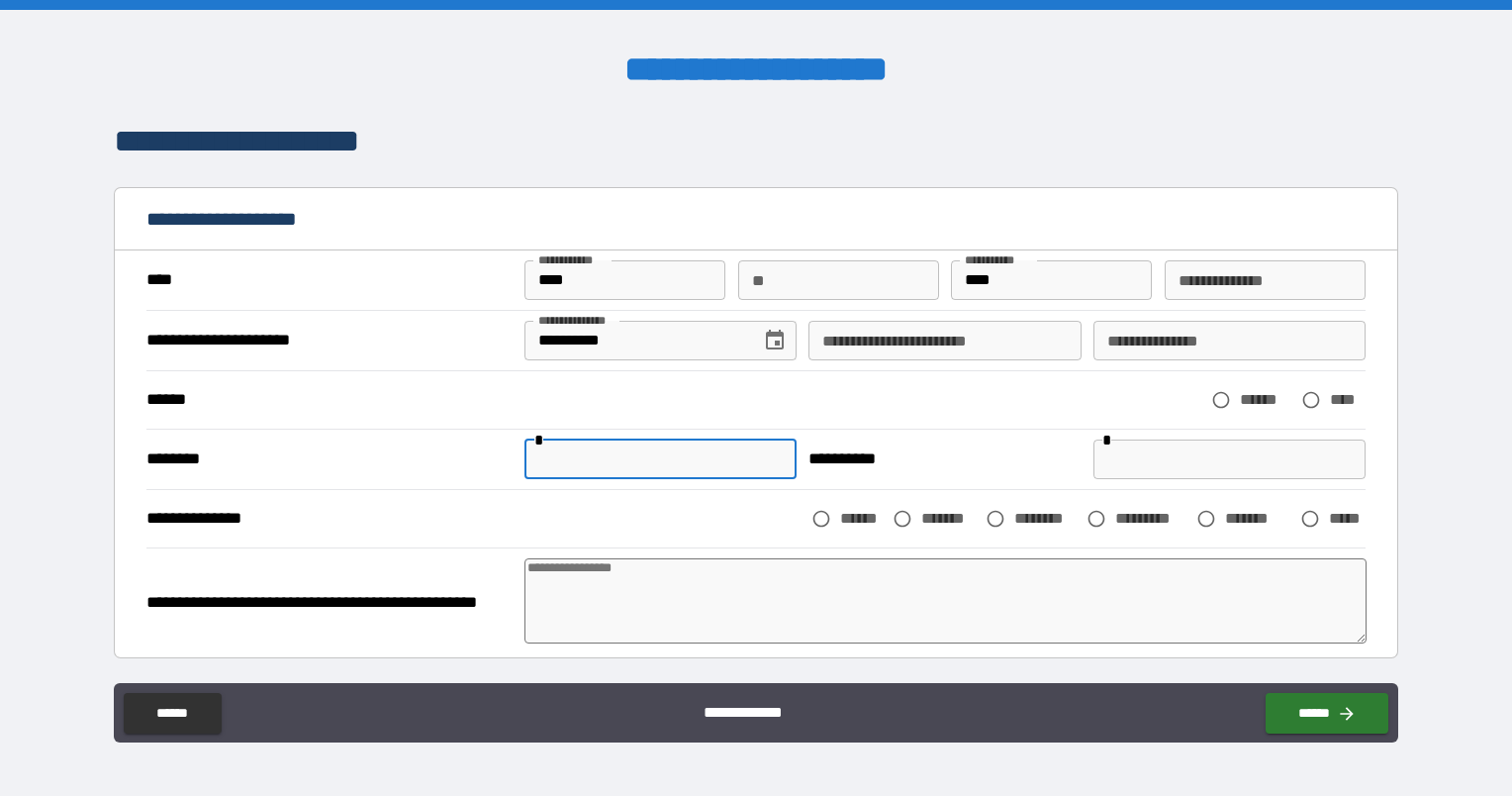 type on "*" 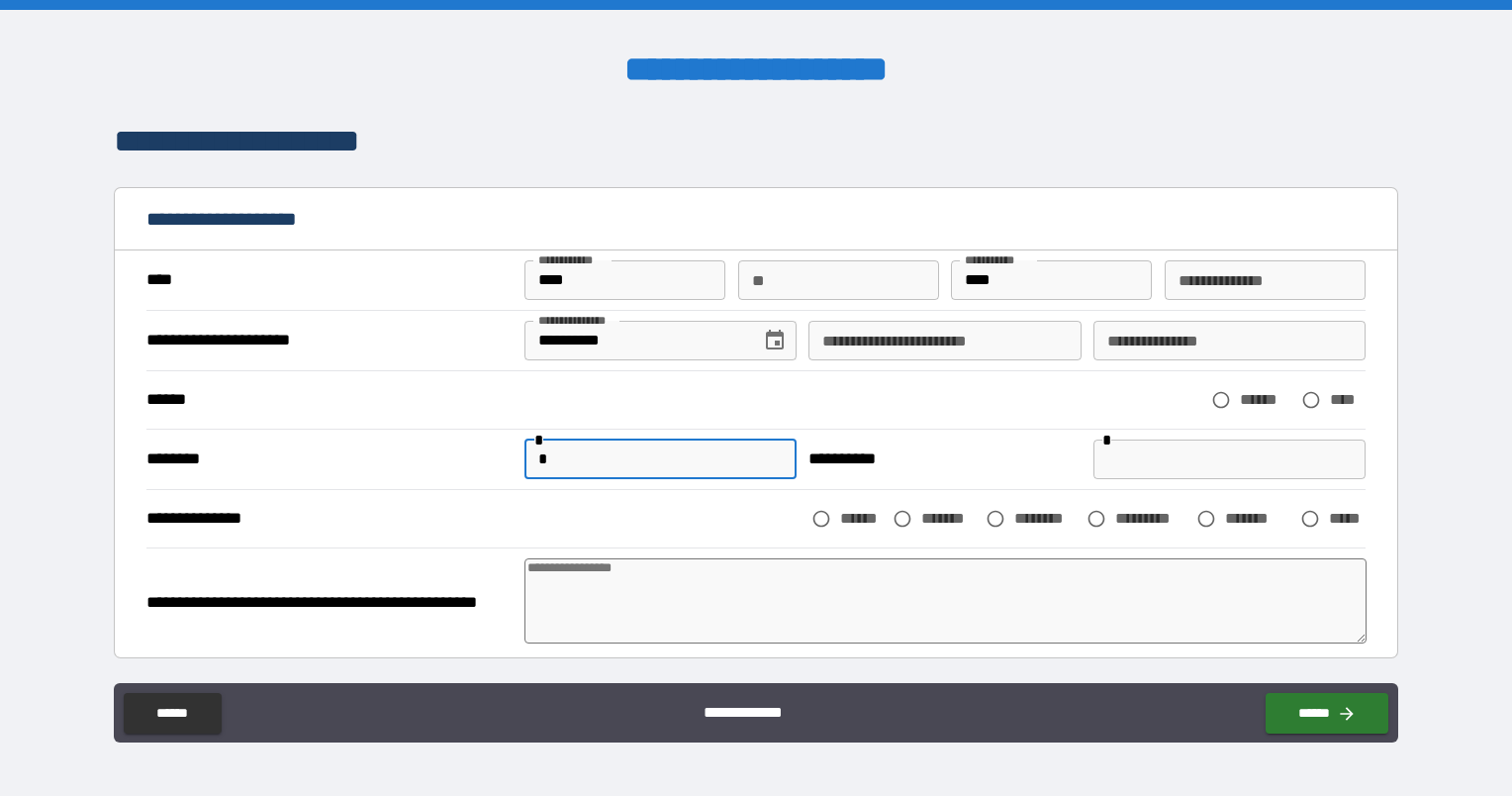 type on "**" 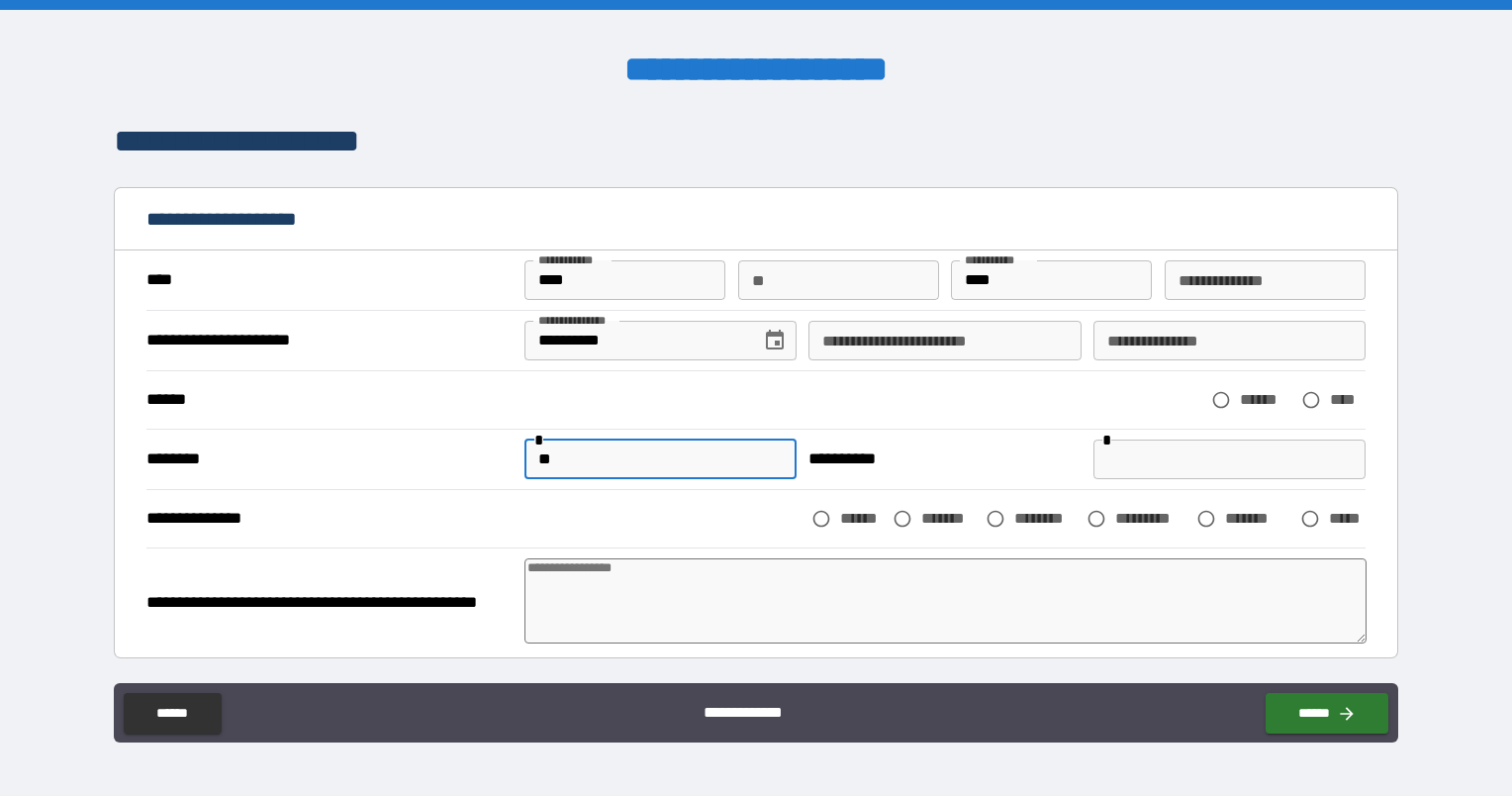 type on "*" 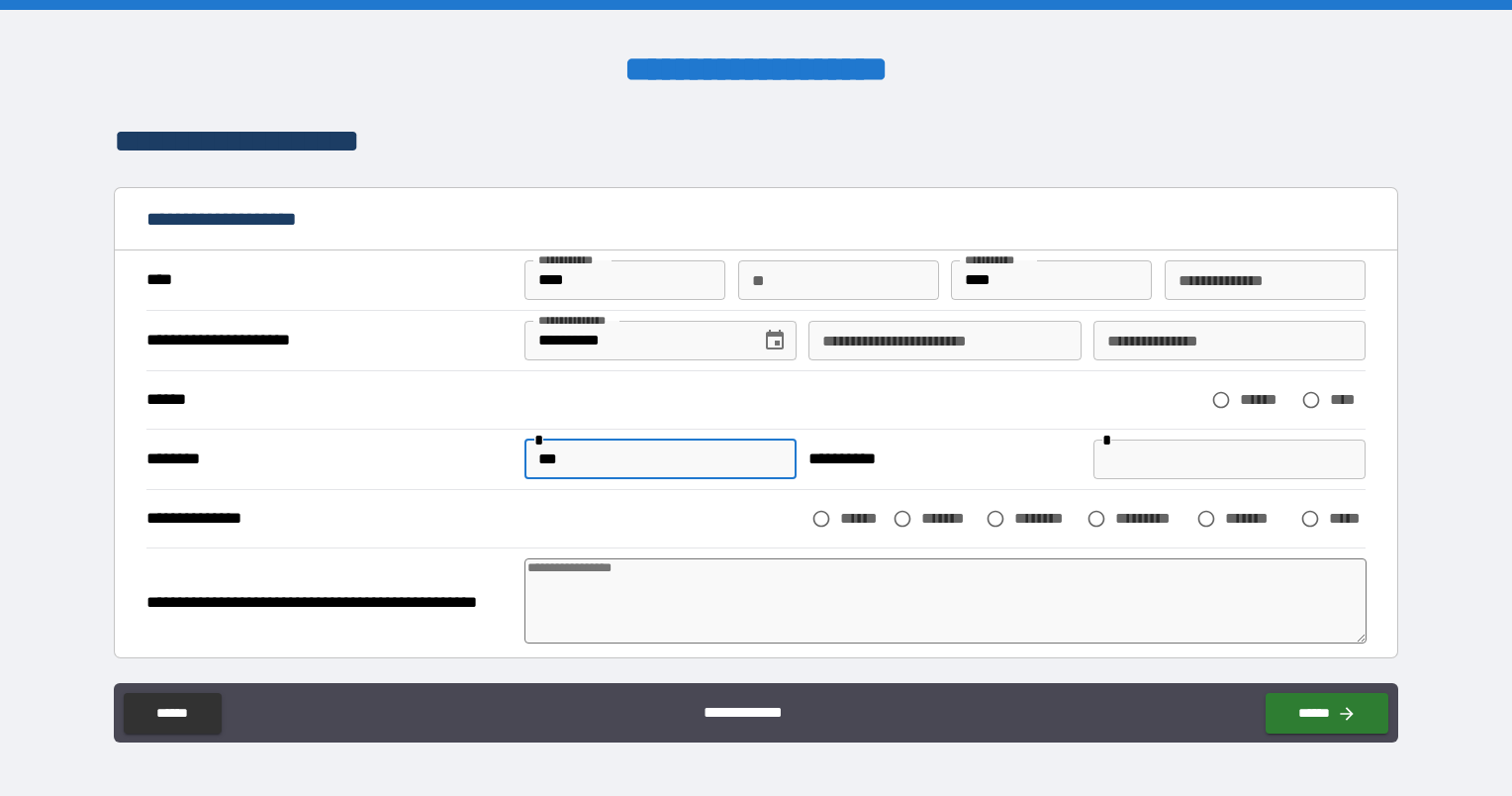 type on "****" 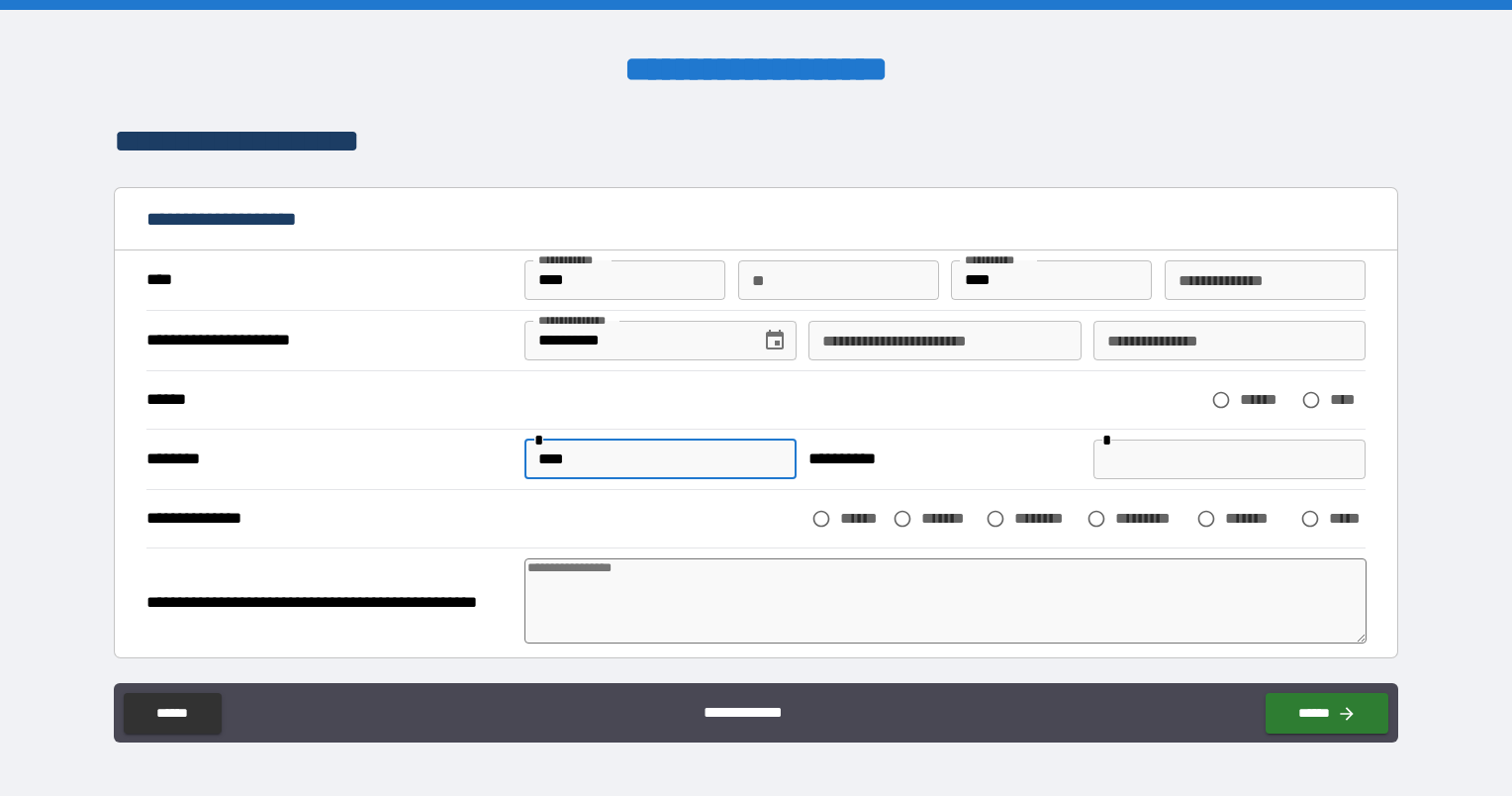 type on "*****" 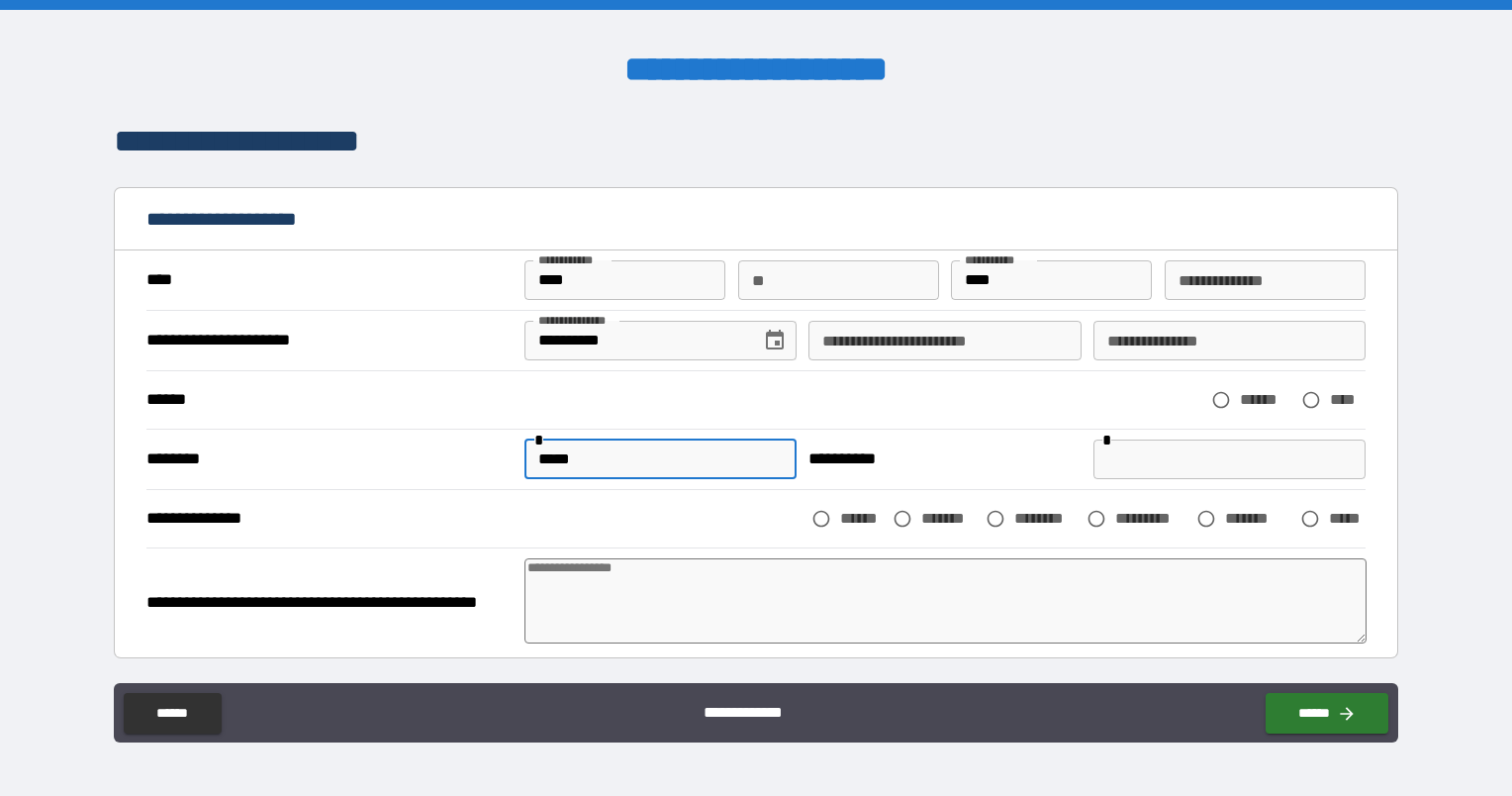 type on "******" 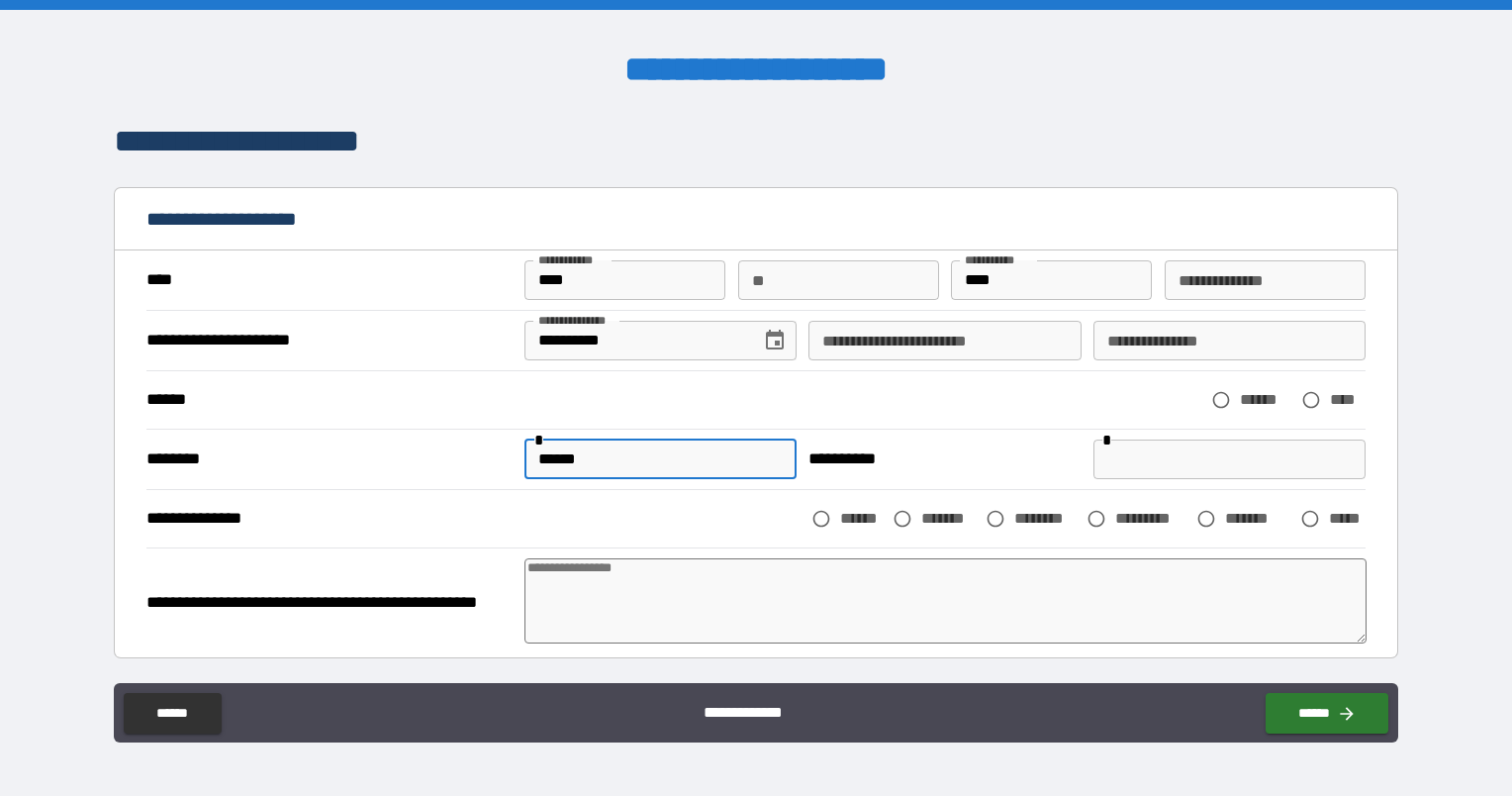type on "*" 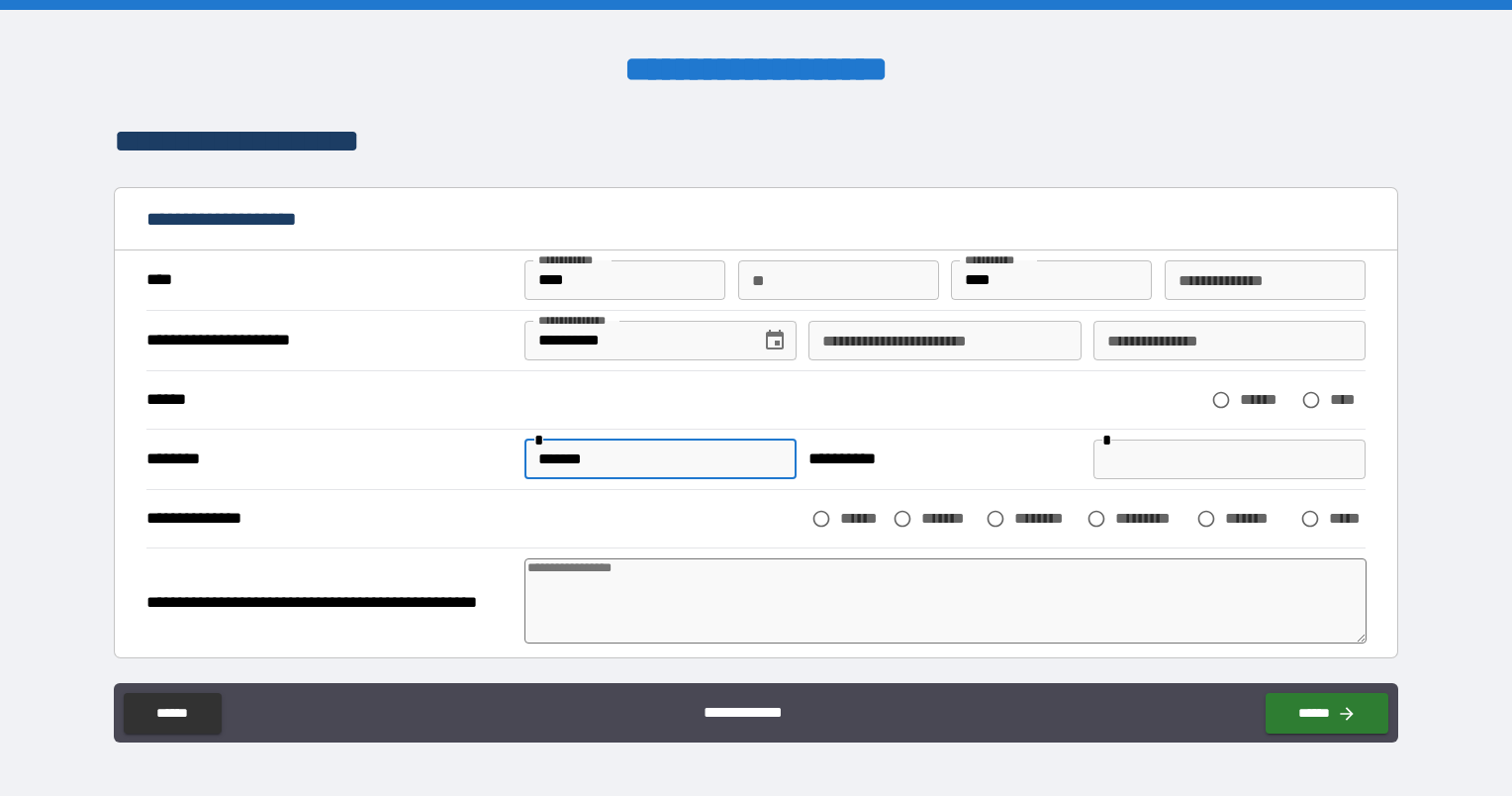 type on "*" 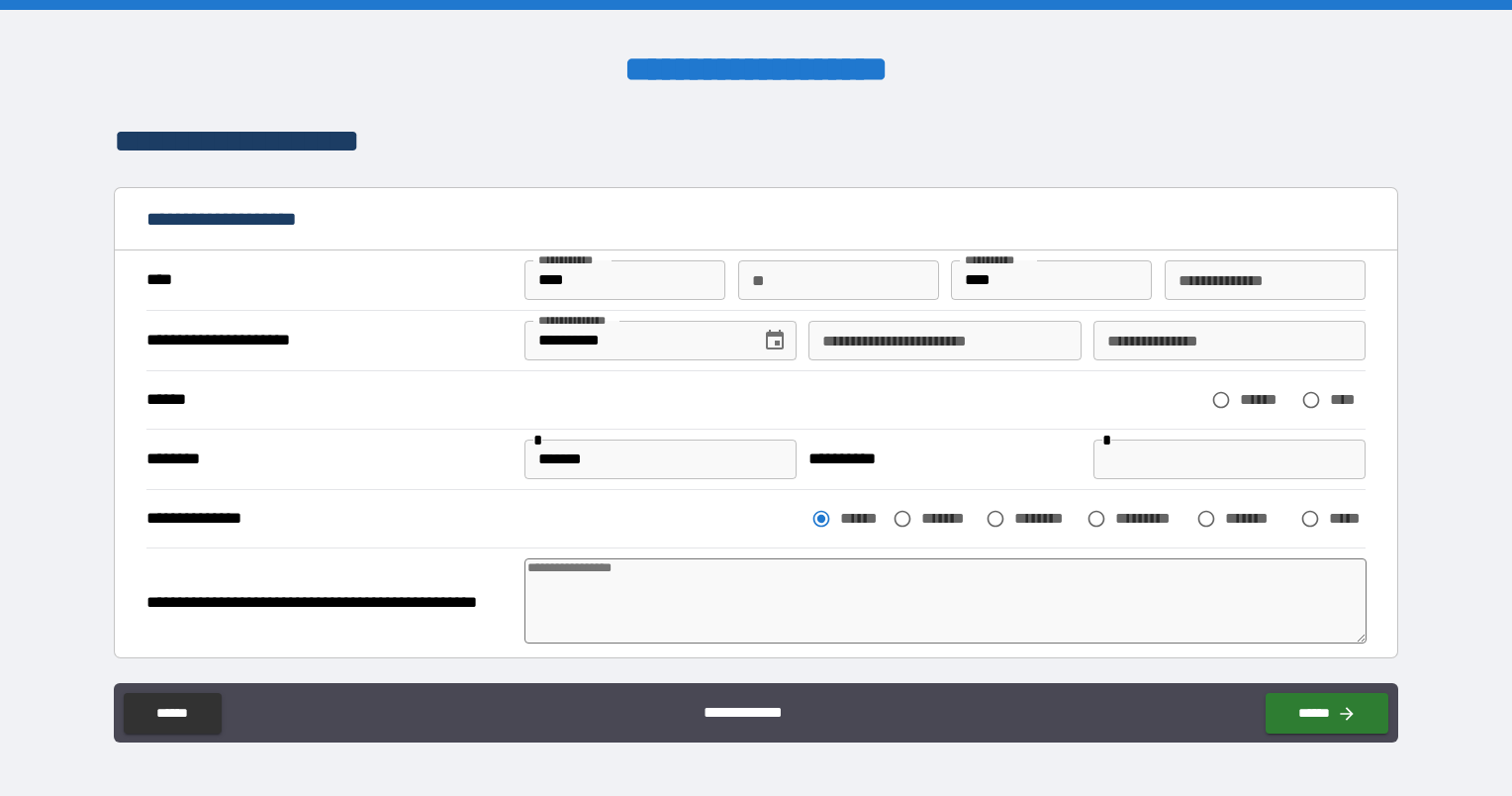 type on "*" 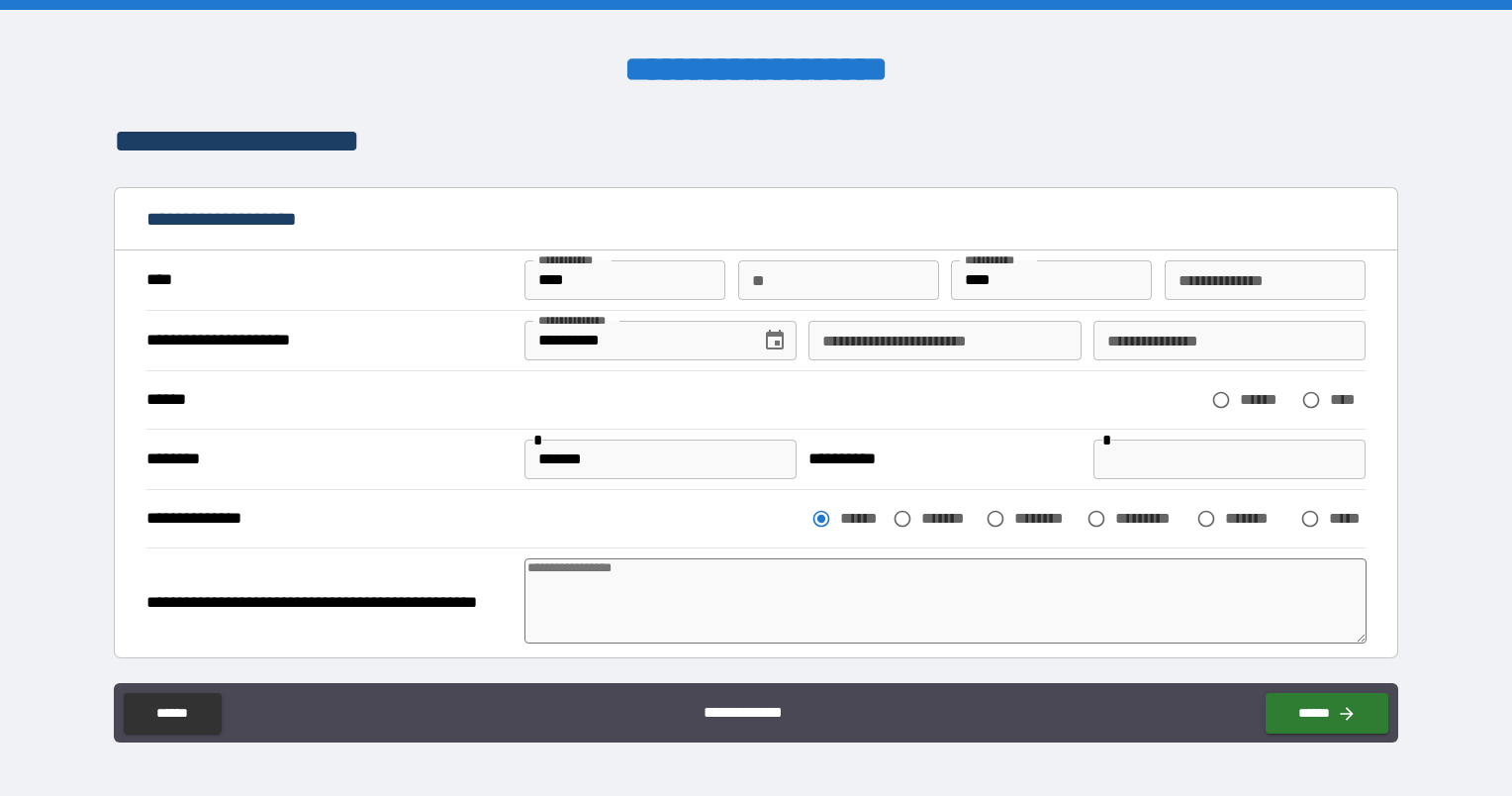 click at bounding box center [945, 601] 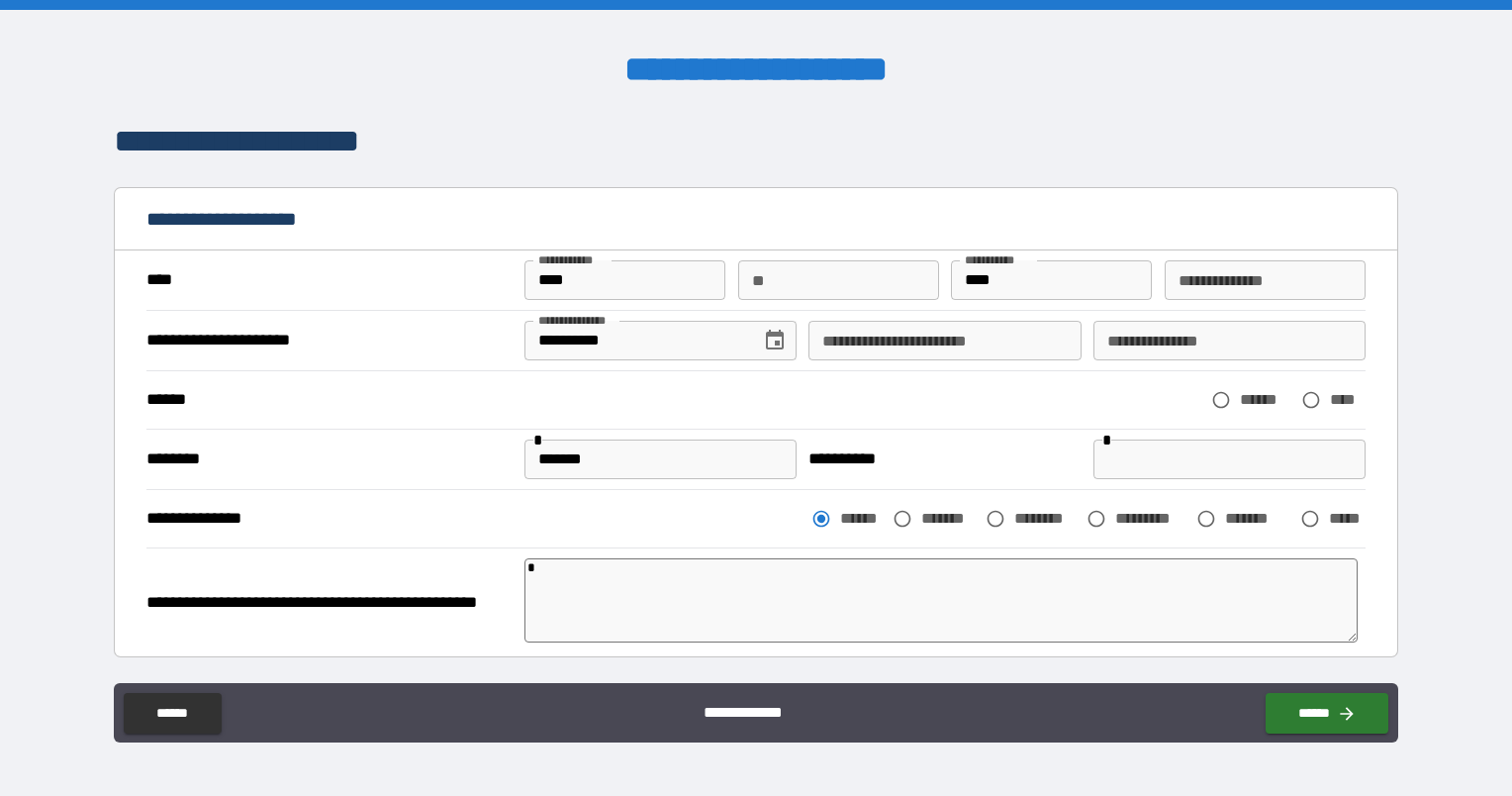 type on "*" 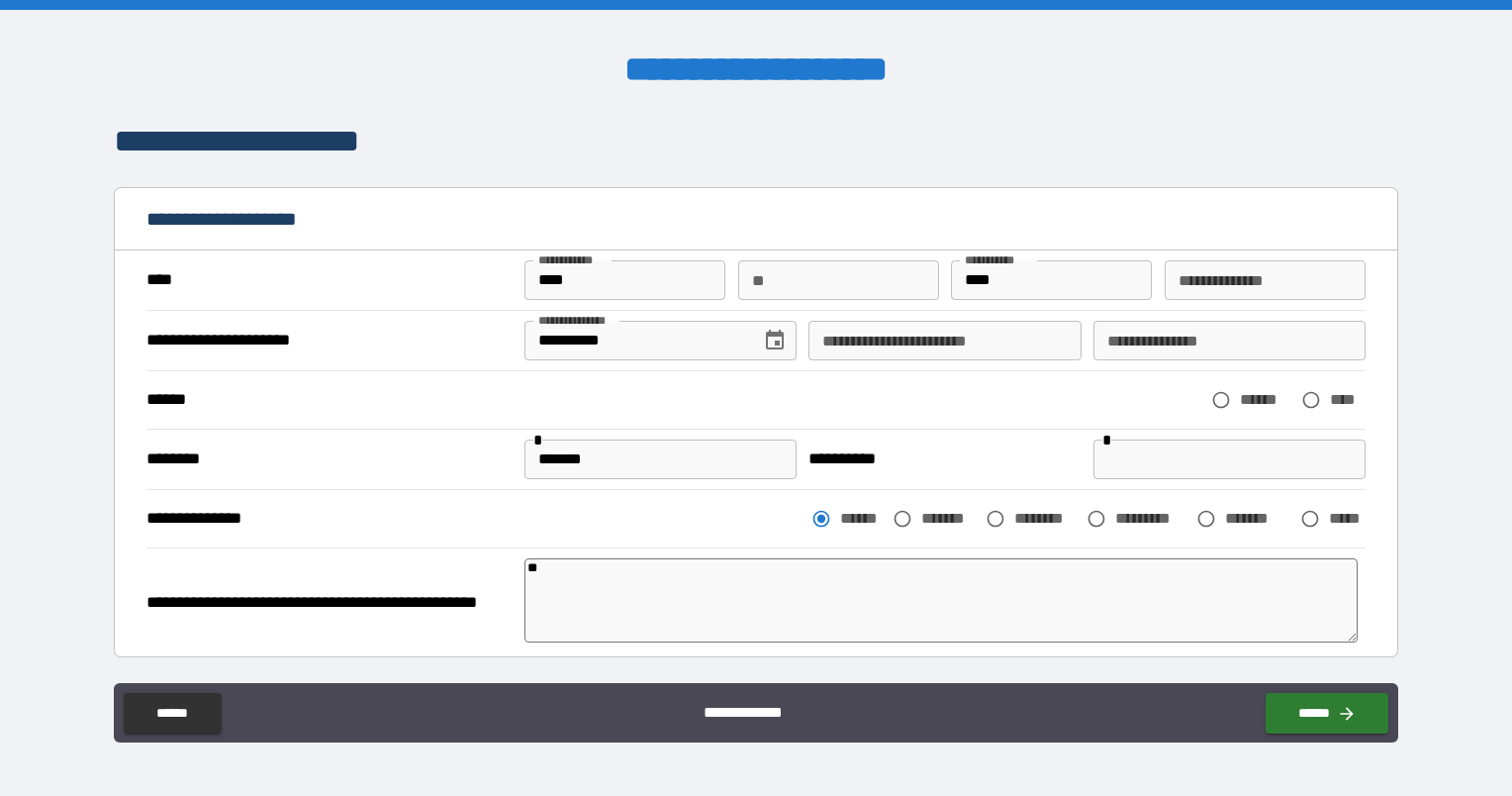 type on "***" 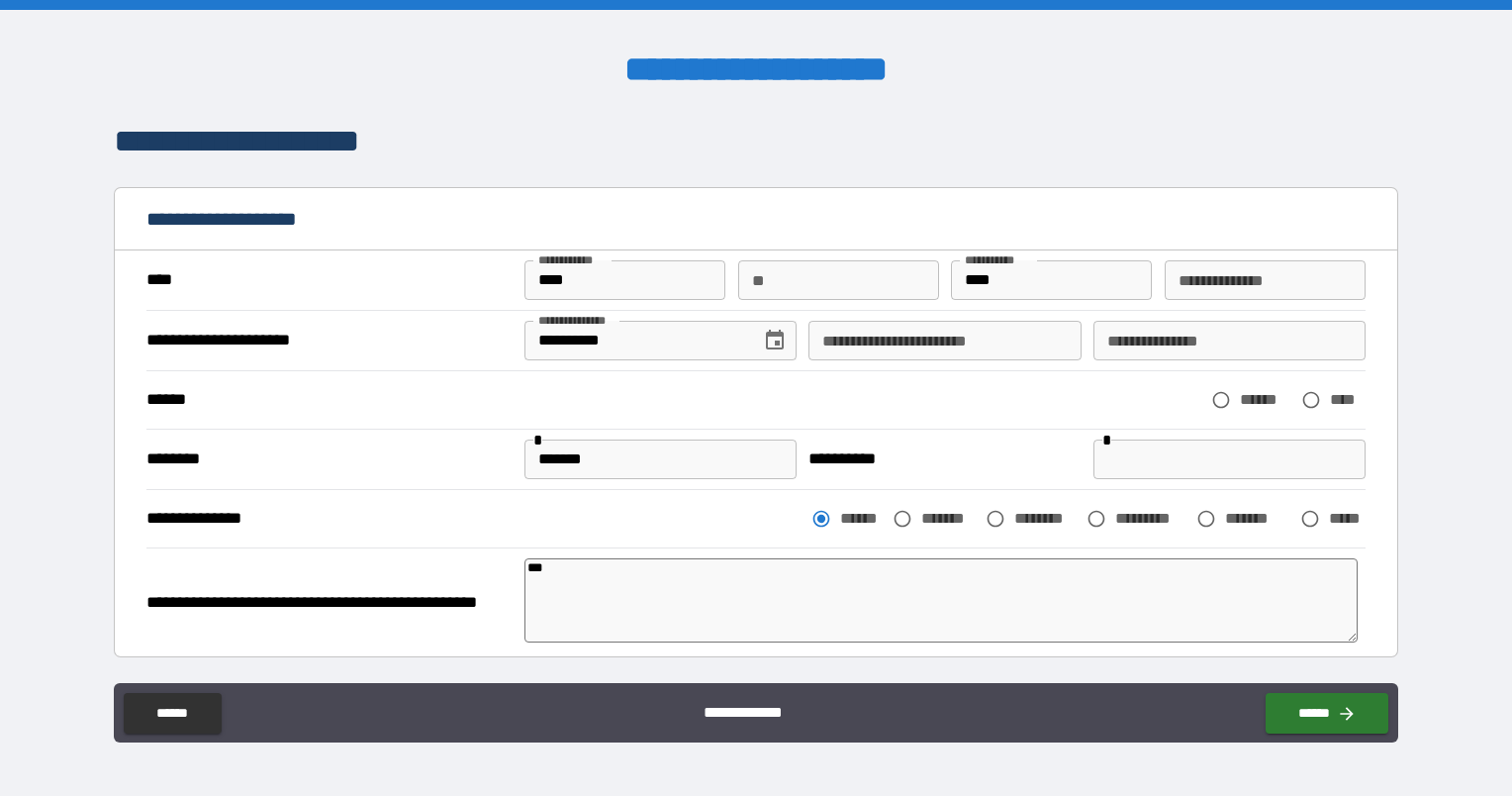 type on "*" 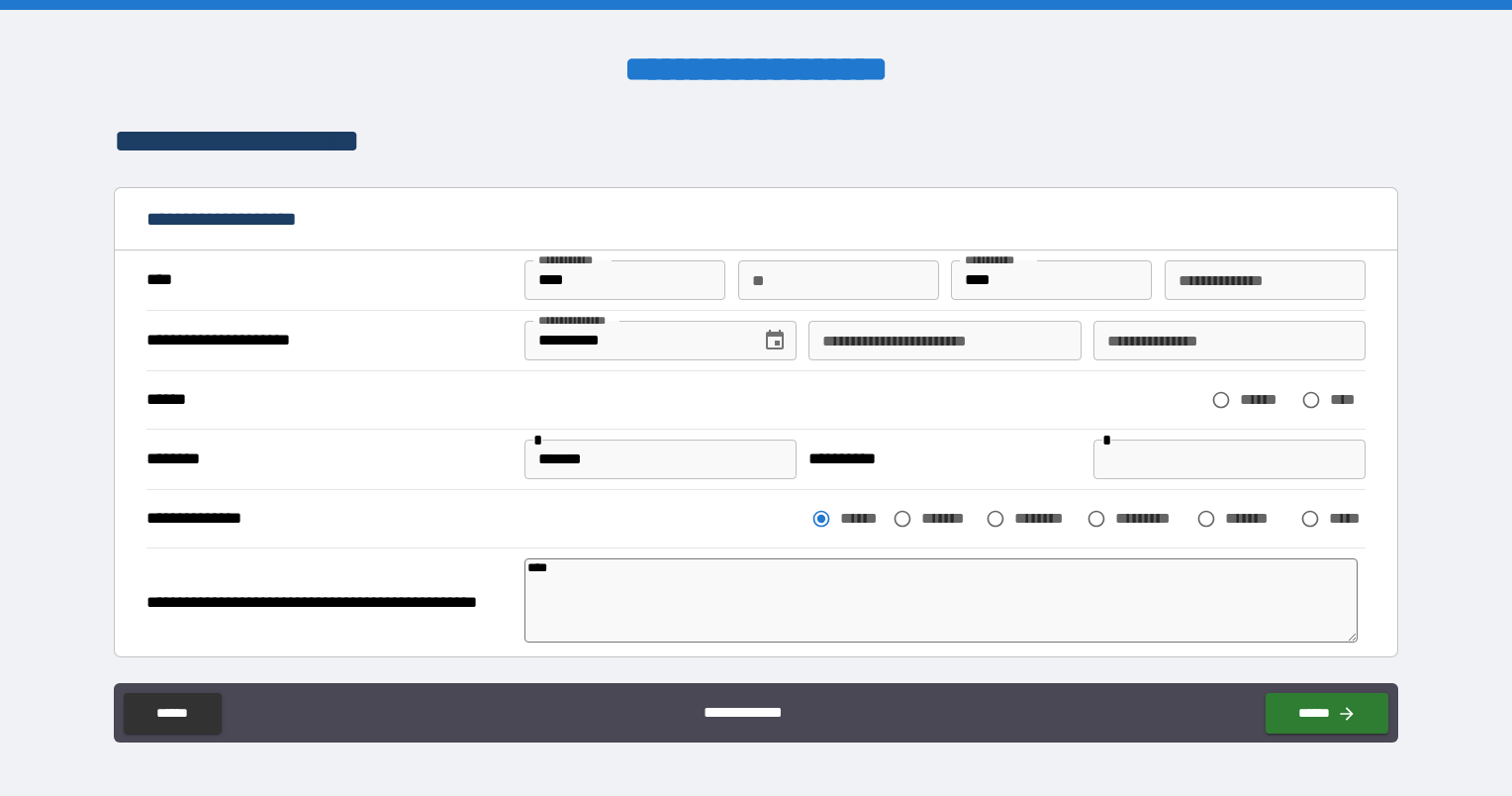 type on "*****" 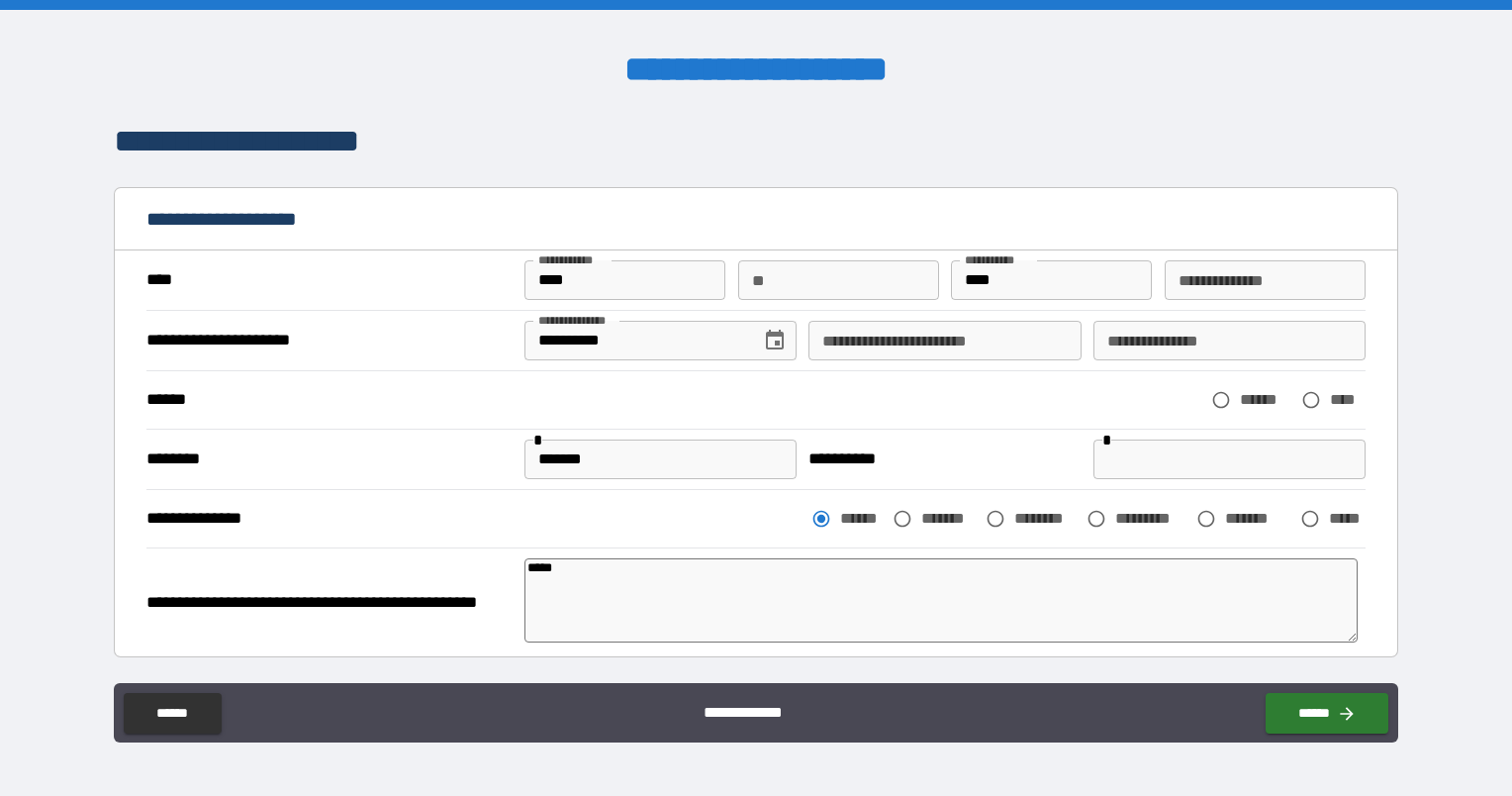 type on "*" 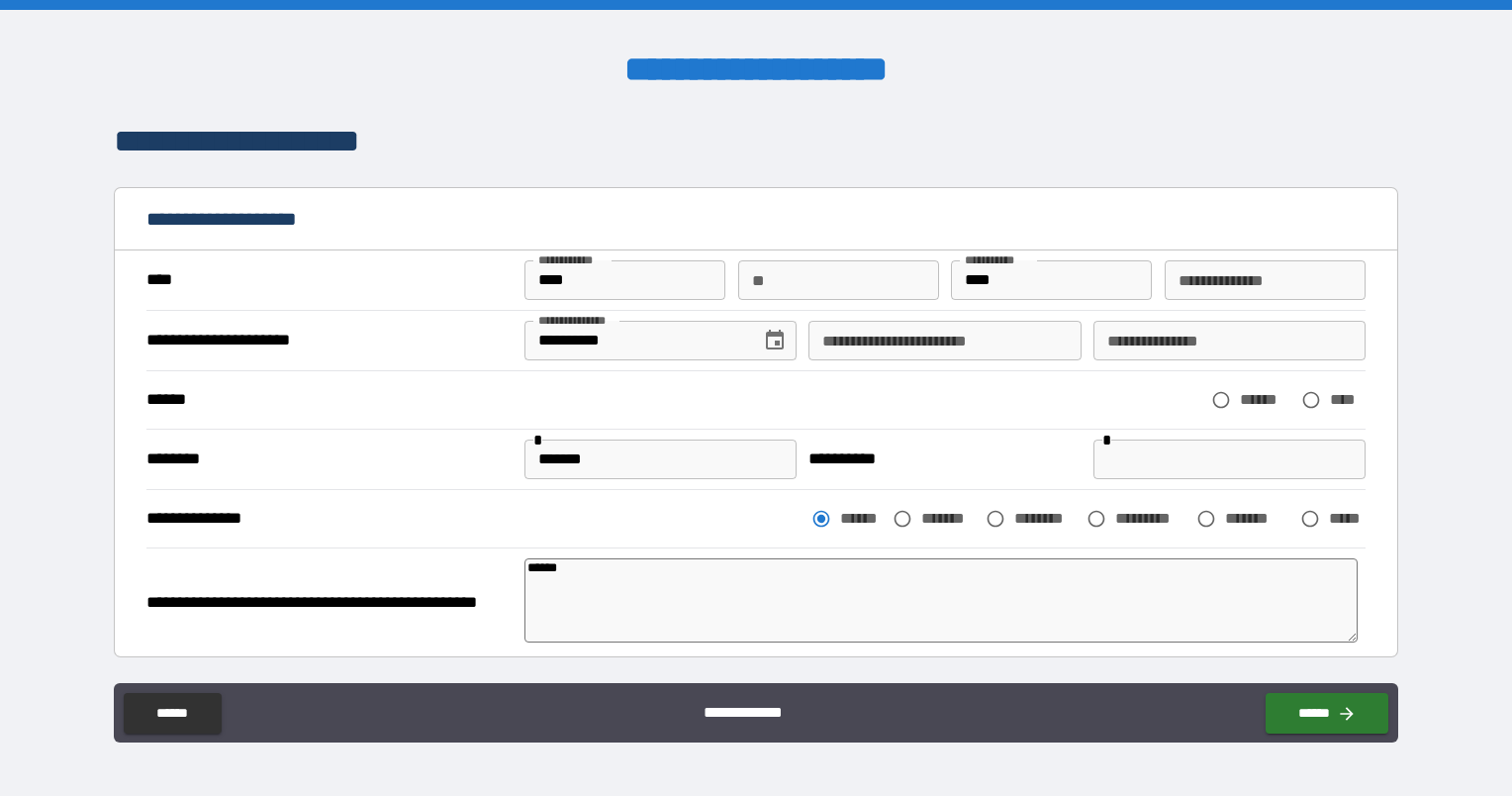 type on "*" 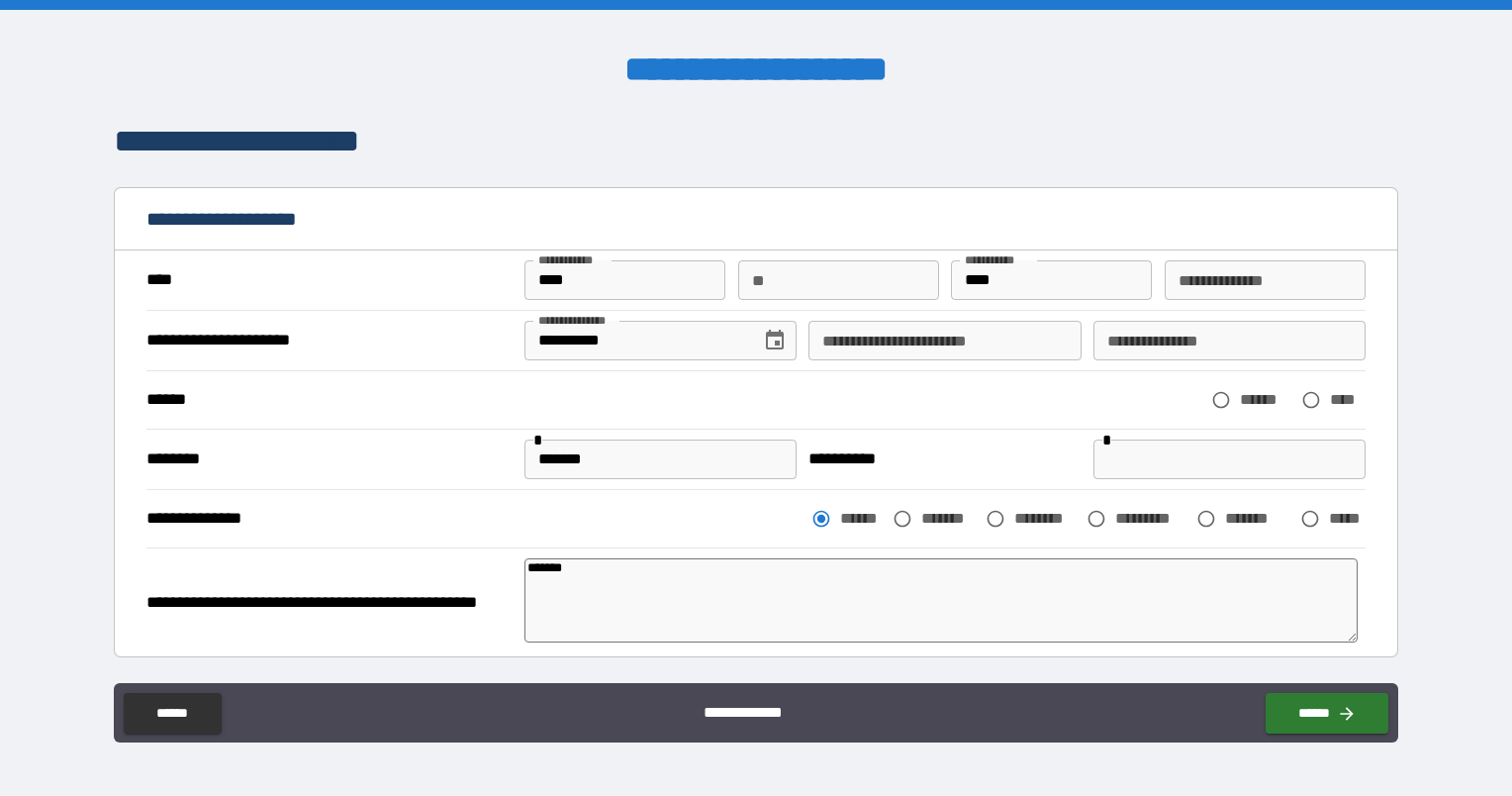 type on "*" 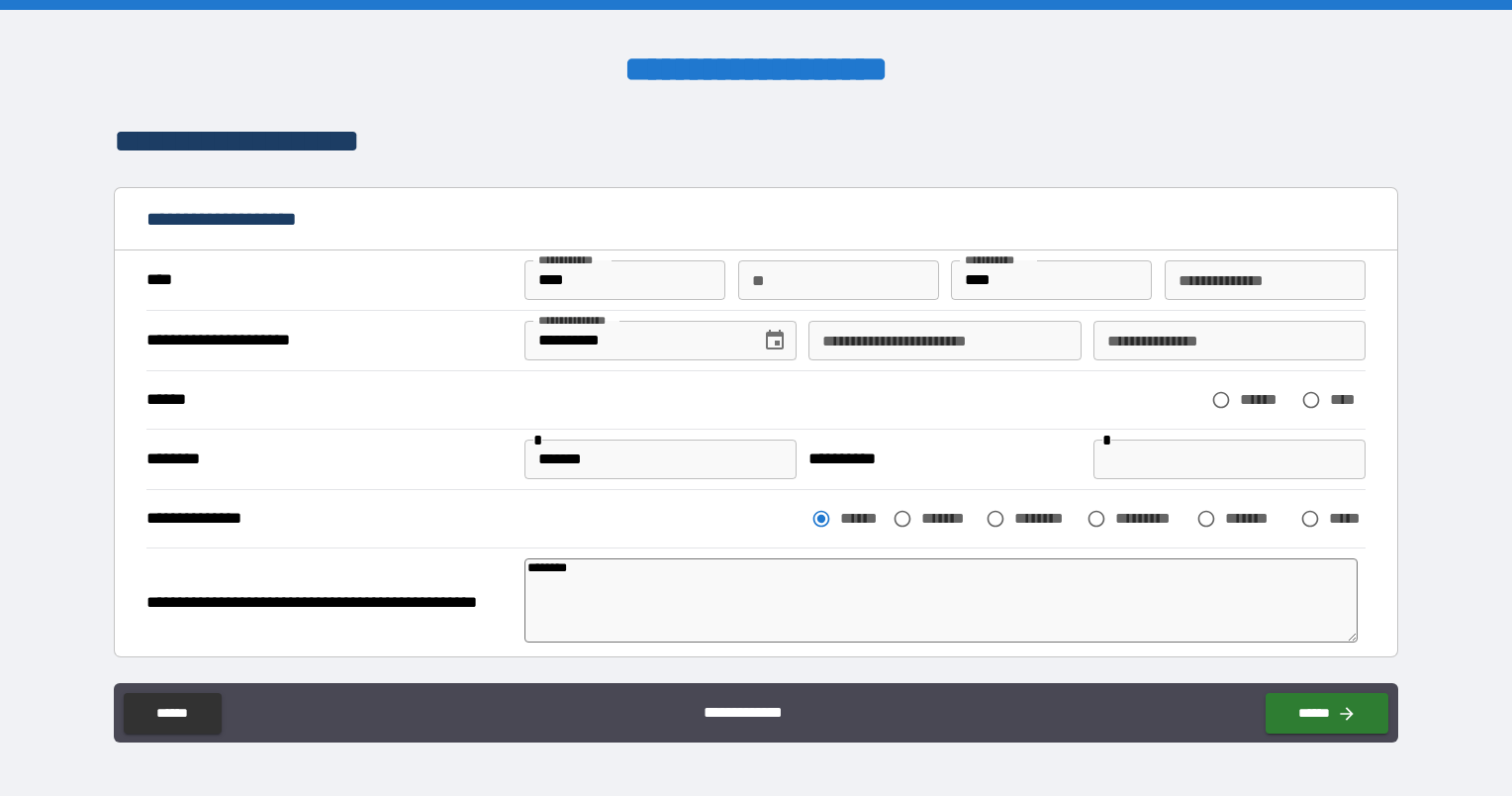 type on "*" 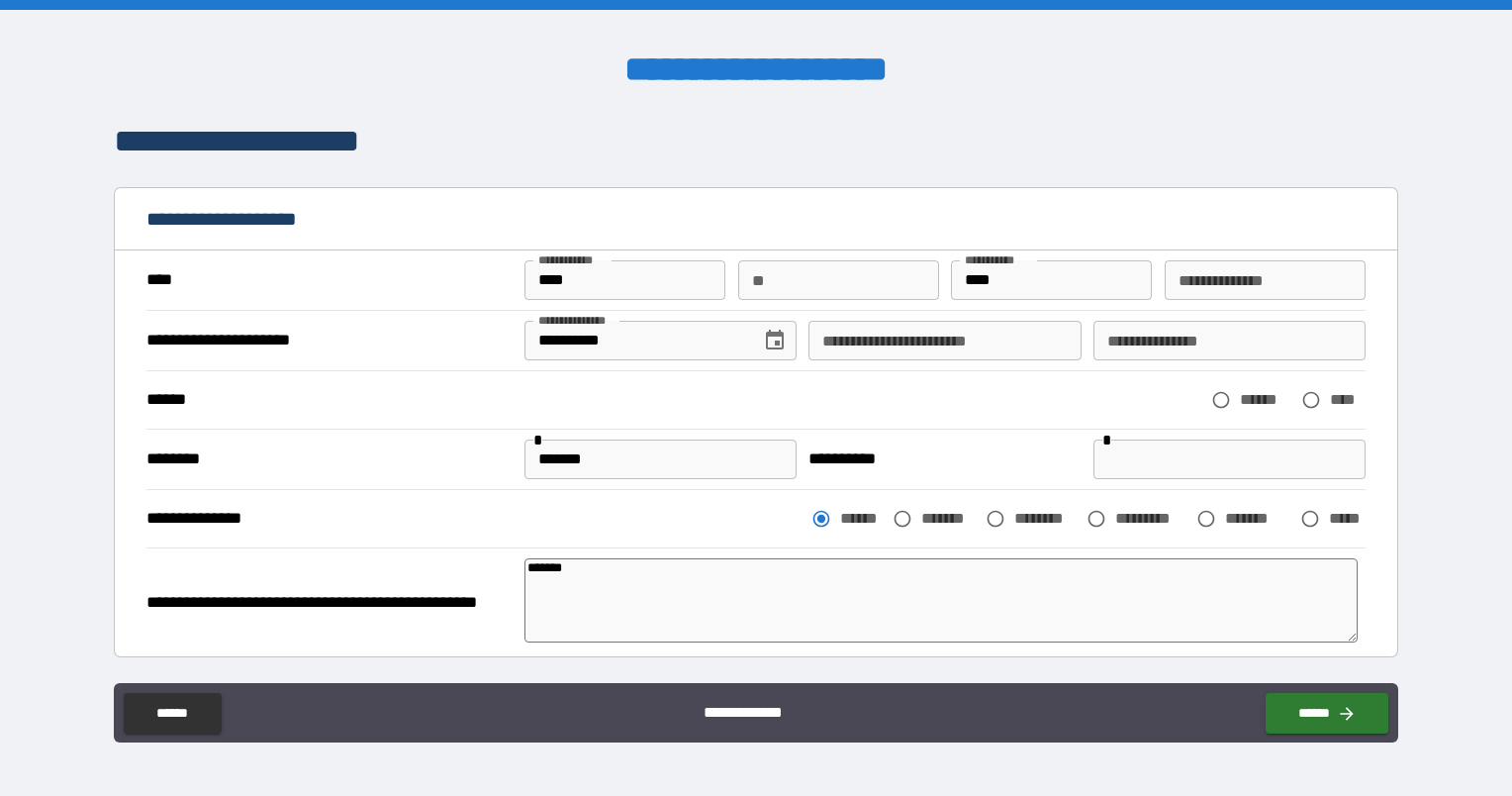 type on "*" 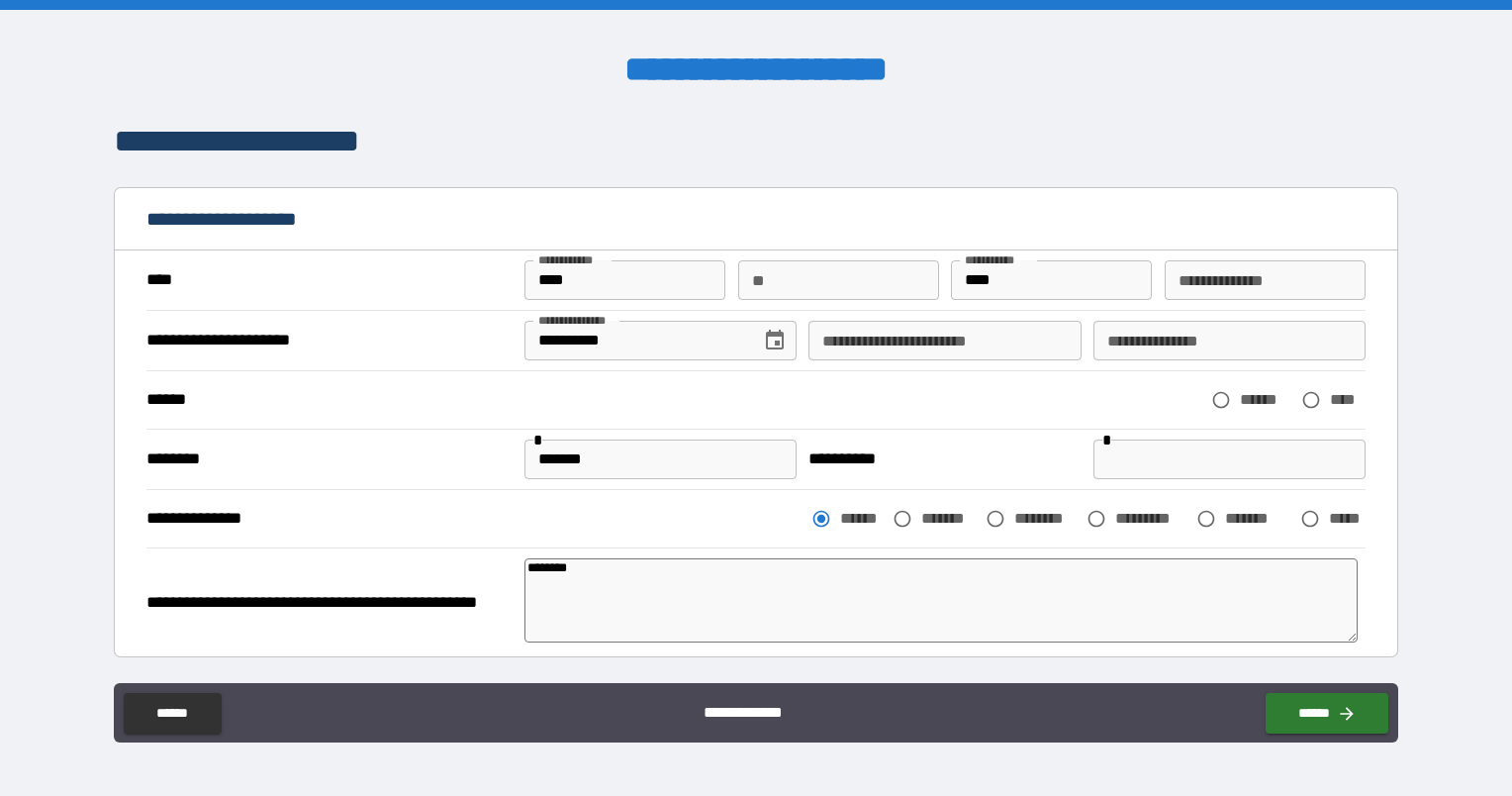 type on "*" 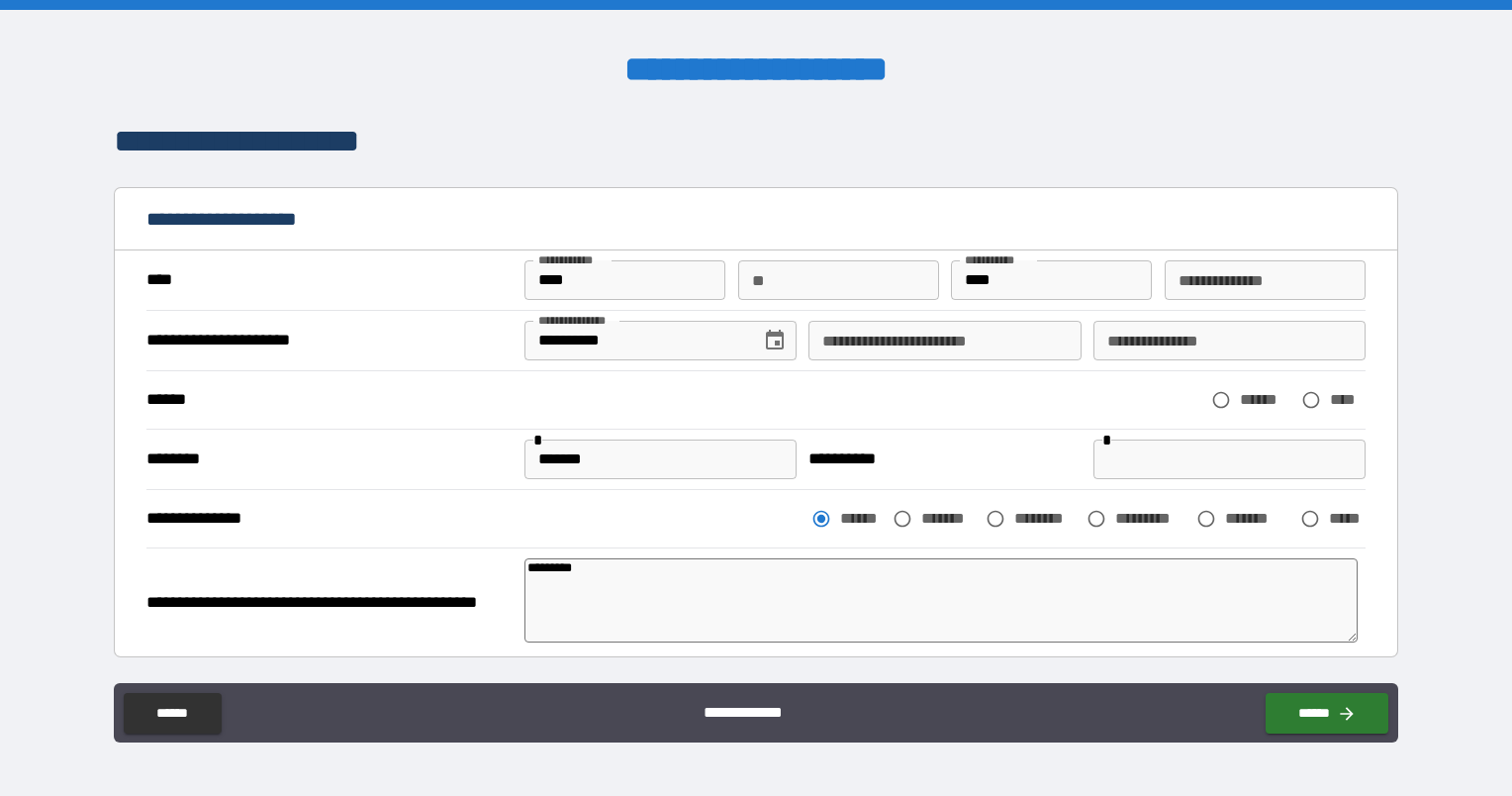 type on "*" 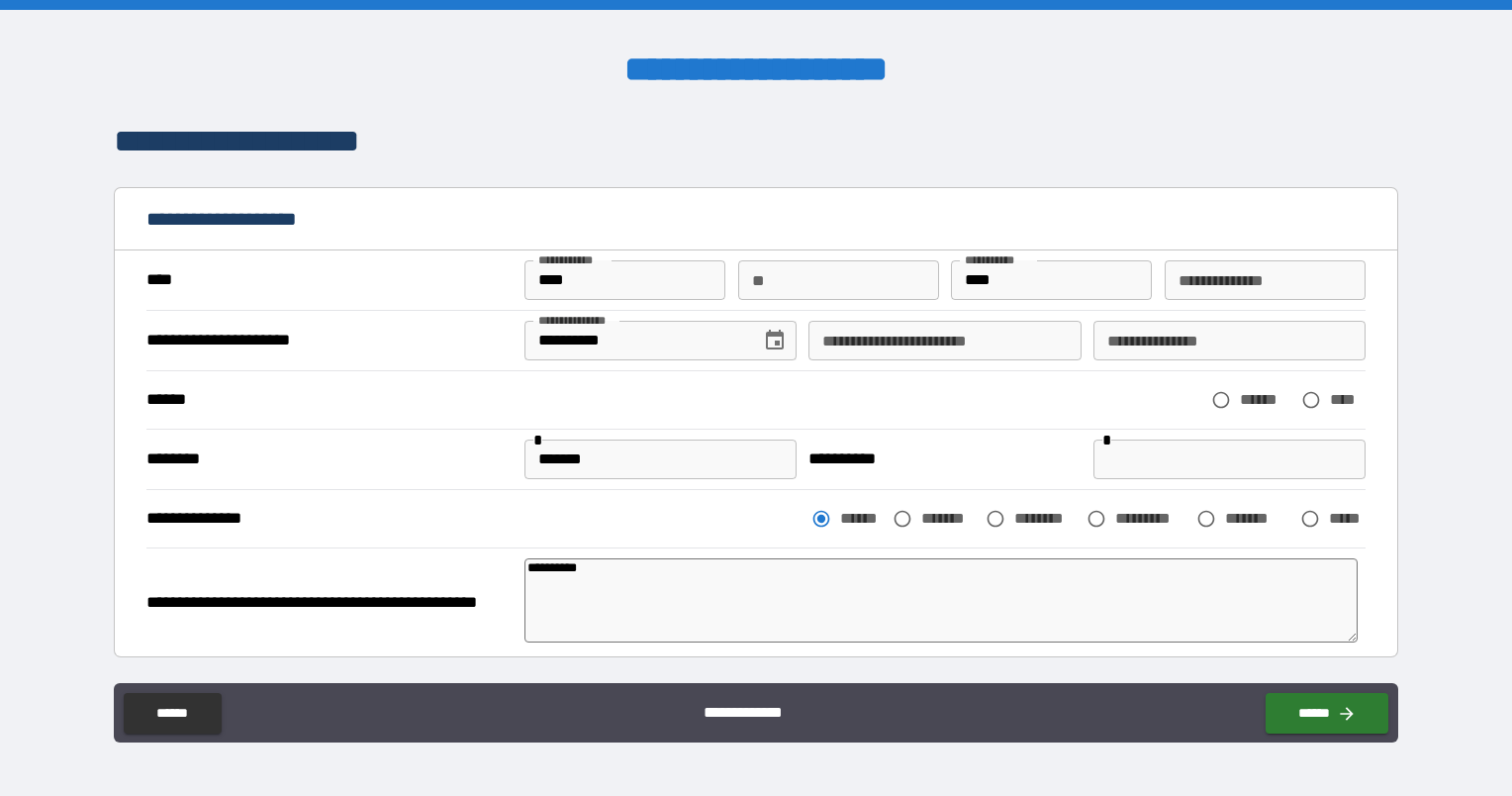 type on "**********" 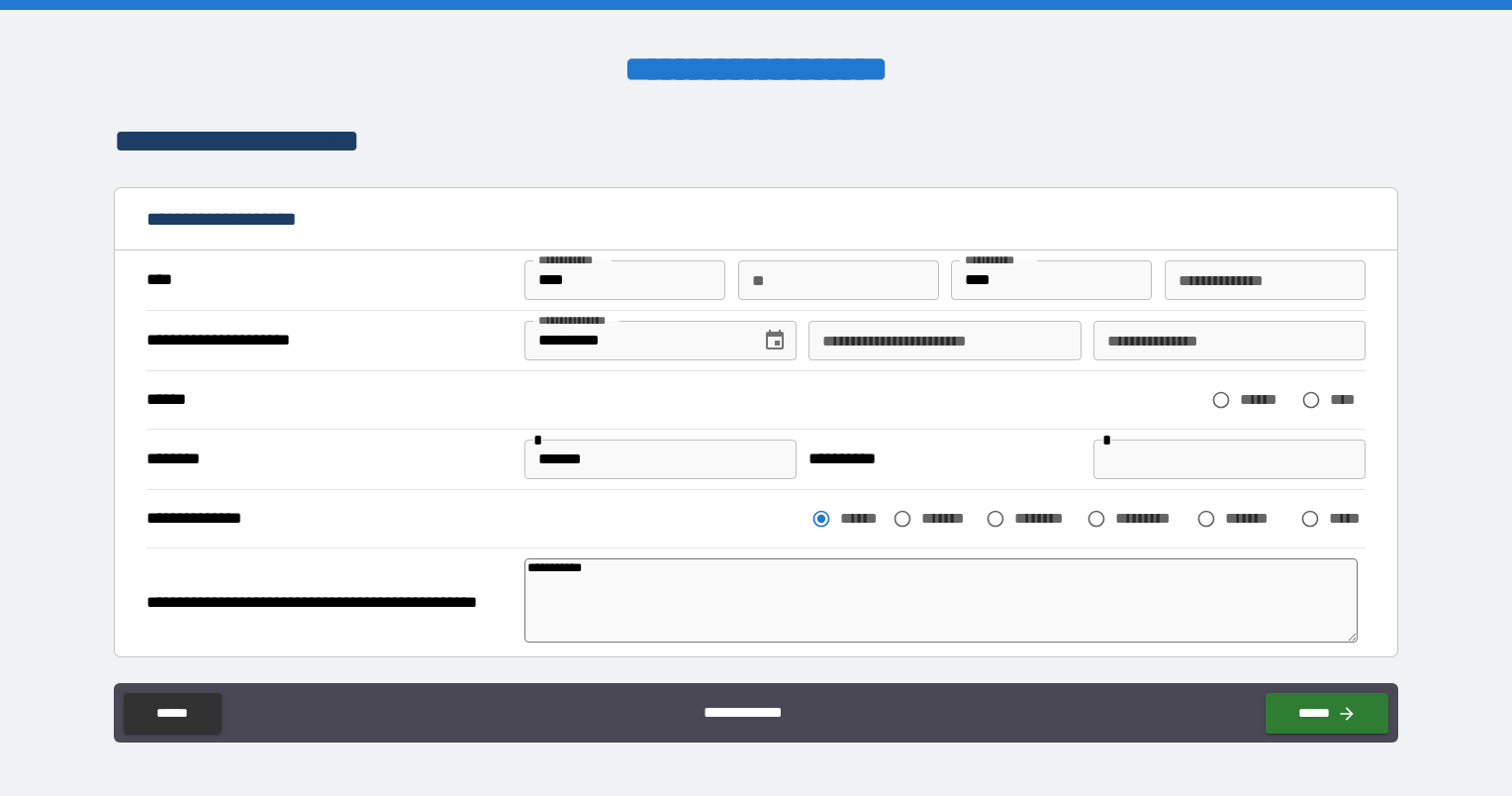 type on "**********" 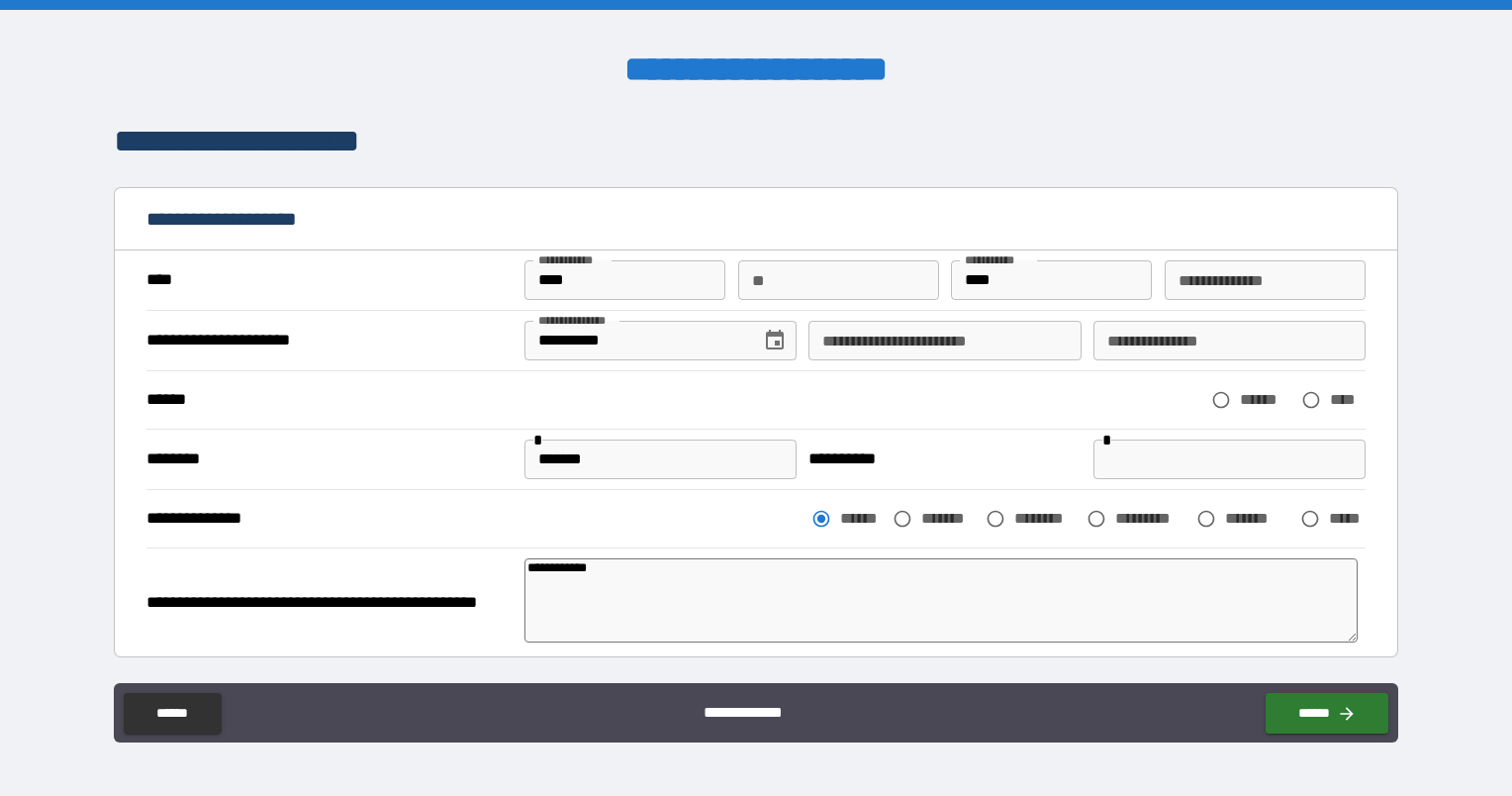 type on "**********" 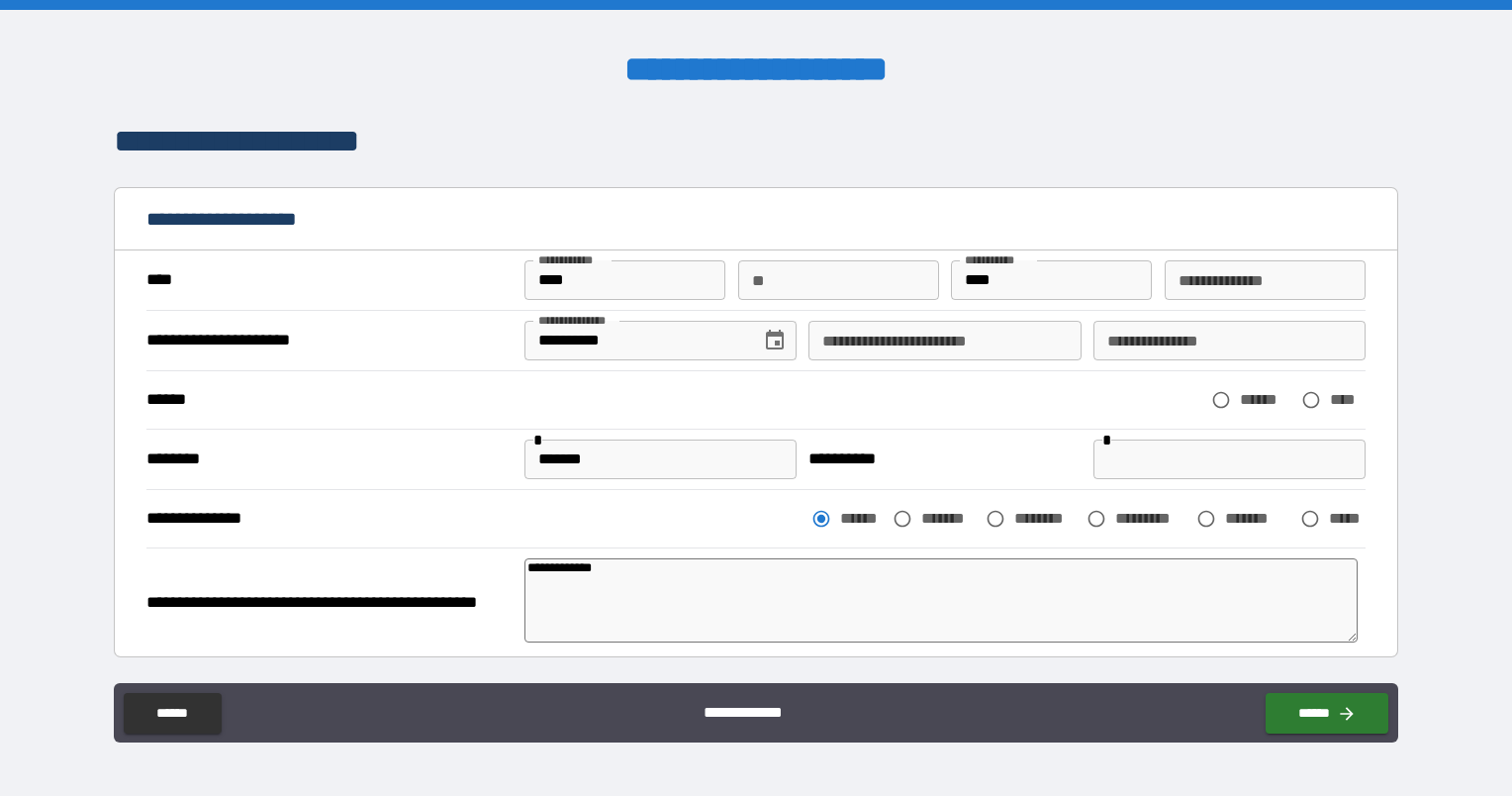 type on "*" 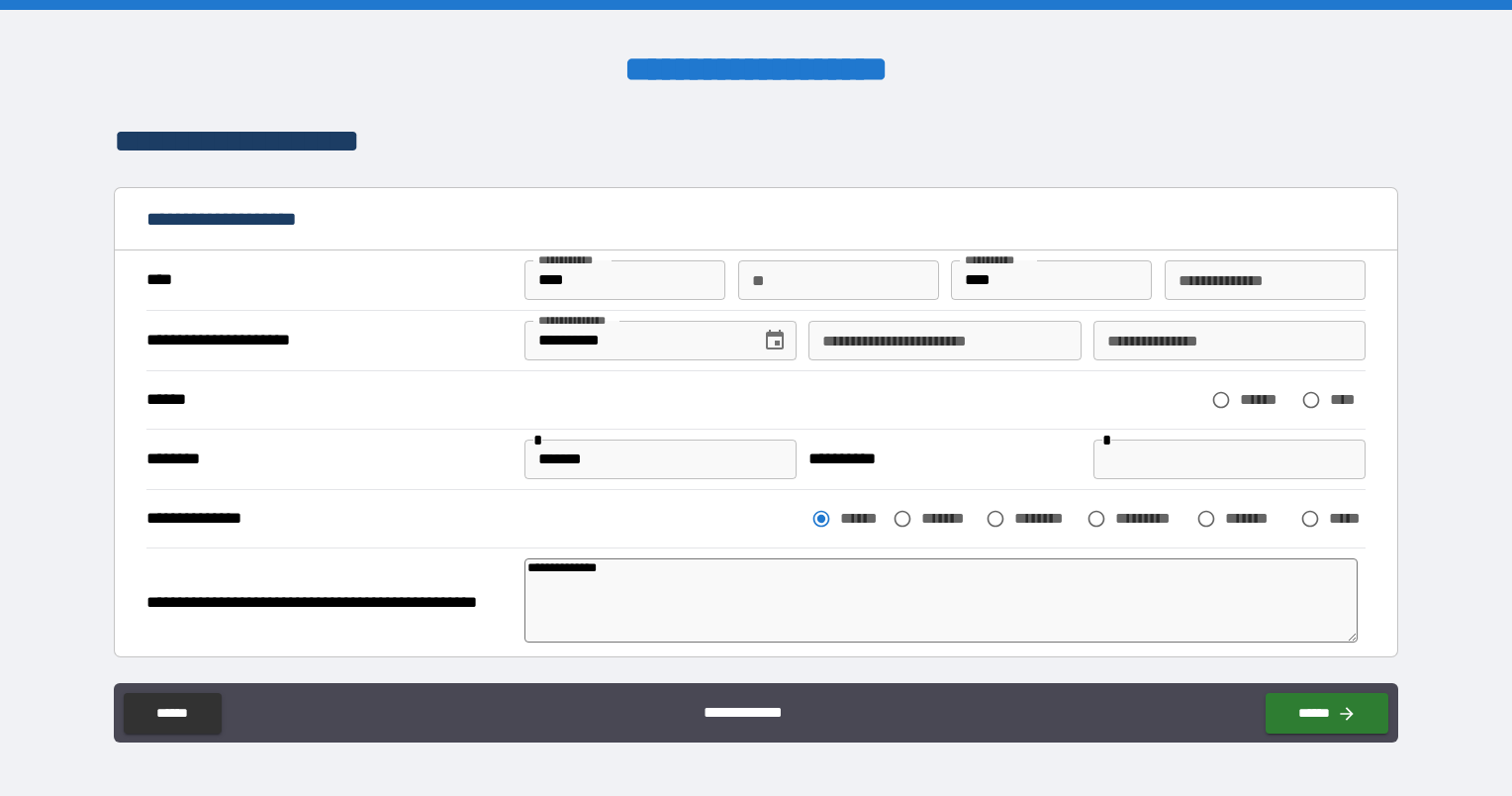 type on "*" 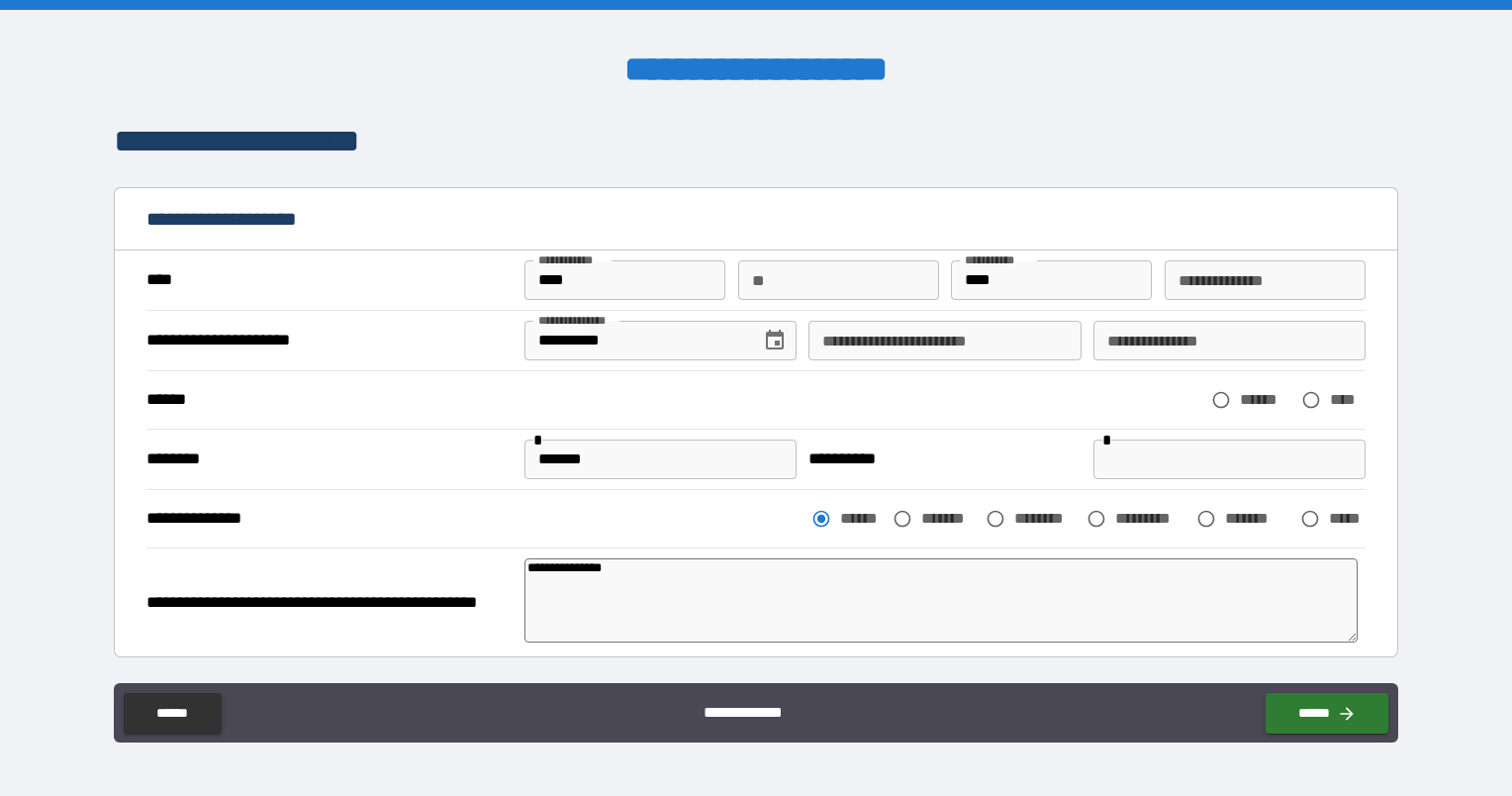 type on "**********" 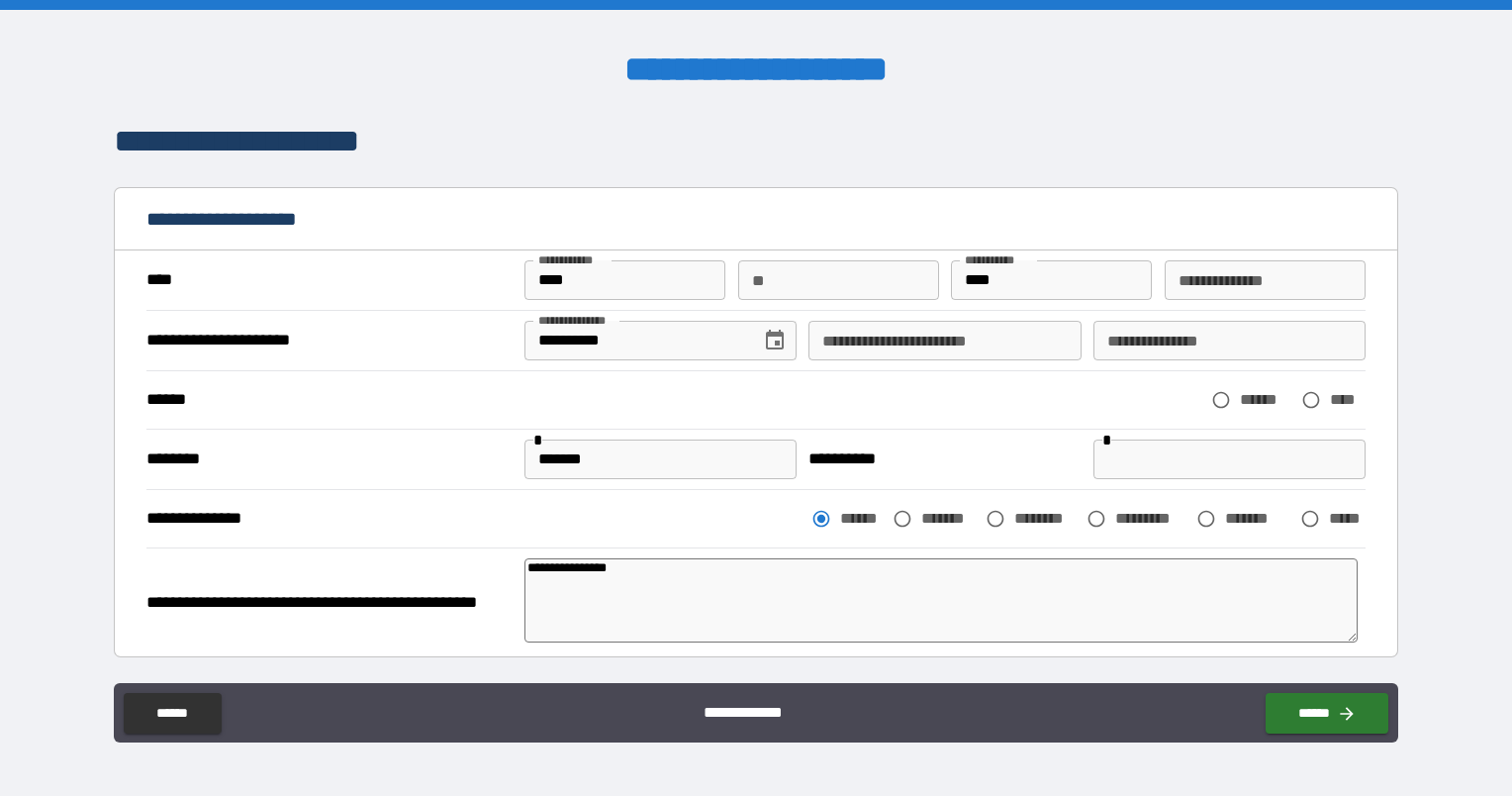 type on "*" 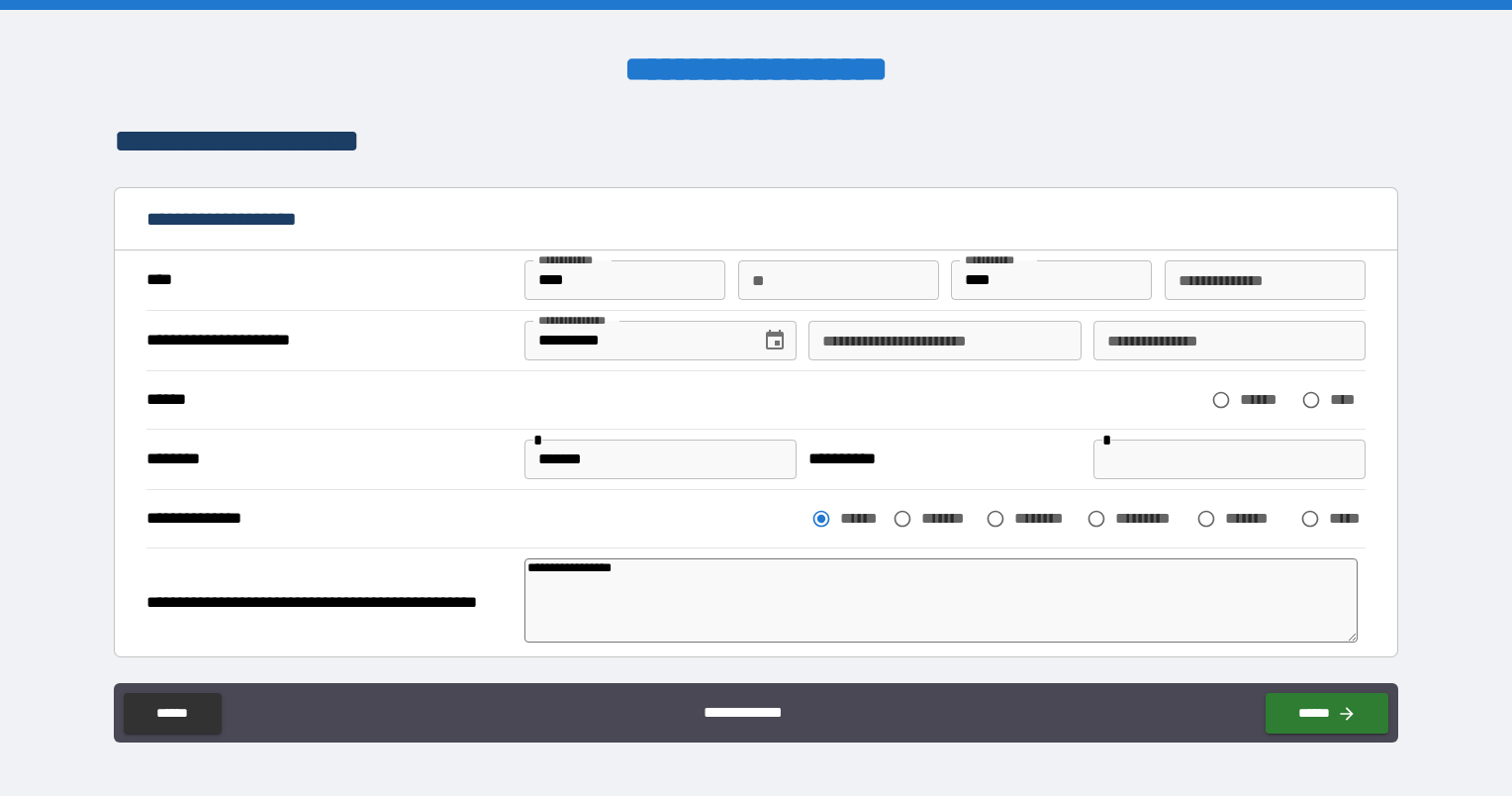 type on "*" 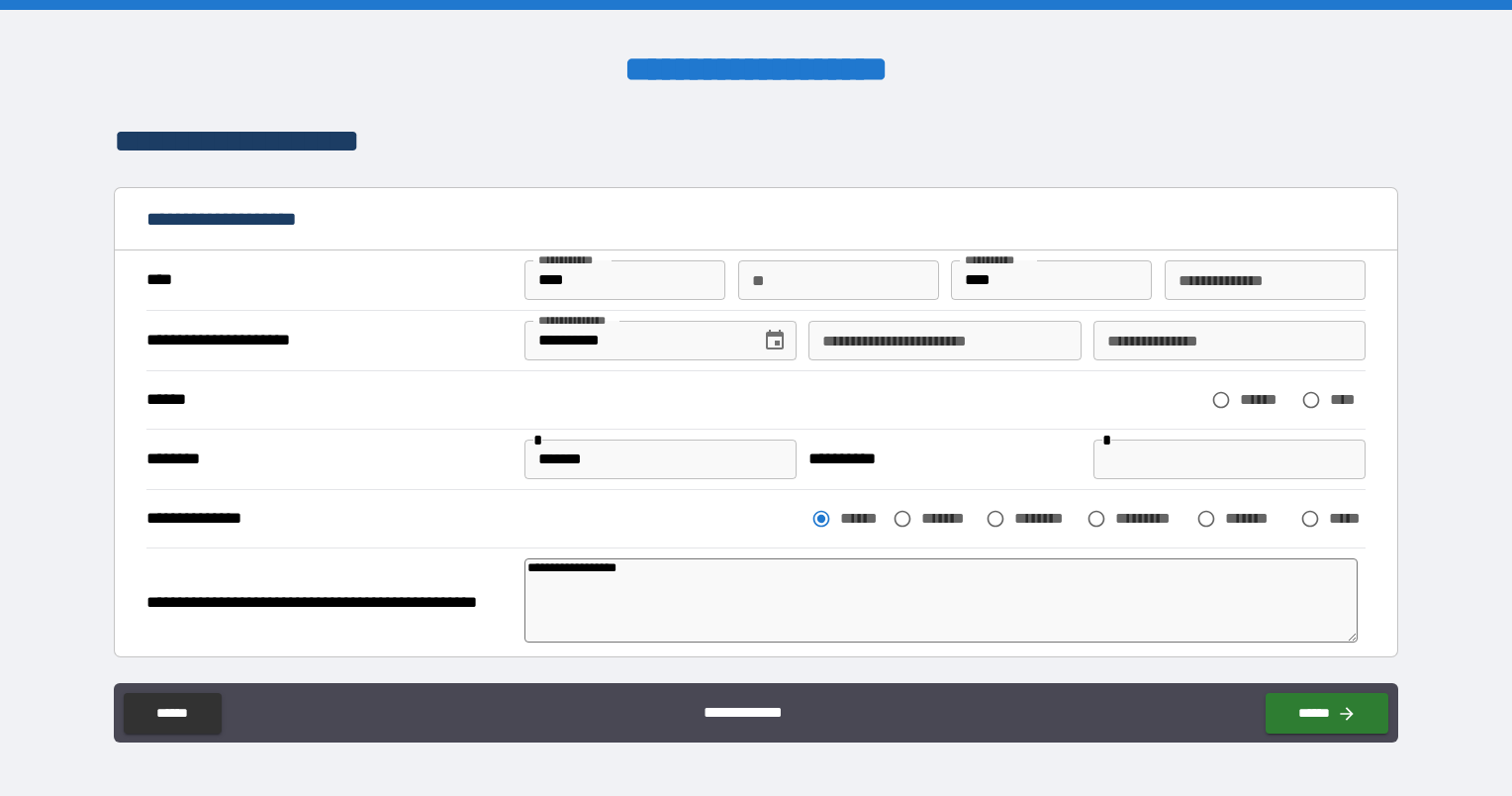 type on "*" 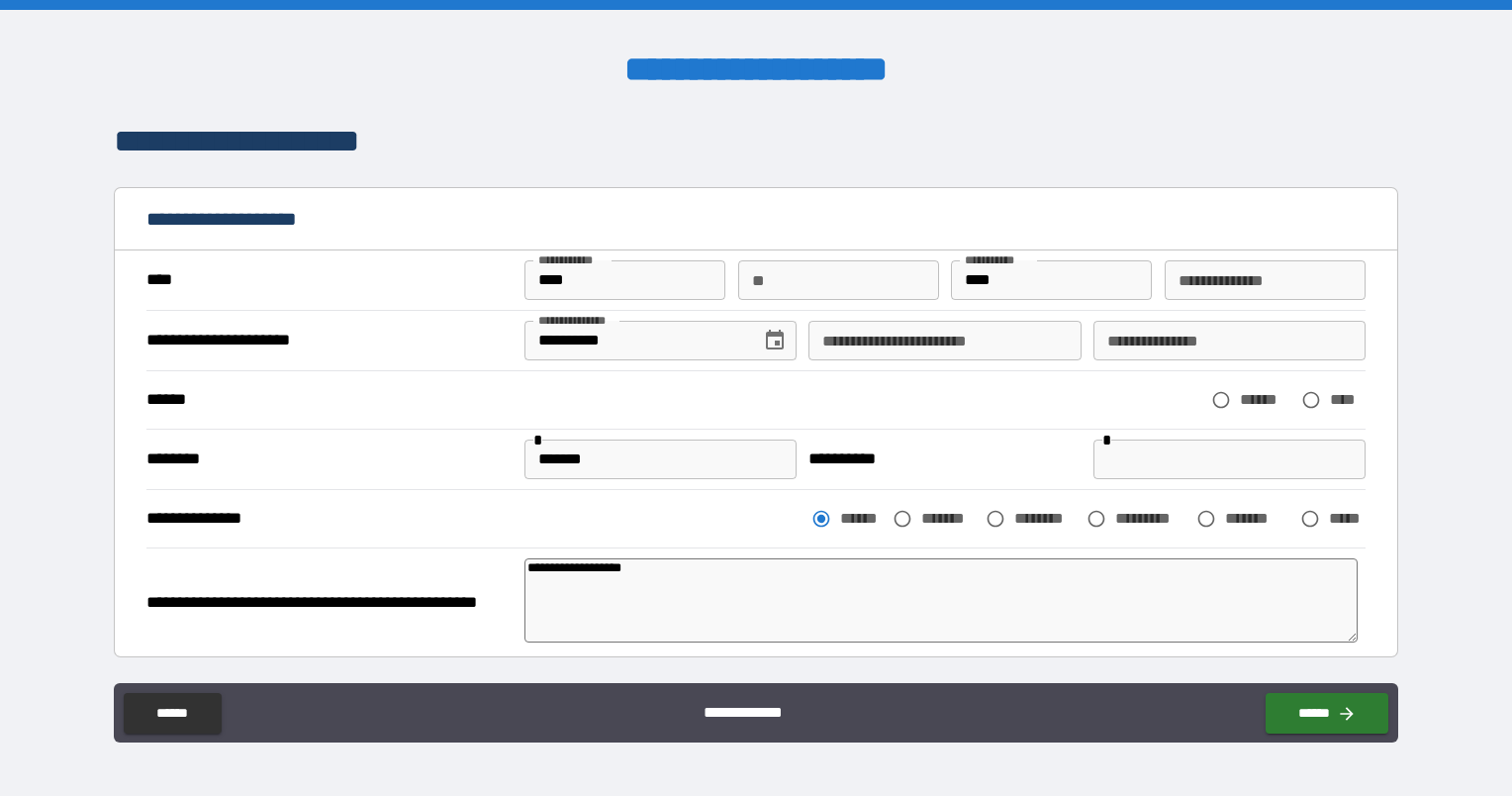 type on "*" 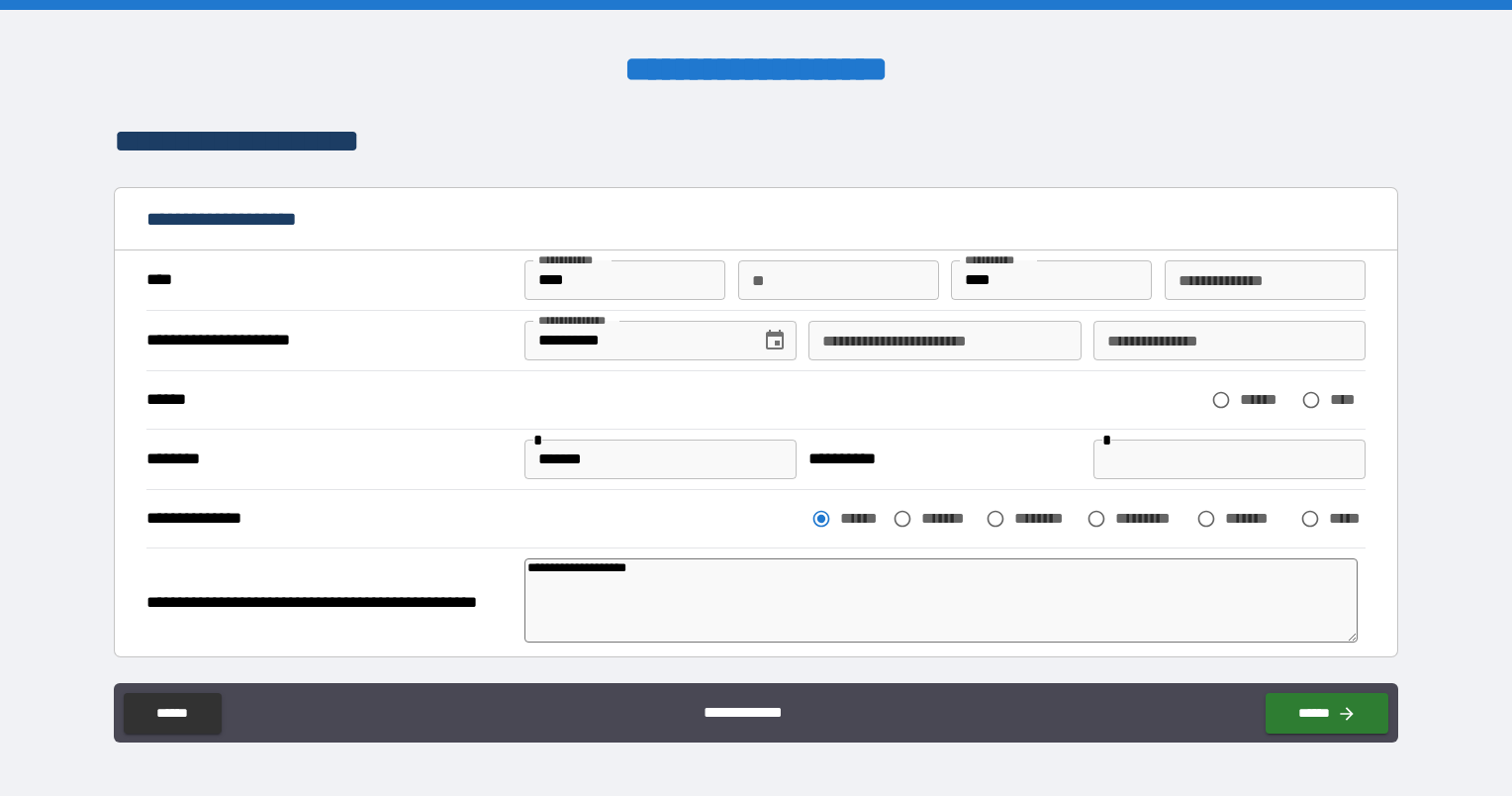 type on "*" 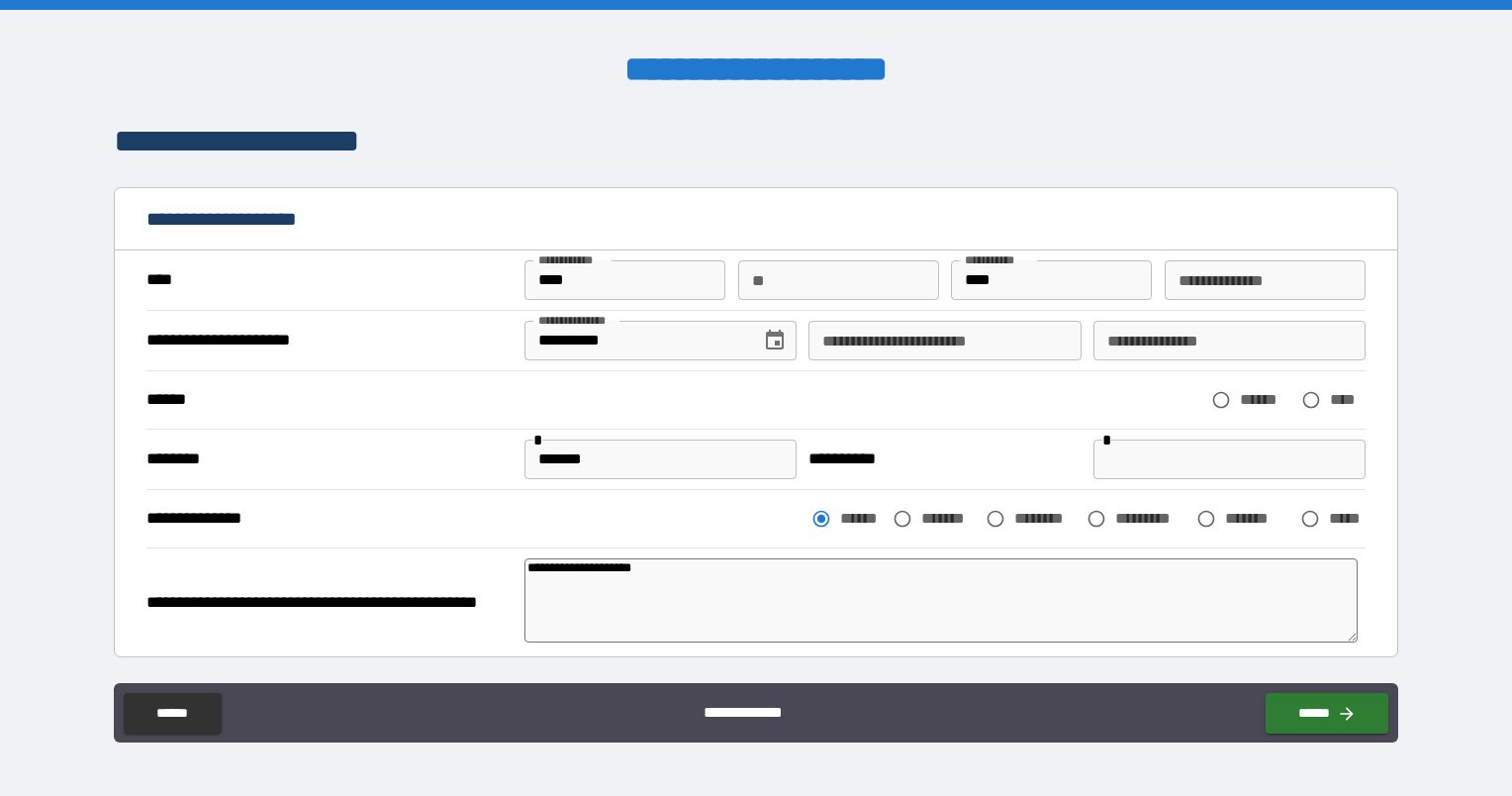 type on "*" 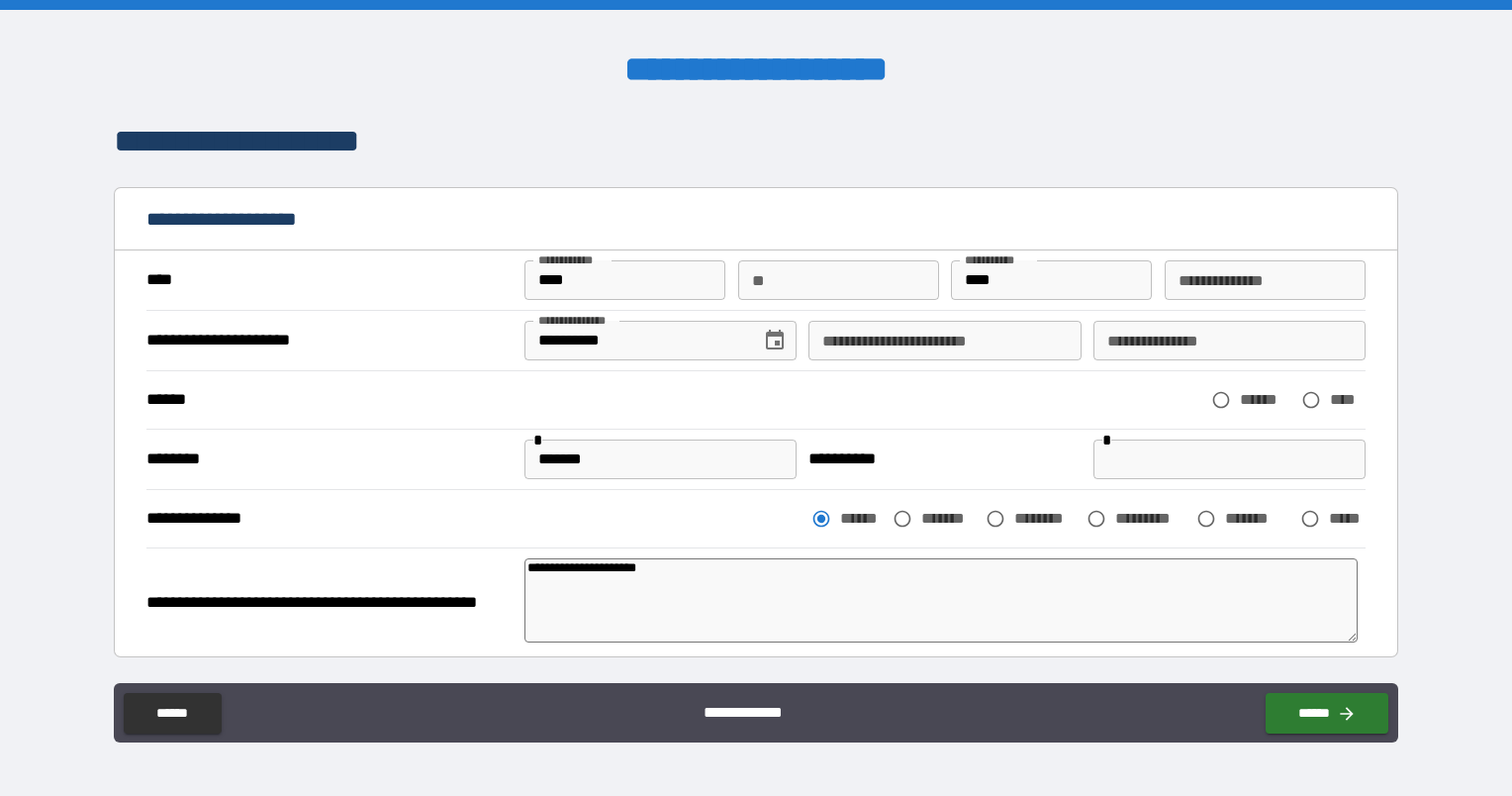 type on "**********" 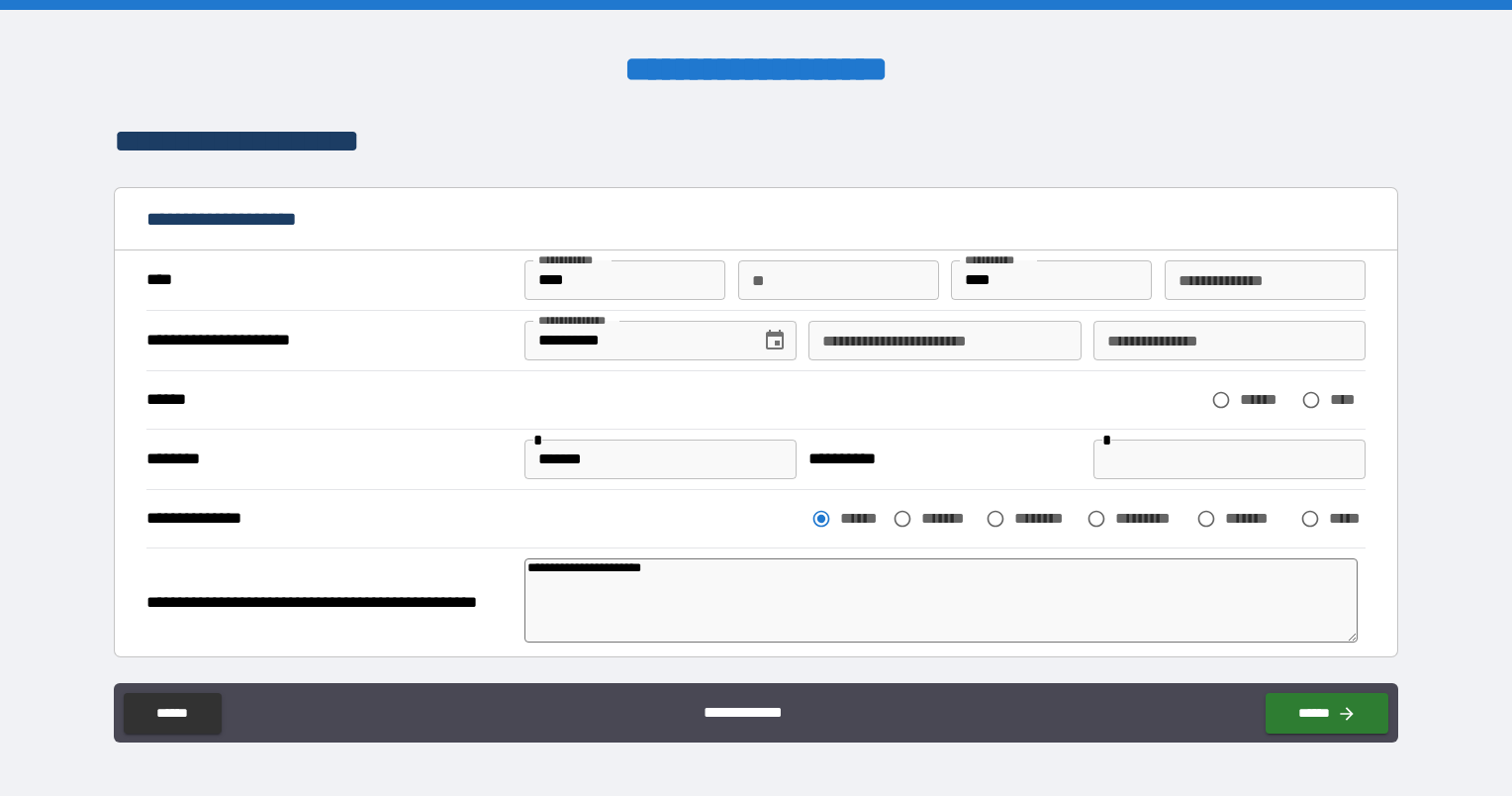 type on "**********" 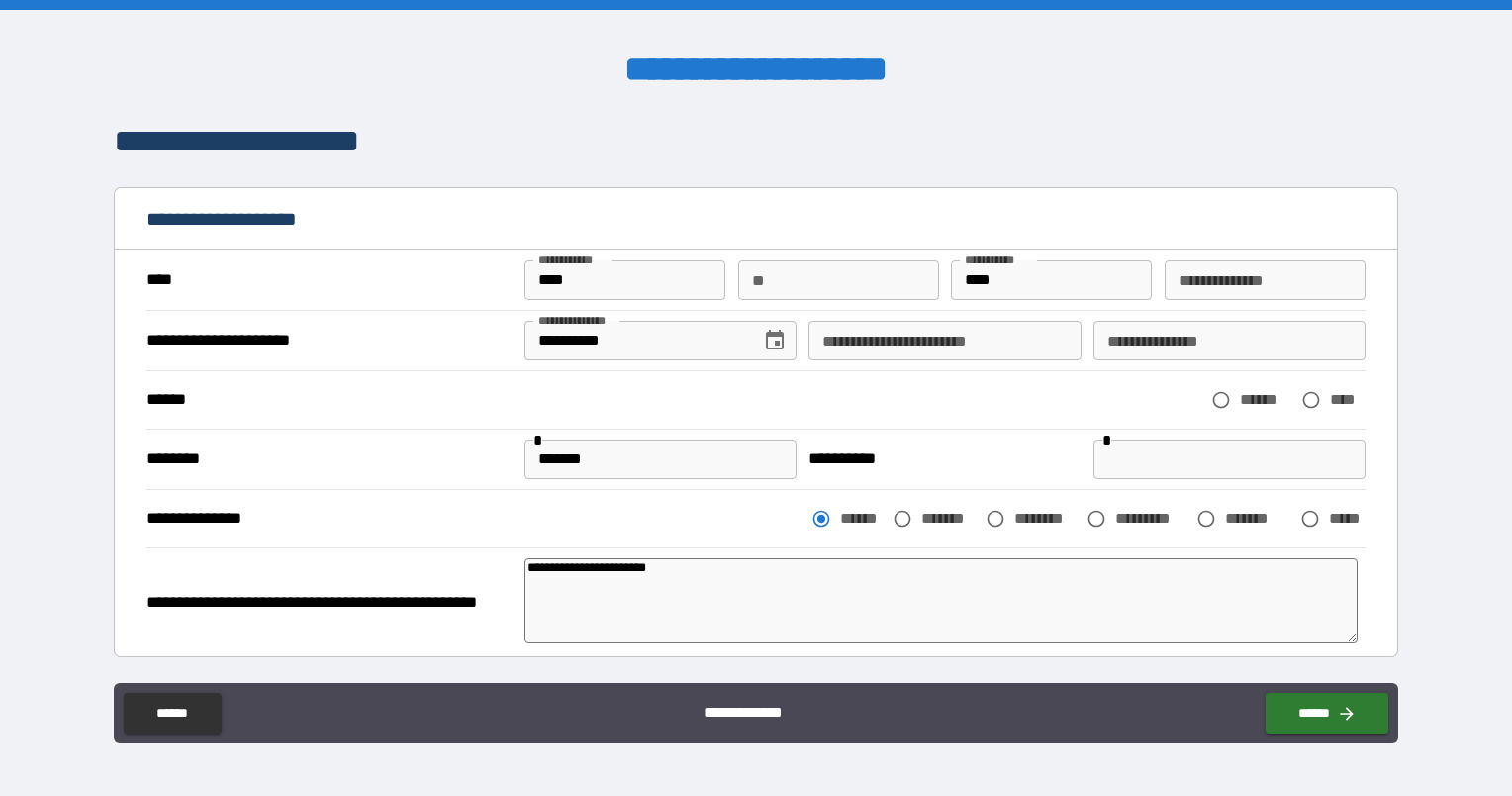 type on "*" 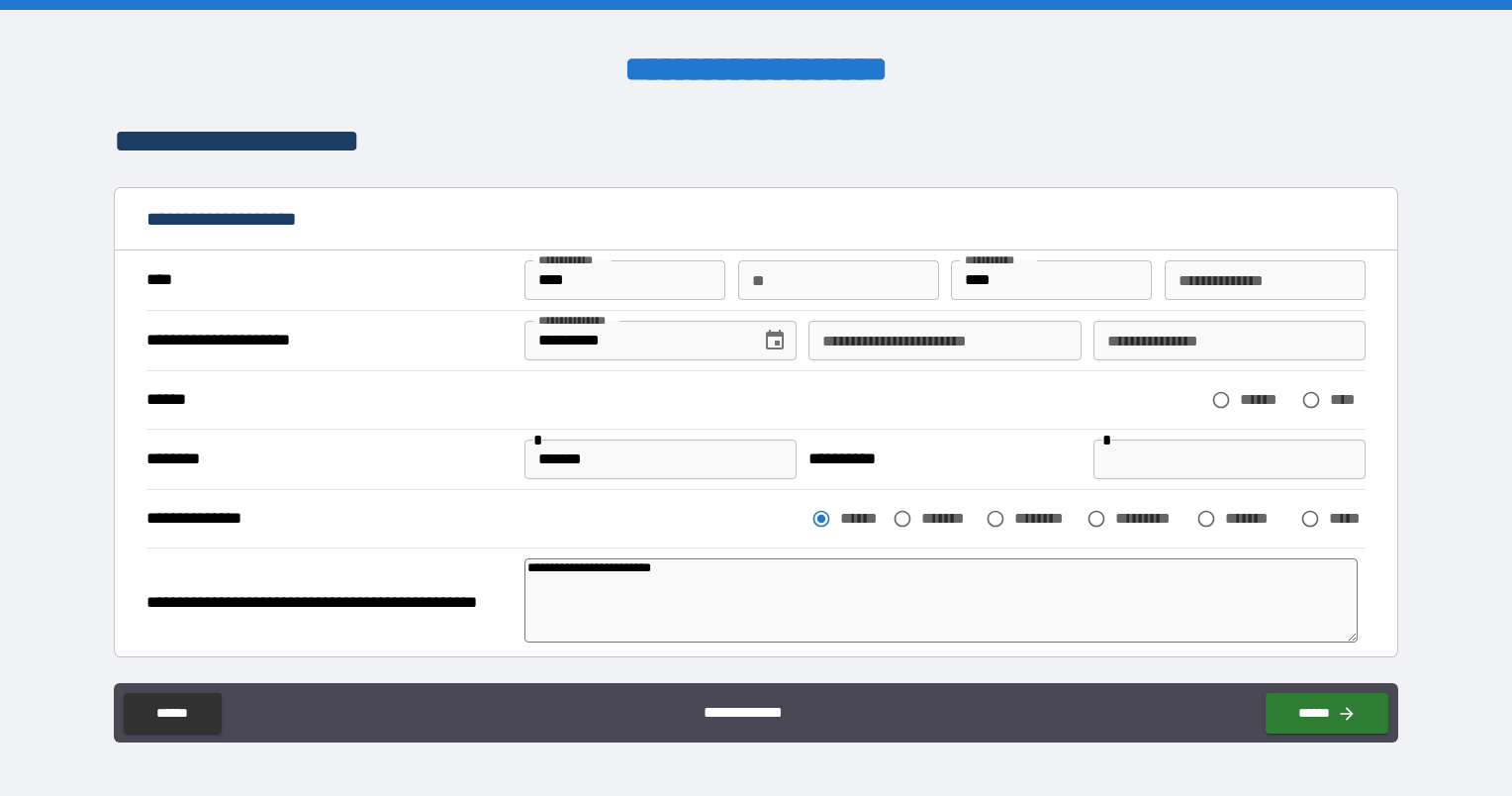 type on "*" 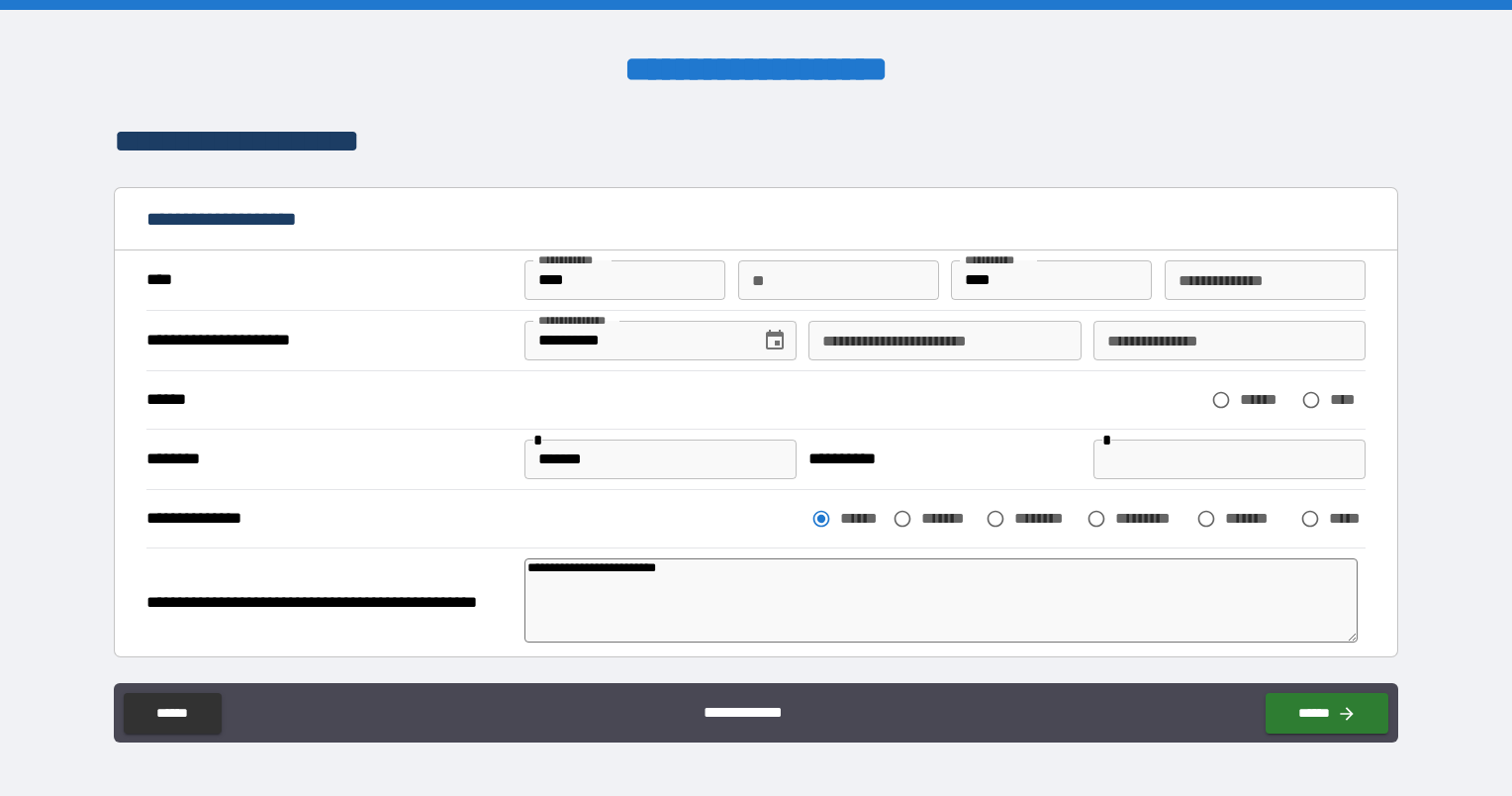 type on "*" 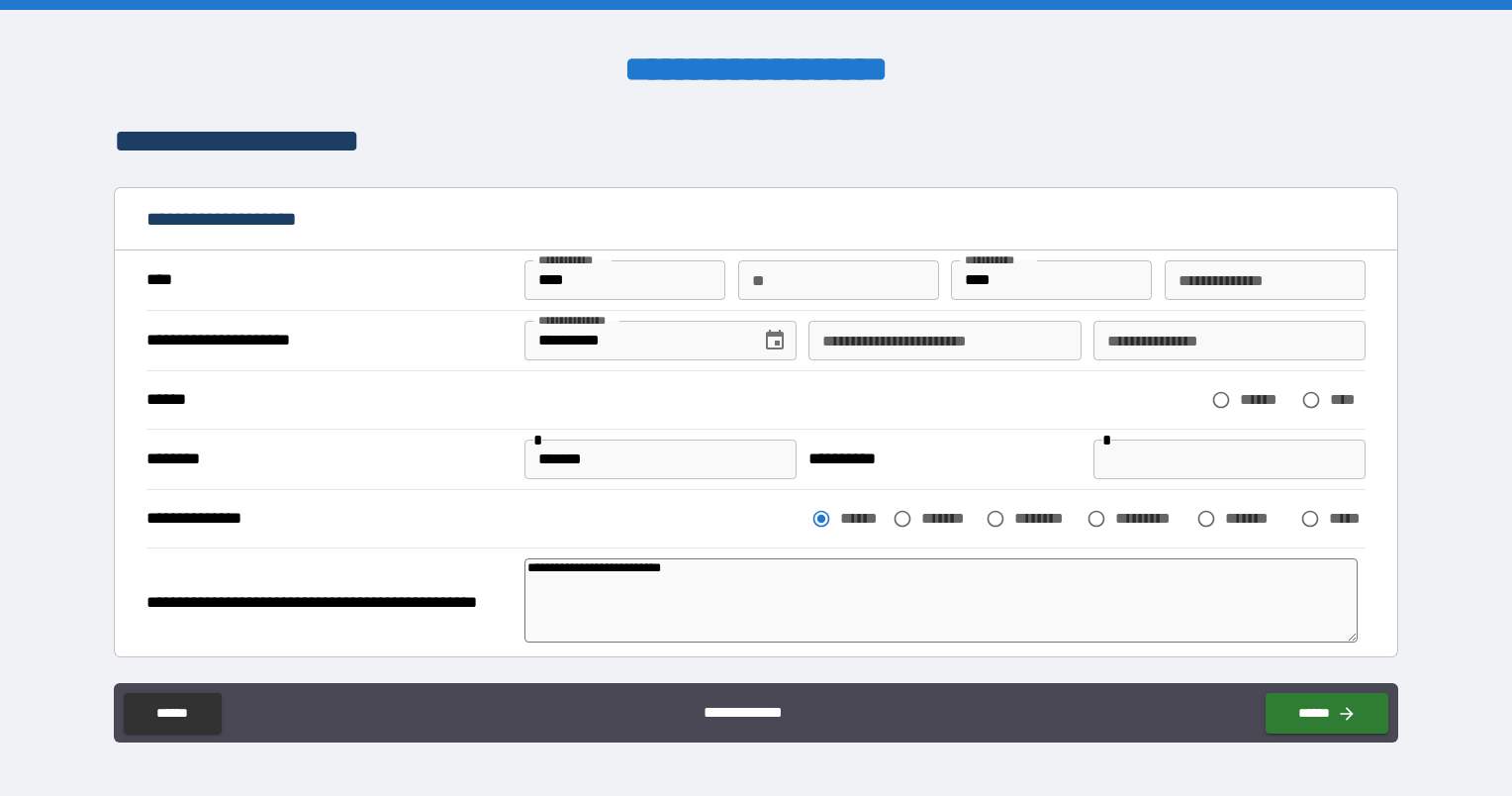 type on "*" 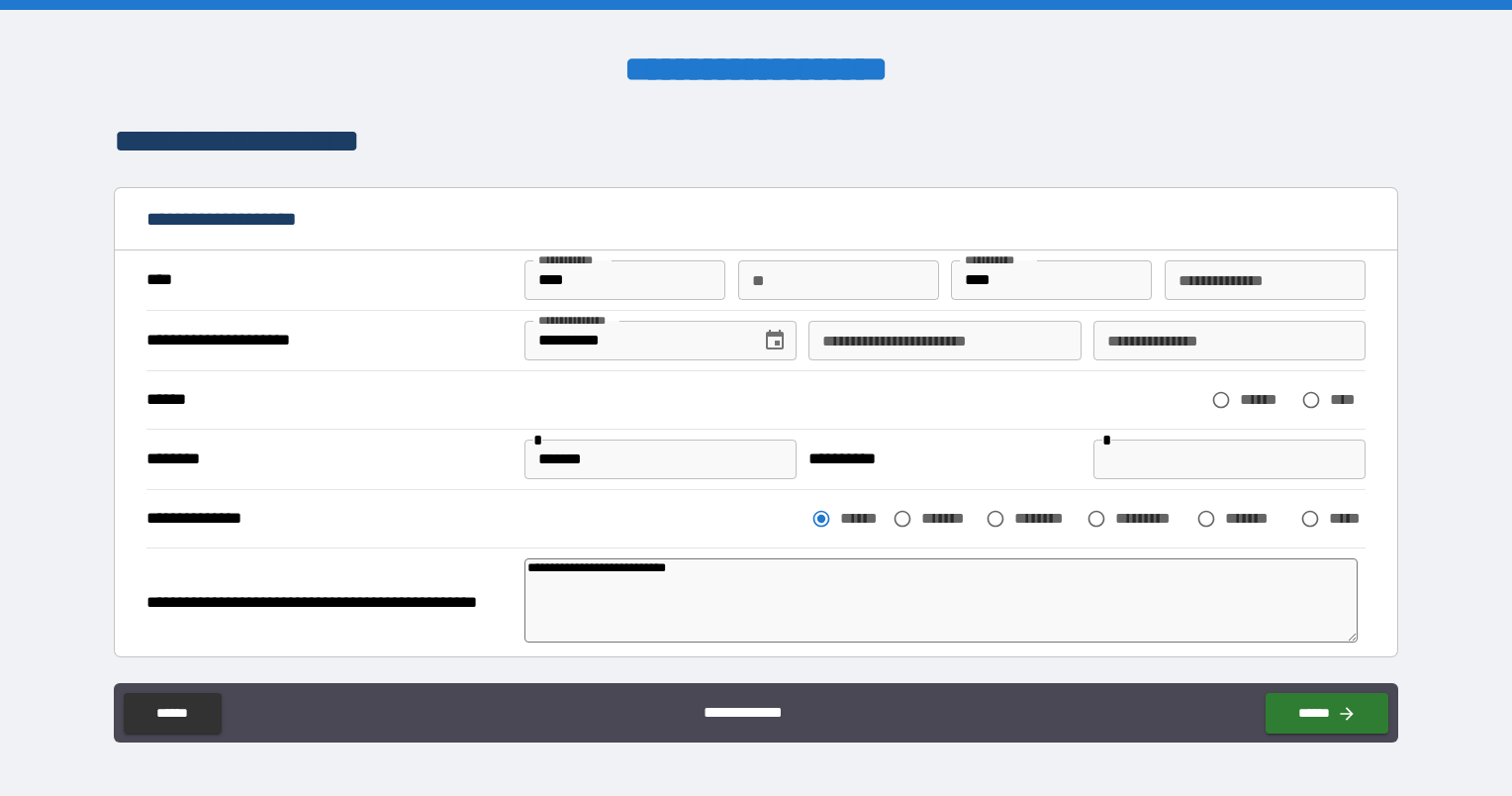 type on "*" 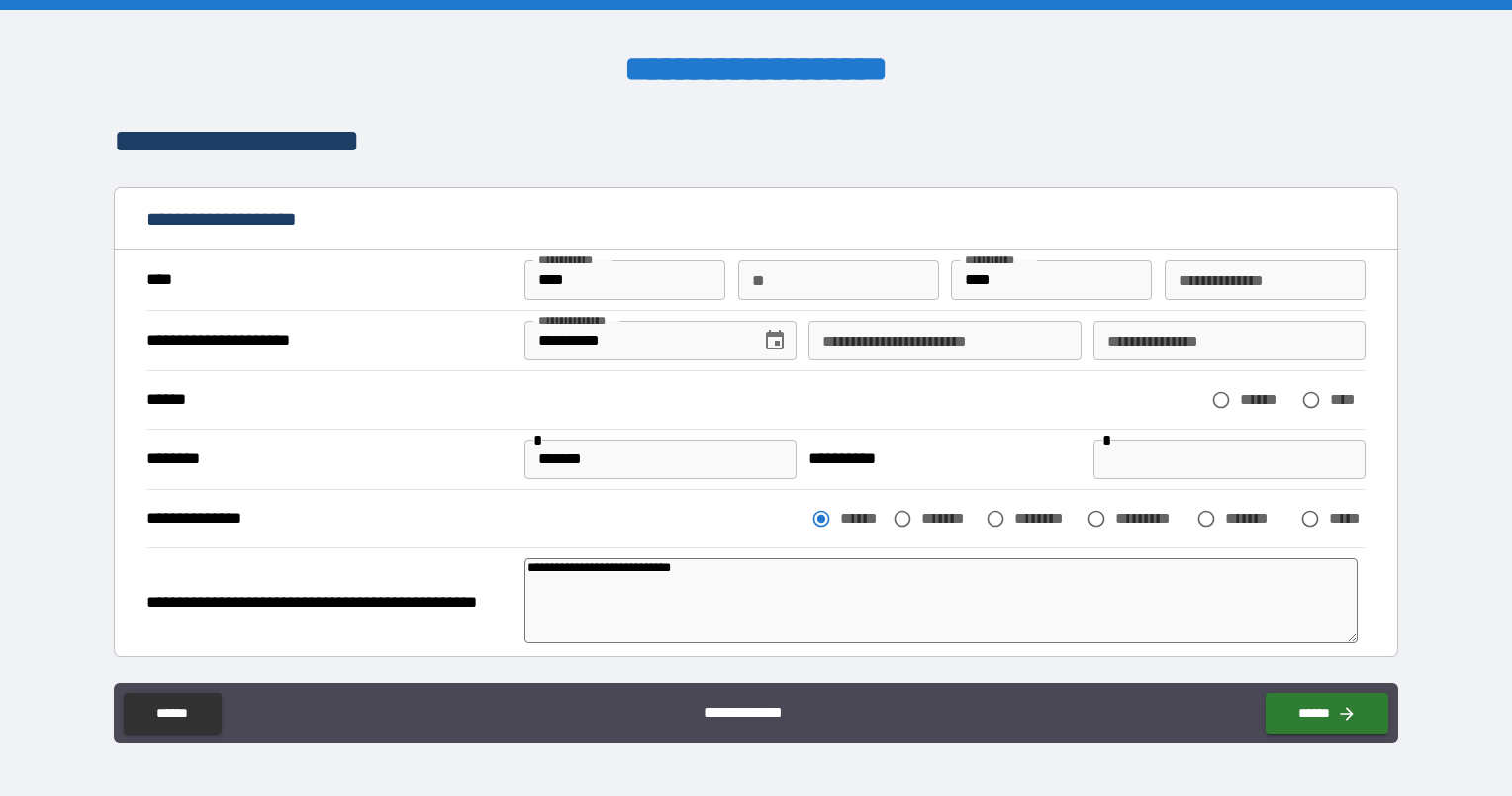 type on "*" 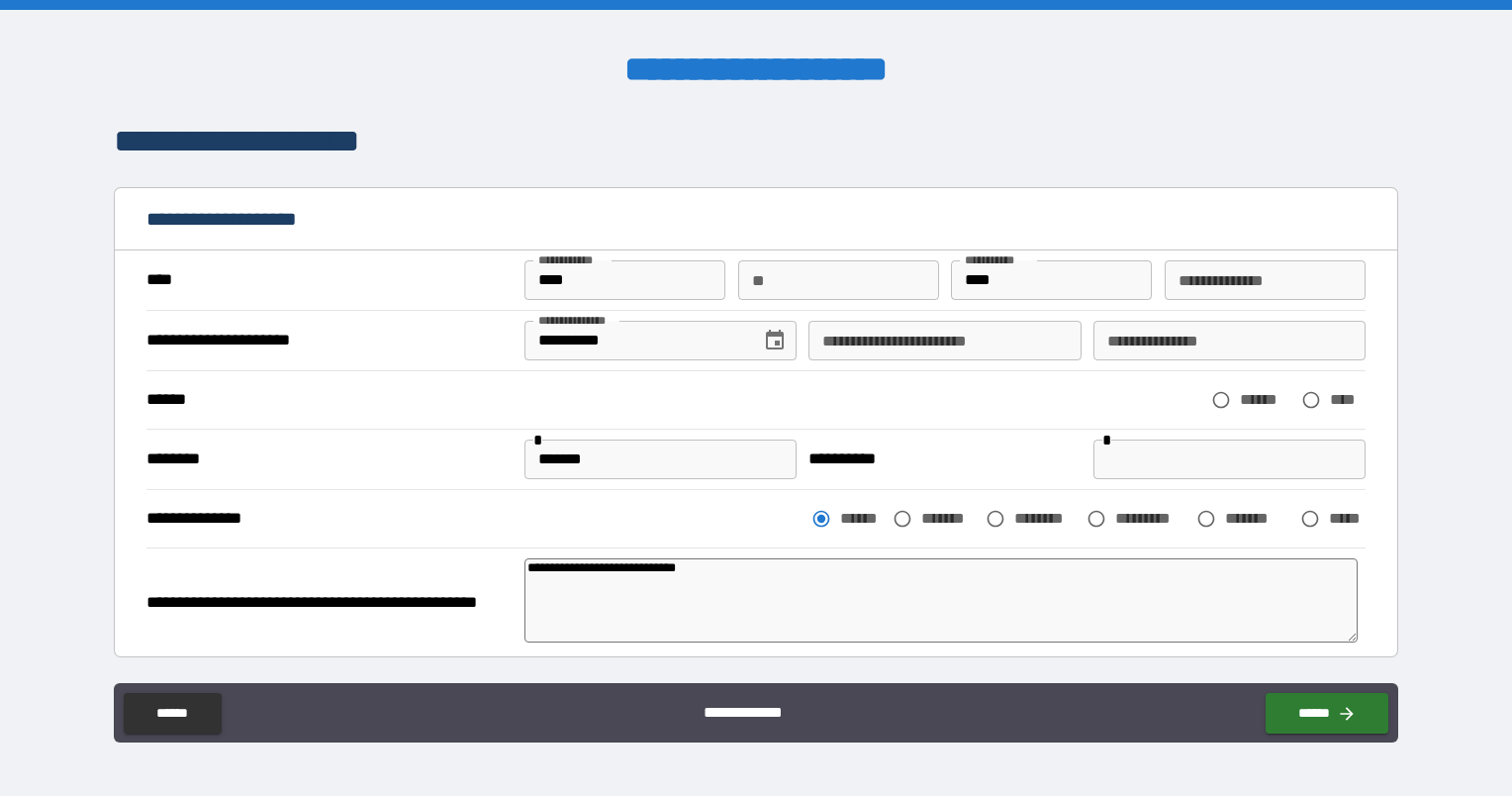 type on "*" 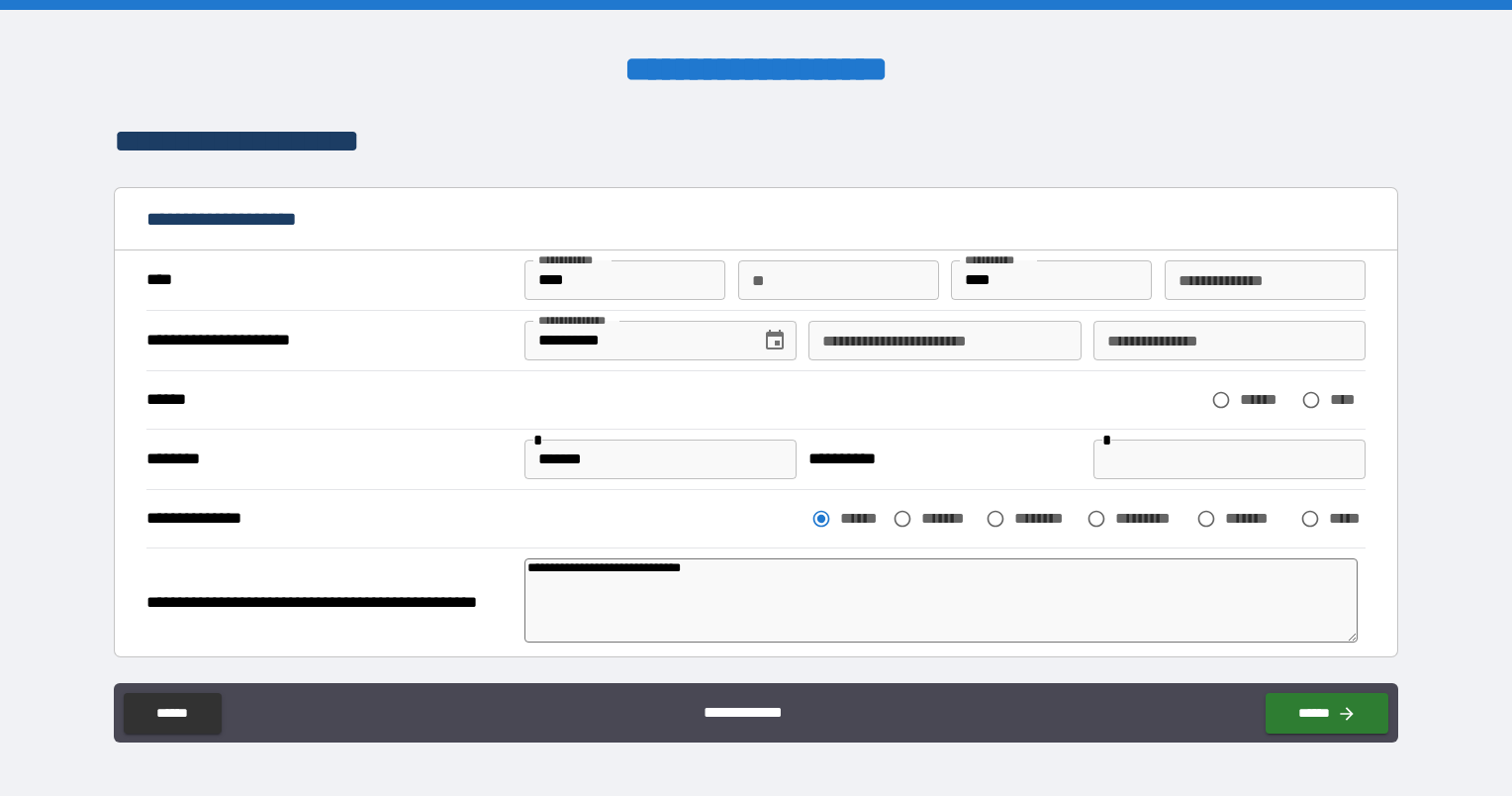 type on "*" 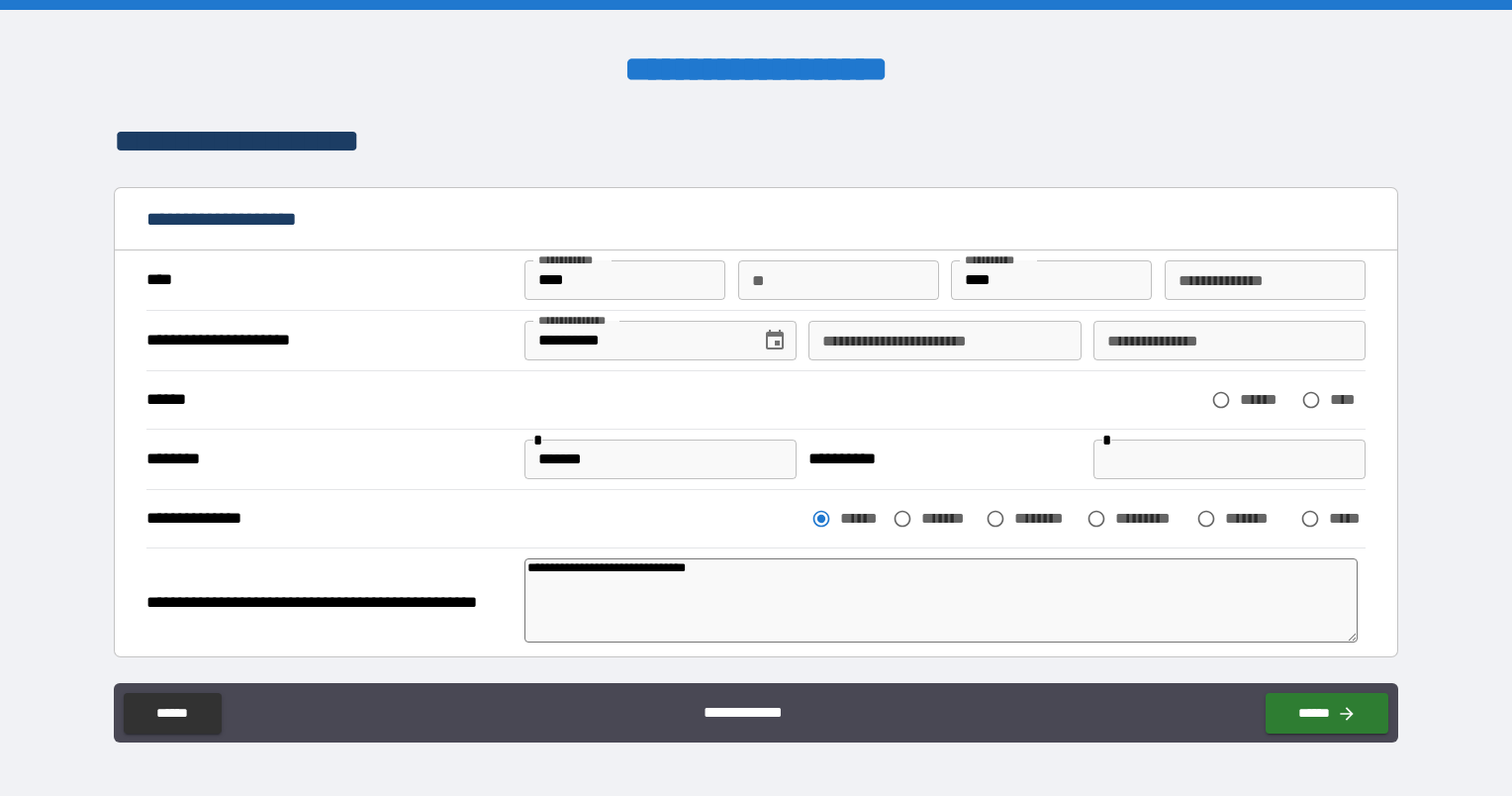 type on "*" 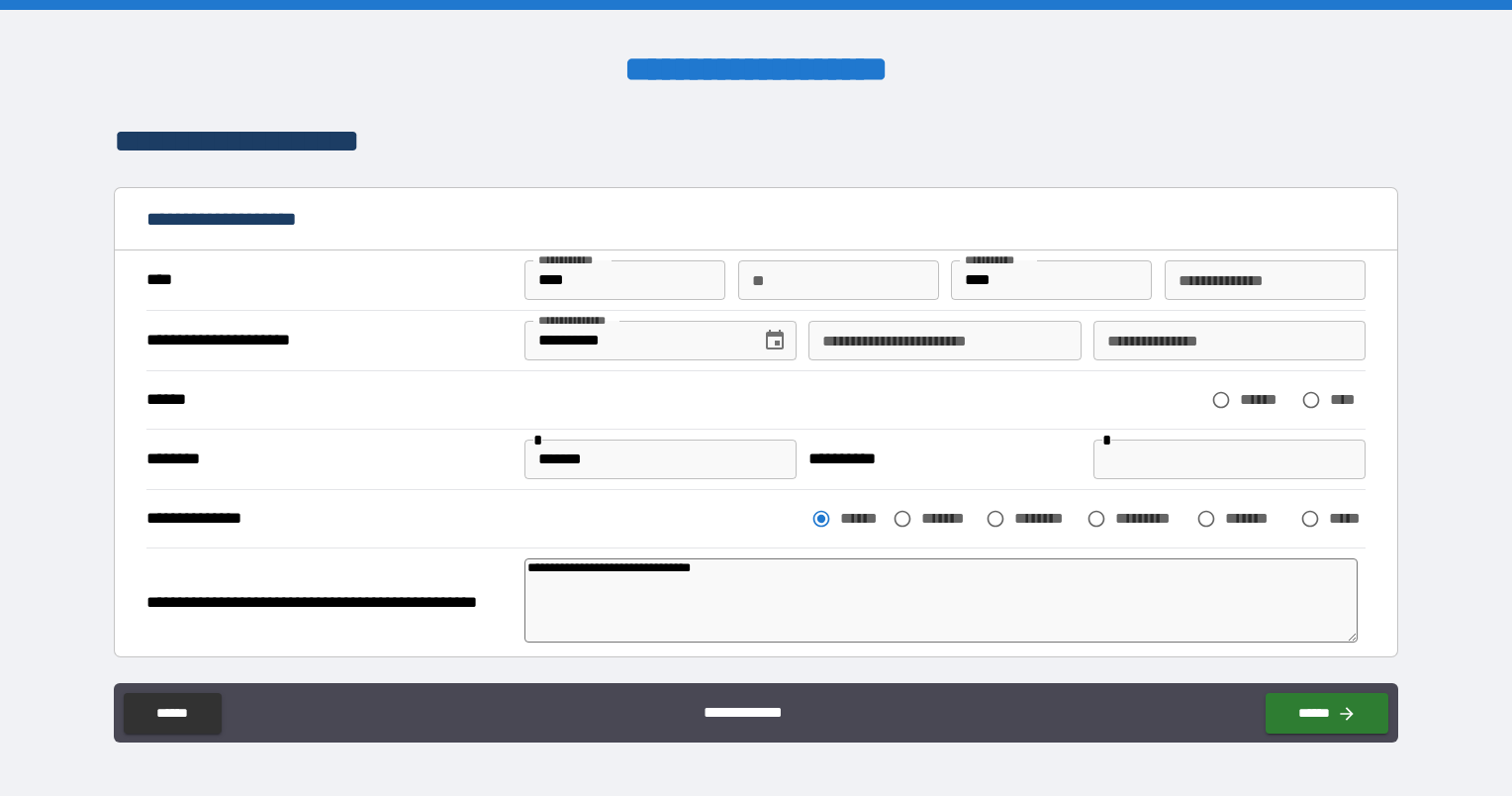 type on "*" 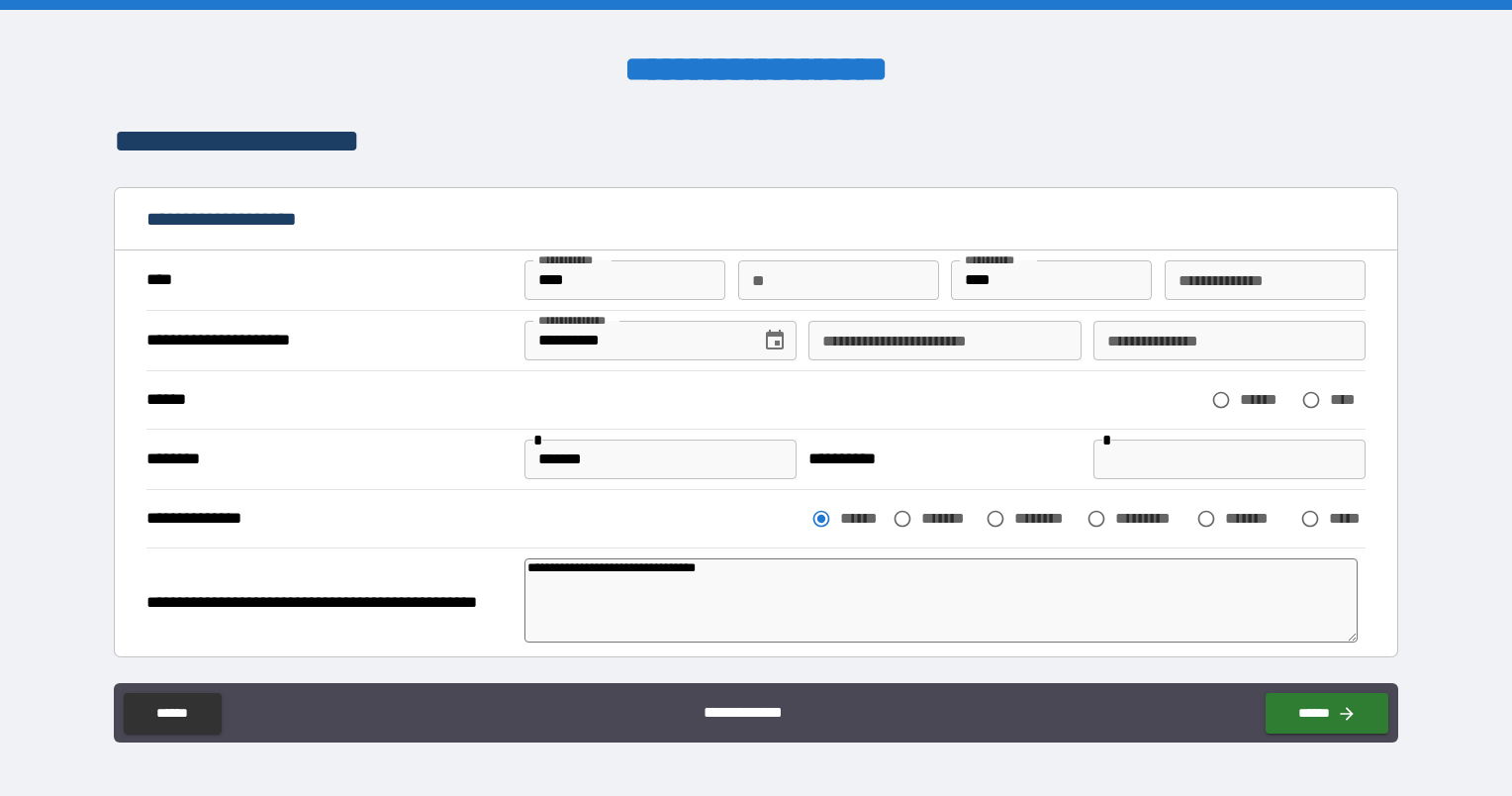type on "**********" 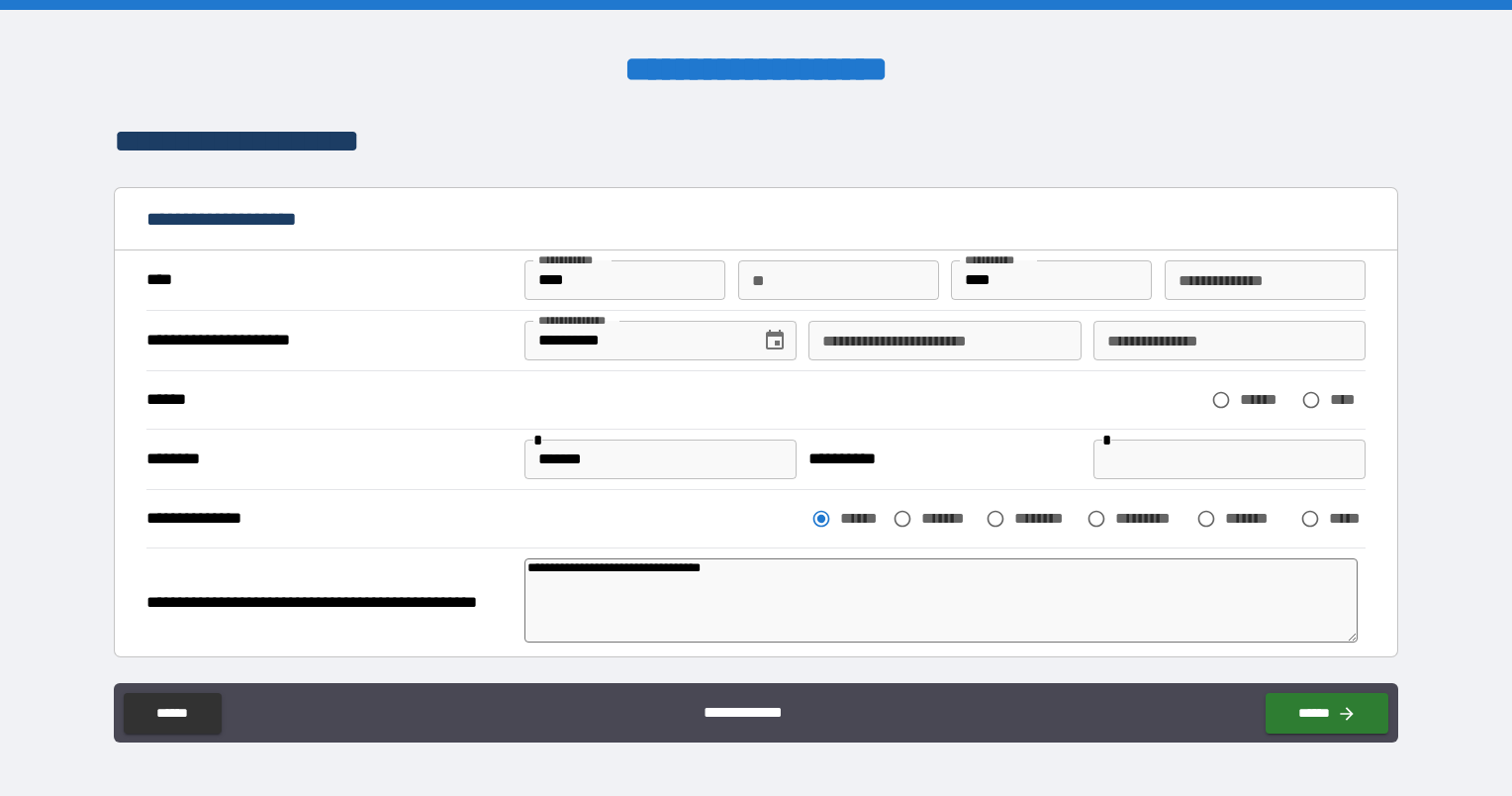 type on "*" 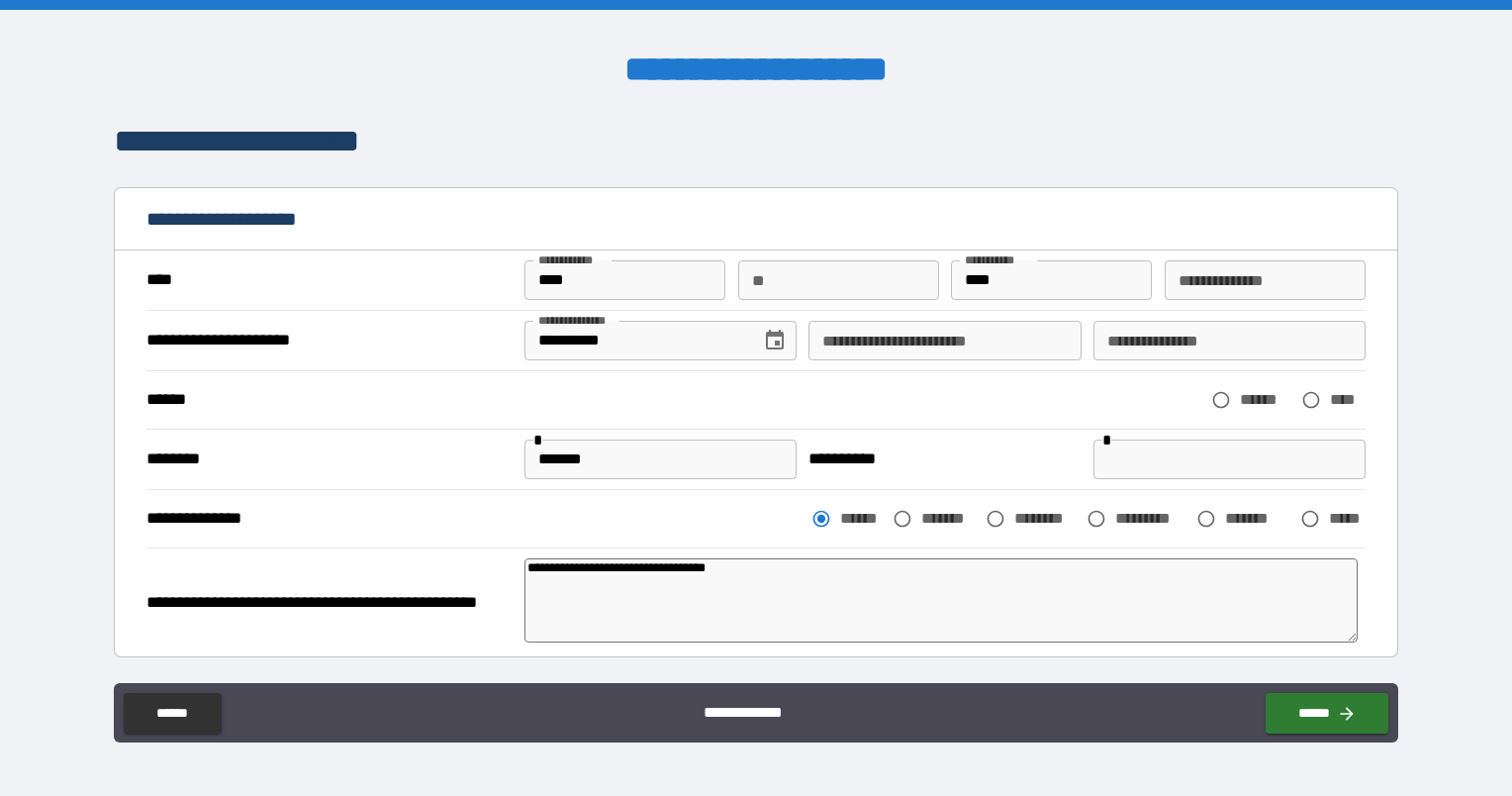 type on "**********" 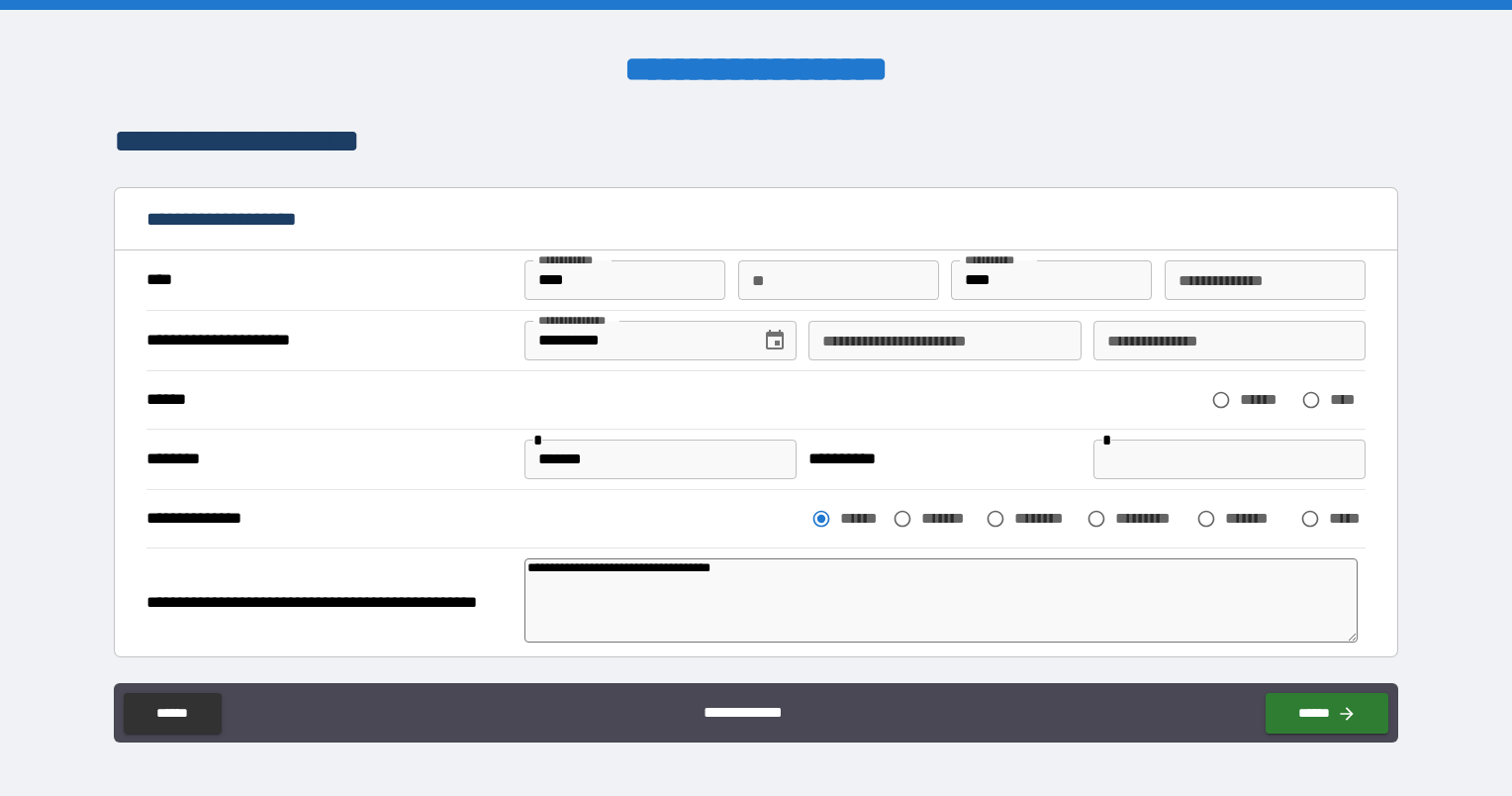 type on "*" 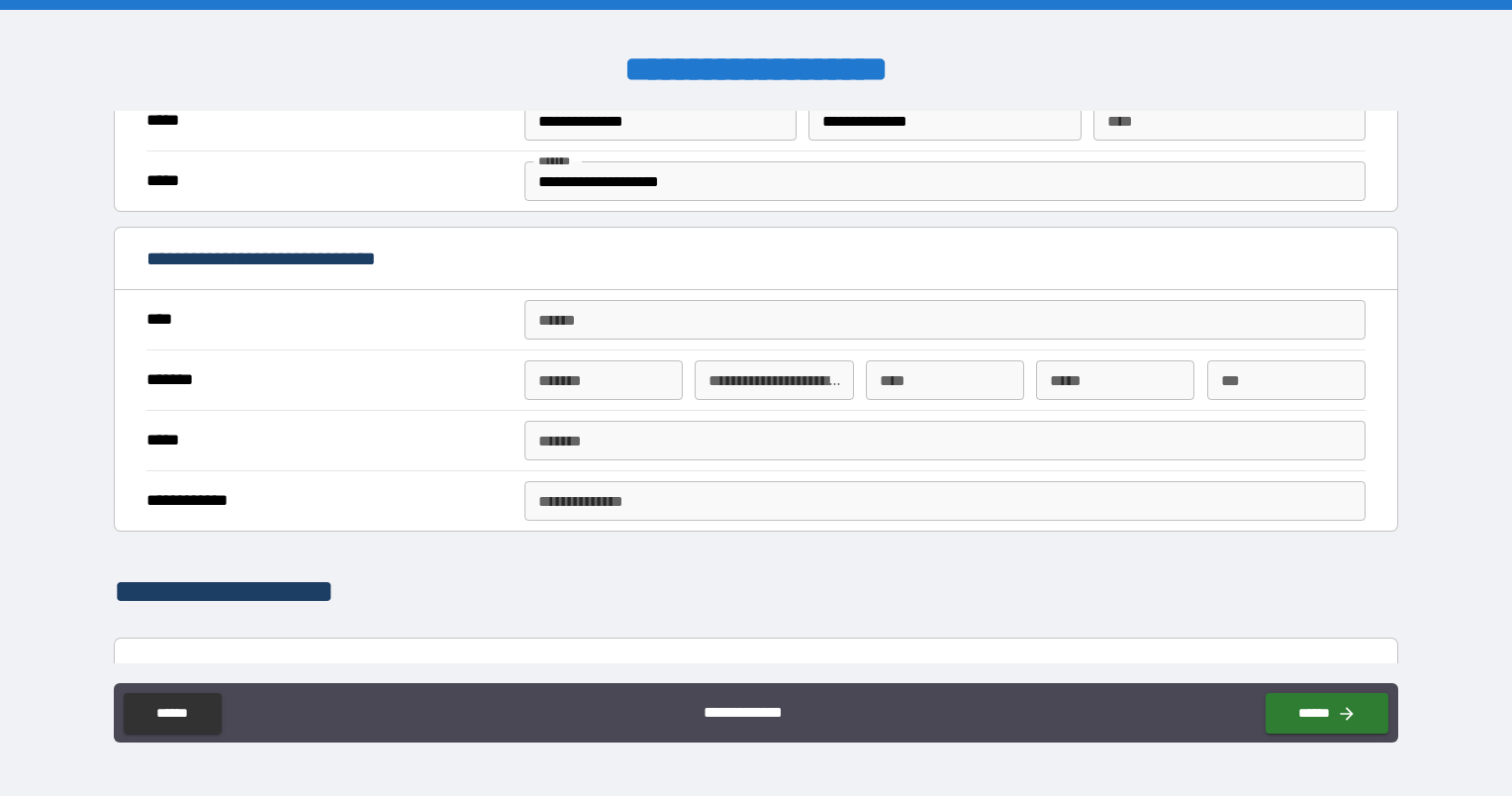 scroll, scrollTop: 811, scrollLeft: 0, axis: vertical 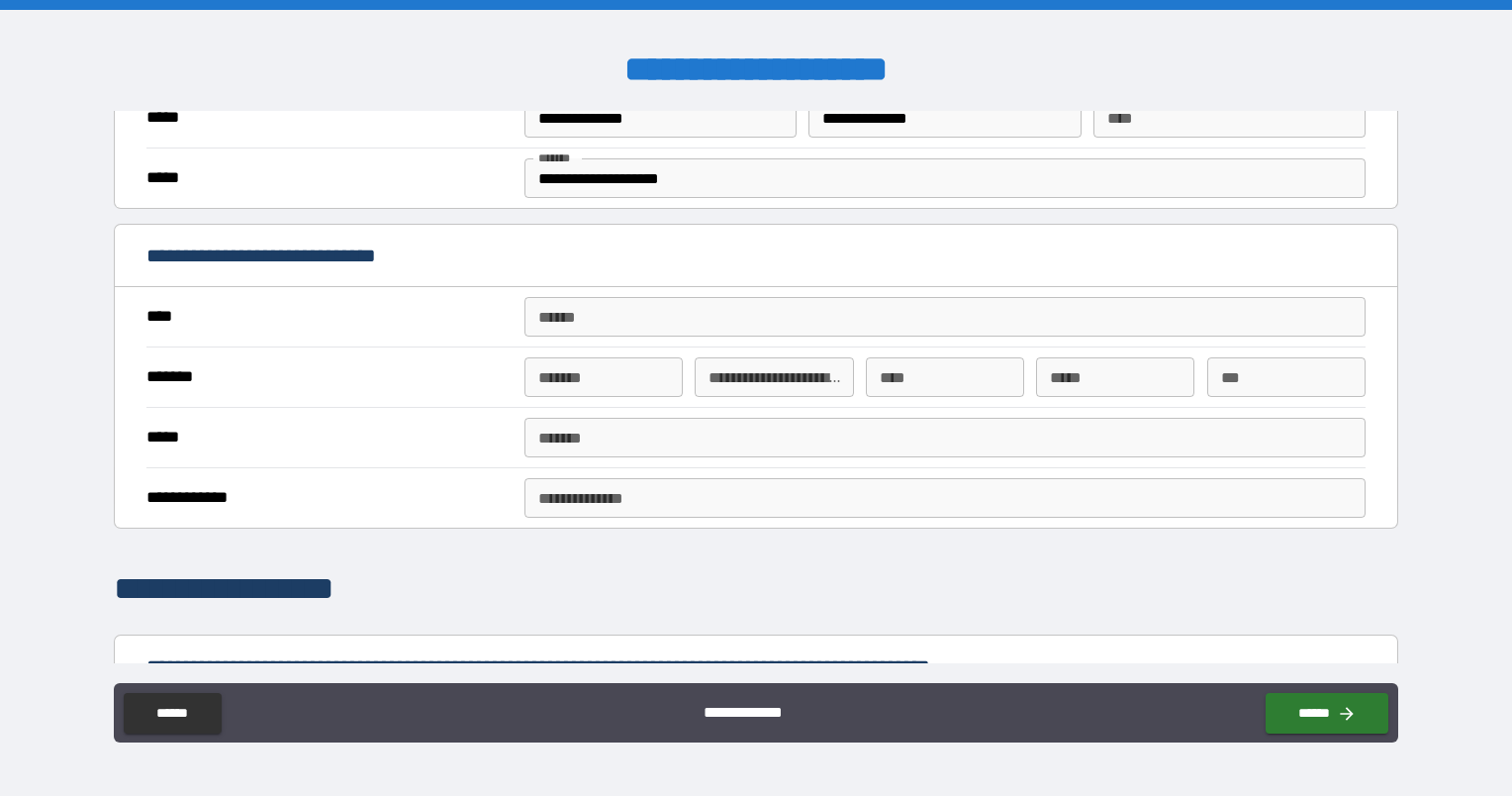 type on "**********" 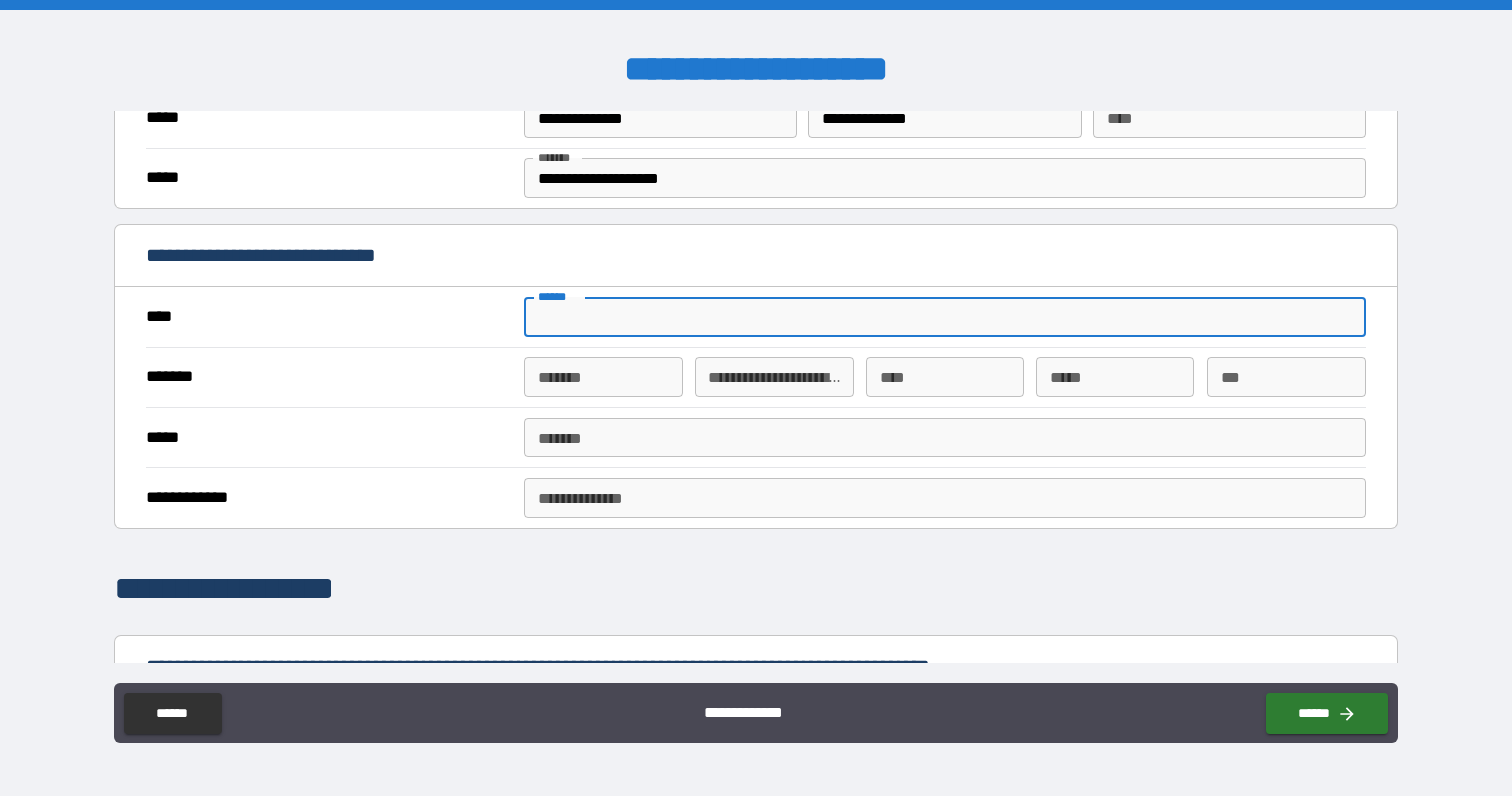 type on "**********" 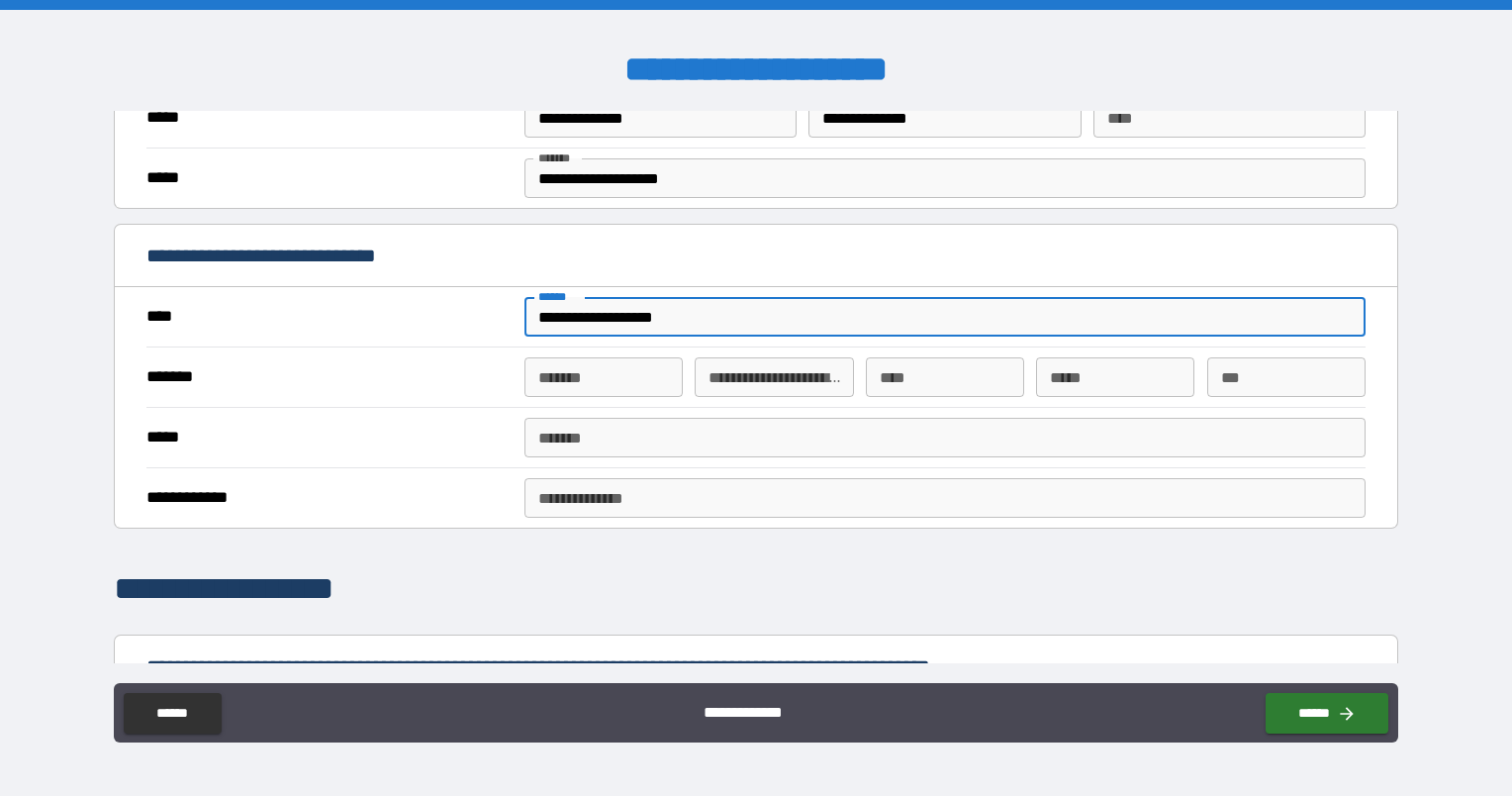 type on "**********" 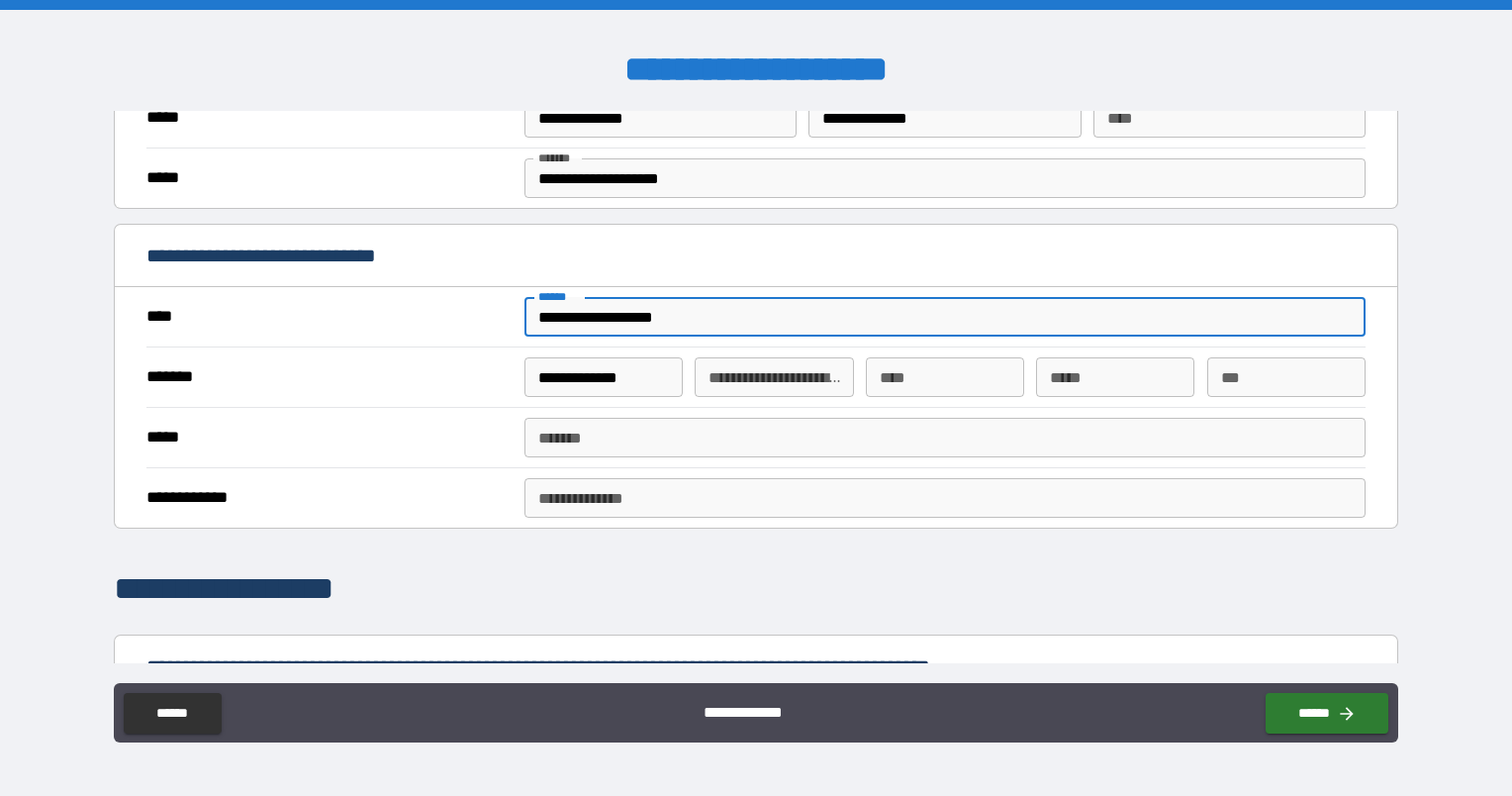 type on "*******" 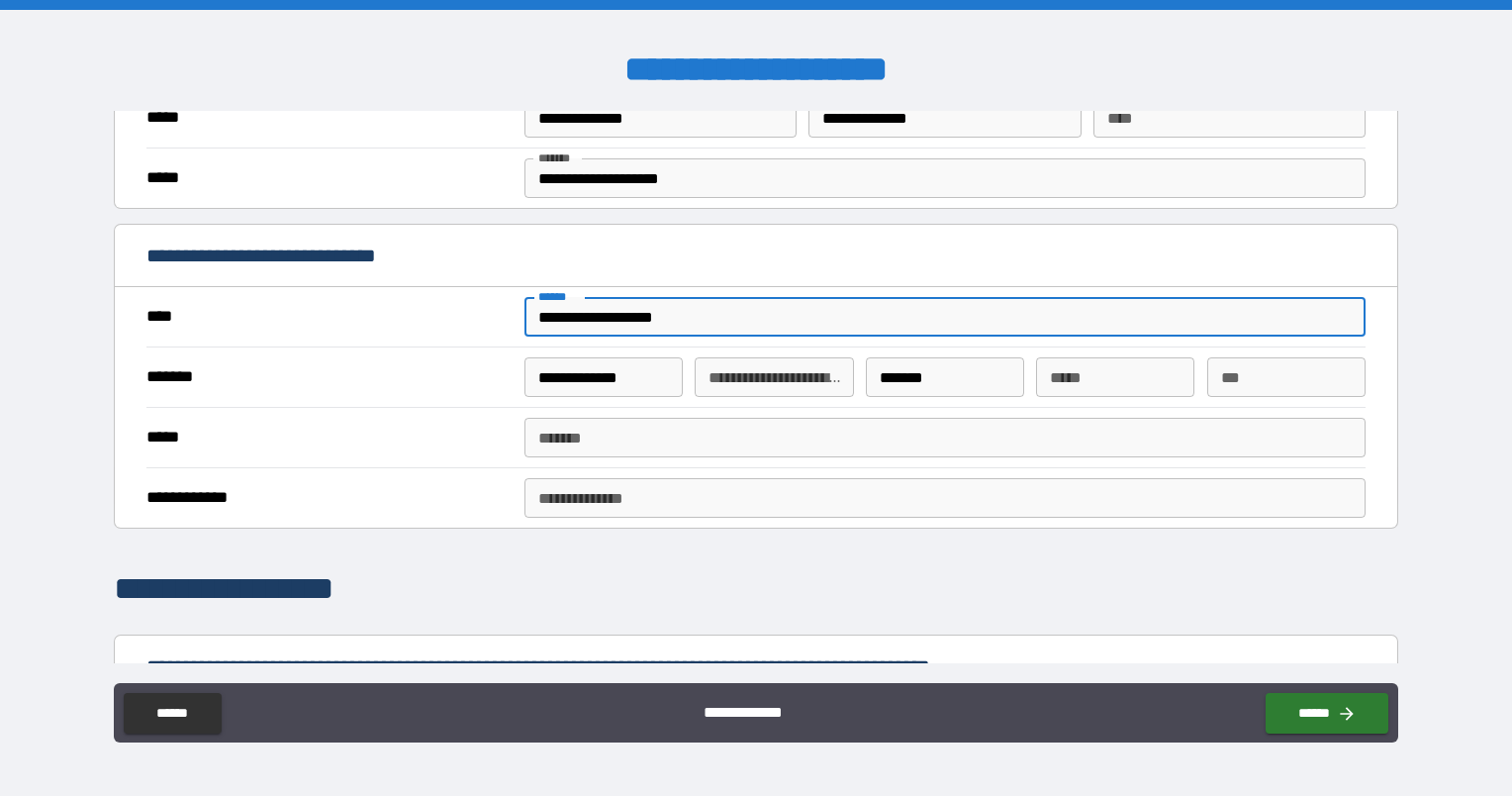 type on "**" 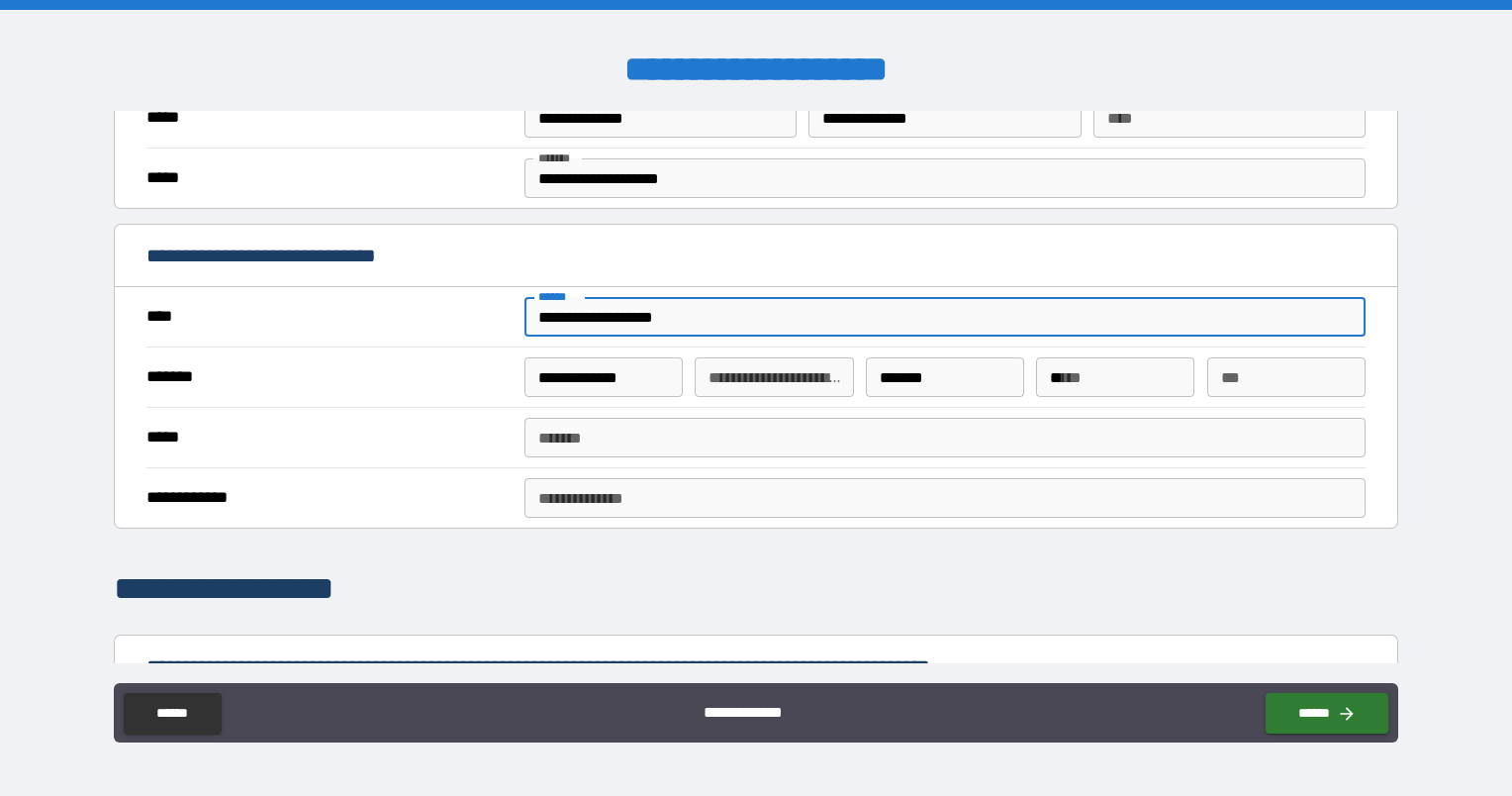 type on "*****" 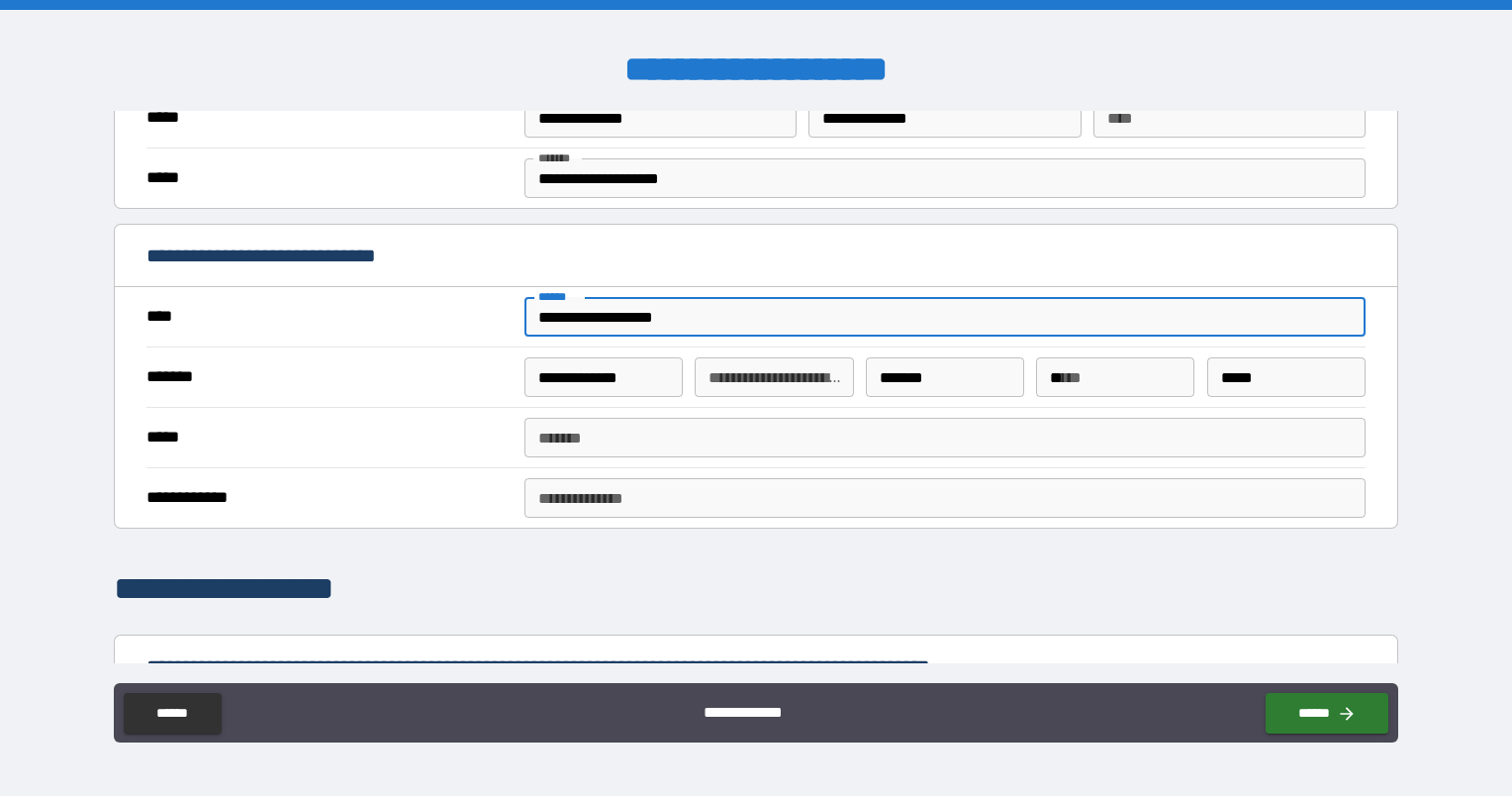 type on "**********" 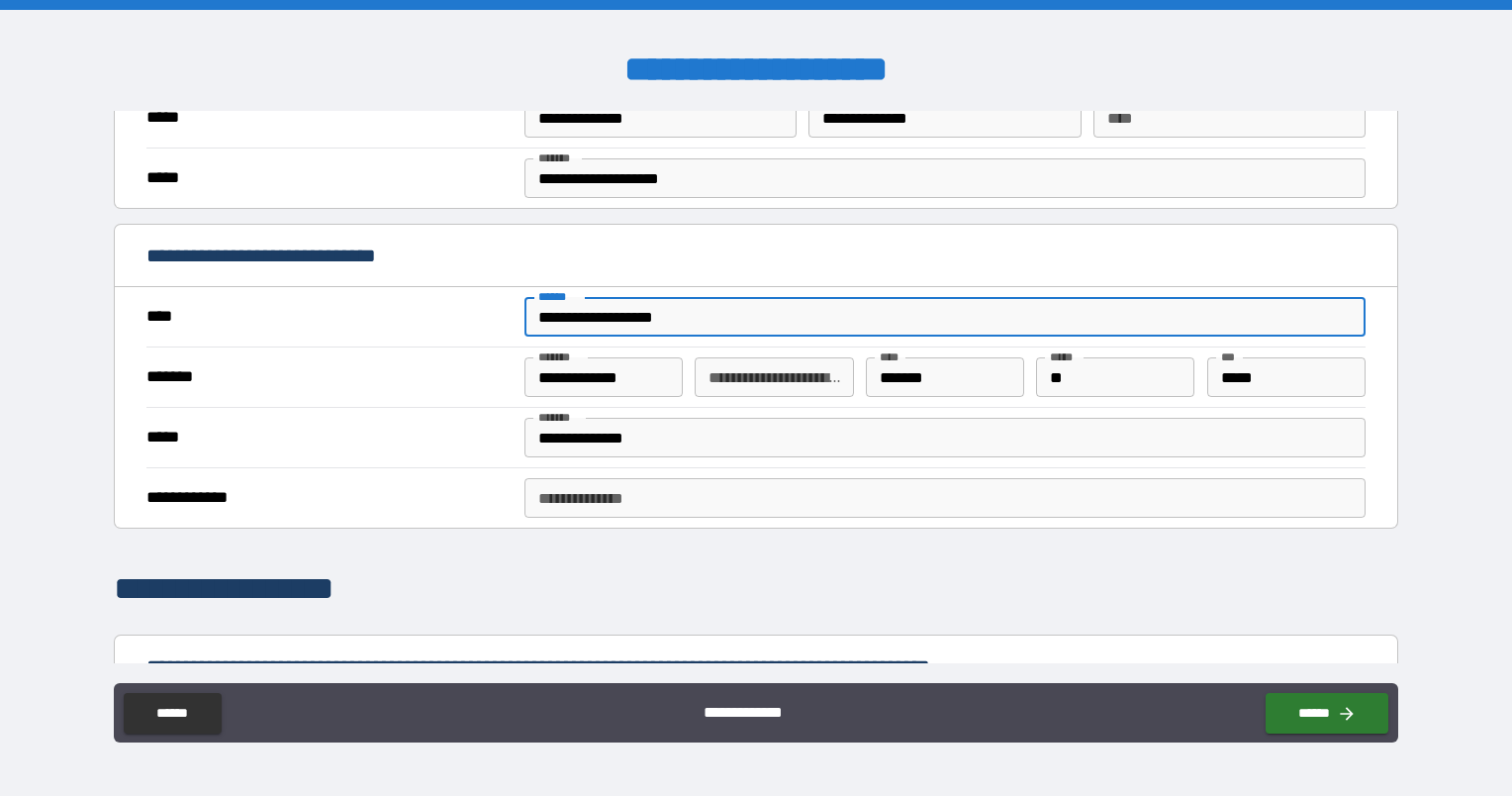 click on "**********" at bounding box center [945, 317] 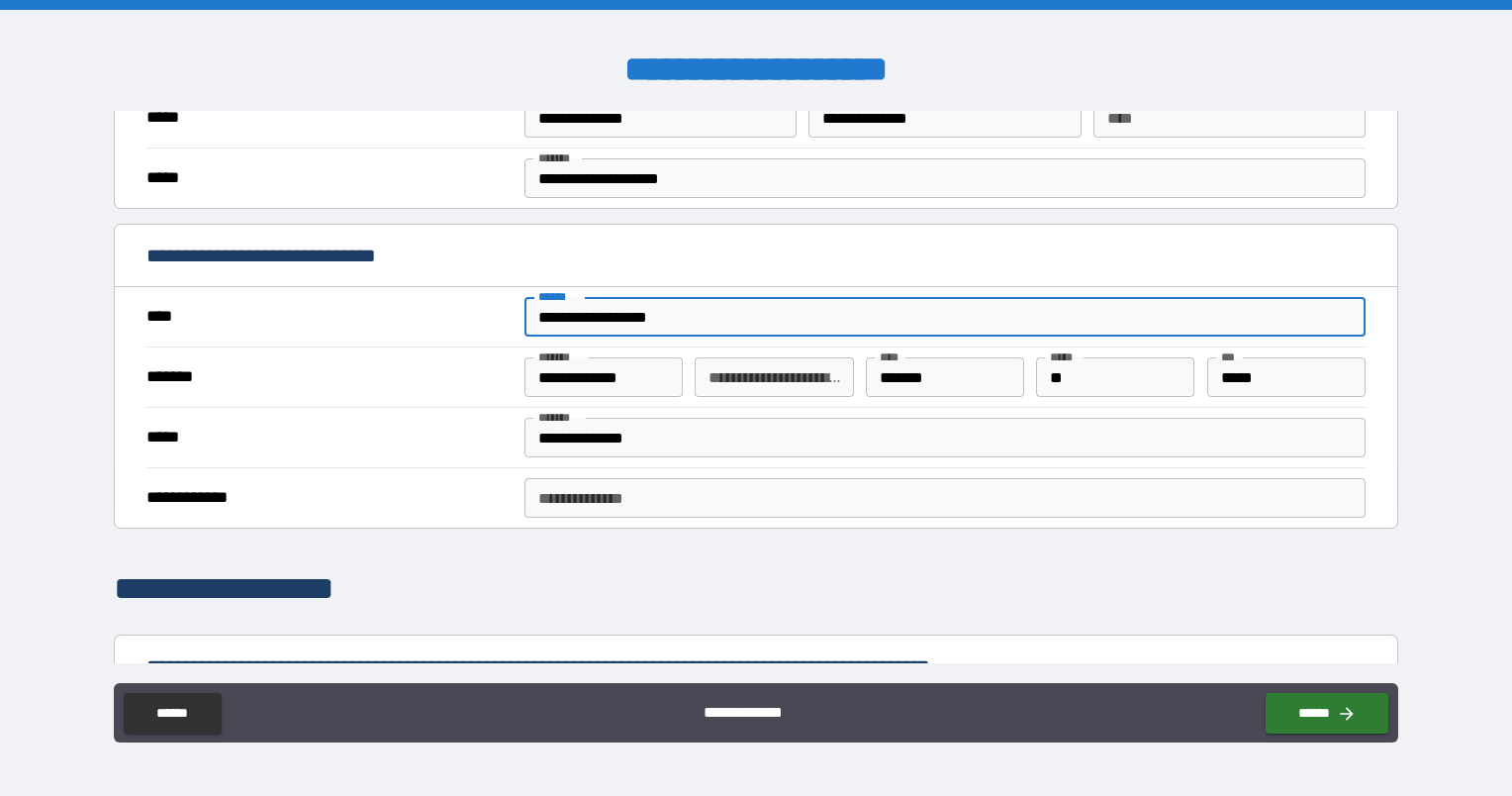 type on "*" 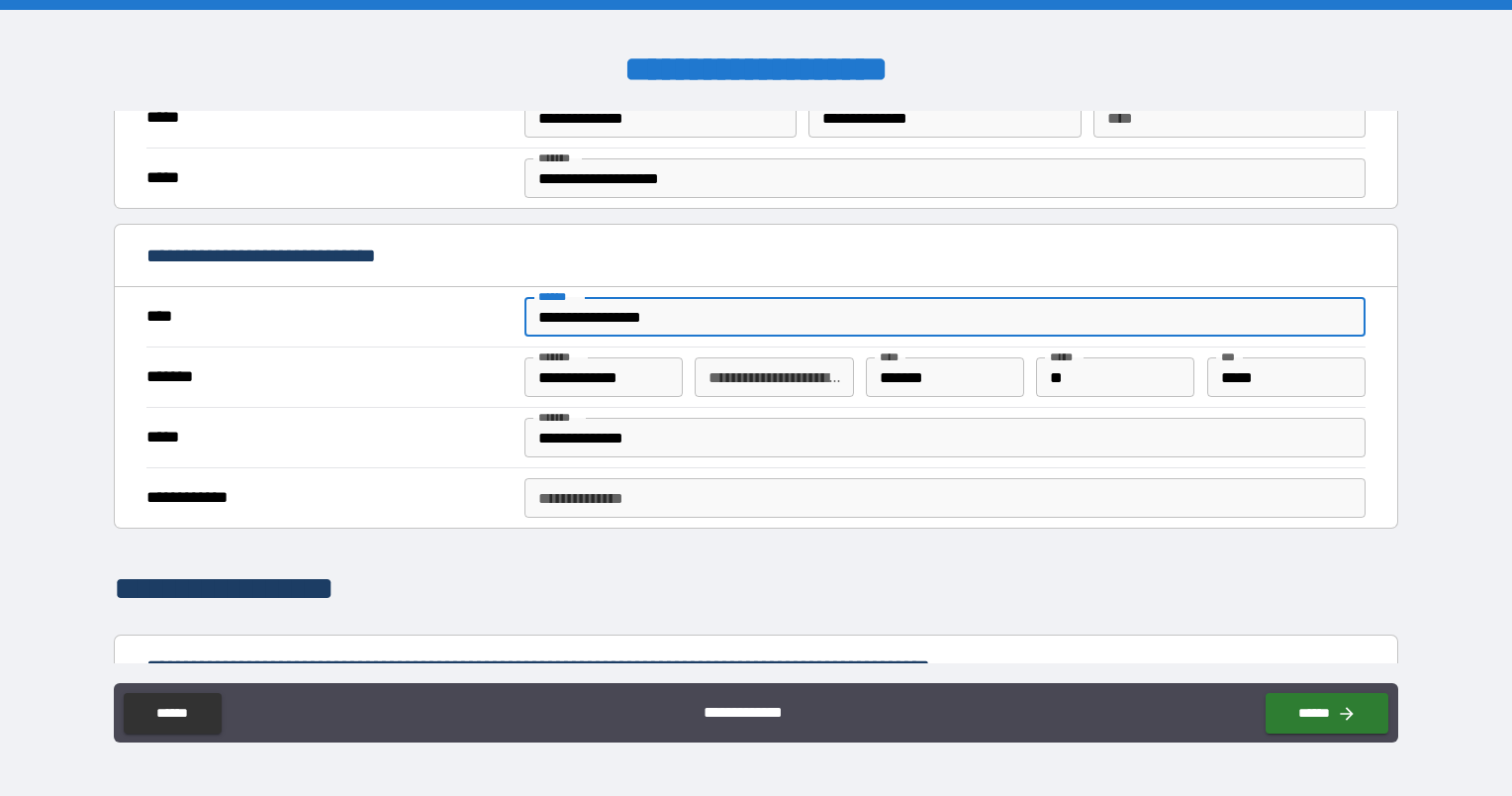 type on "*" 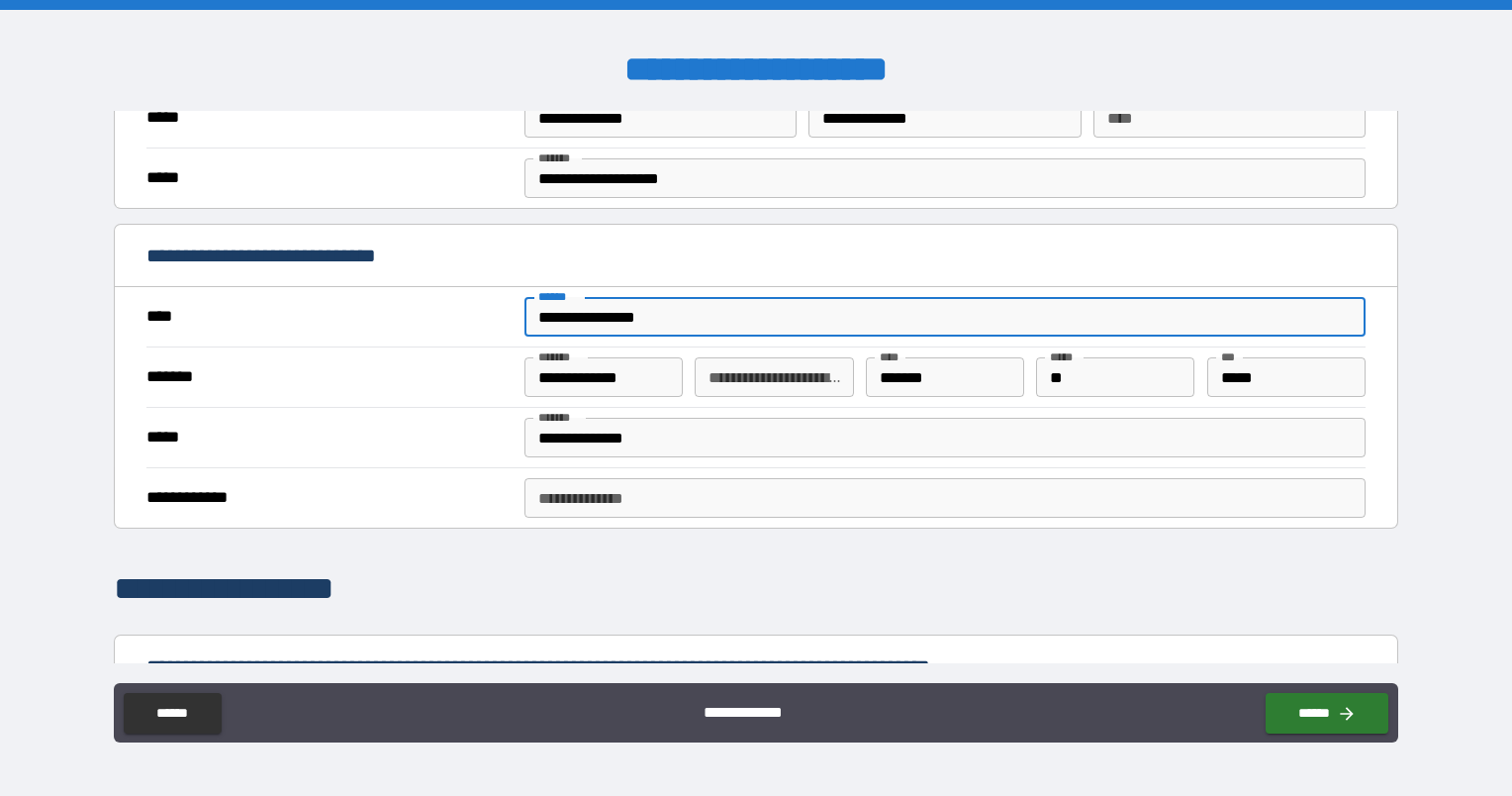 type on "*" 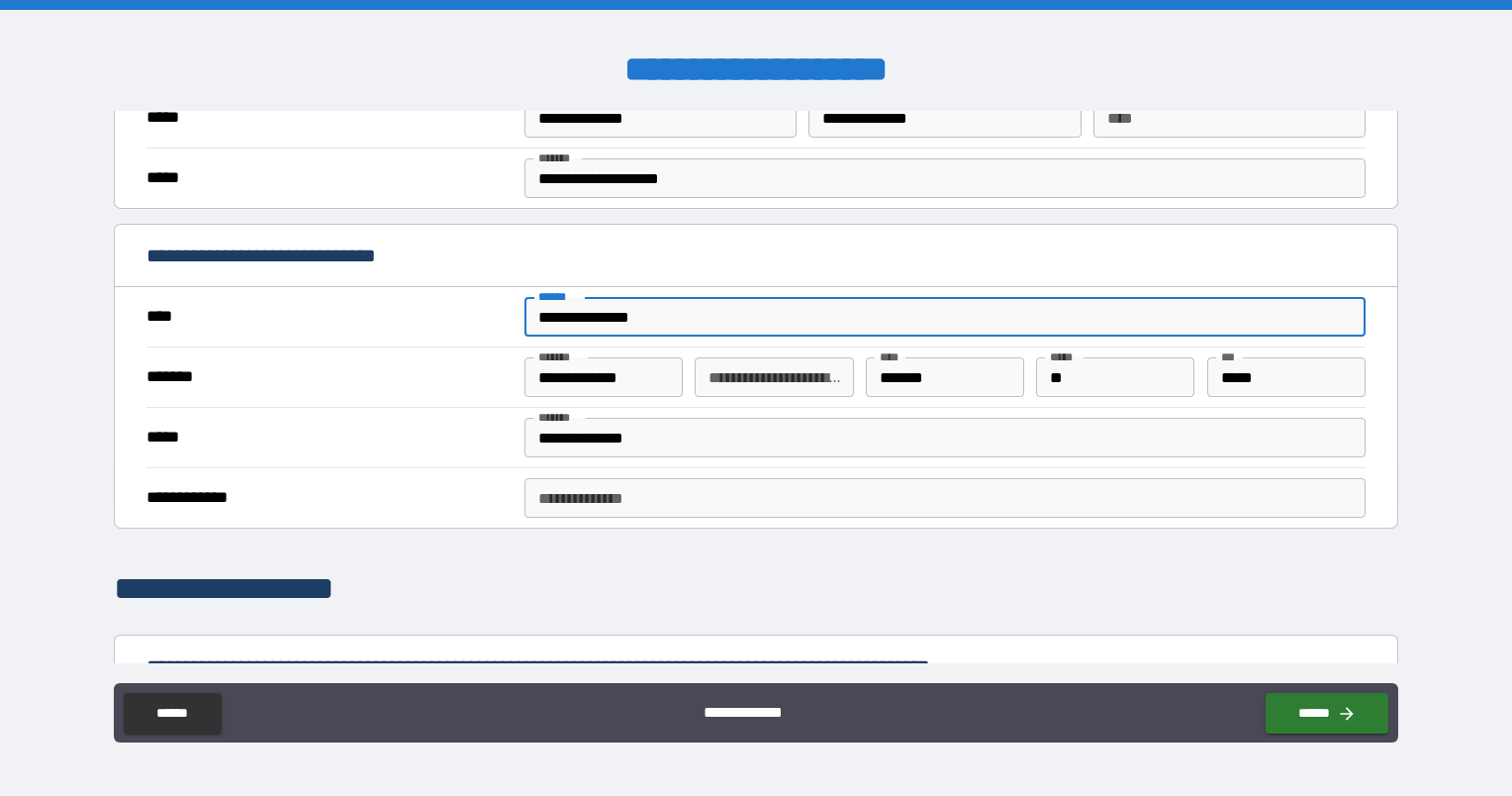 type on "*" 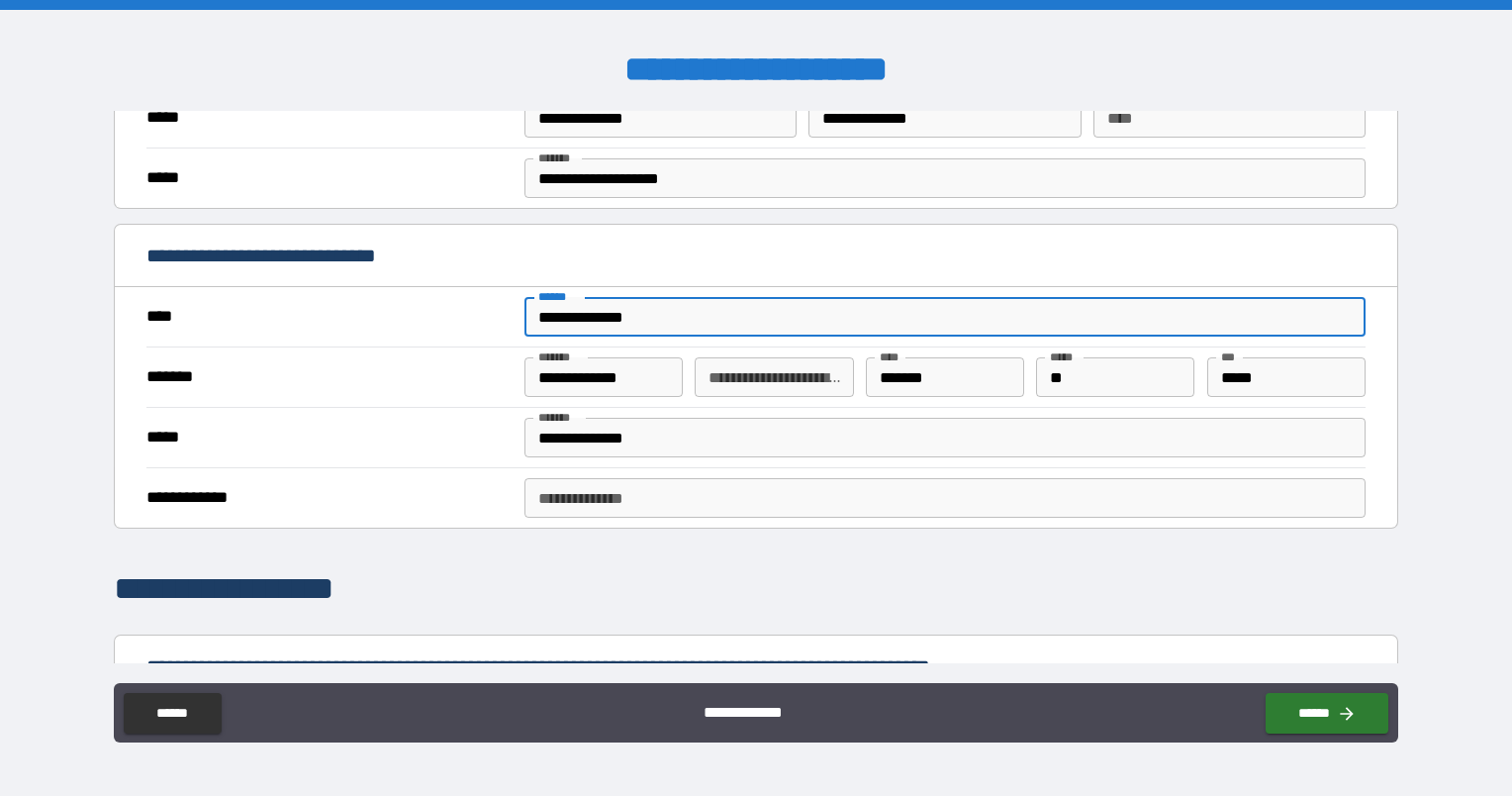 type on "*" 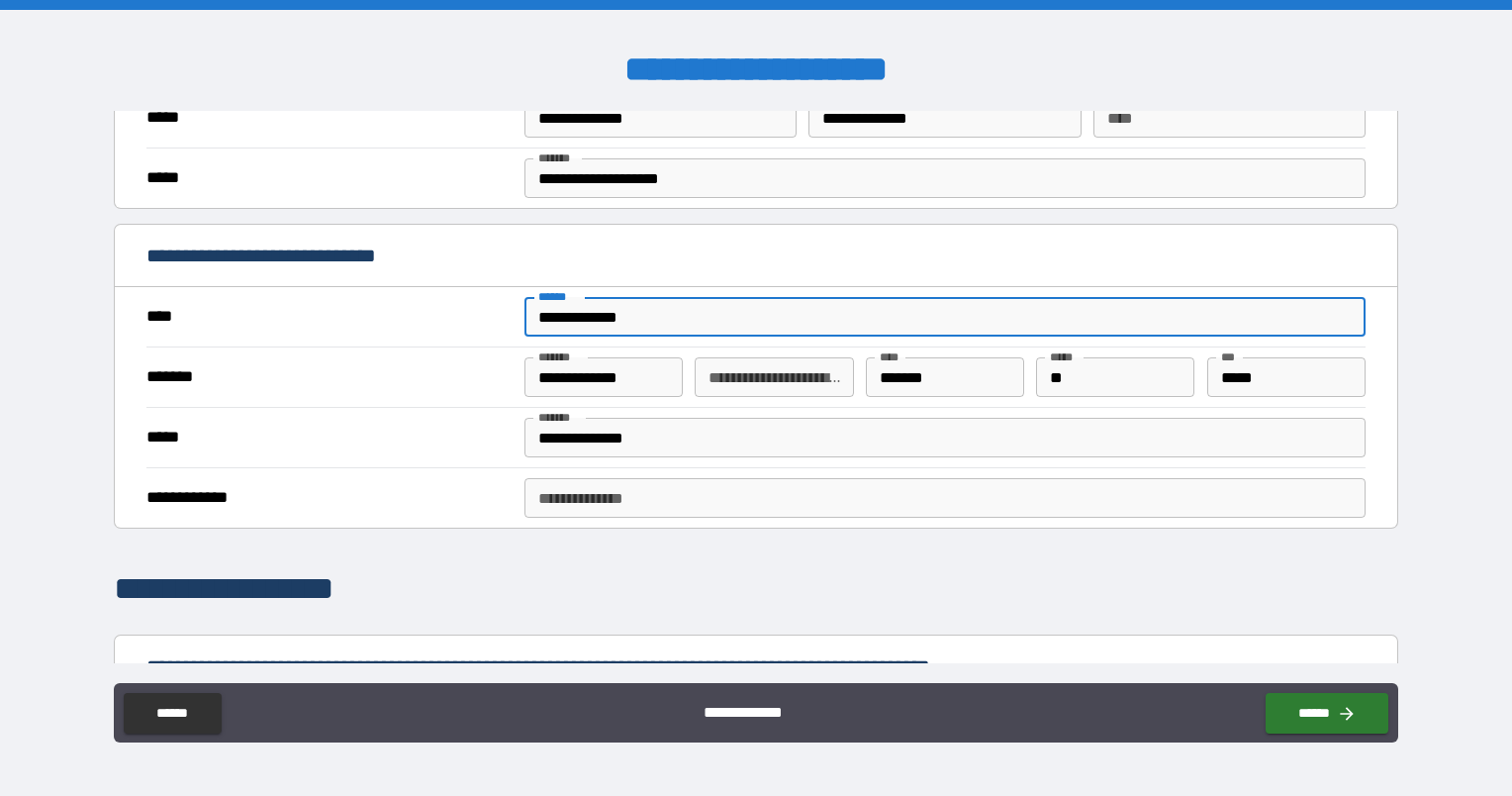 type on "*" 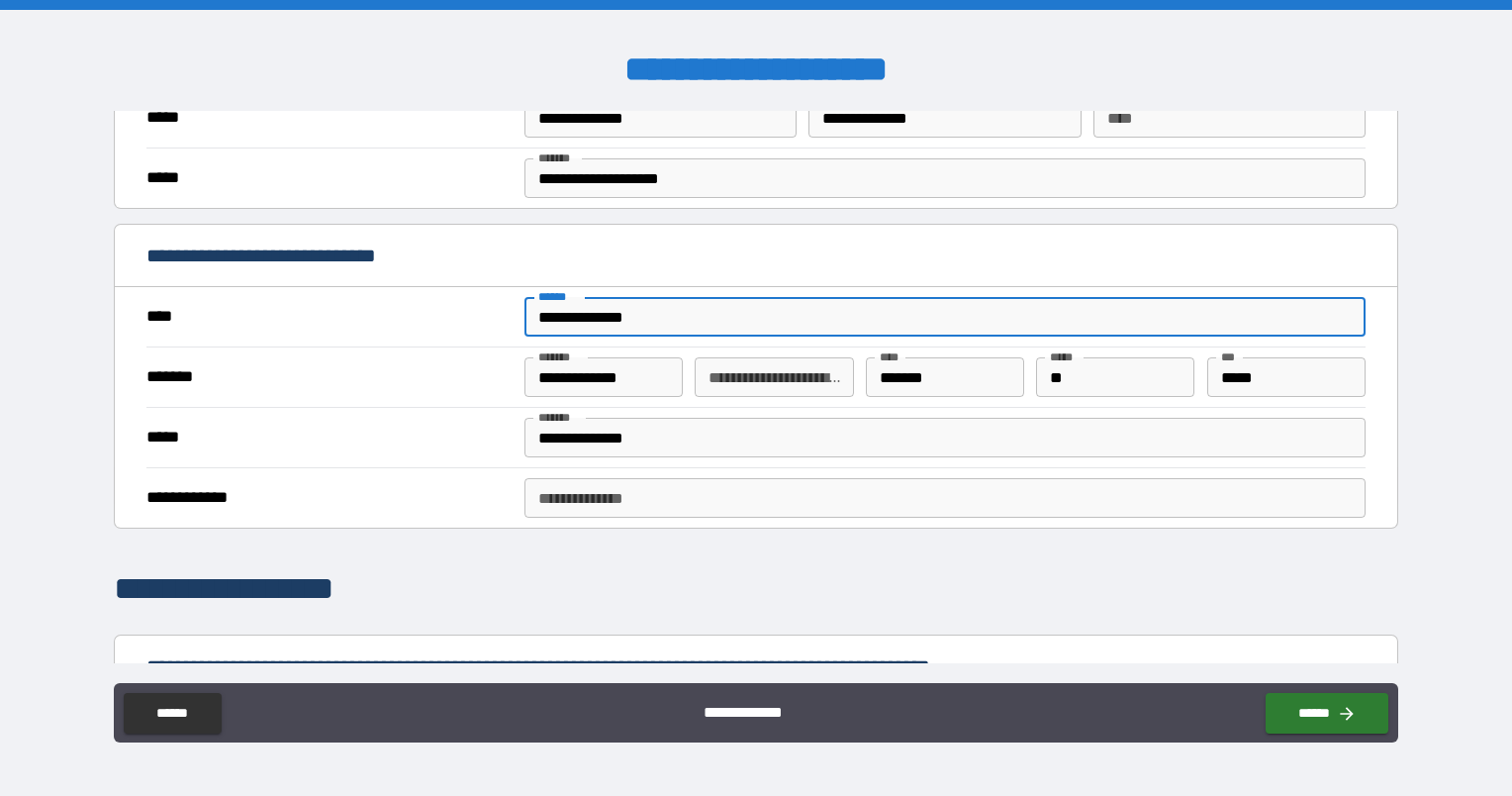 type on "*" 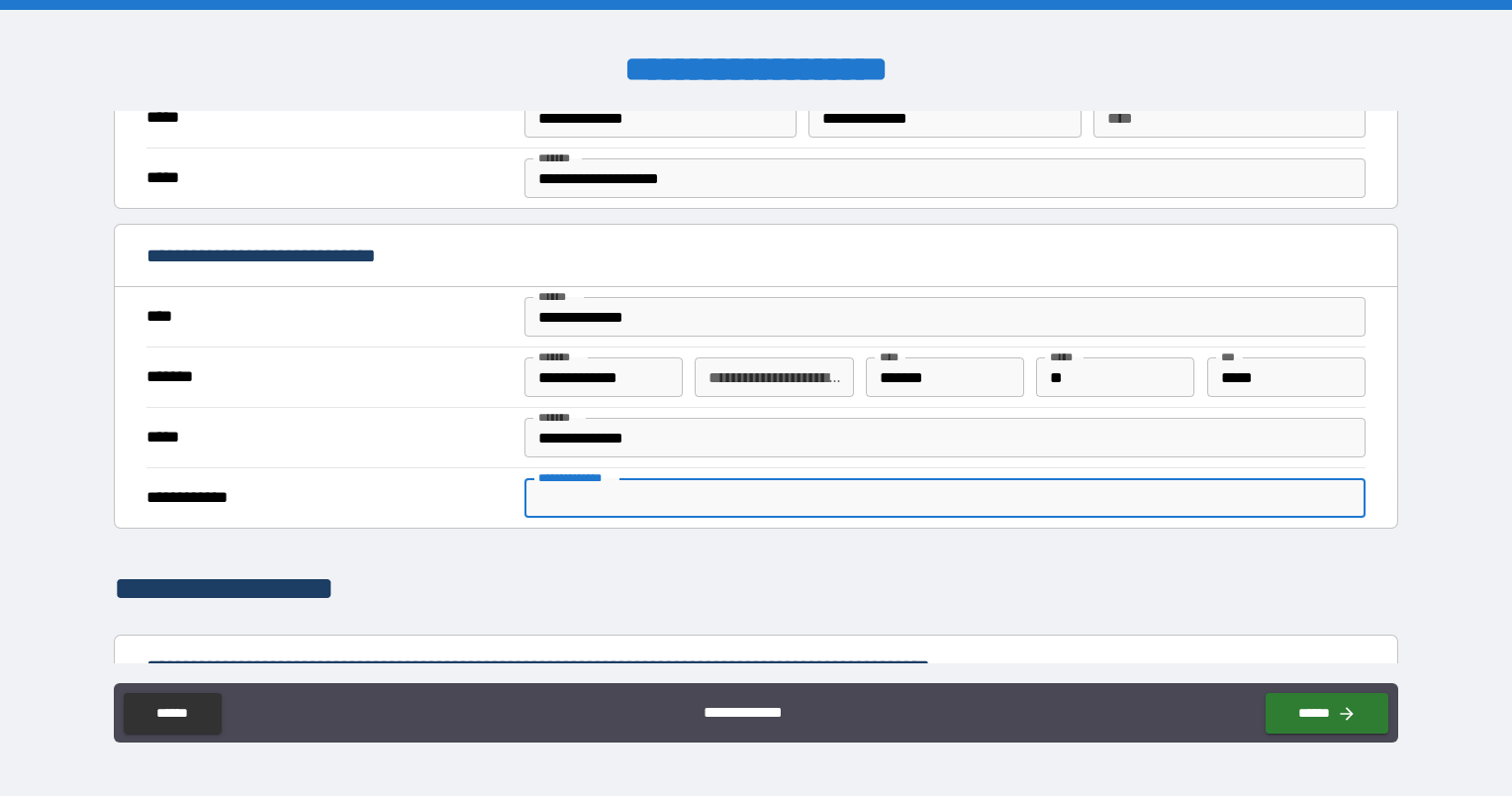 type on "*" 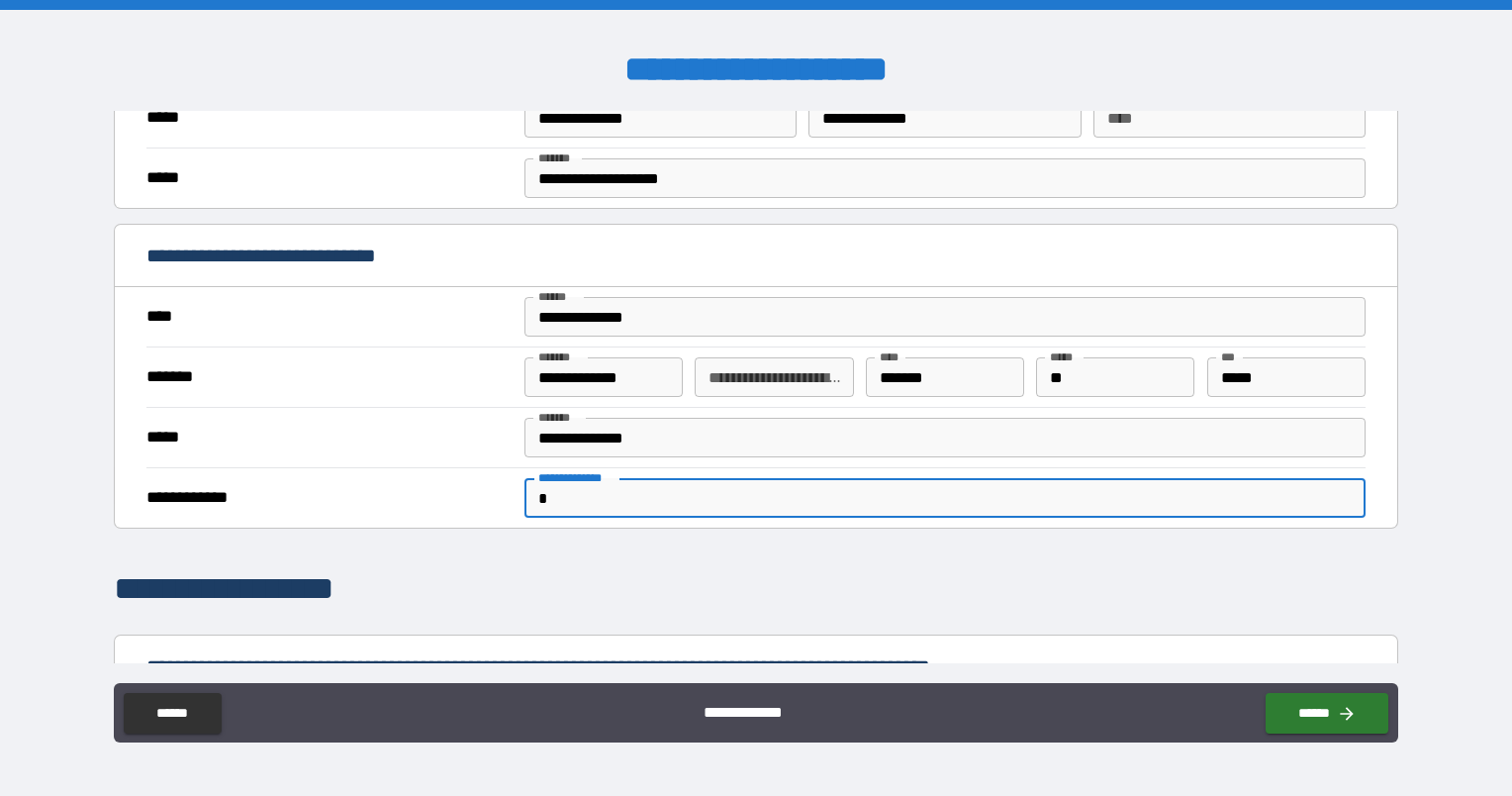 type on "*" 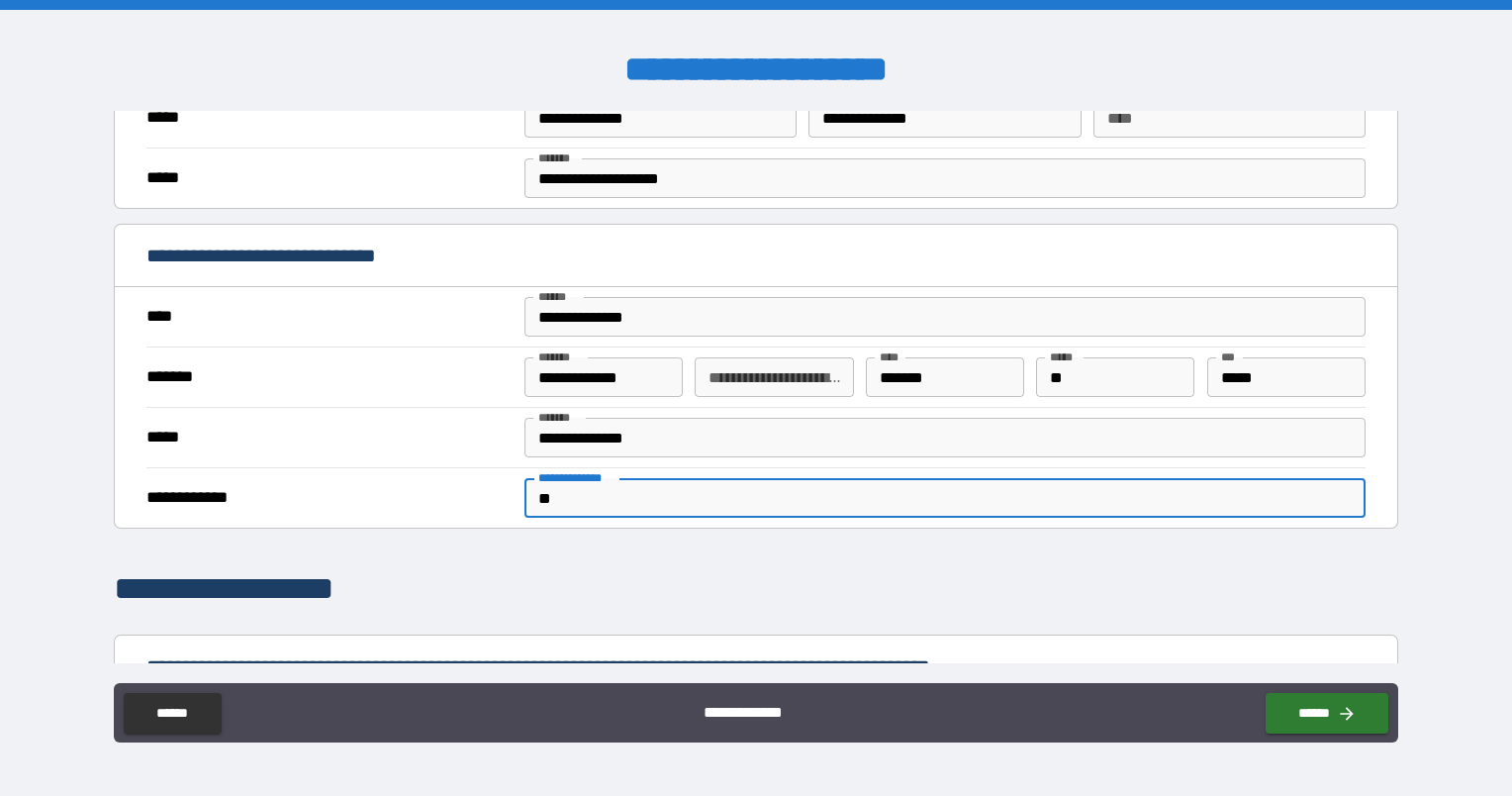 type on "*" 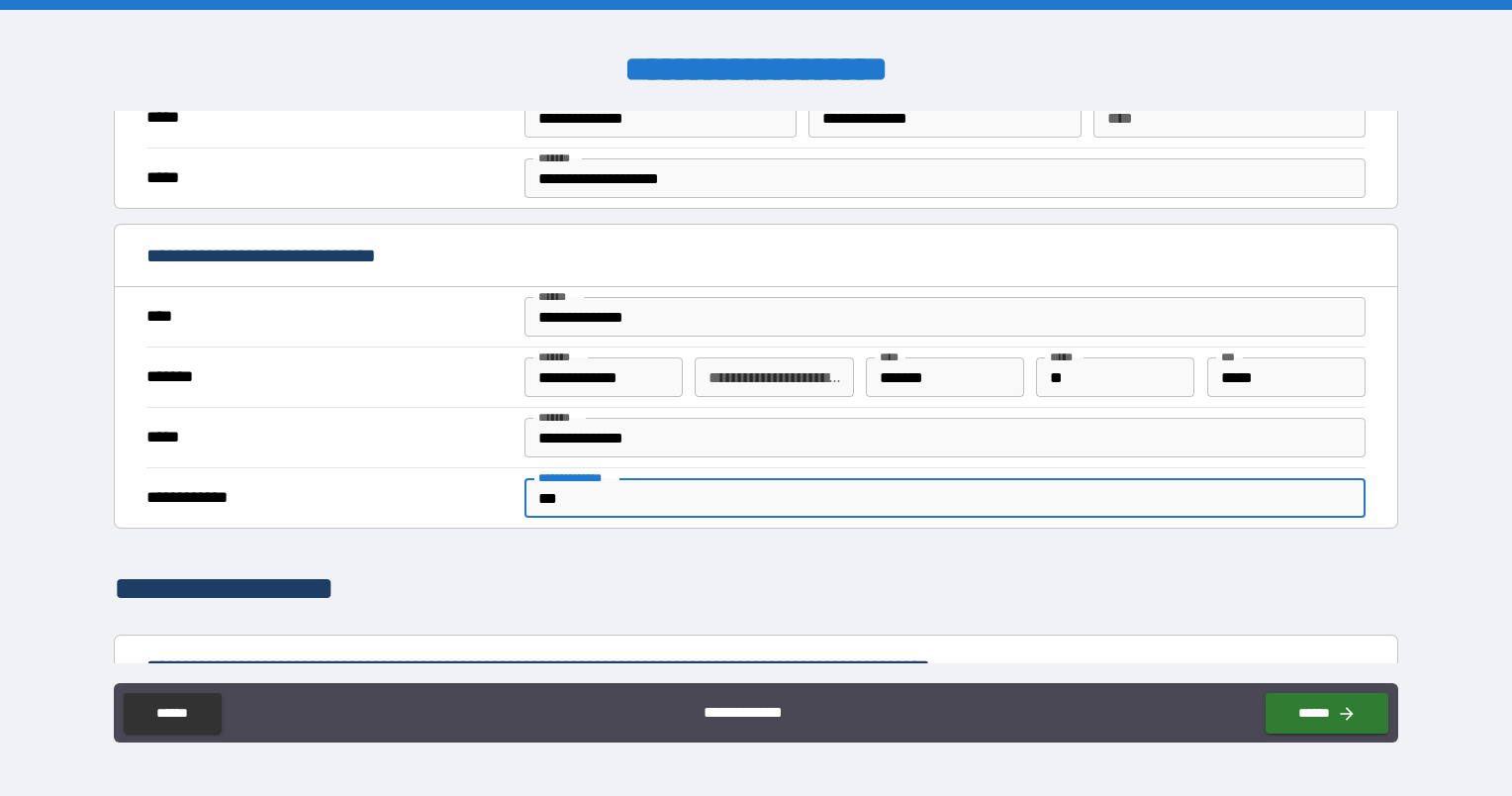type on "*" 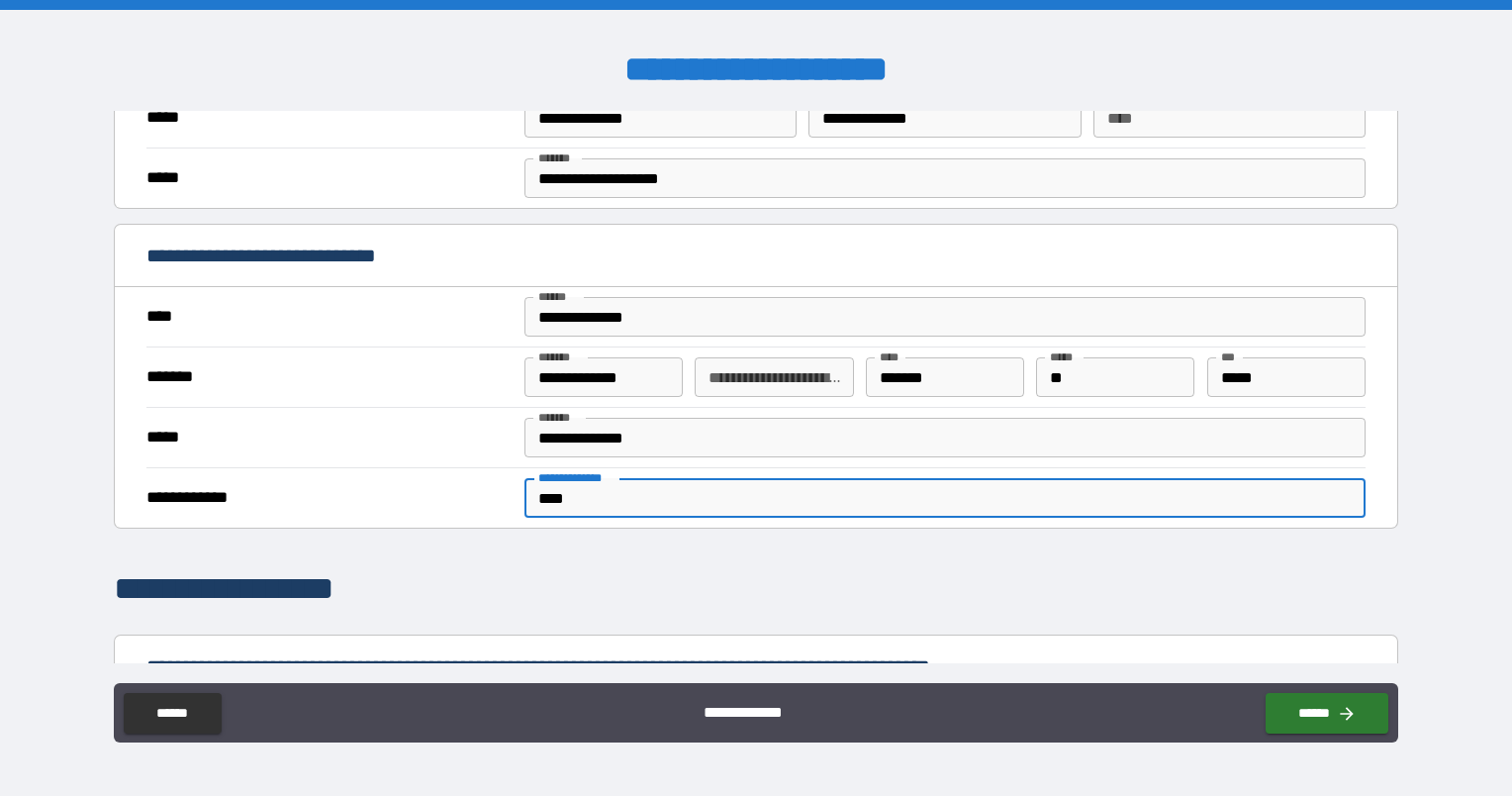 type on "*" 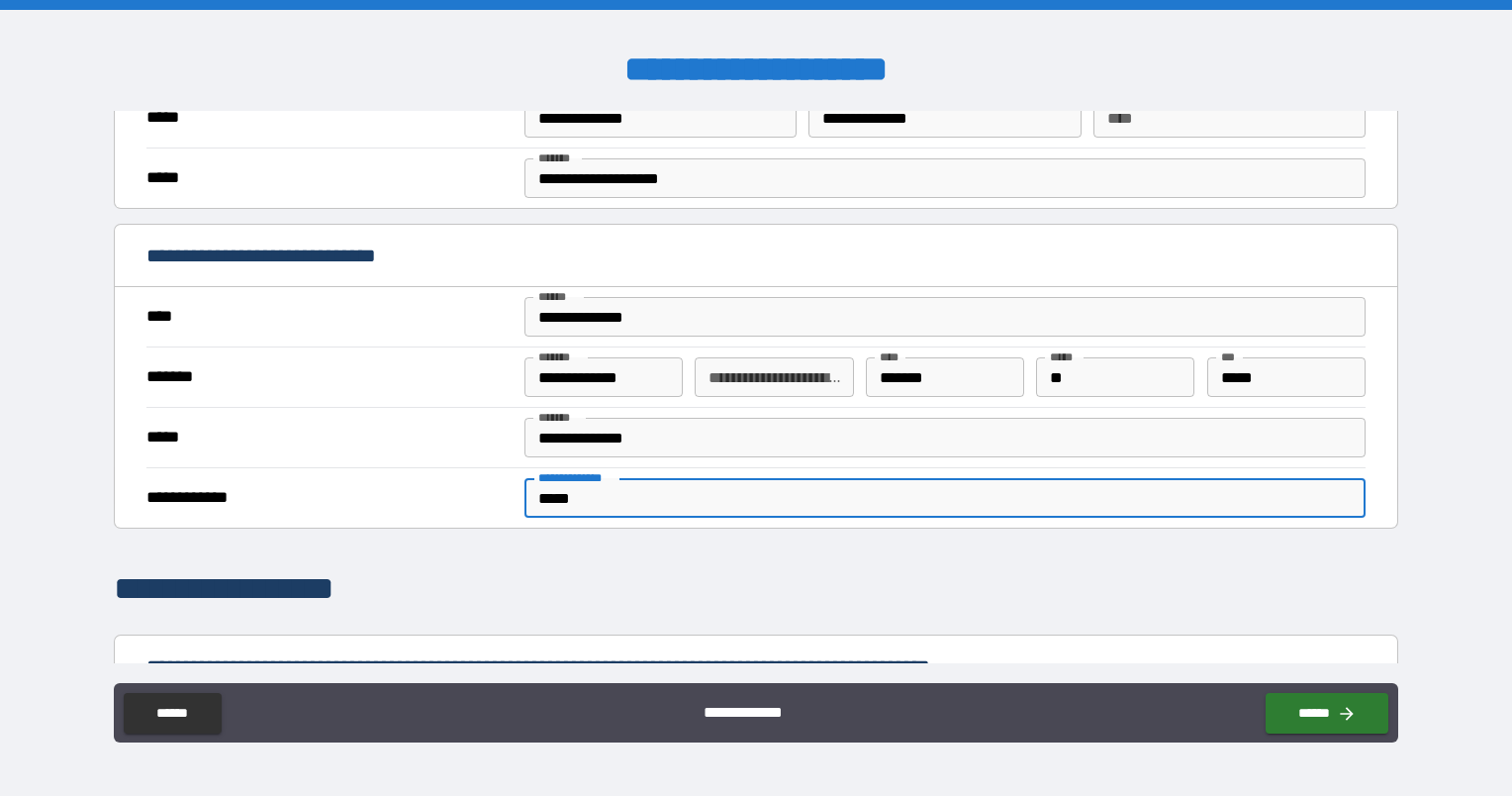 type on "*" 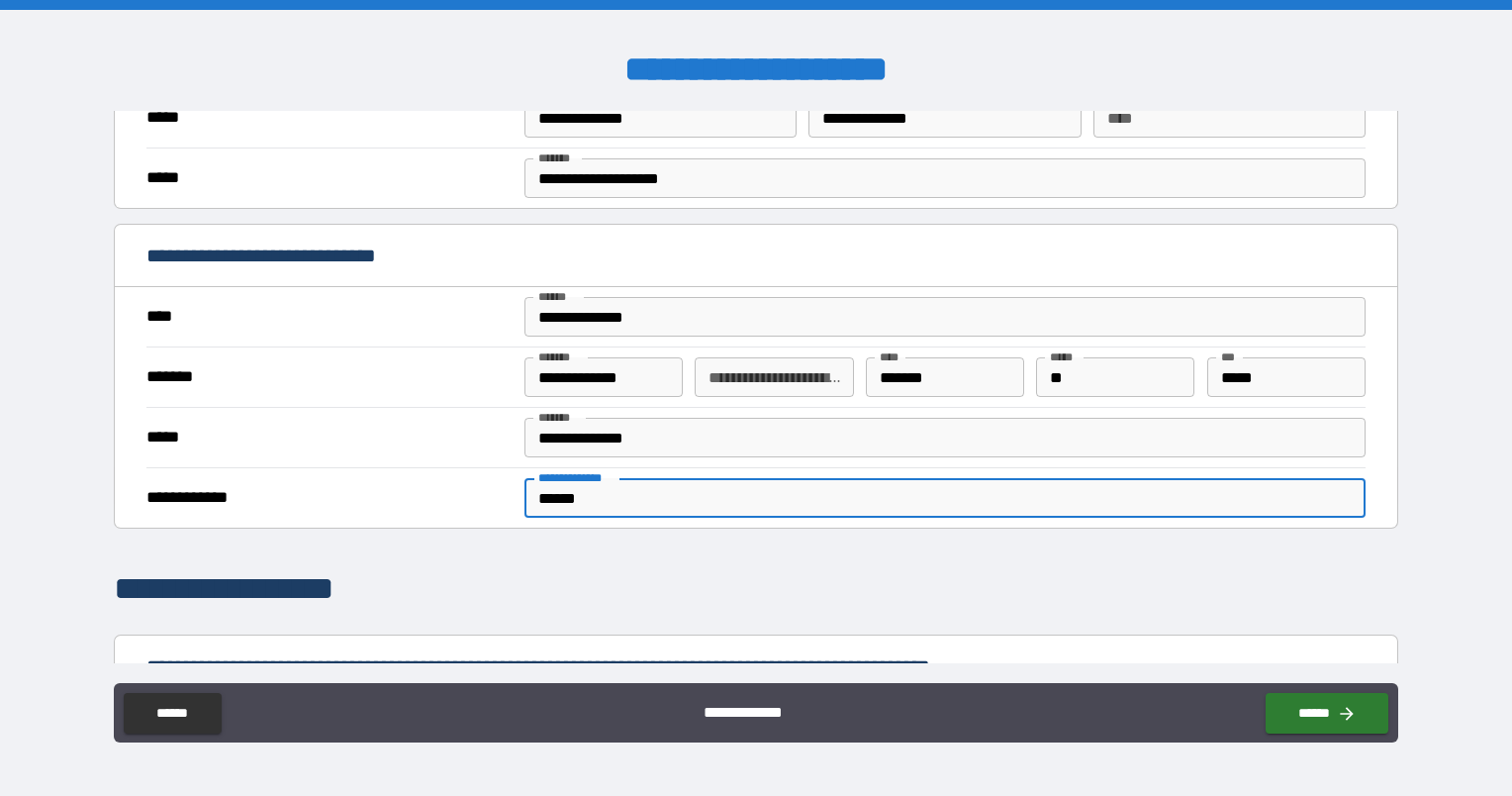 type on "*" 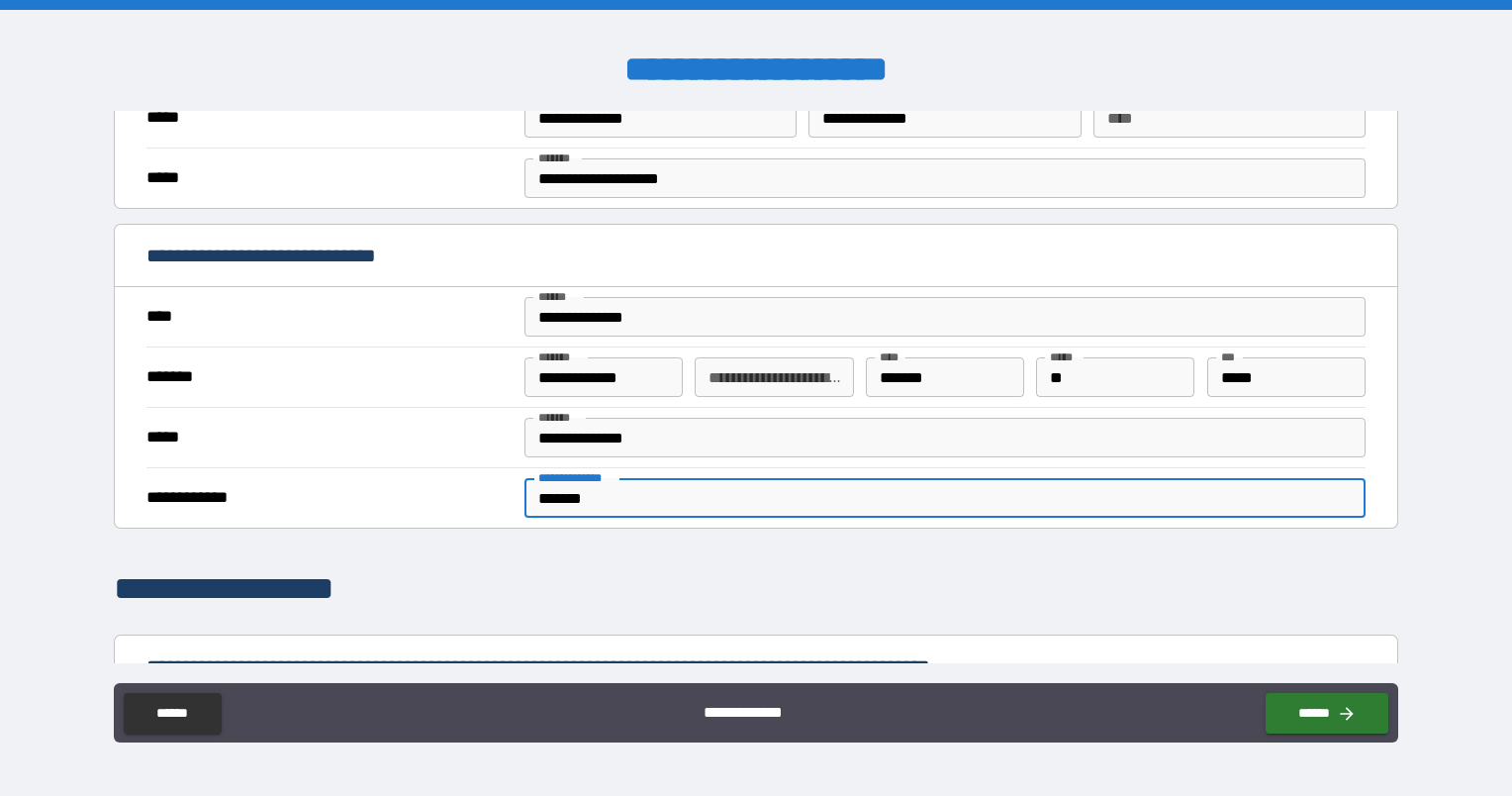 type on "*" 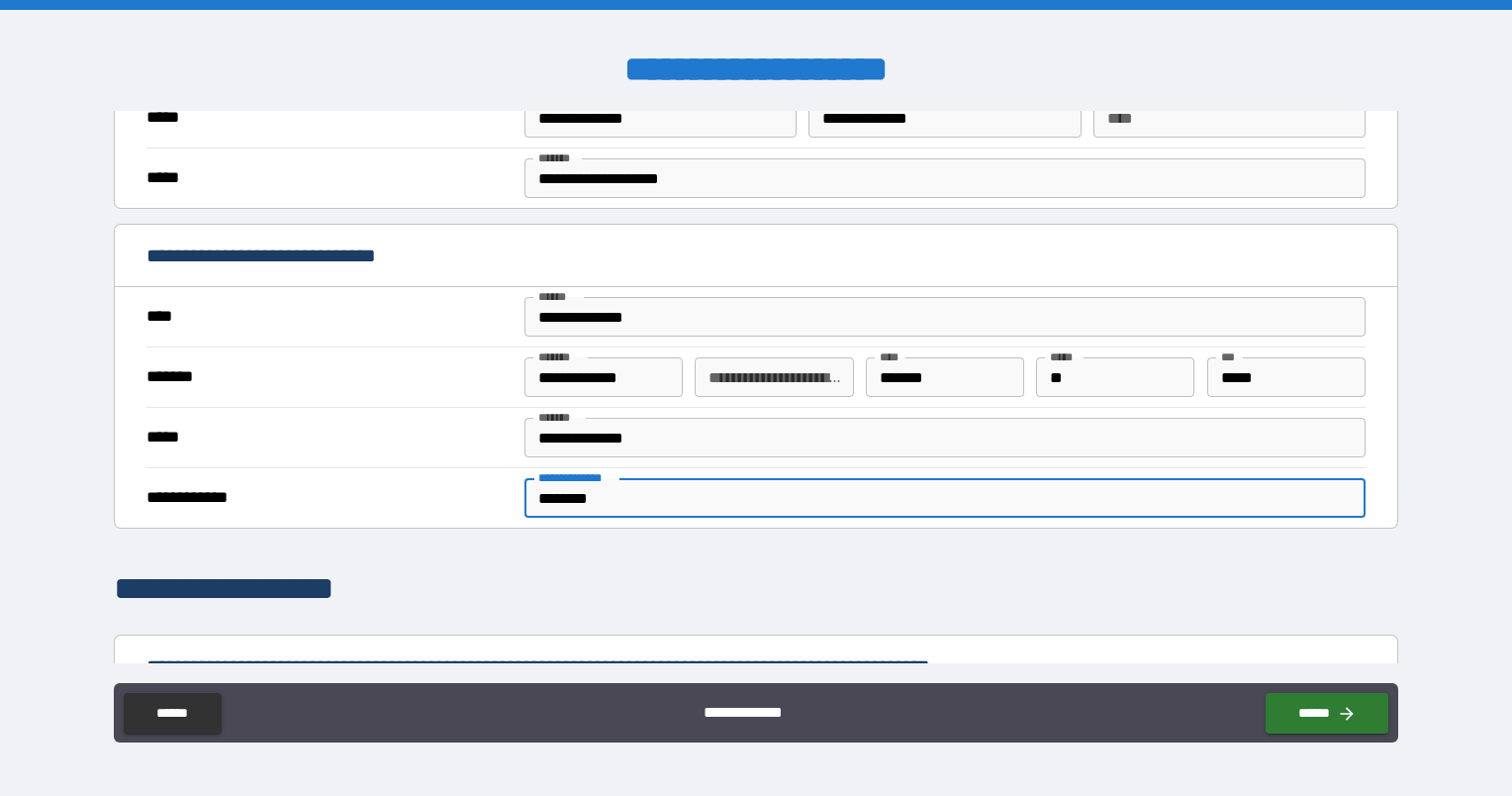 type on "*" 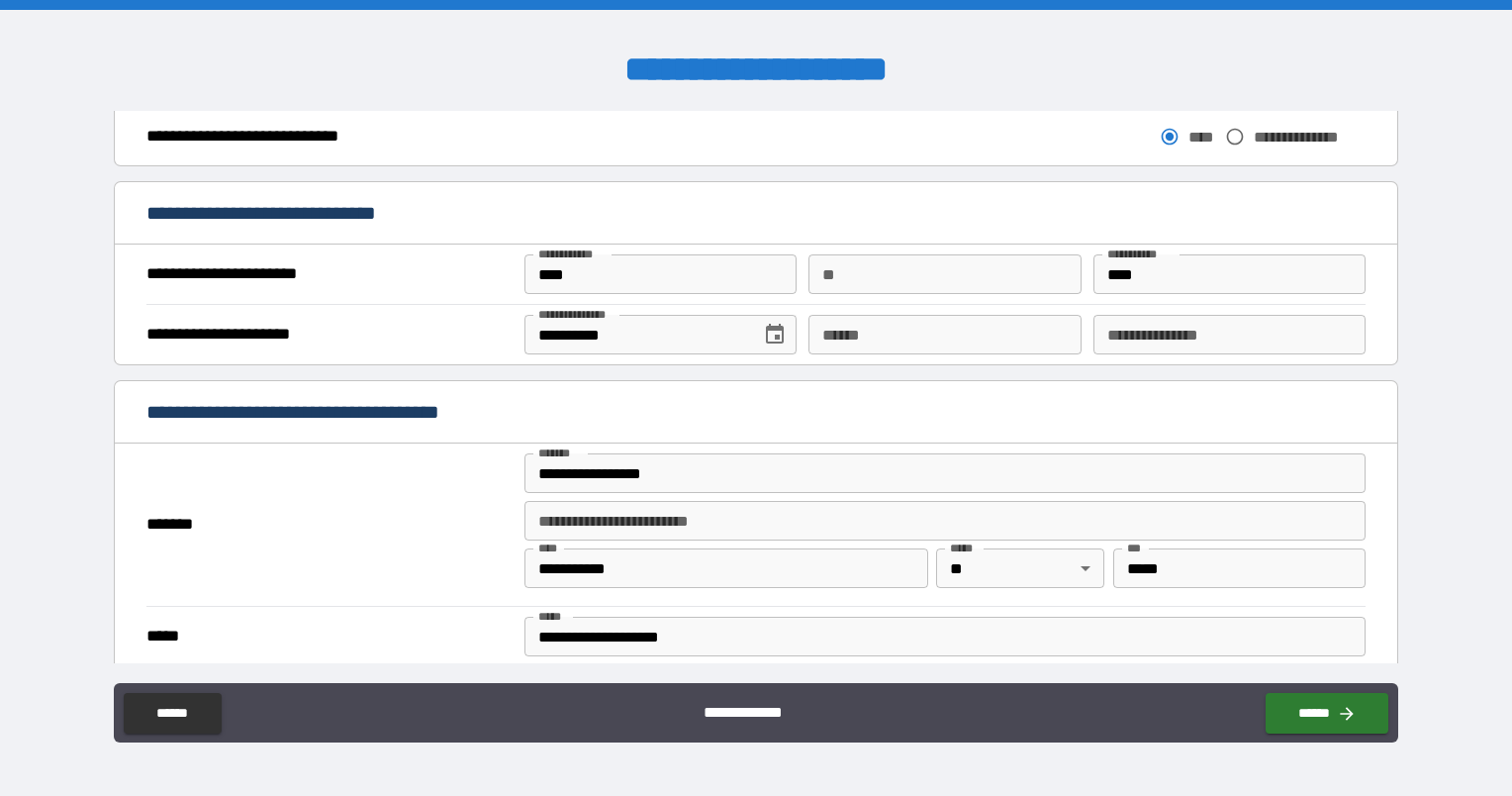 scroll, scrollTop: 1405, scrollLeft: 0, axis: vertical 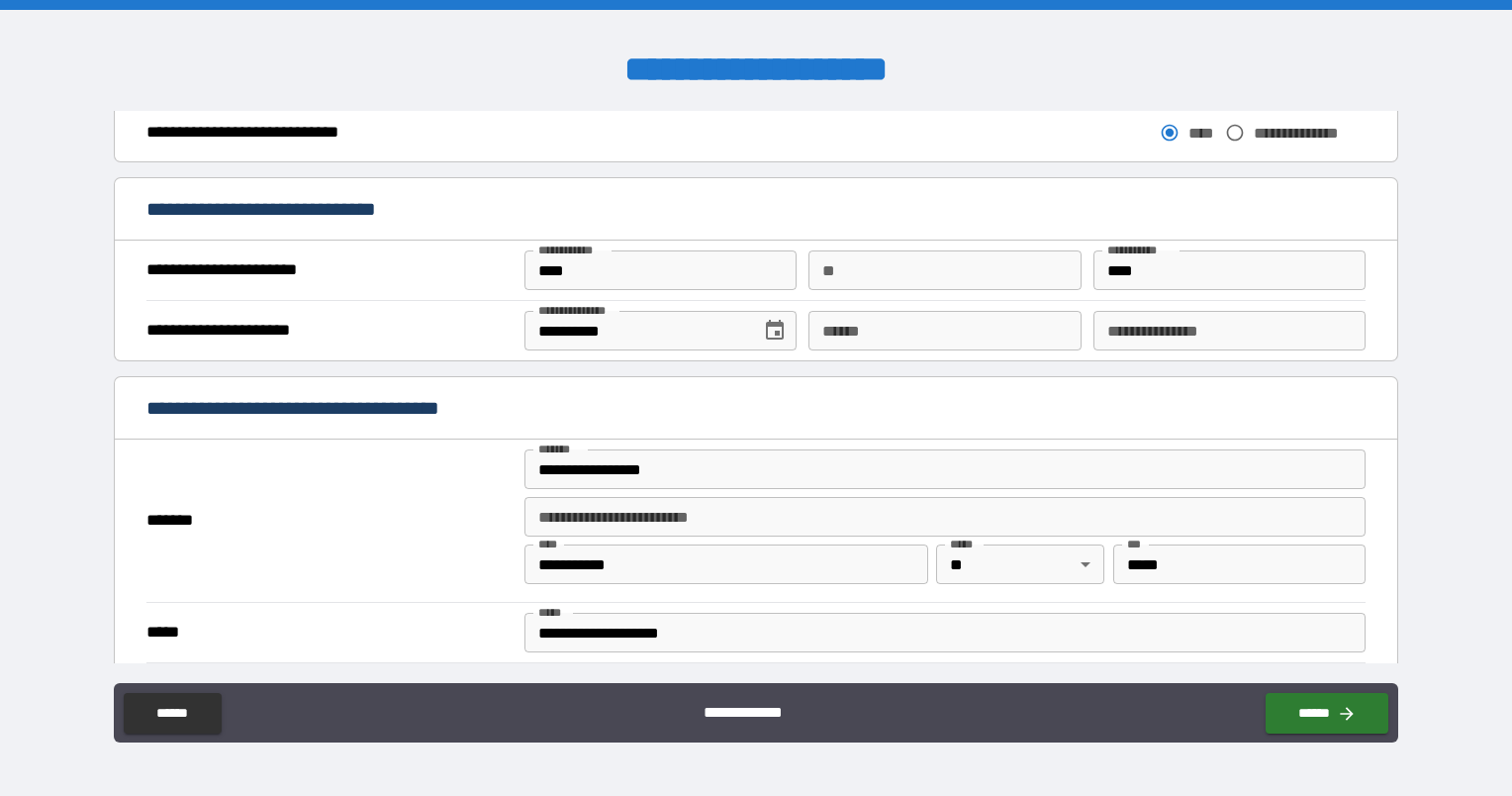 type on "********" 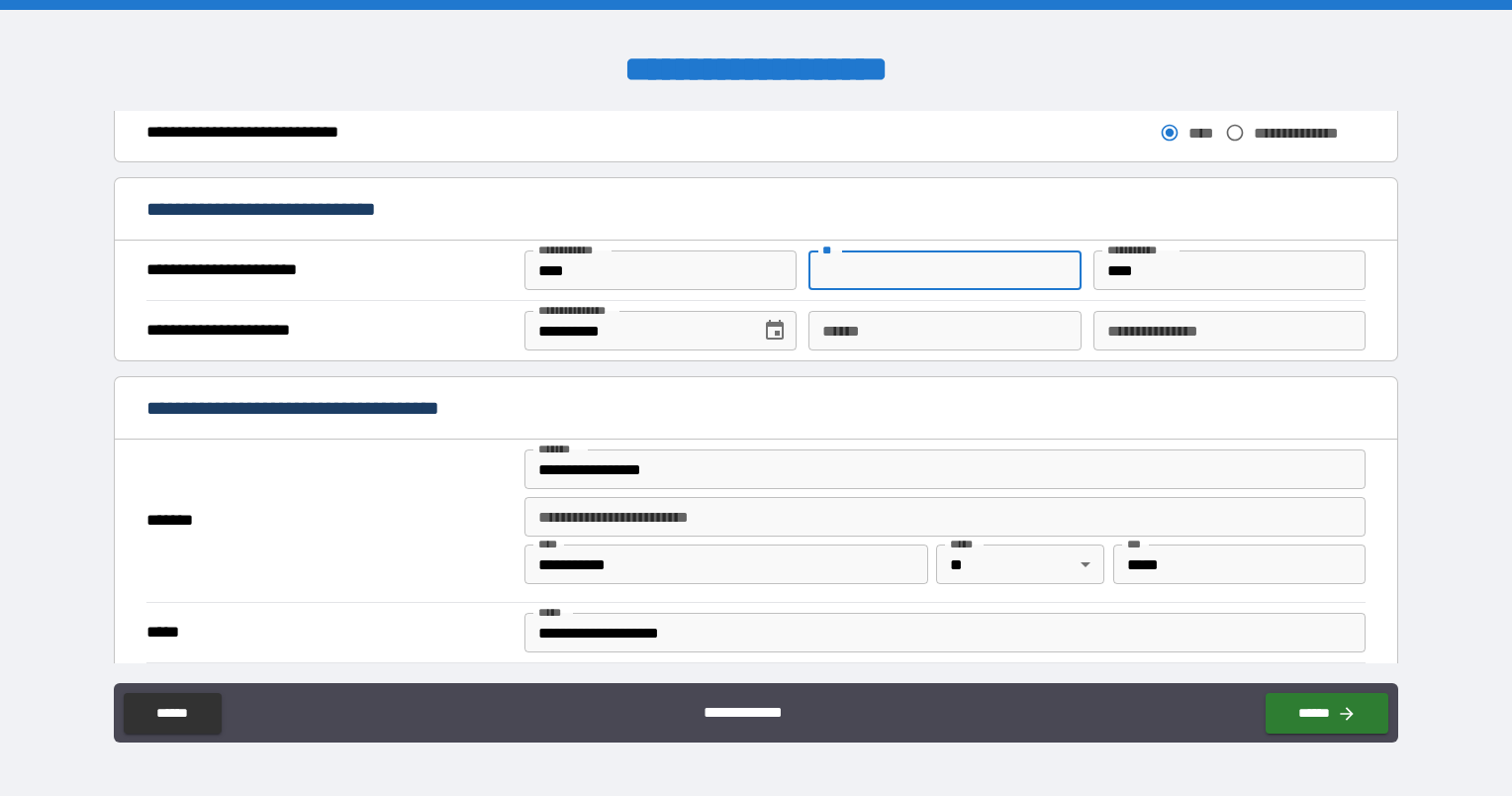 type on "*" 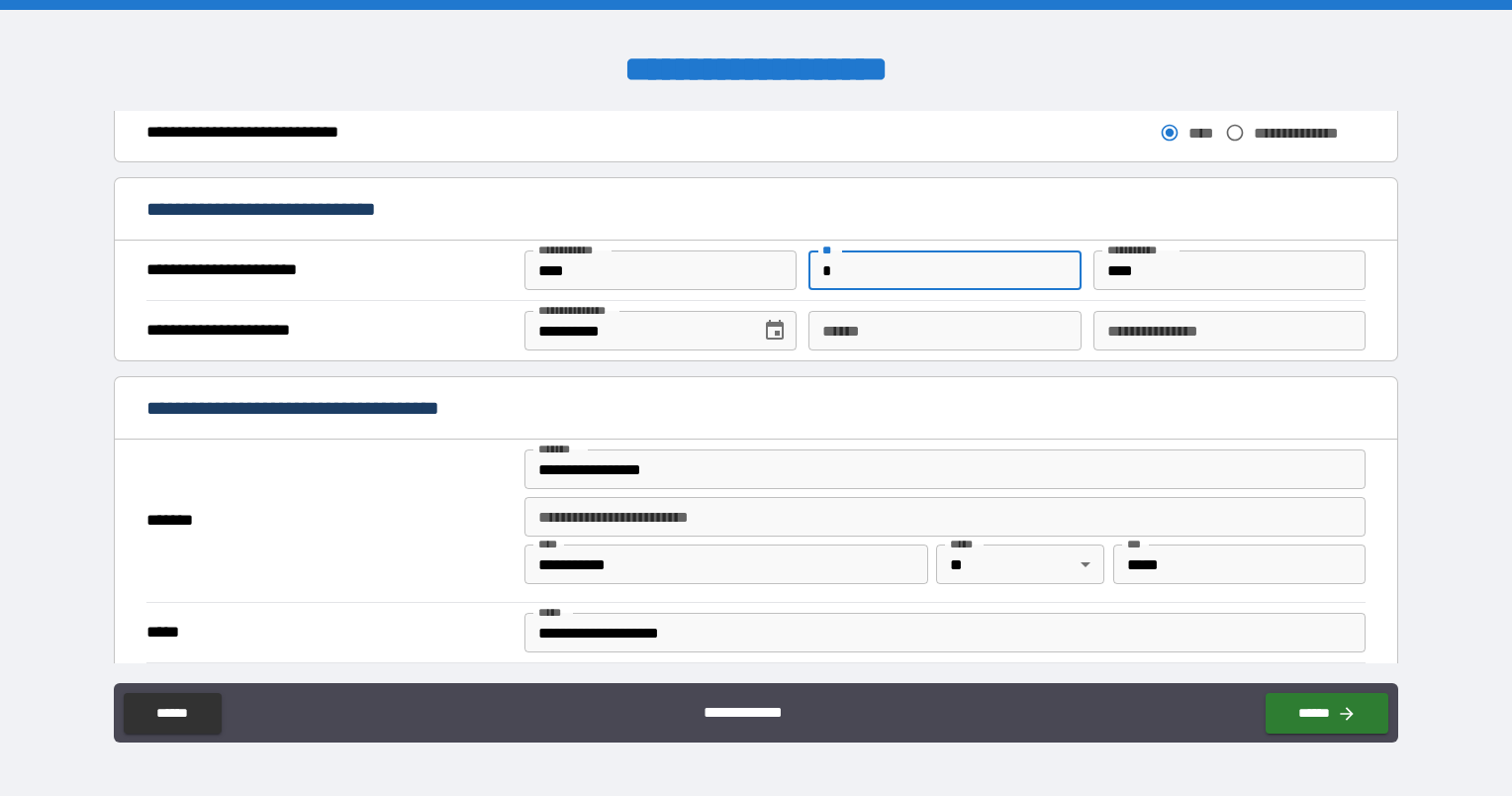 type on "*" 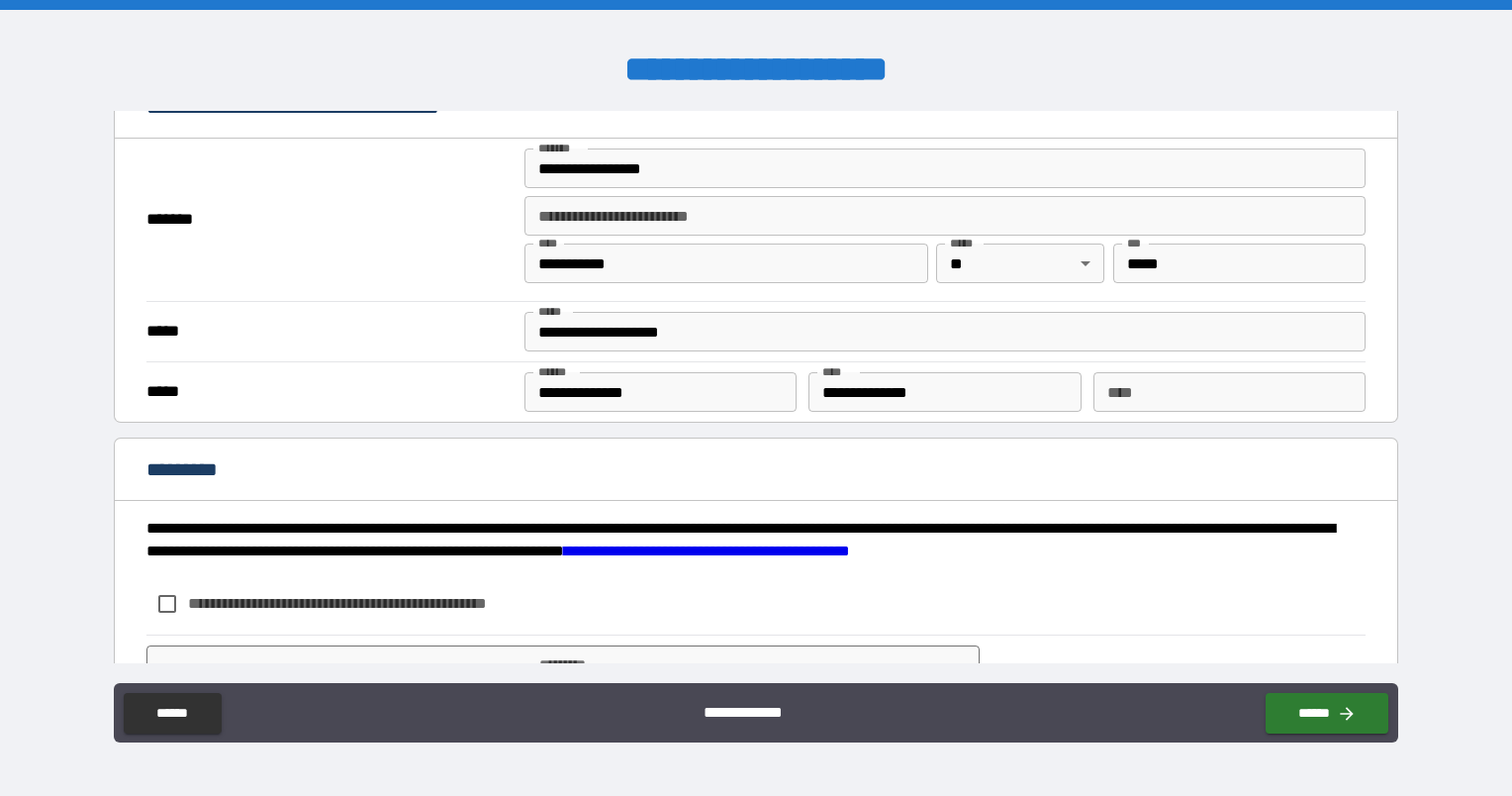 scroll, scrollTop: 1708, scrollLeft: 0, axis: vertical 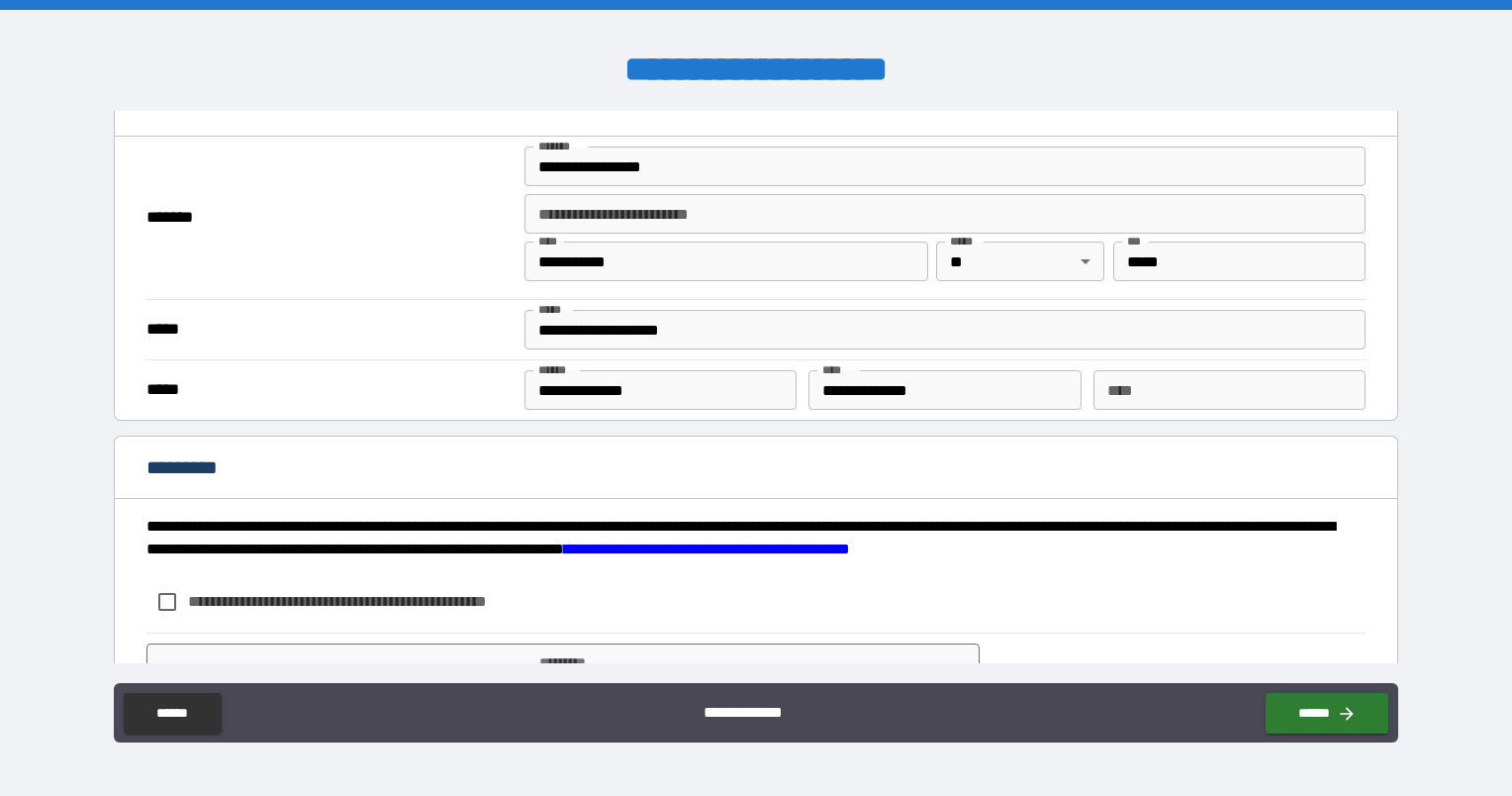 type on "*" 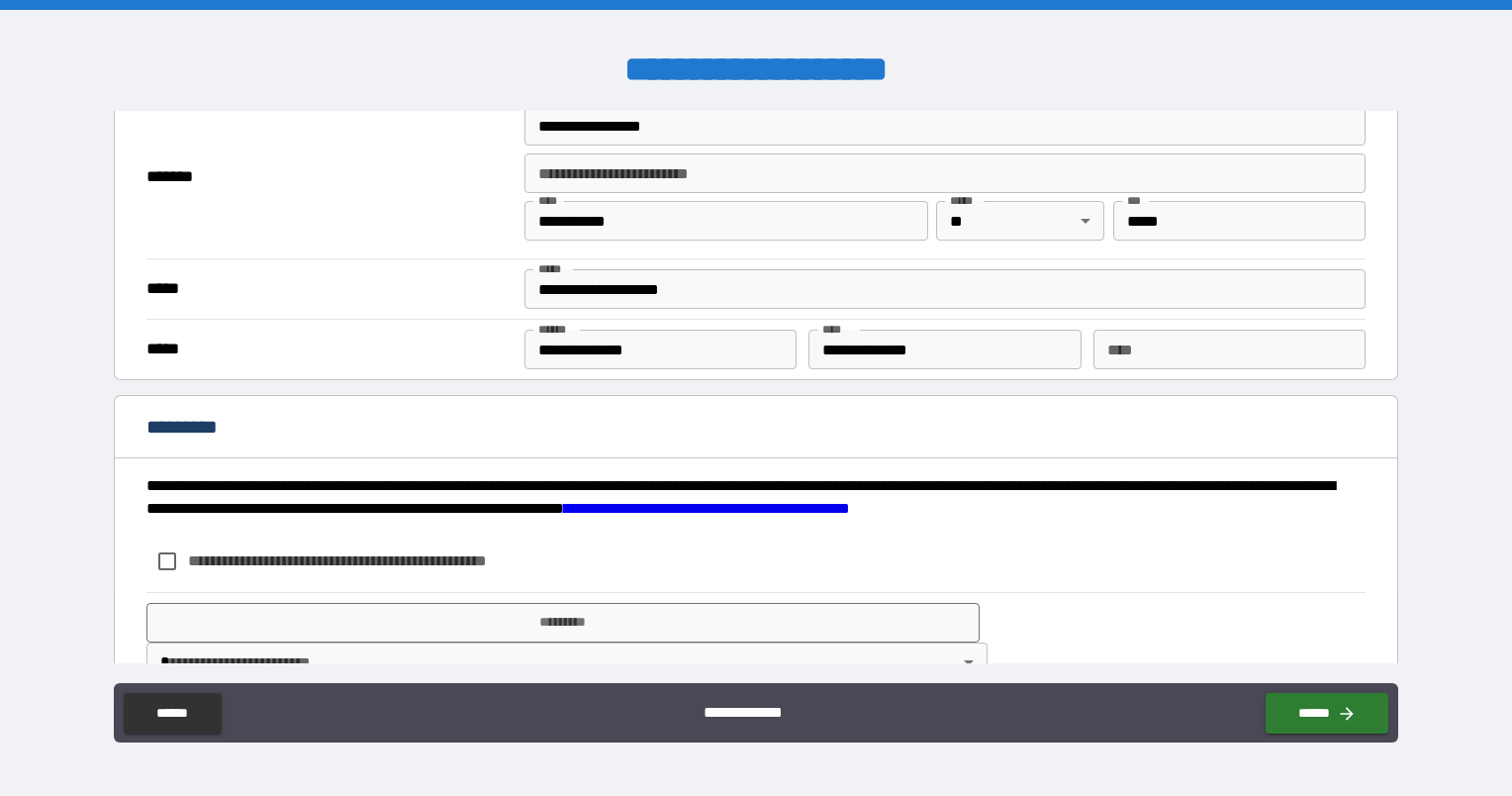 scroll, scrollTop: 1766, scrollLeft: 0, axis: vertical 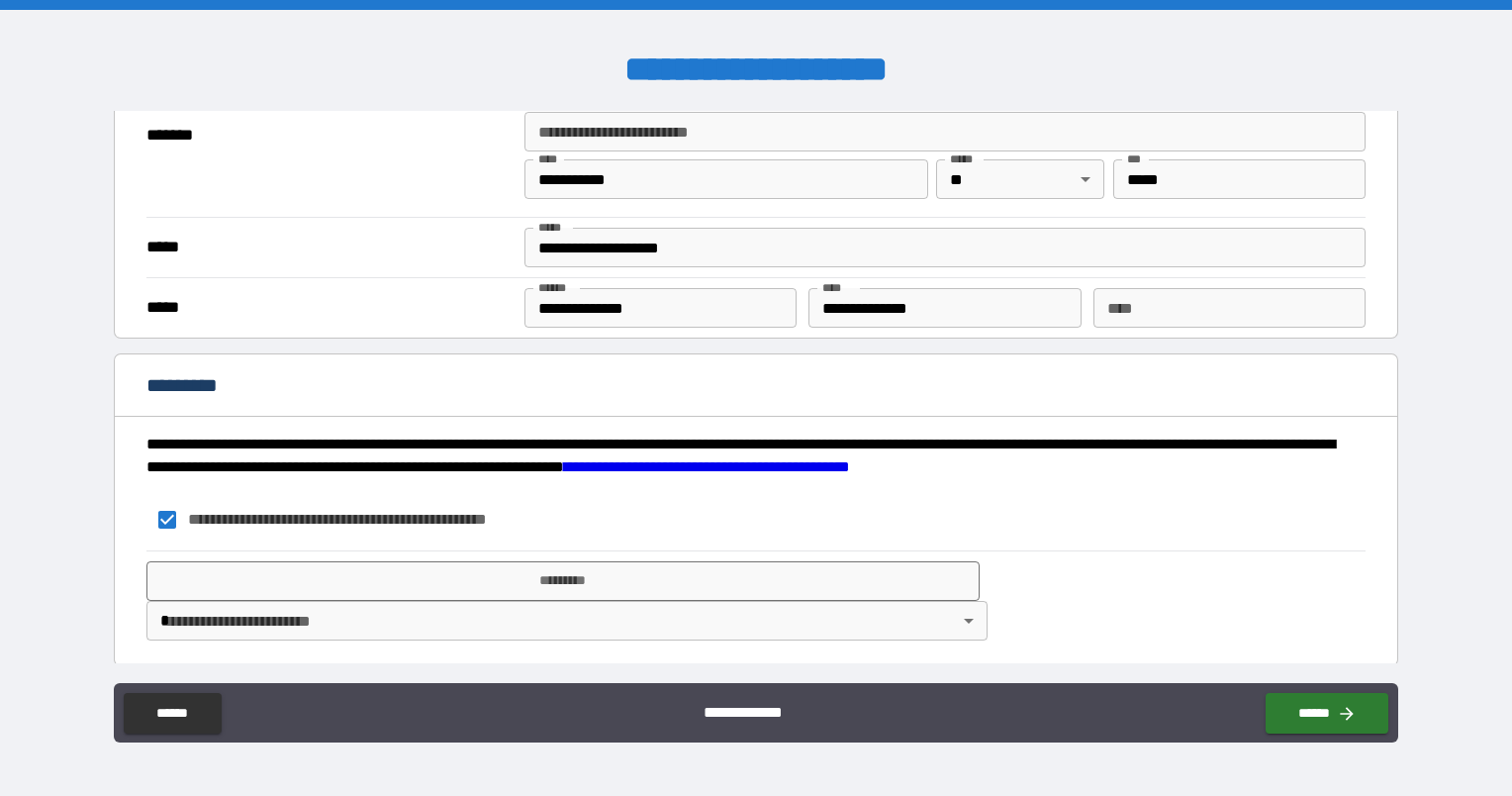 click on "**********" at bounding box center (756, 398) 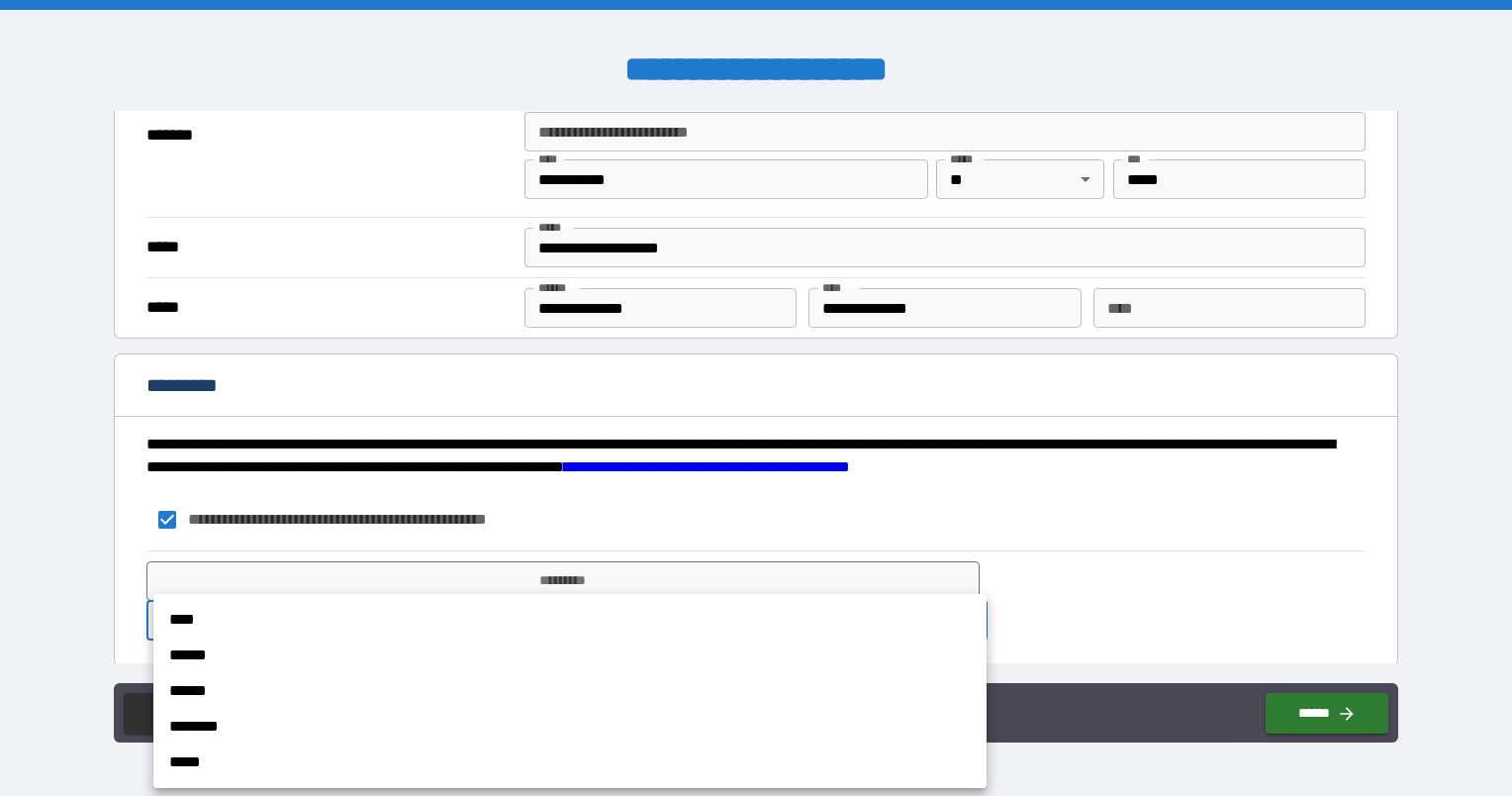 click at bounding box center [756, 398] 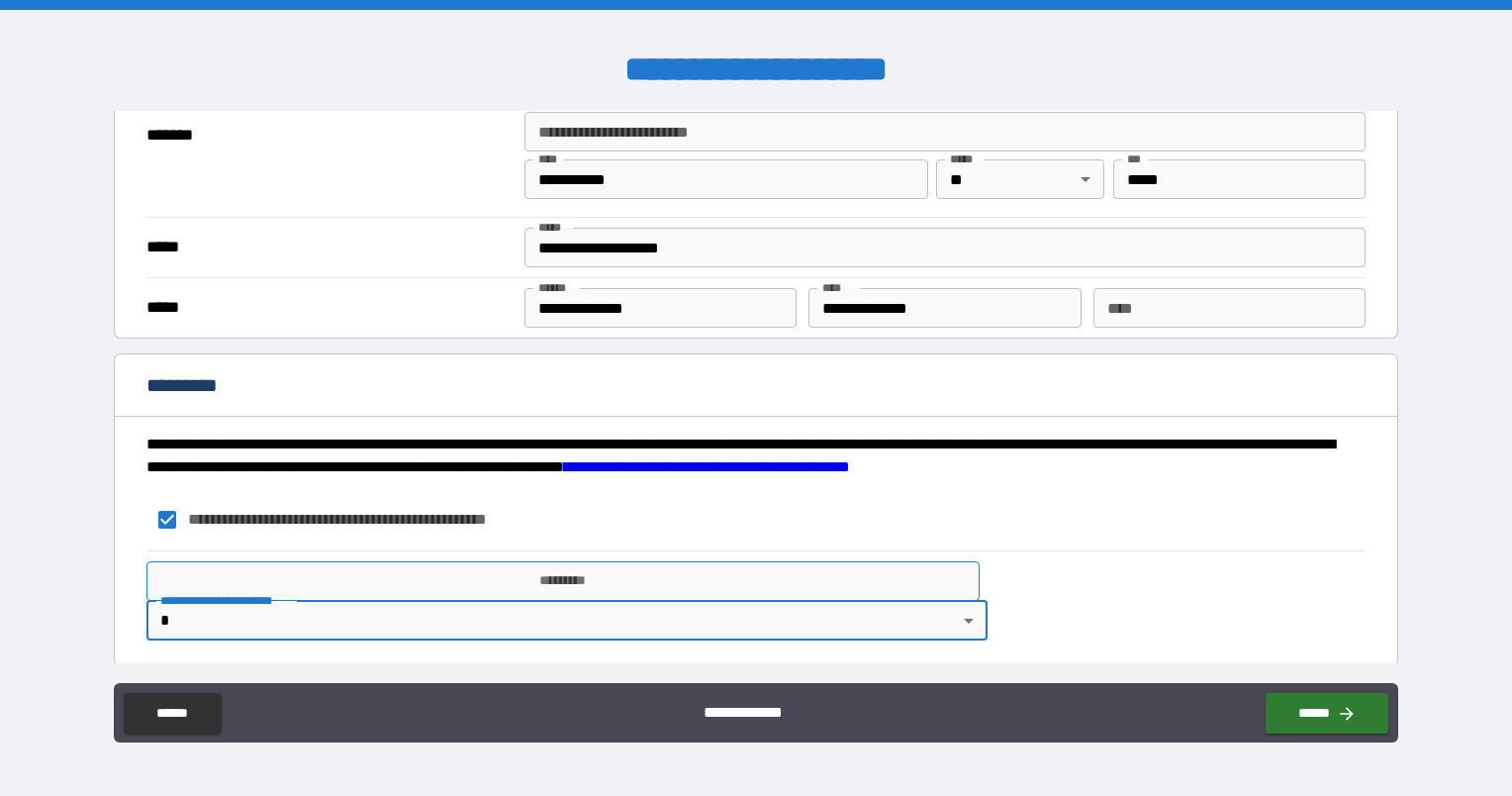 click on "*********" at bounding box center [563, 581] 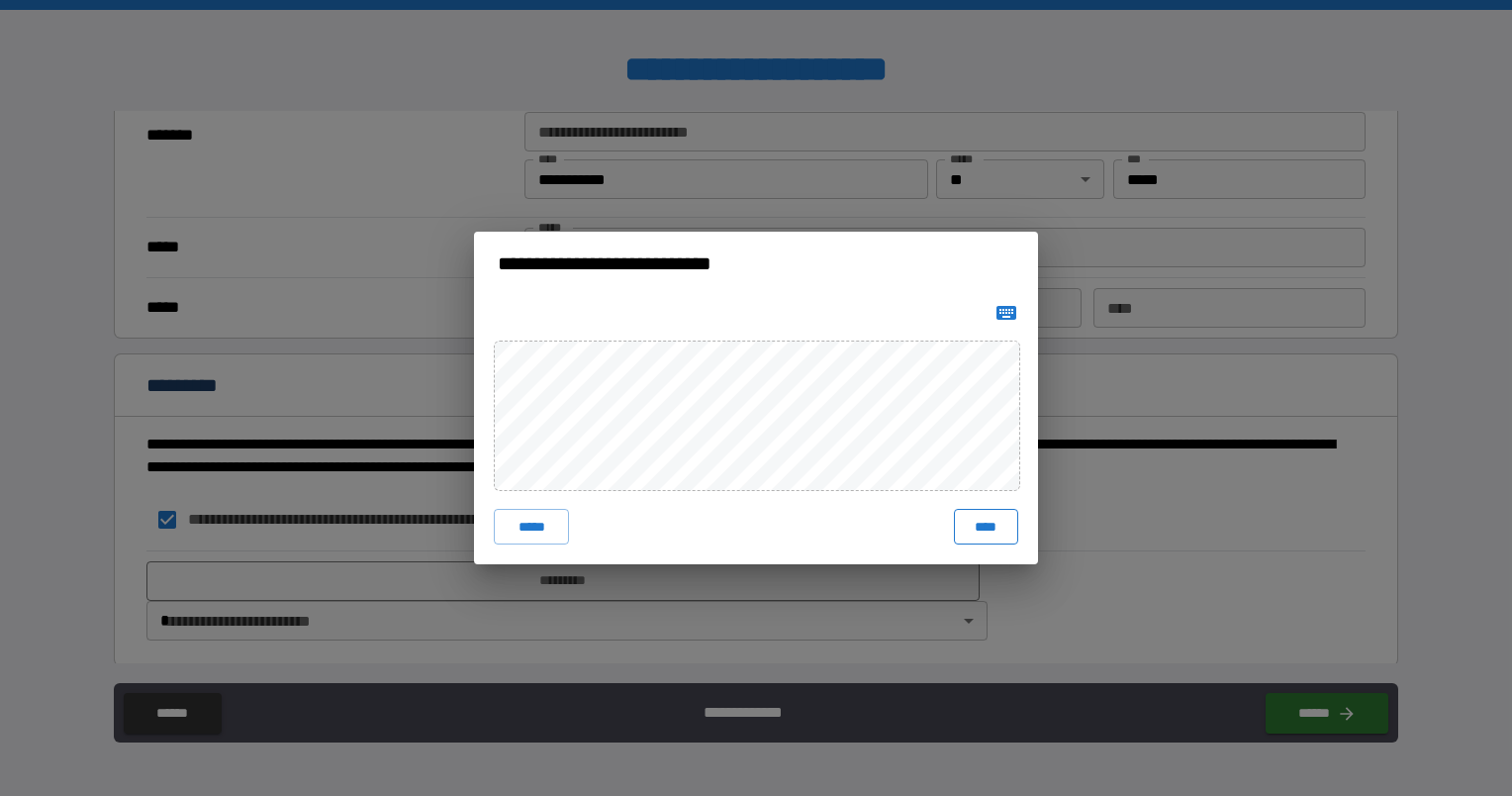 click on "****" at bounding box center (986, 527) 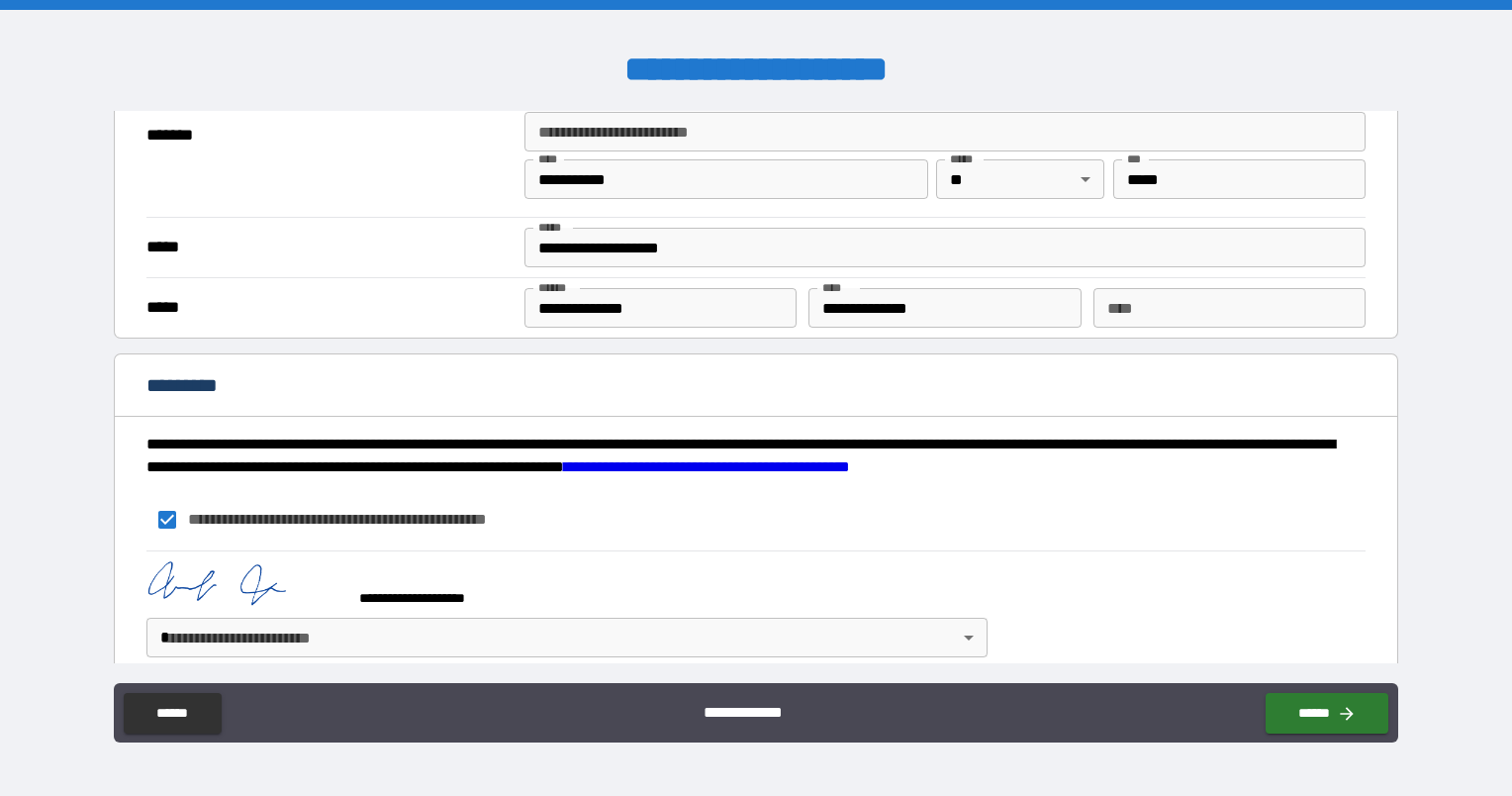 click on "**********" at bounding box center [756, 398] 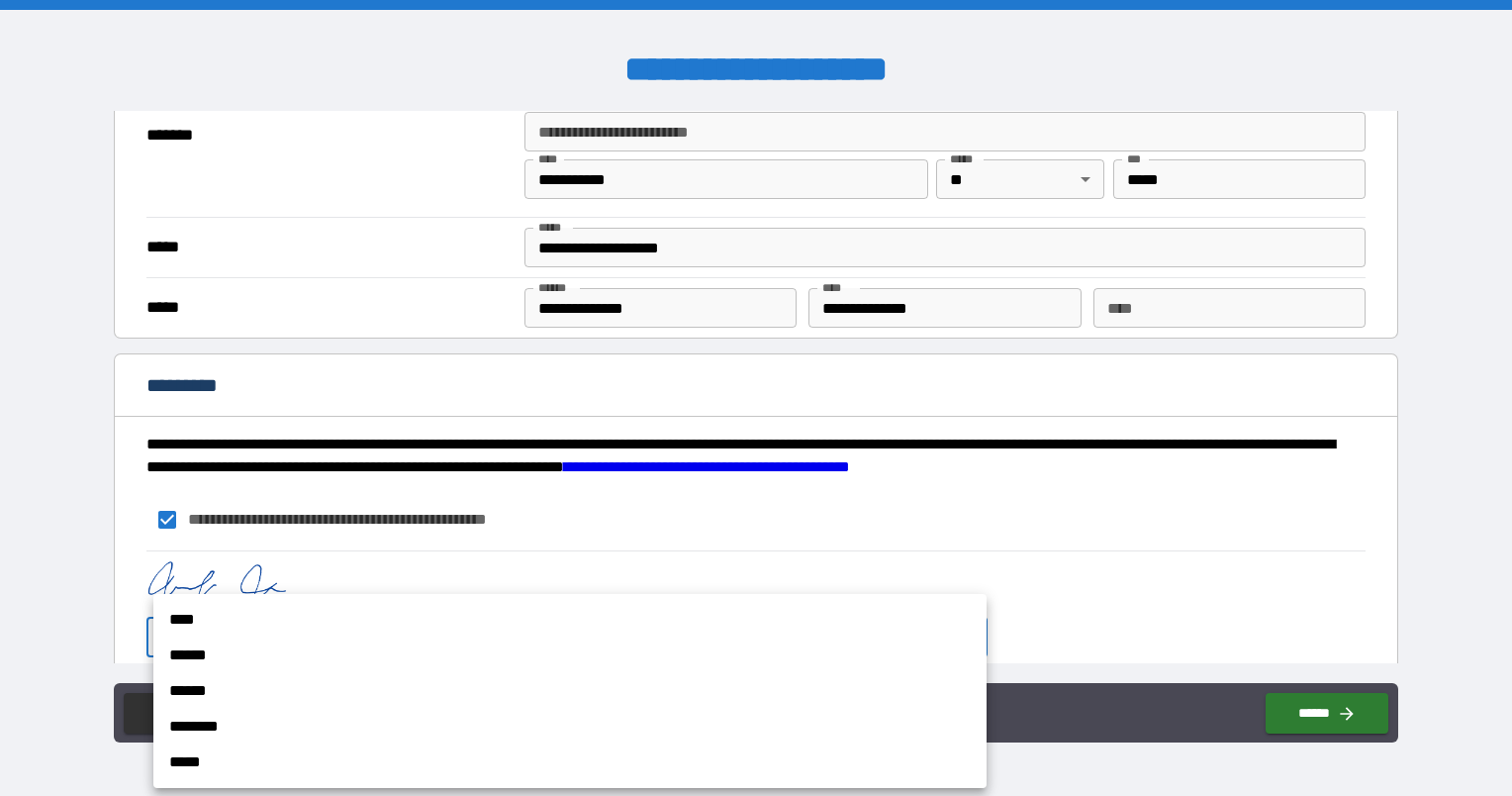 click on "*****" at bounding box center [570, 762] 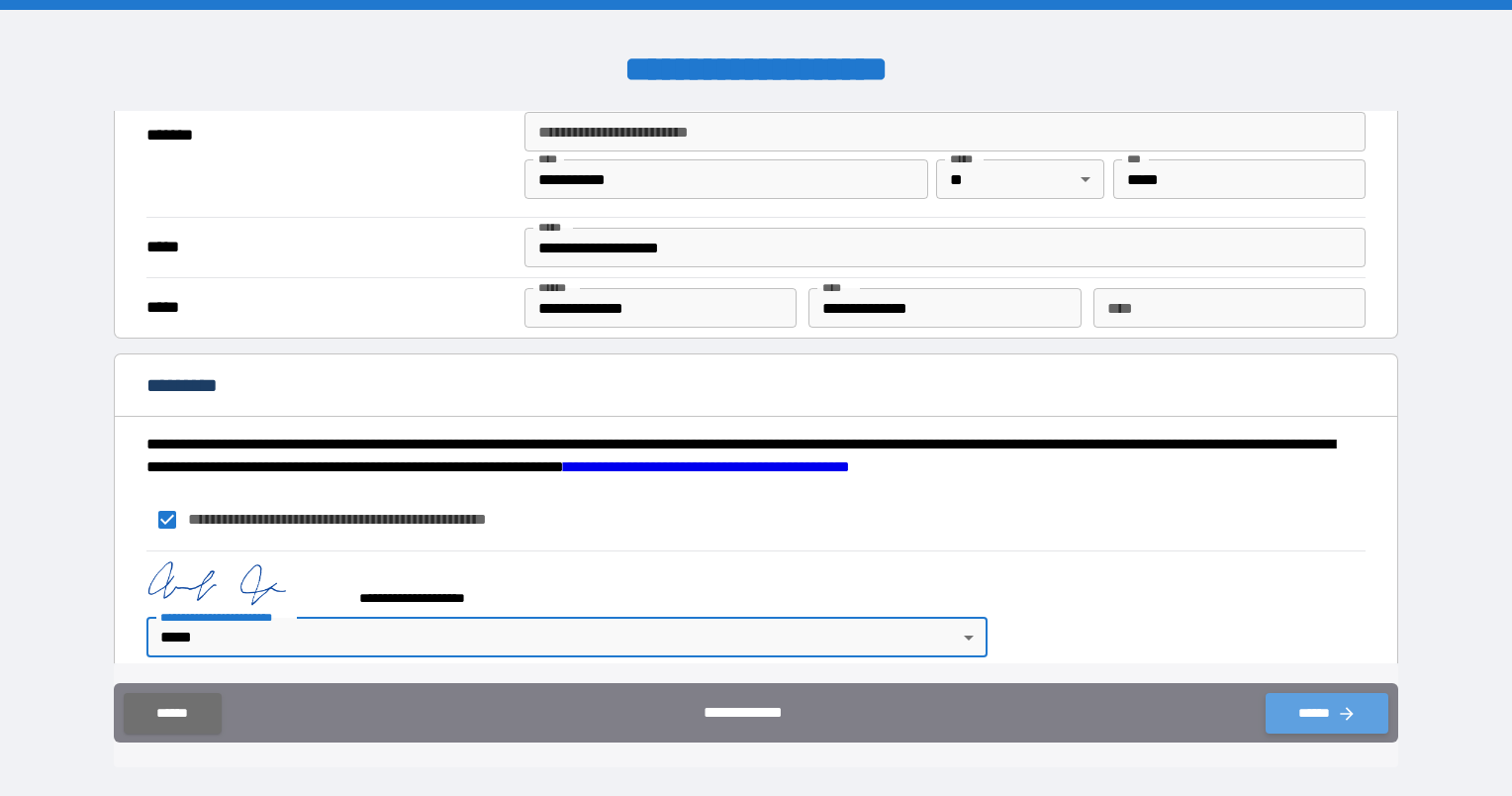 click on "******" at bounding box center [1327, 713] 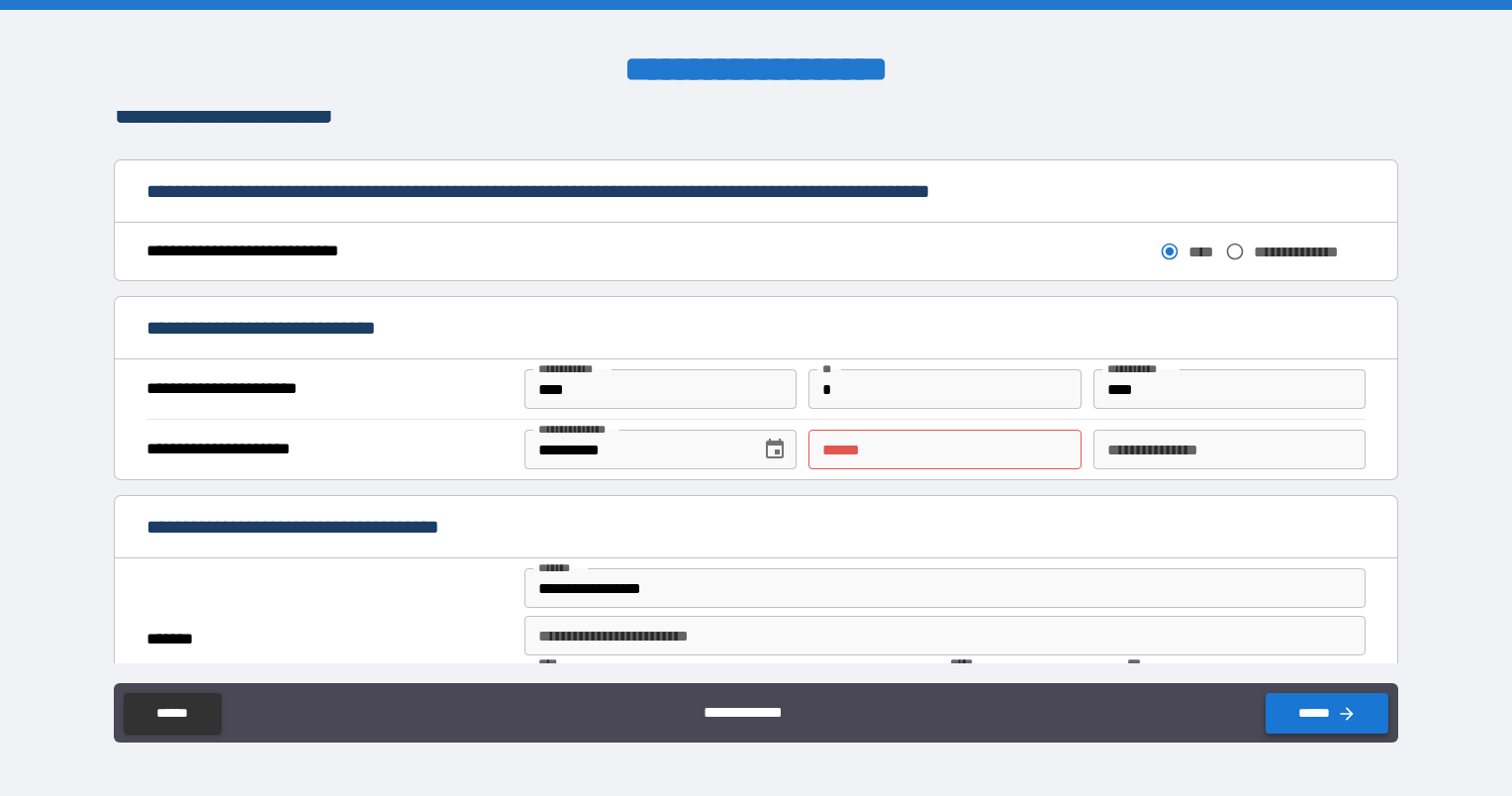 scroll, scrollTop: 1285, scrollLeft: 0, axis: vertical 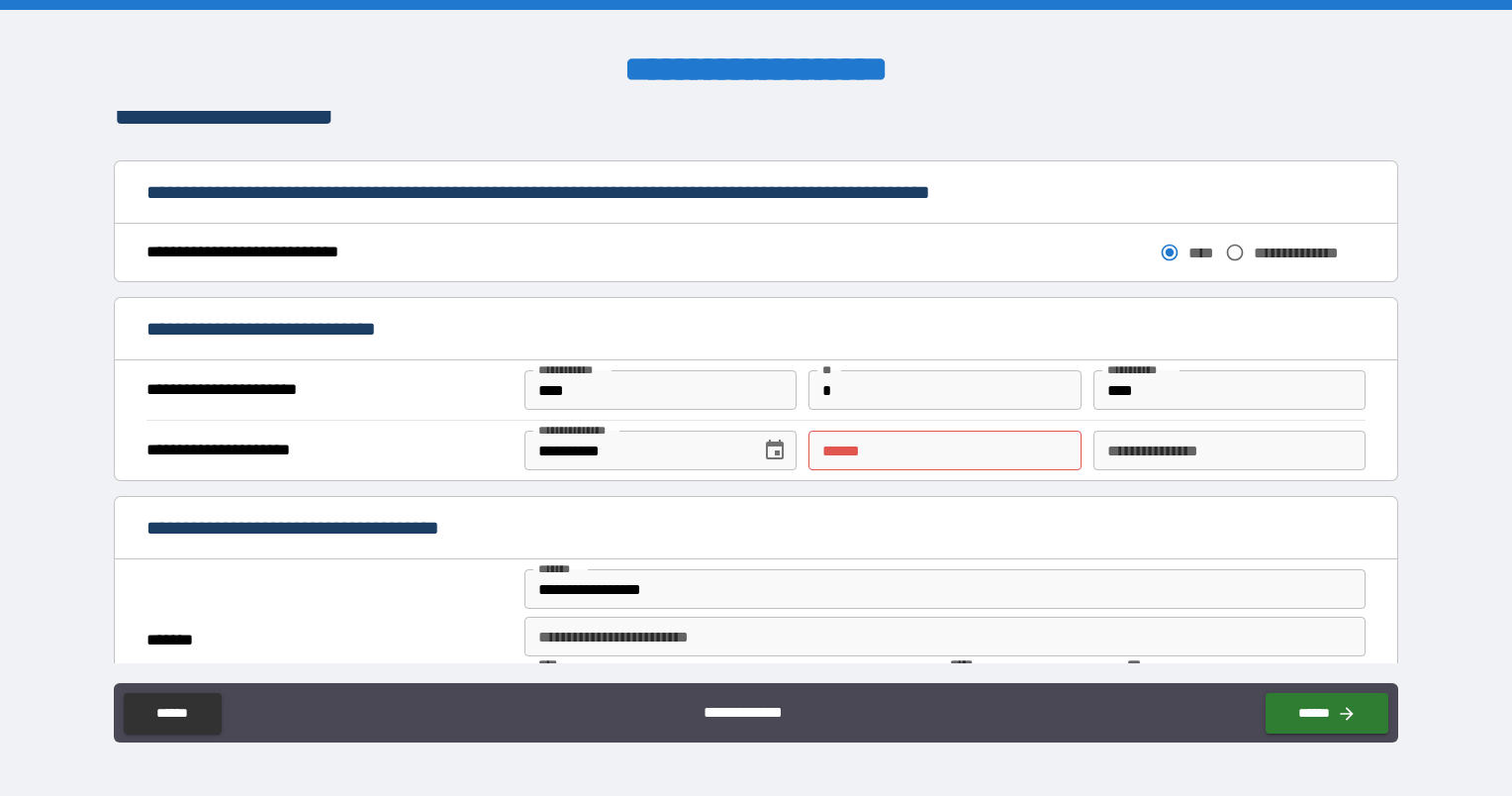 click on "****   * ****   *" at bounding box center [944, 450] 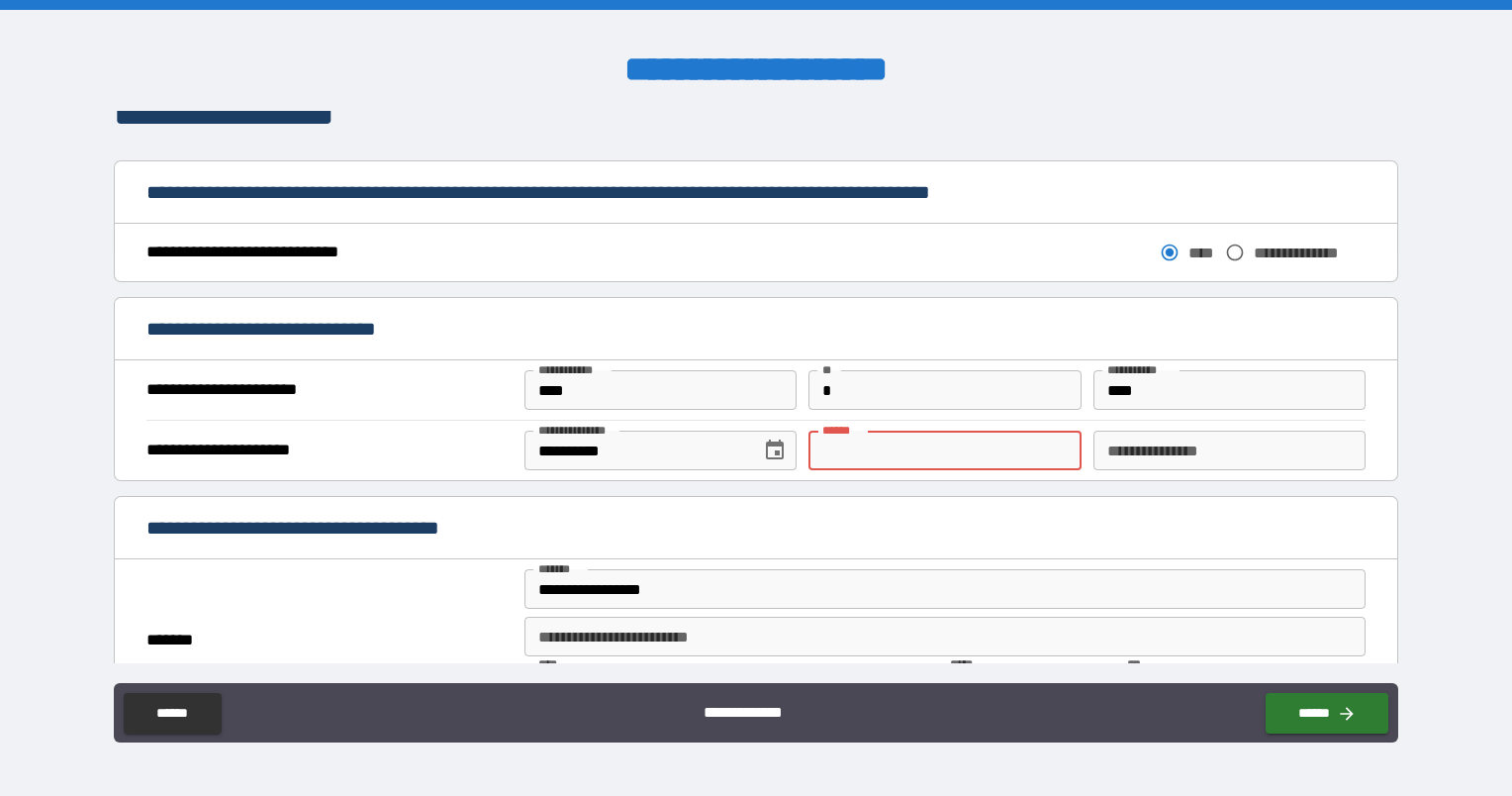 type on "*" 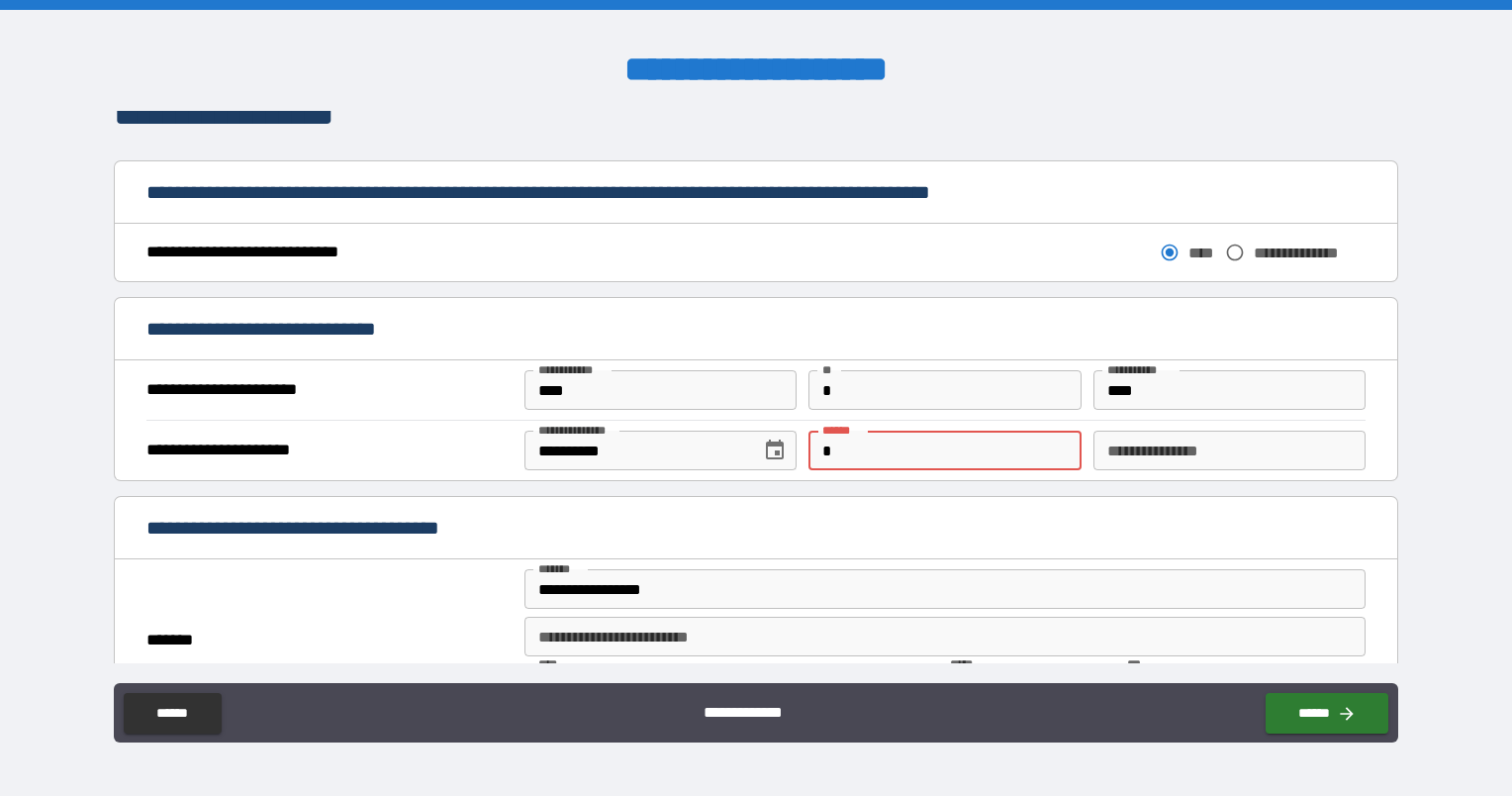 type on "*" 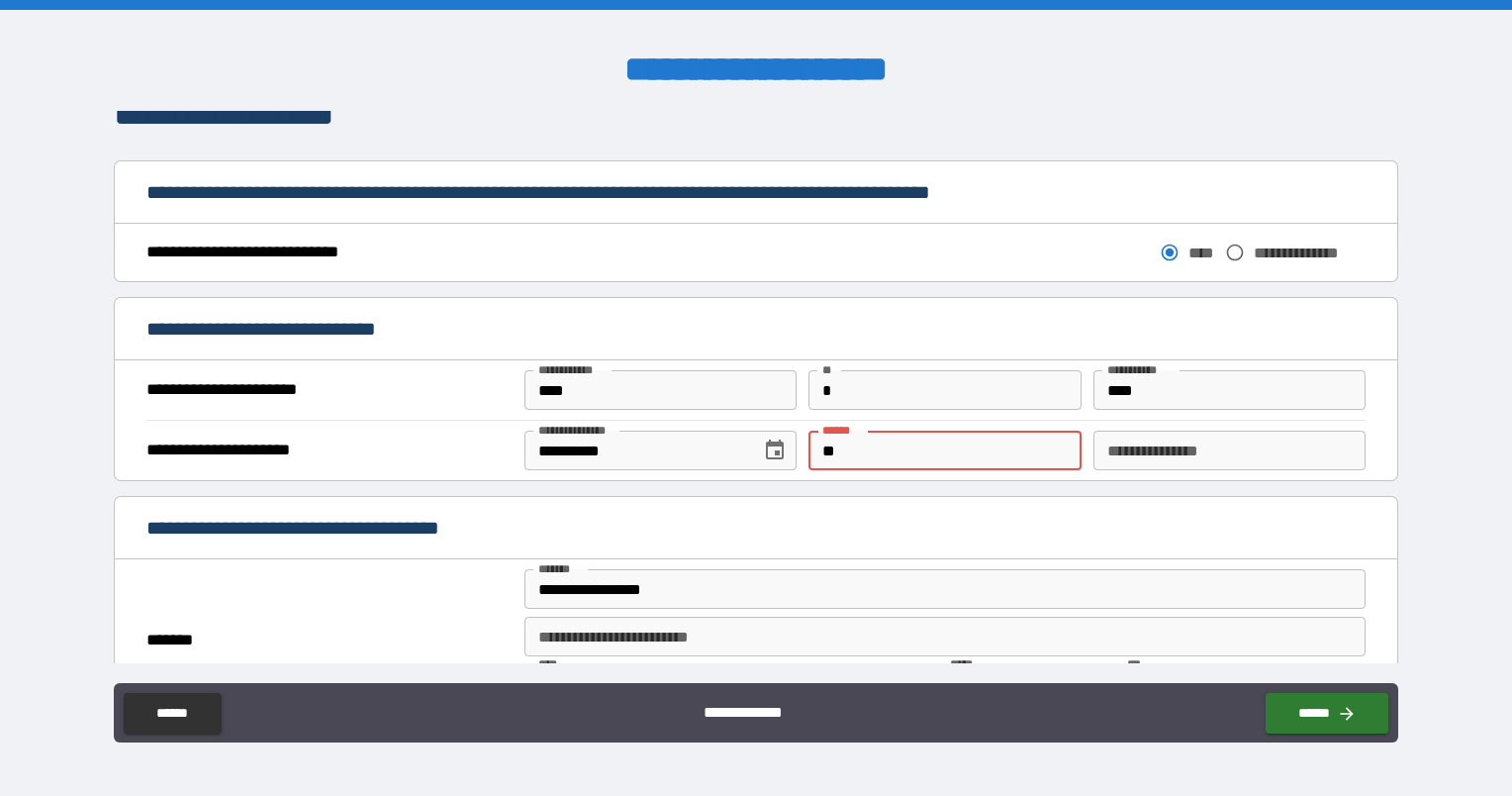 type on "*" 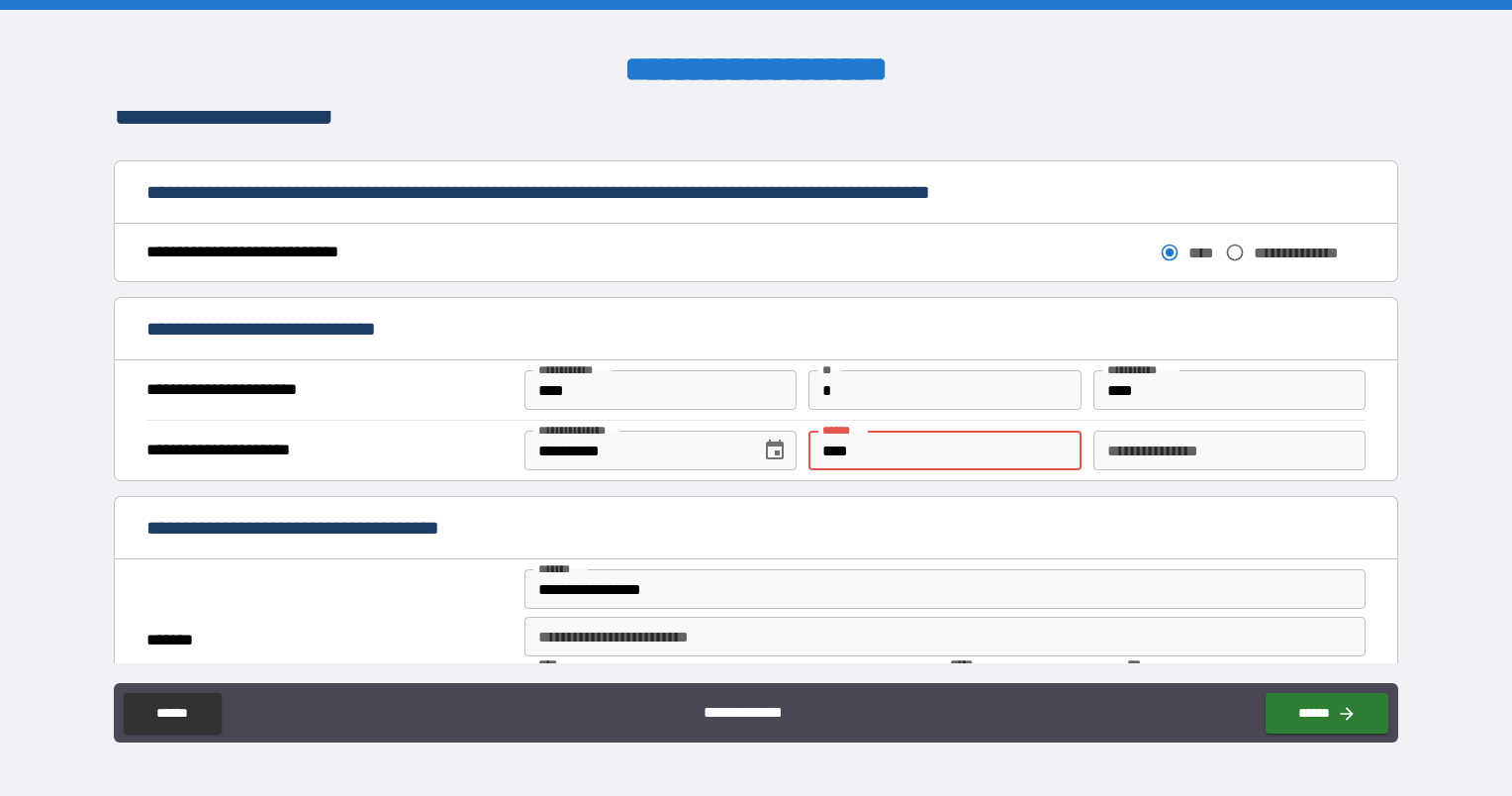 type on "*" 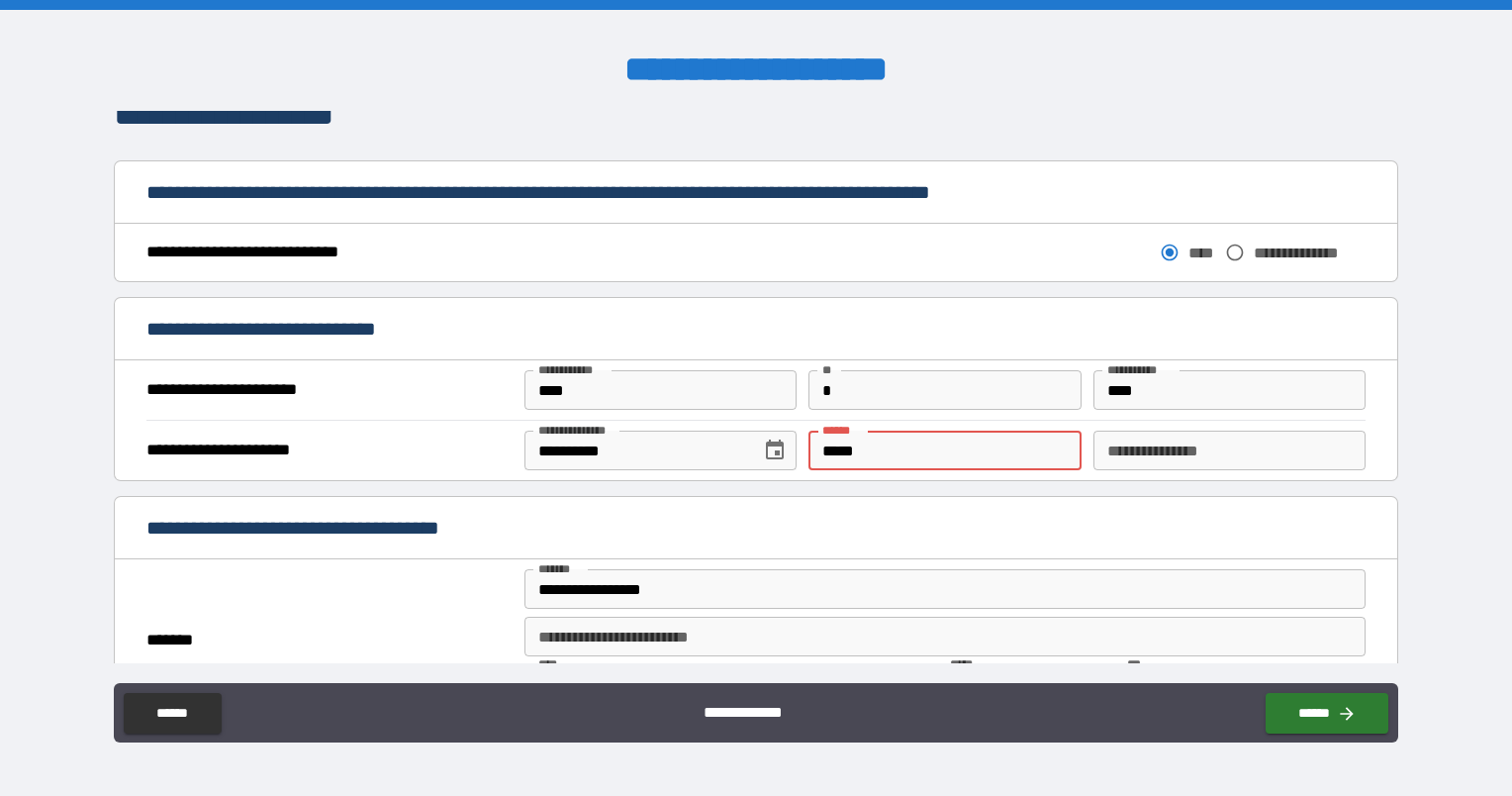 type on "*" 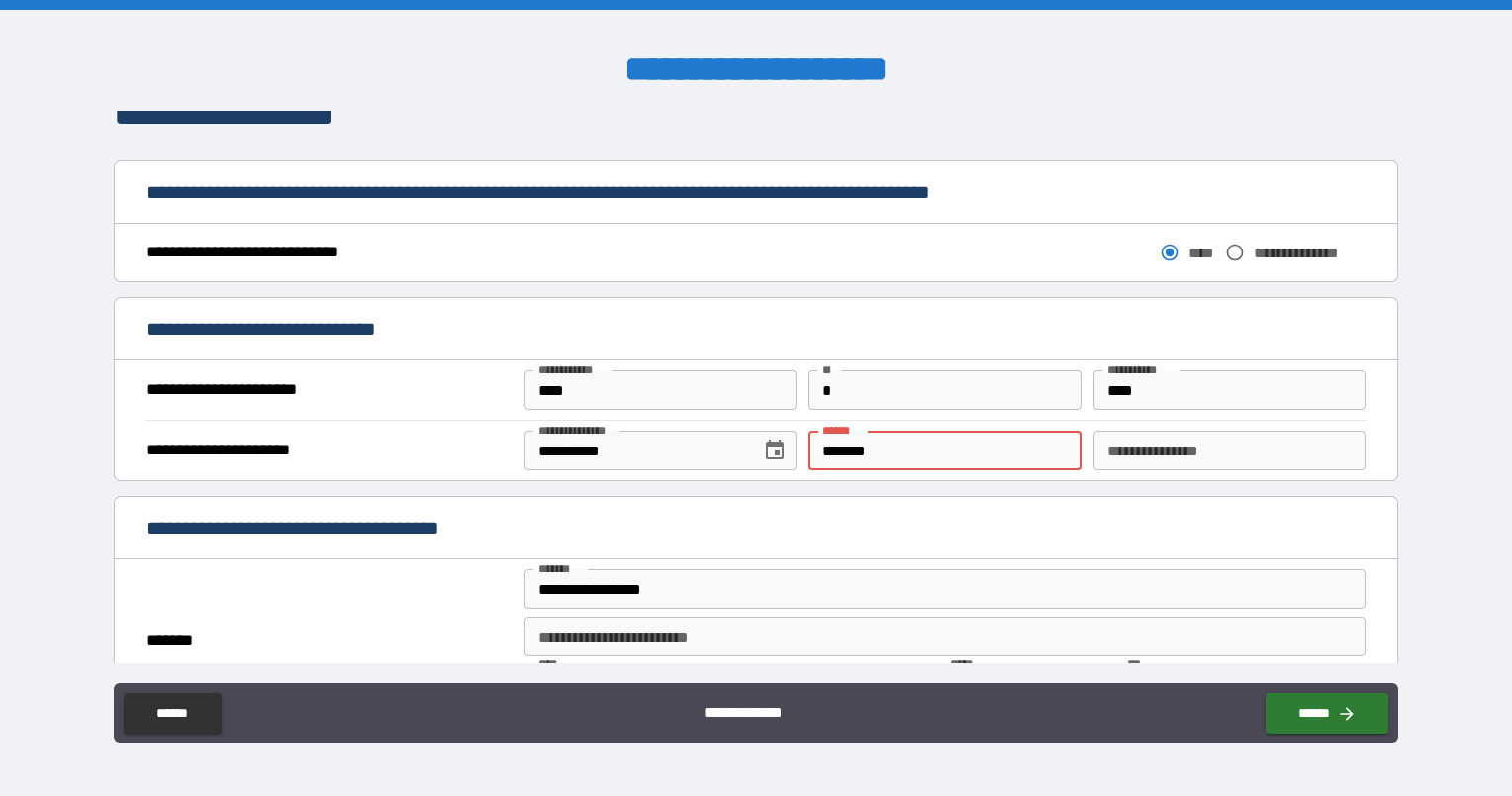 type on "*" 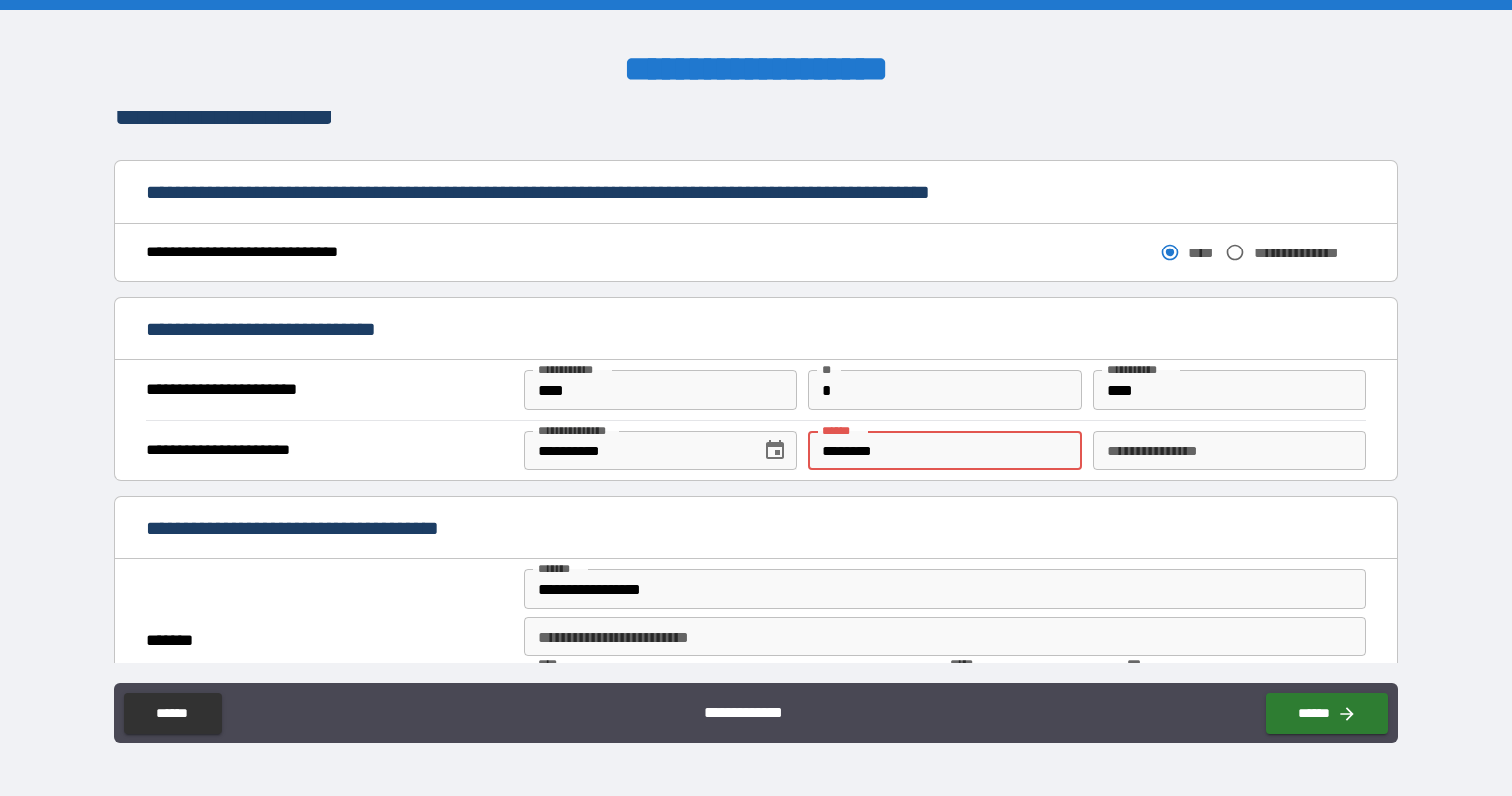 type on "*" 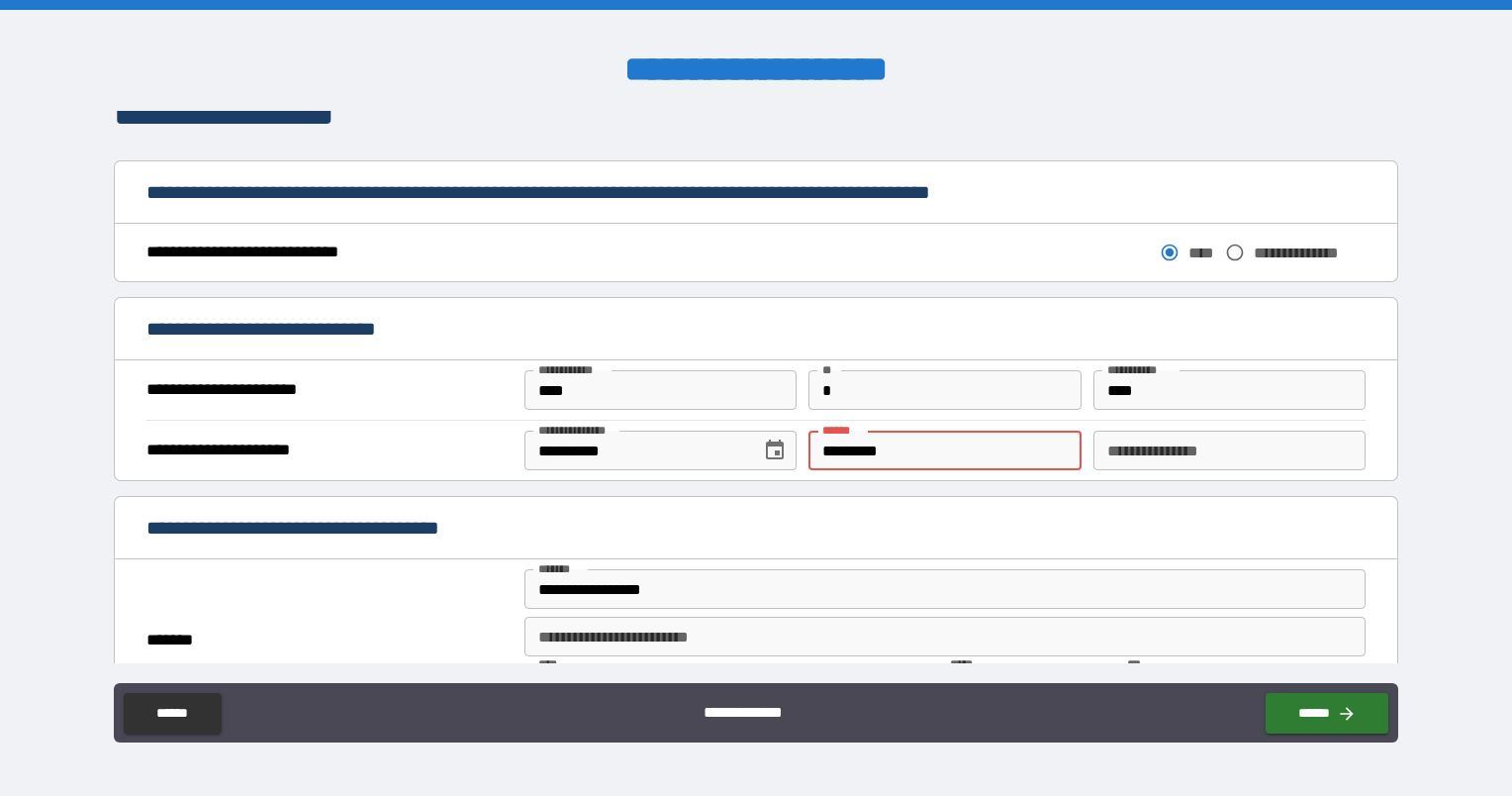type on "*" 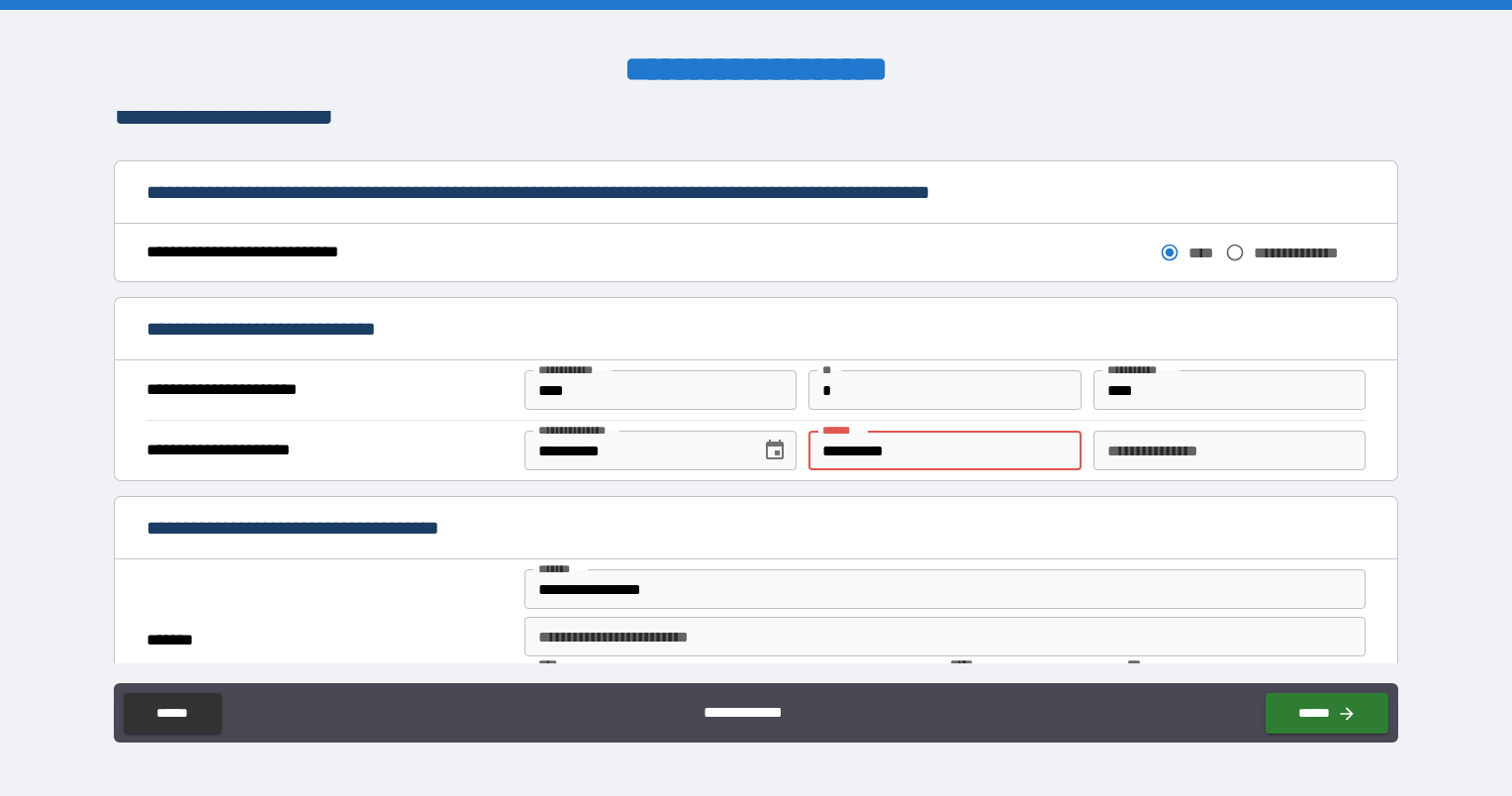 type on "*" 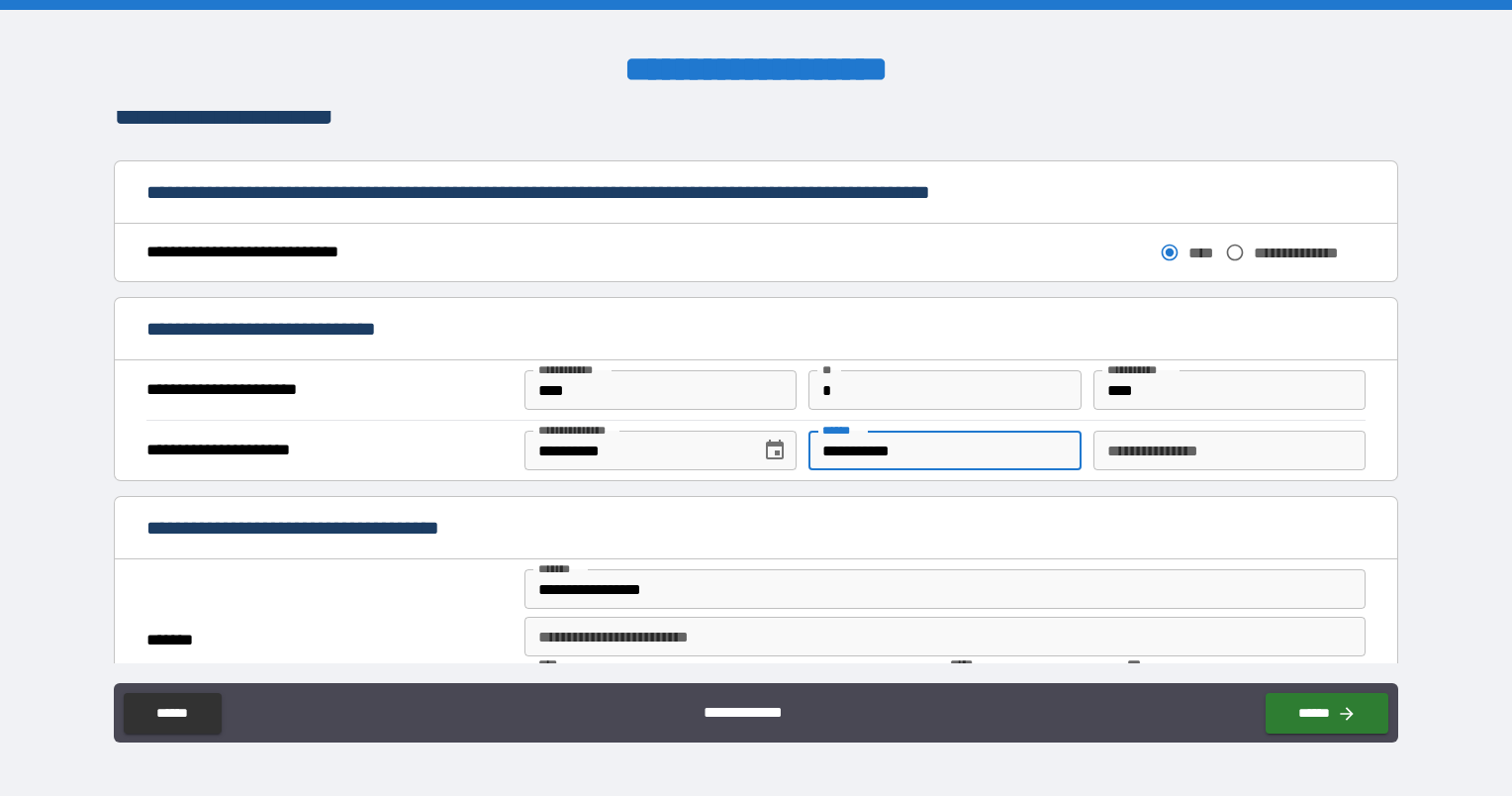 type on "*" 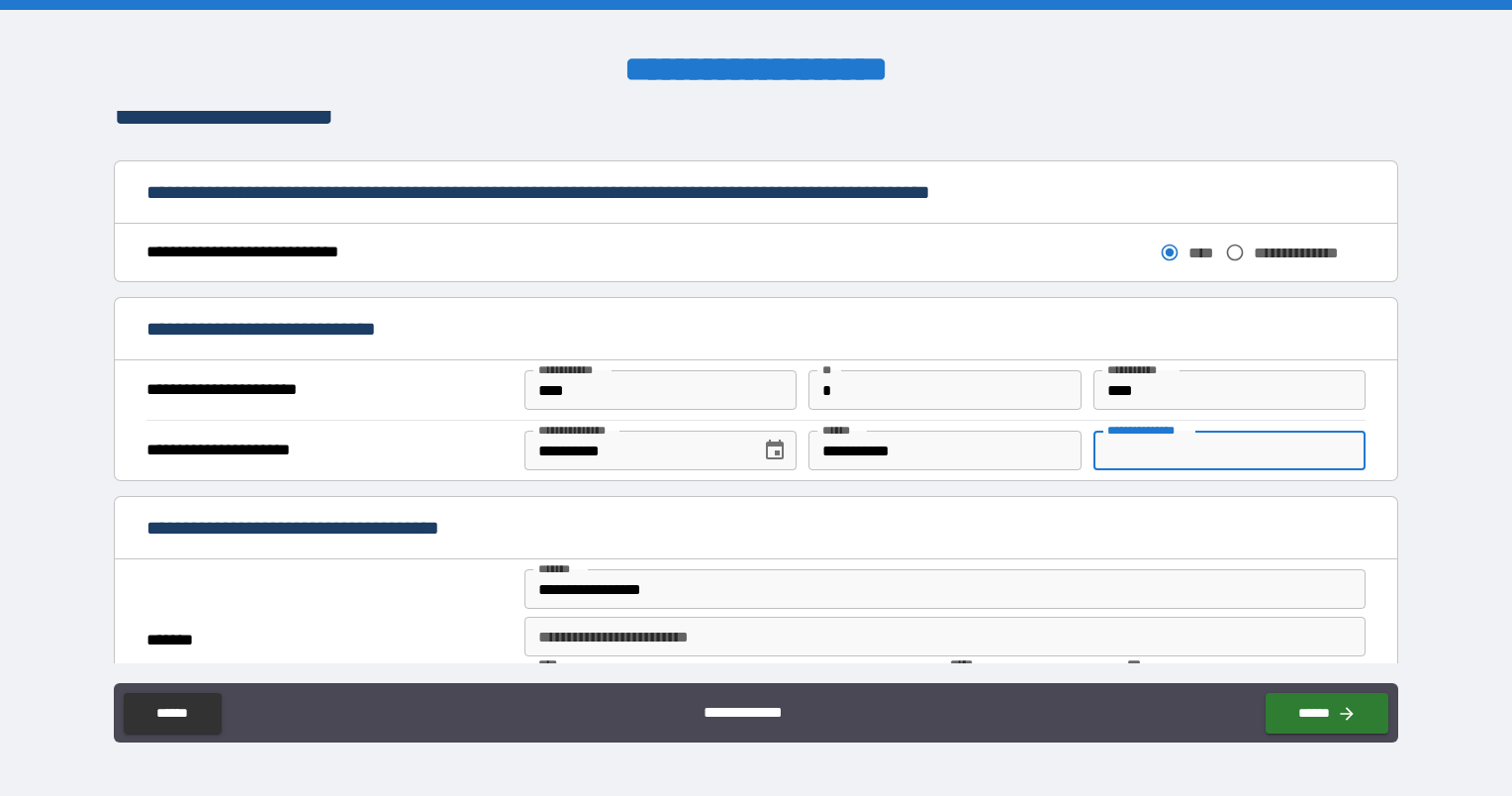 type on "*" 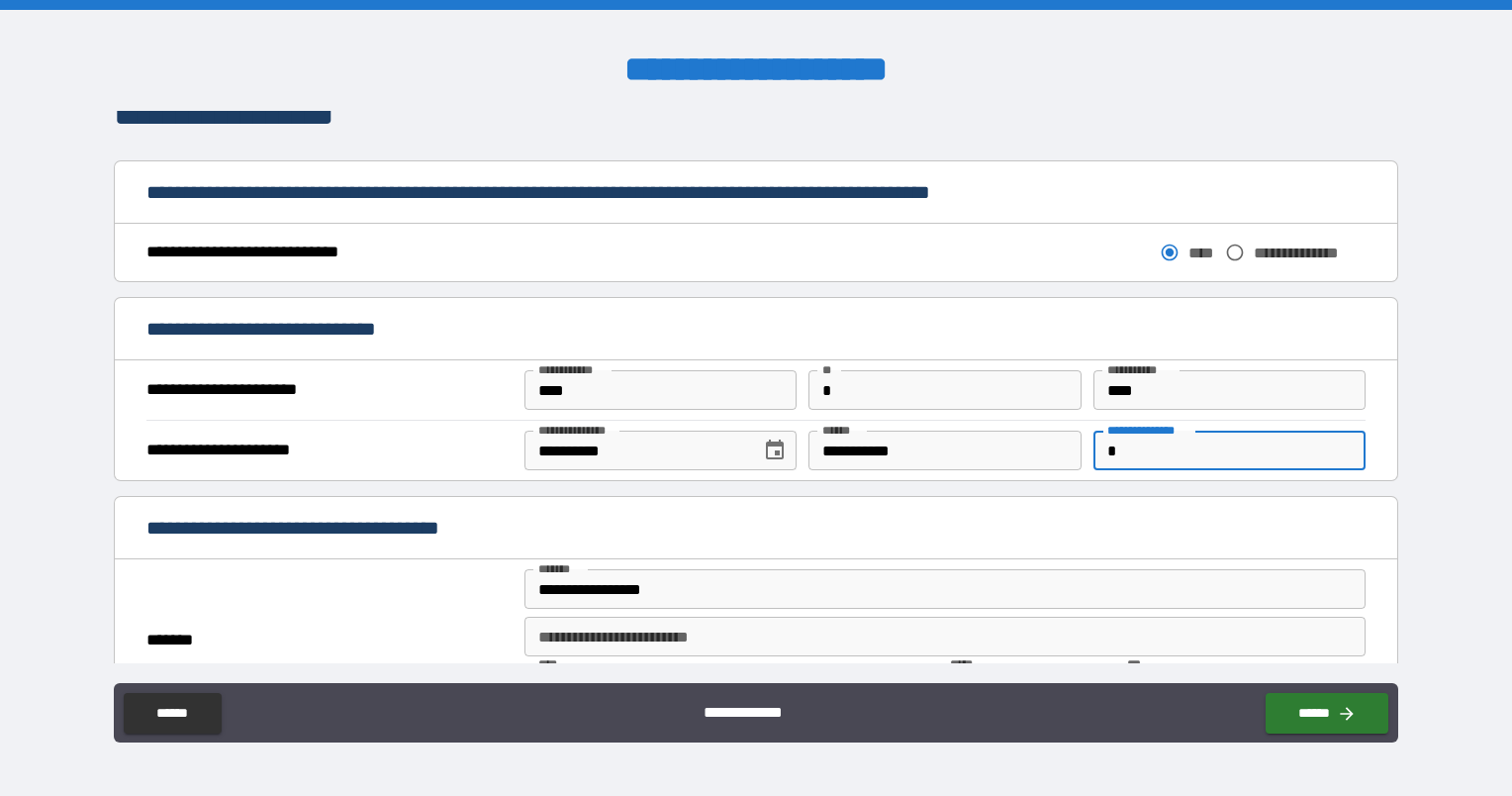 type on "*" 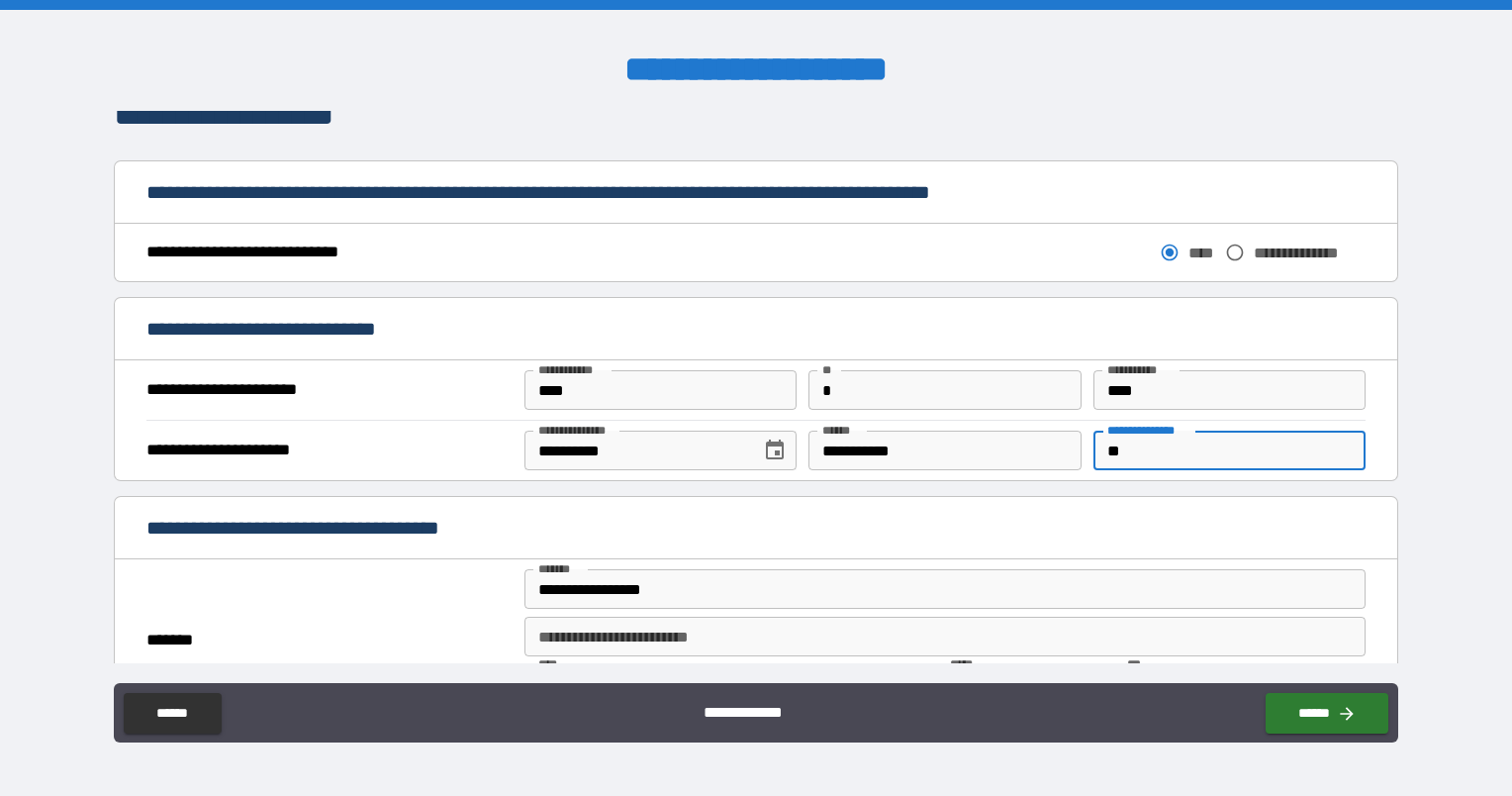 type on "*" 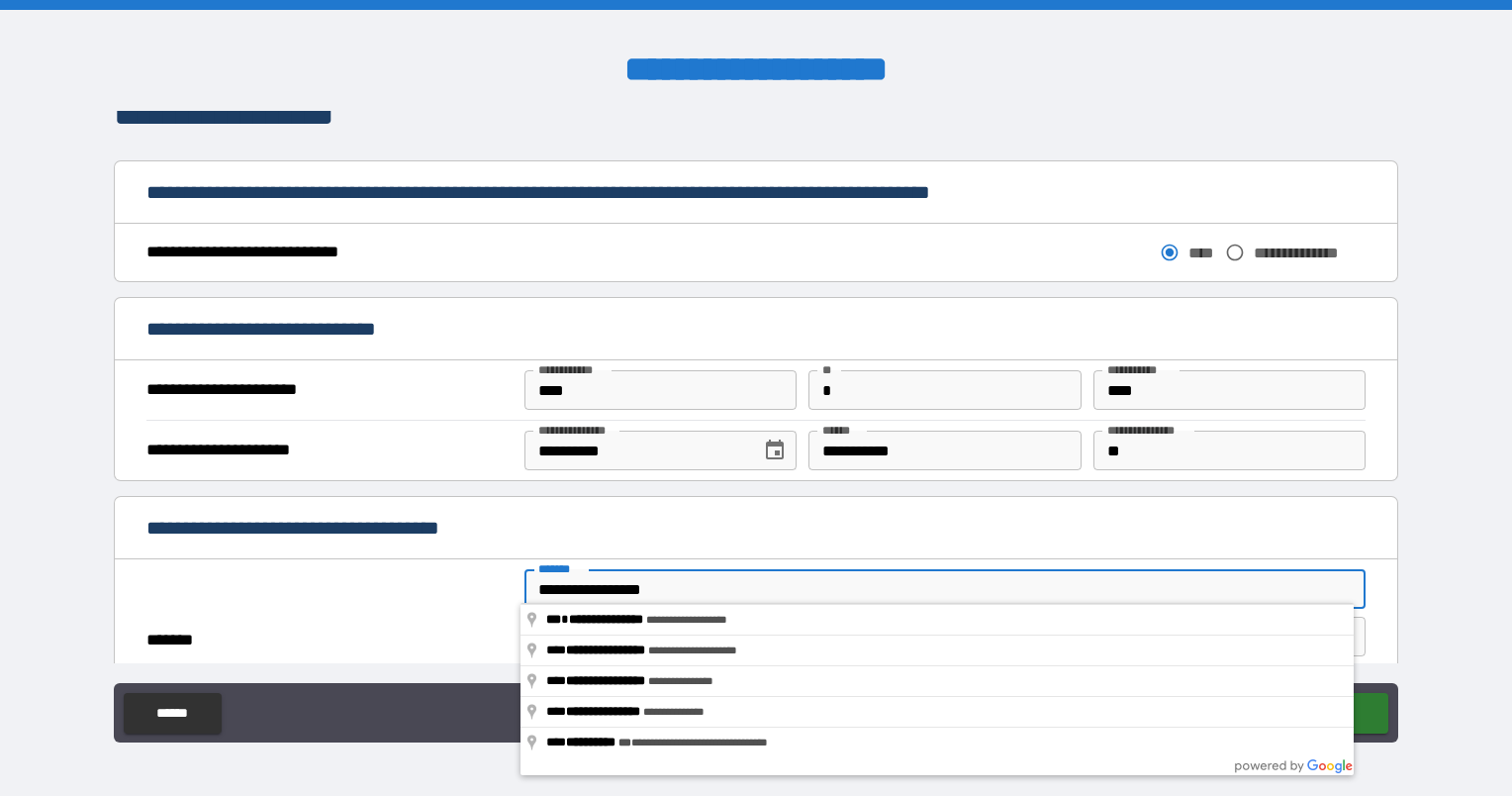 click on "*******" at bounding box center (330, 641) 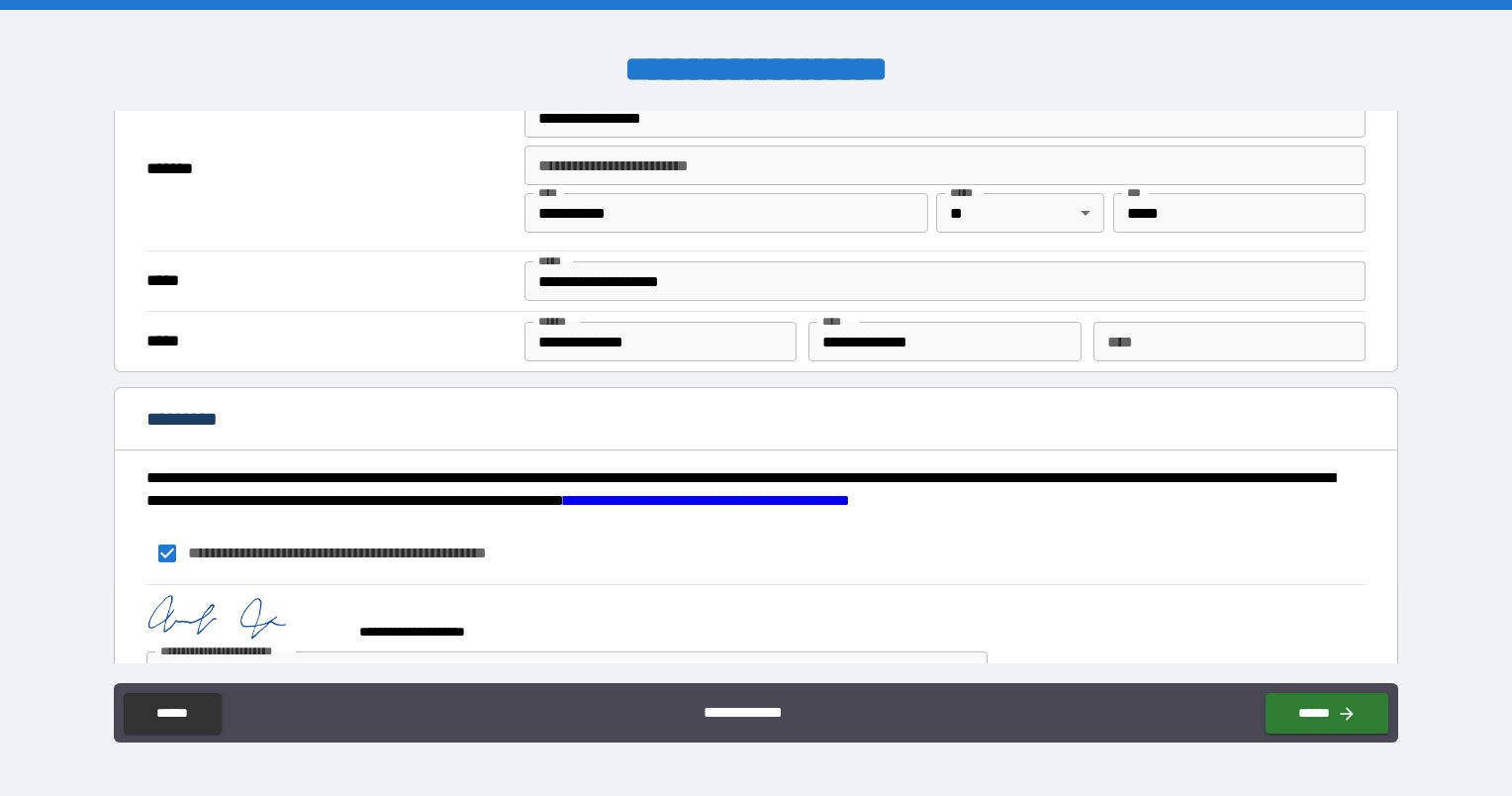scroll, scrollTop: 1807, scrollLeft: 0, axis: vertical 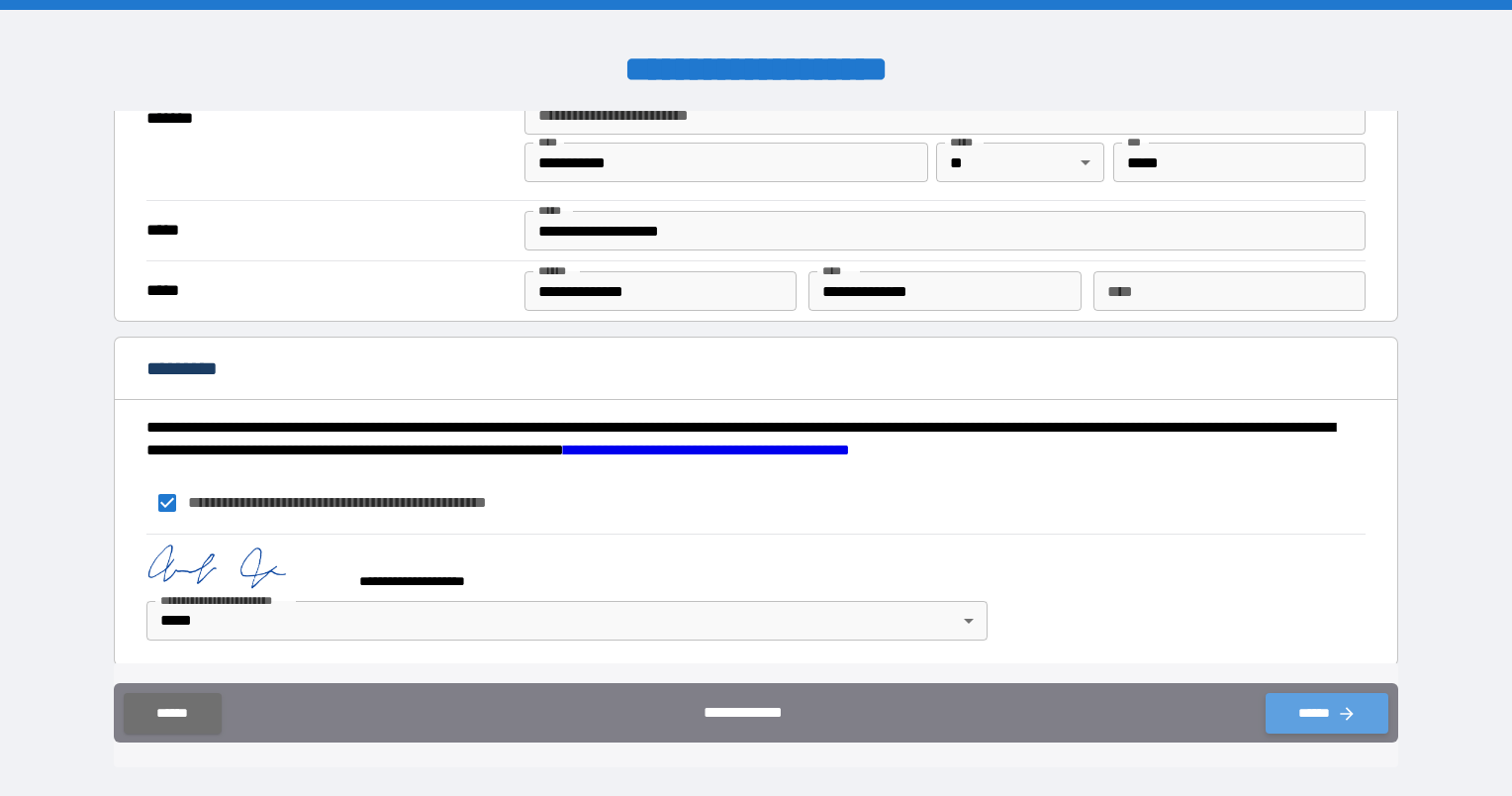 click on "******" at bounding box center (1327, 713) 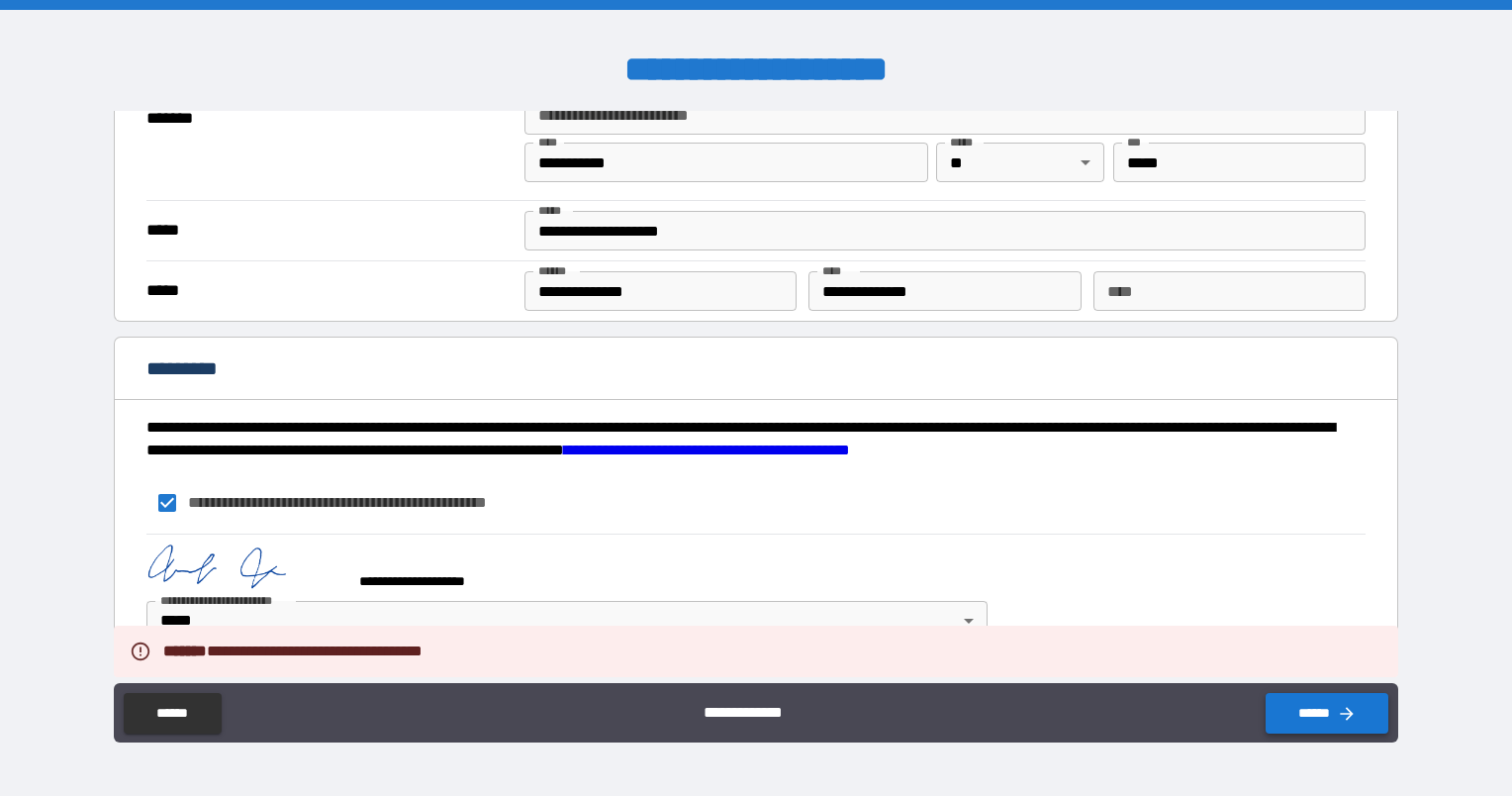 type on "*" 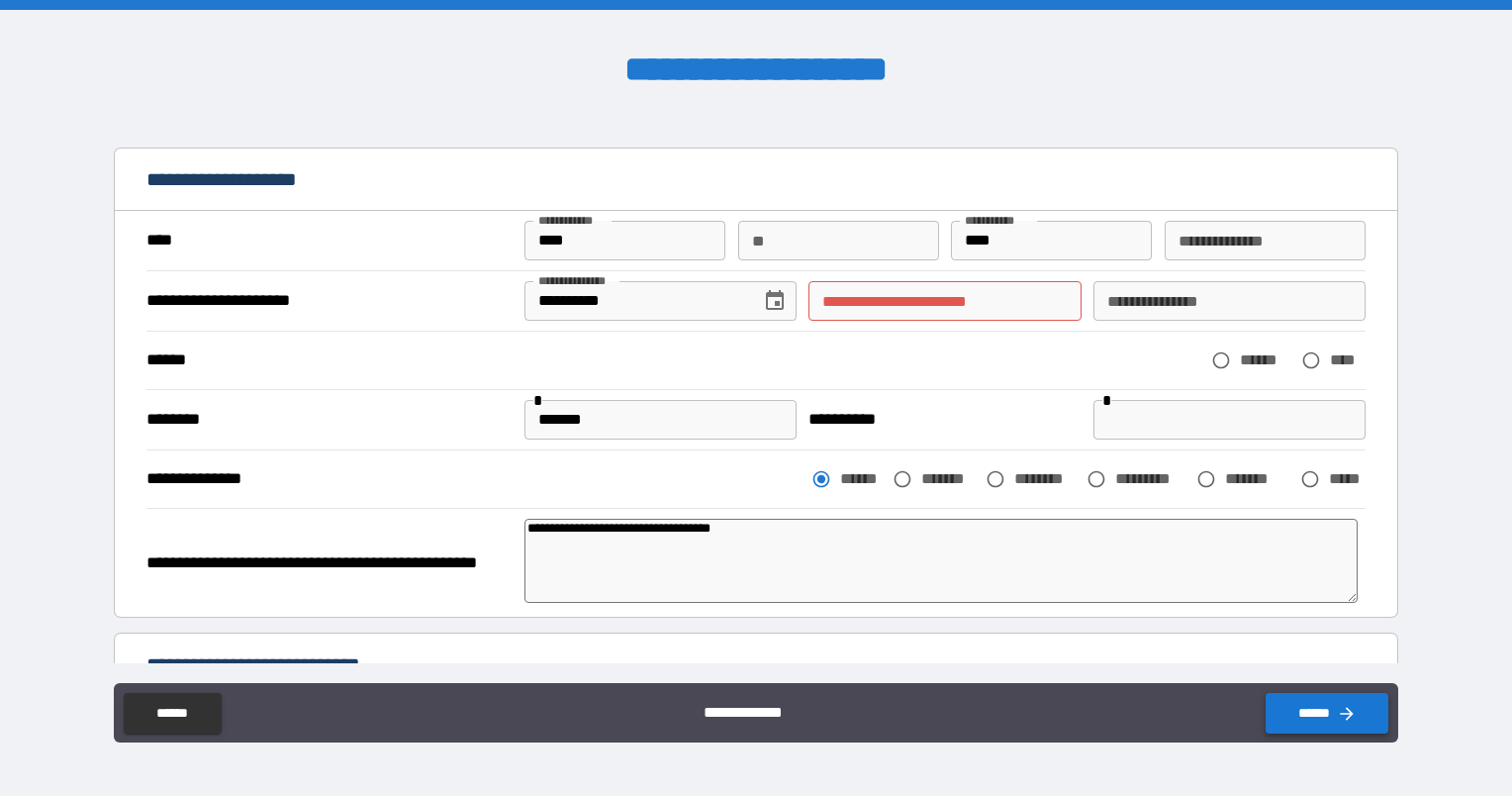 scroll, scrollTop: 0, scrollLeft: 0, axis: both 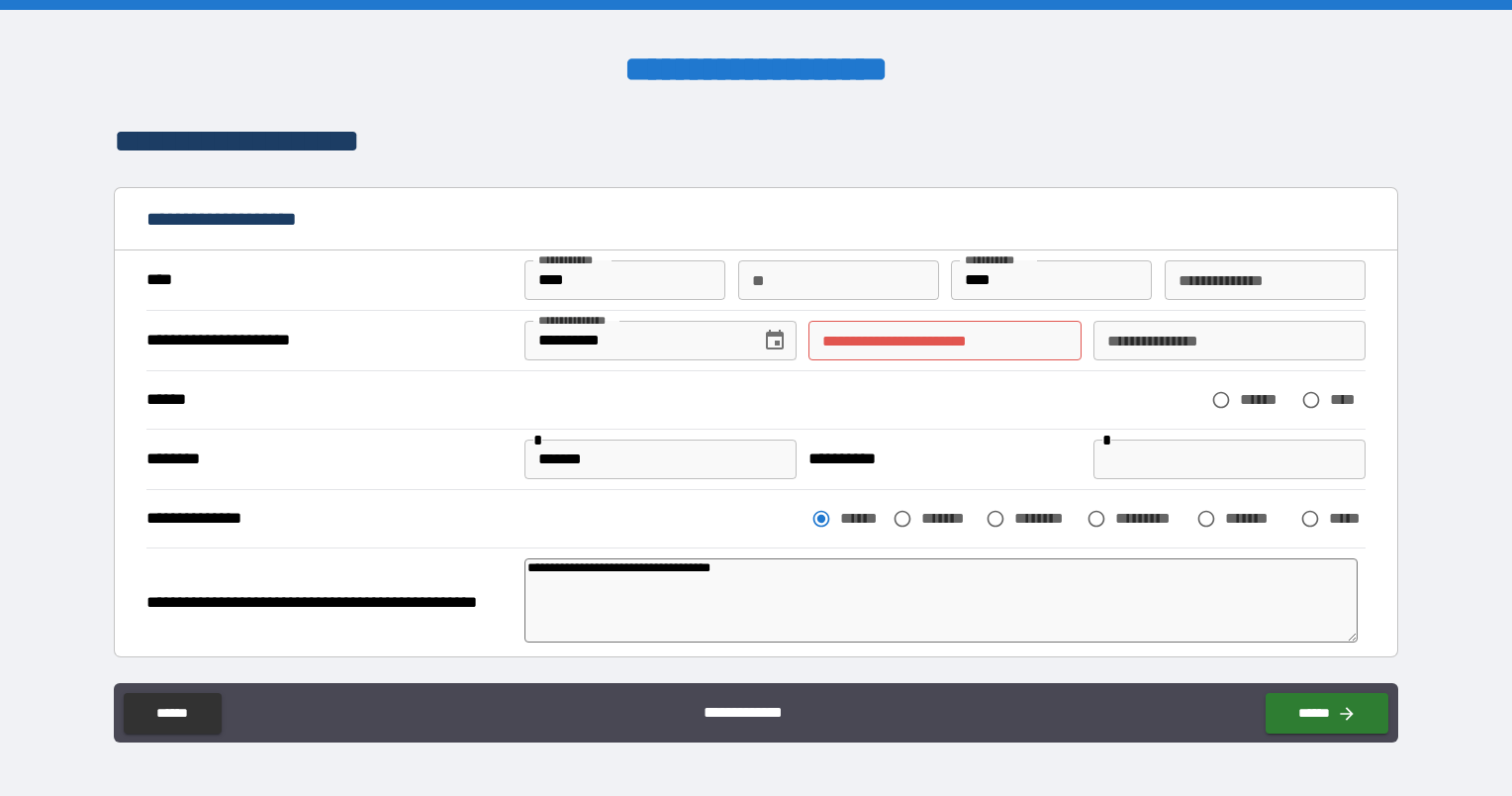 click on "**********" at bounding box center [944, 341] 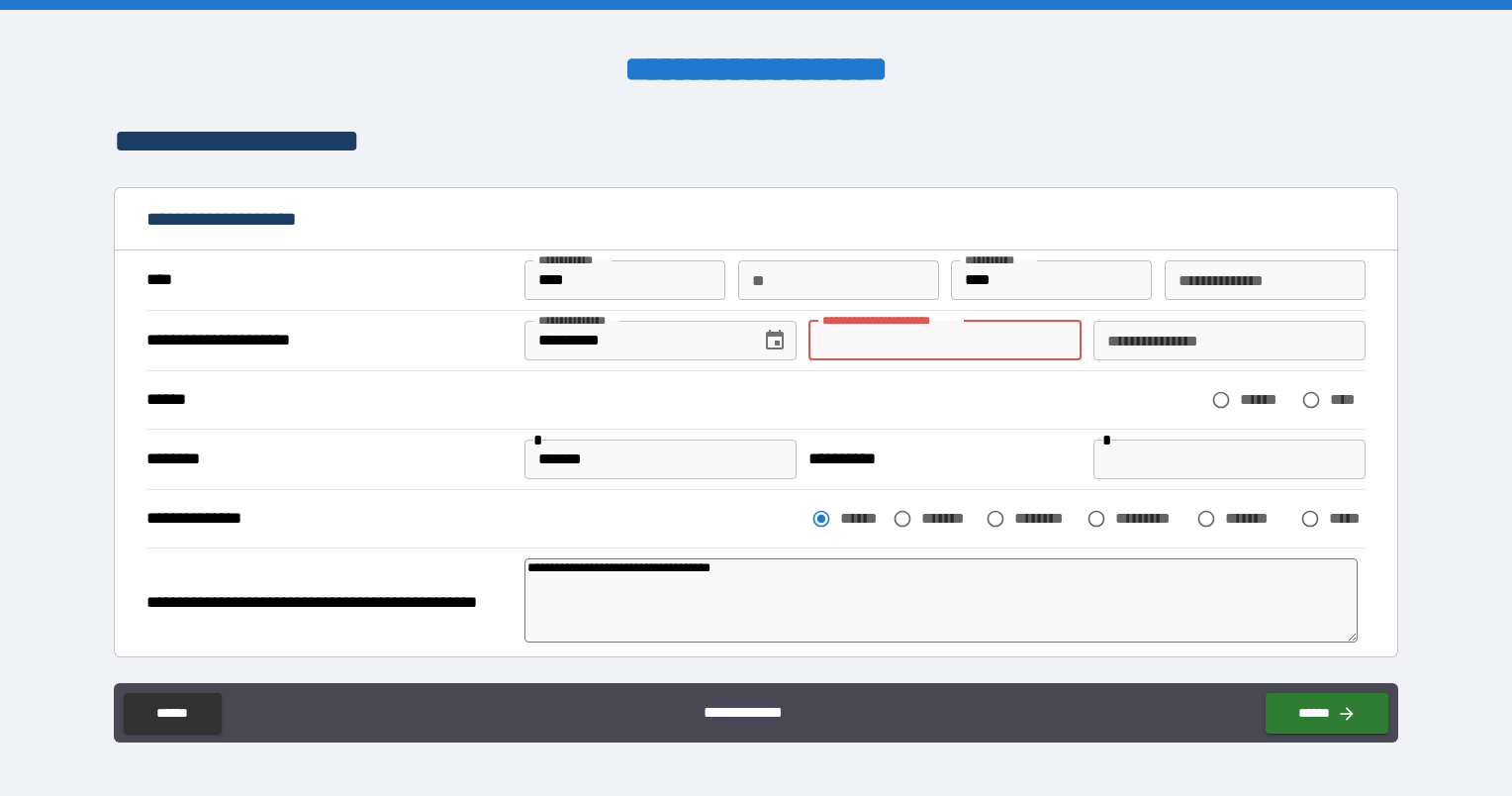 type on "*" 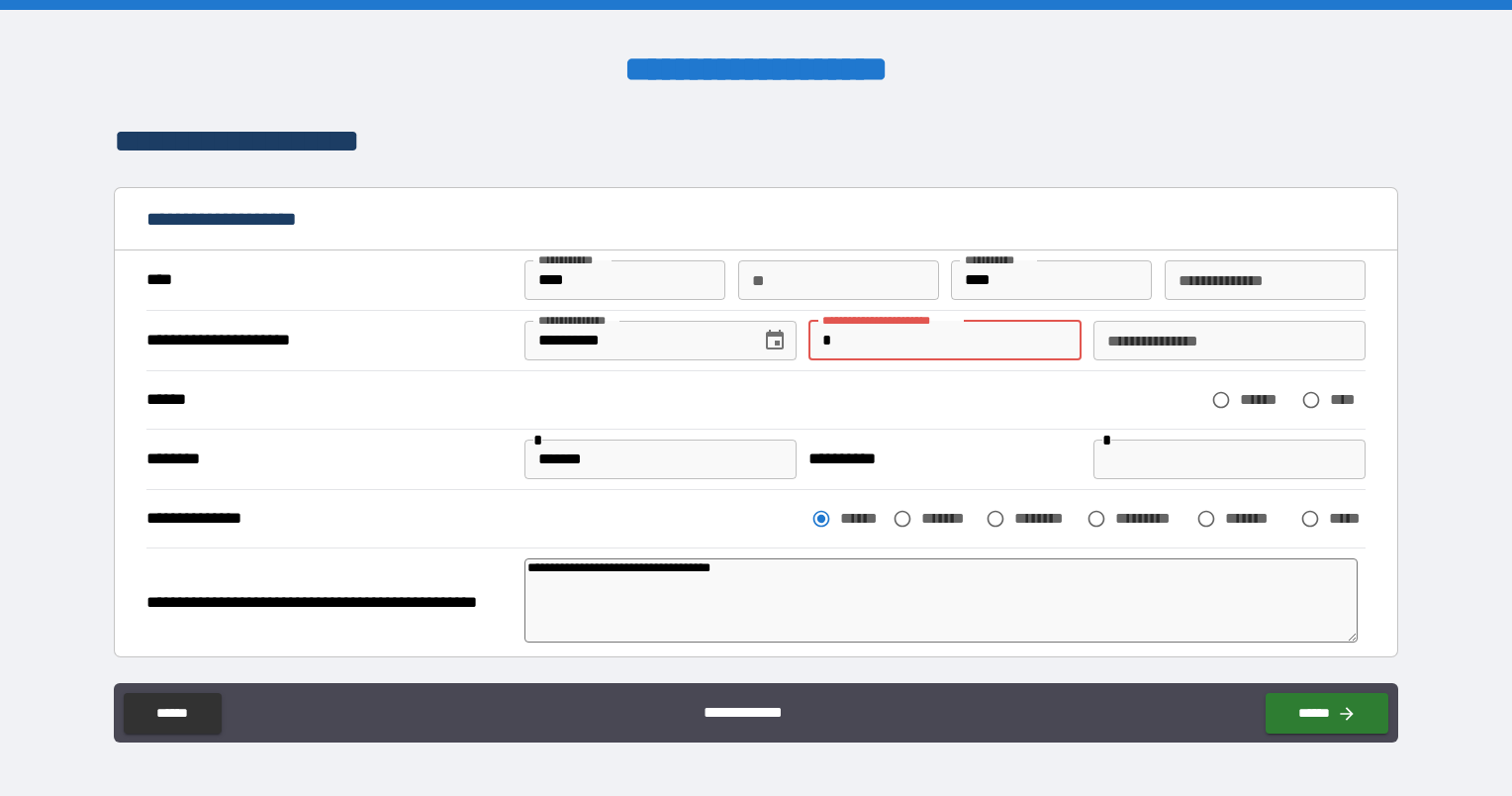 type on "*" 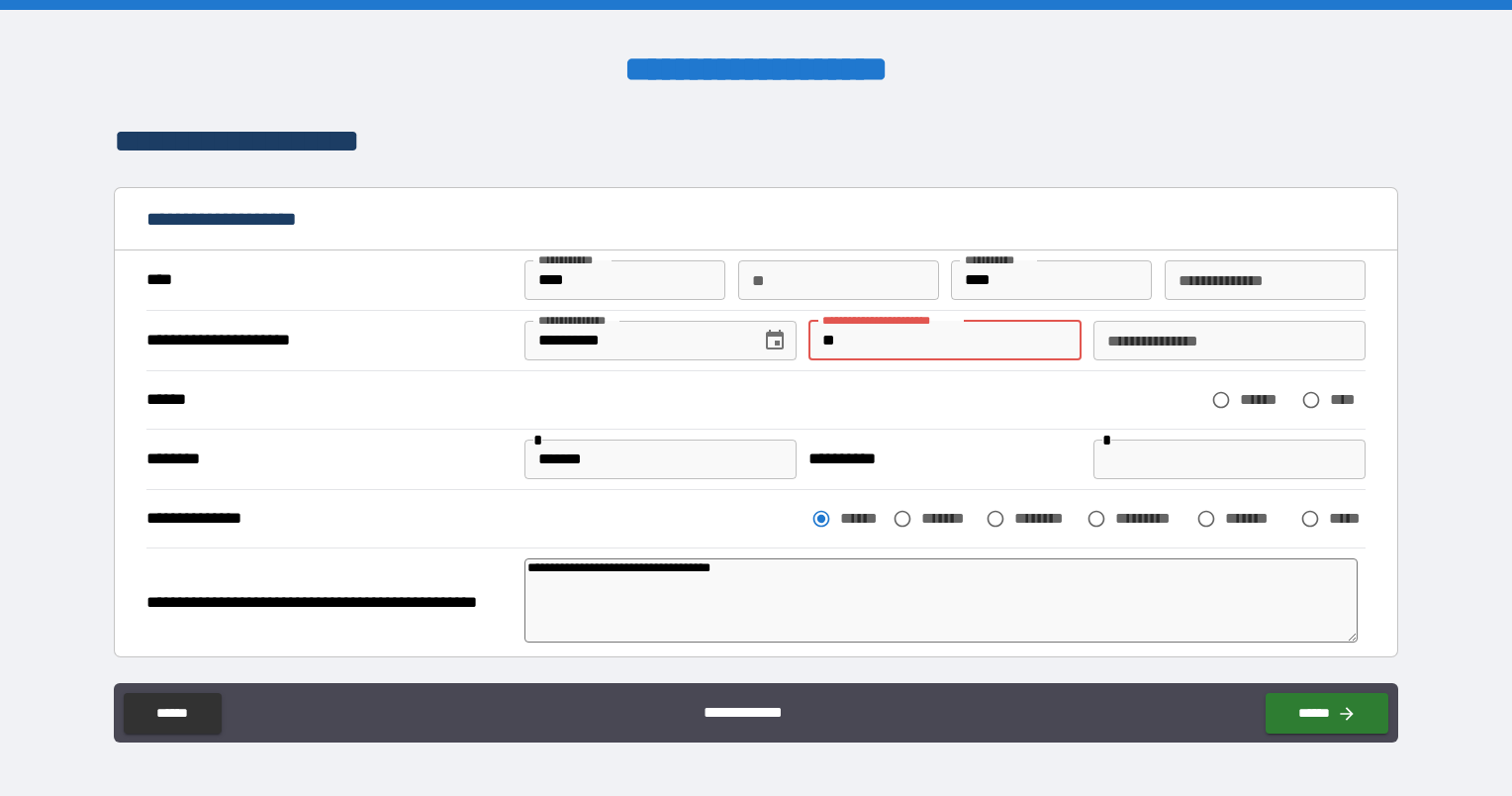 type on "*" 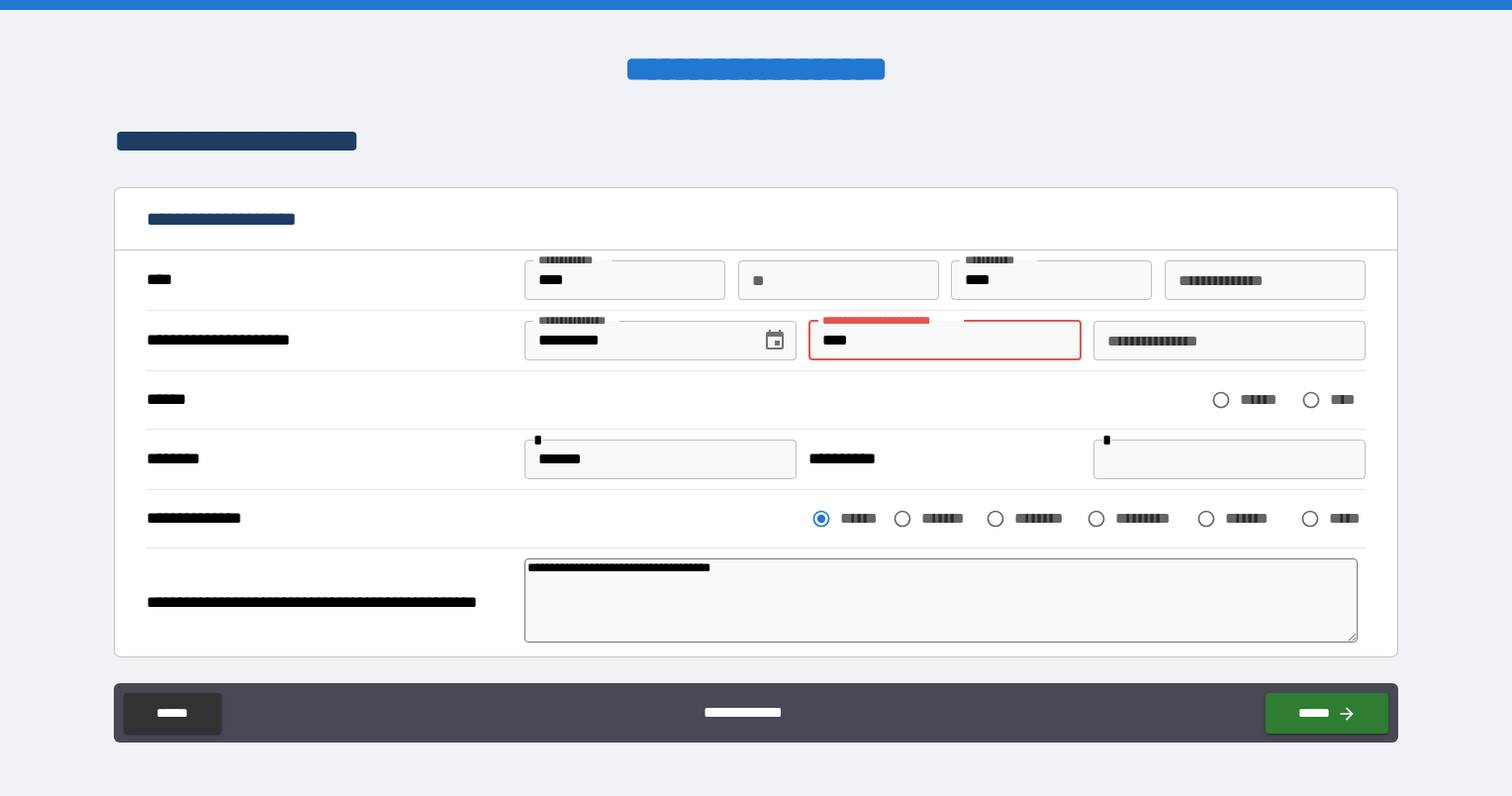 type on "*" 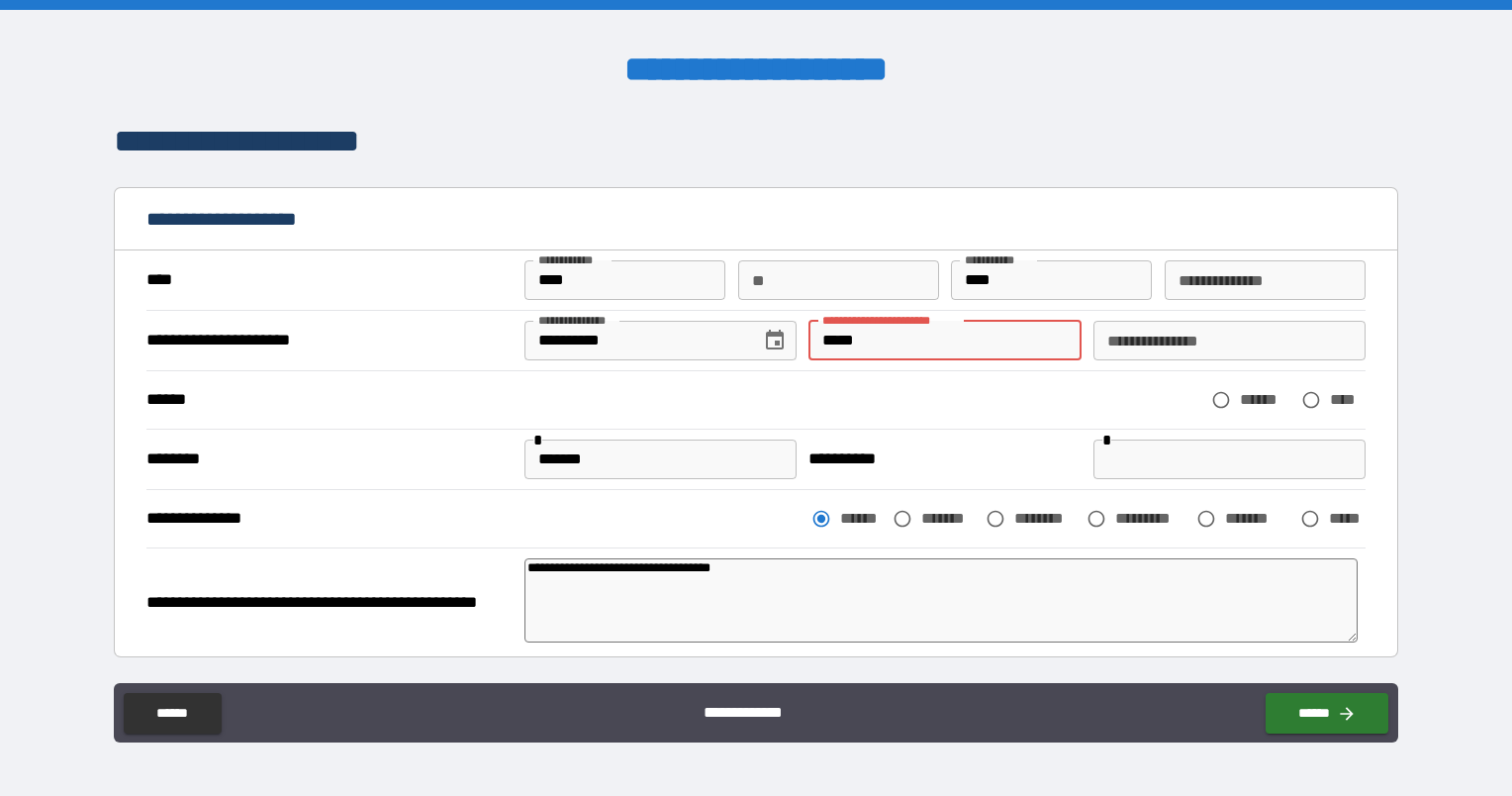 type on "*" 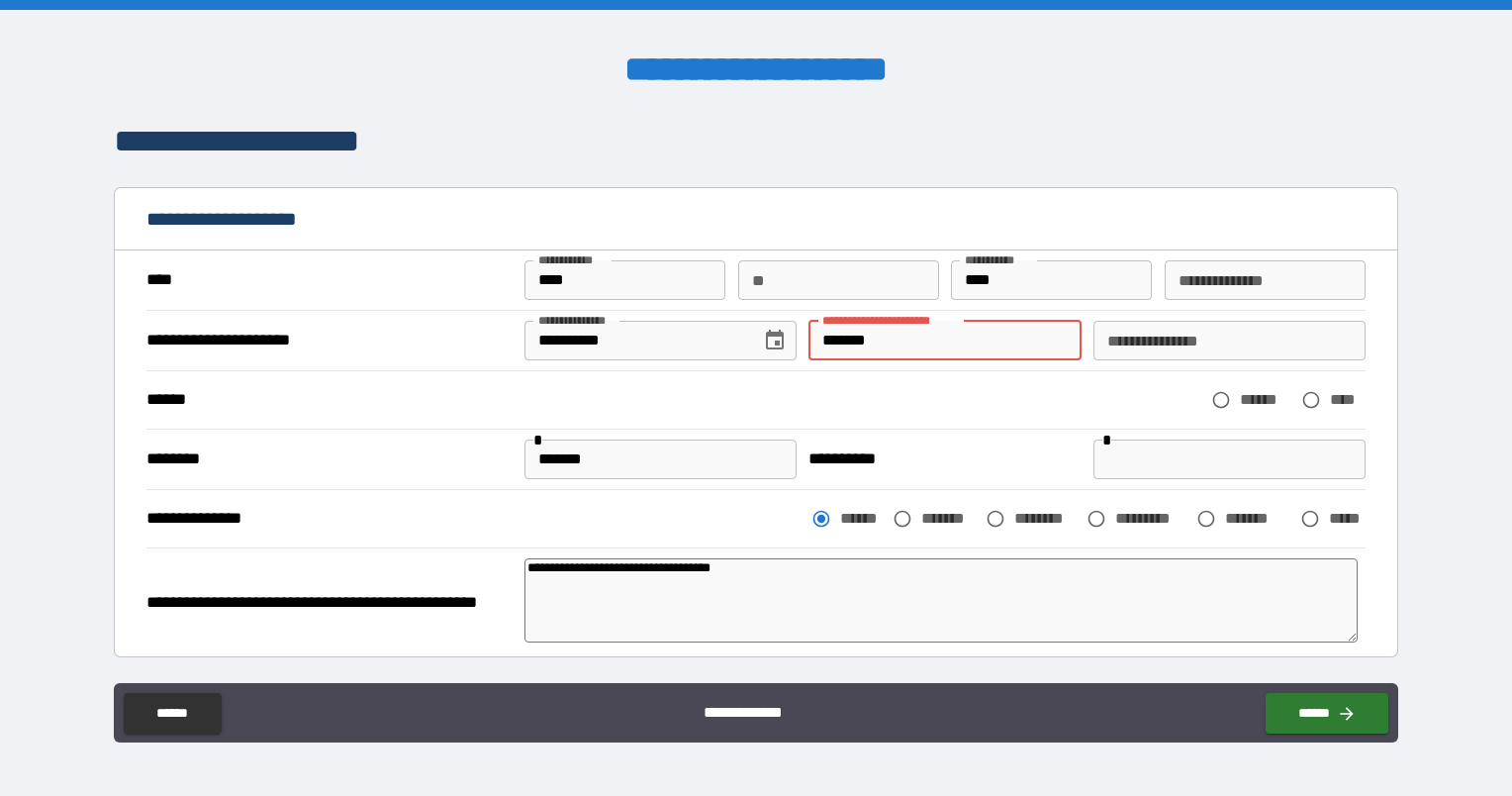 type on "*" 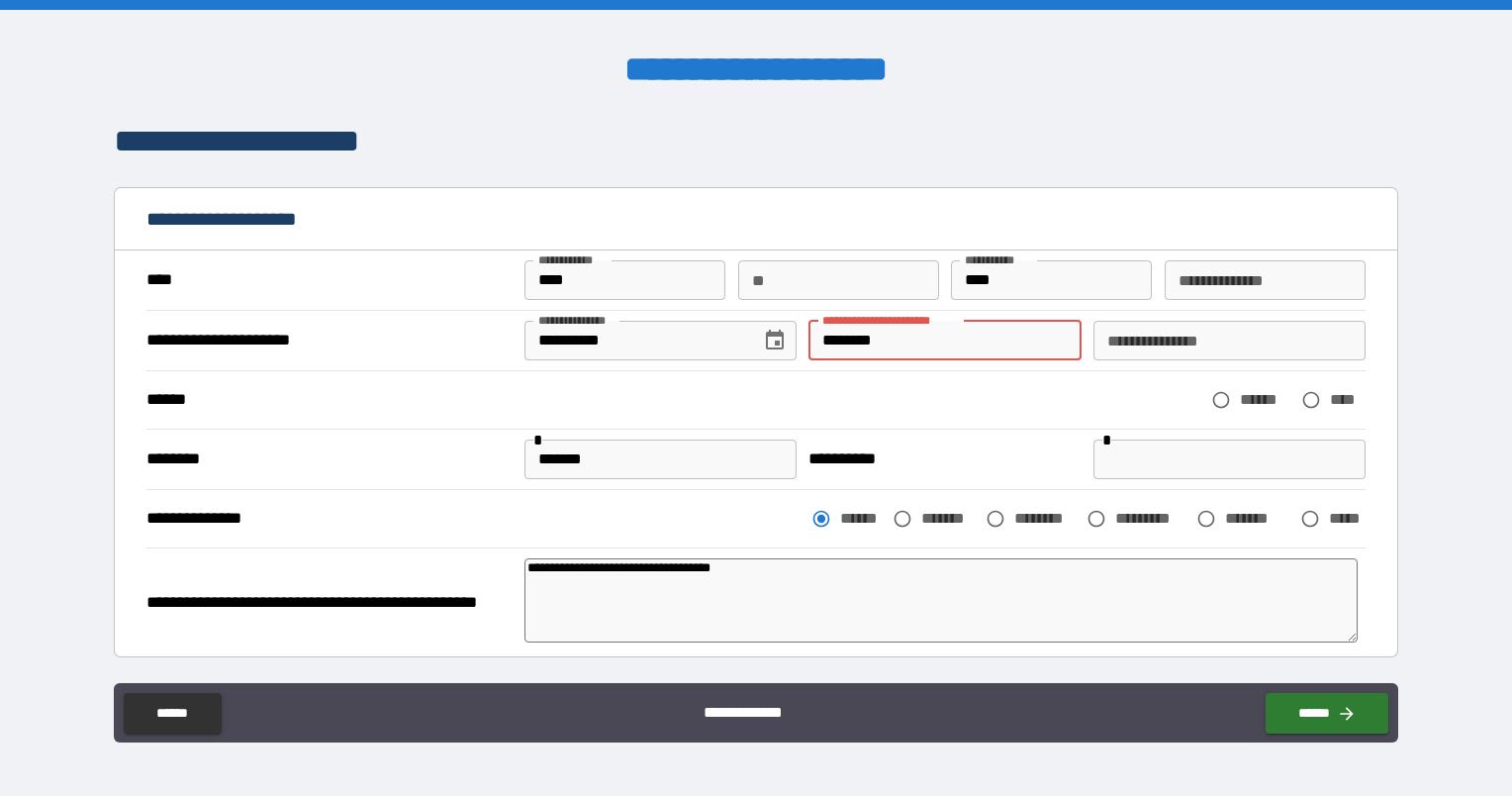 type on "*" 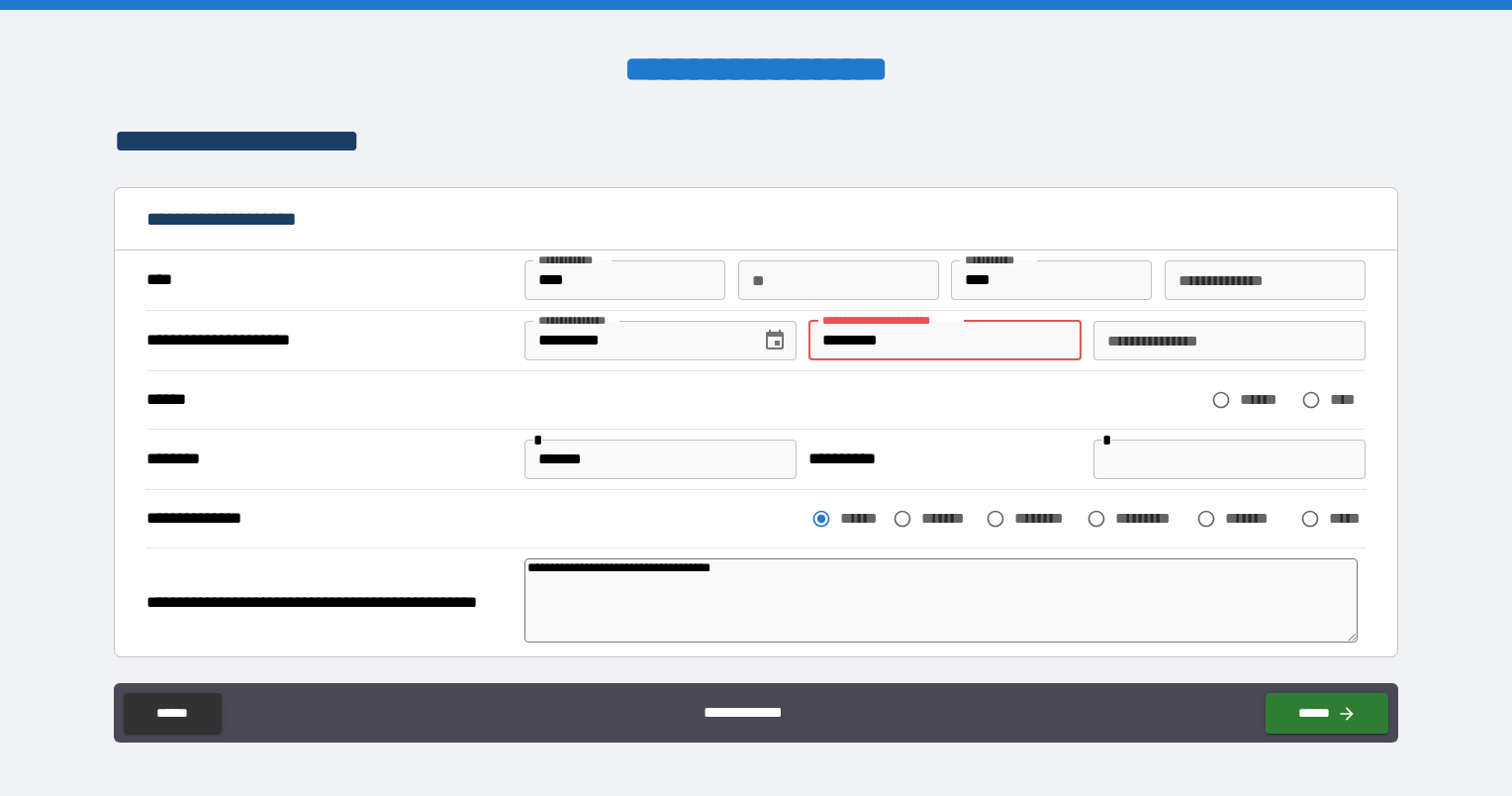 type on "*" 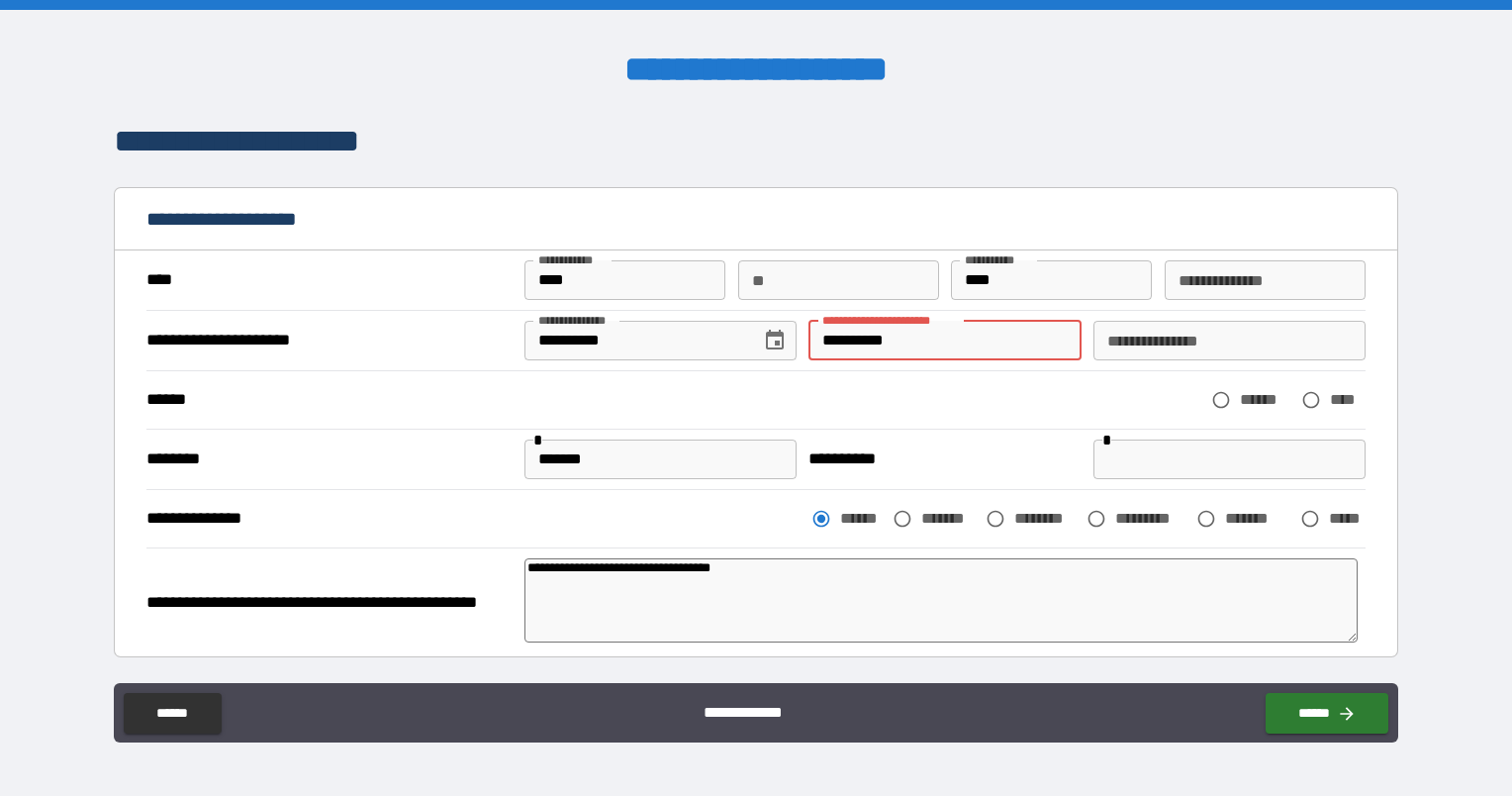 type on "*" 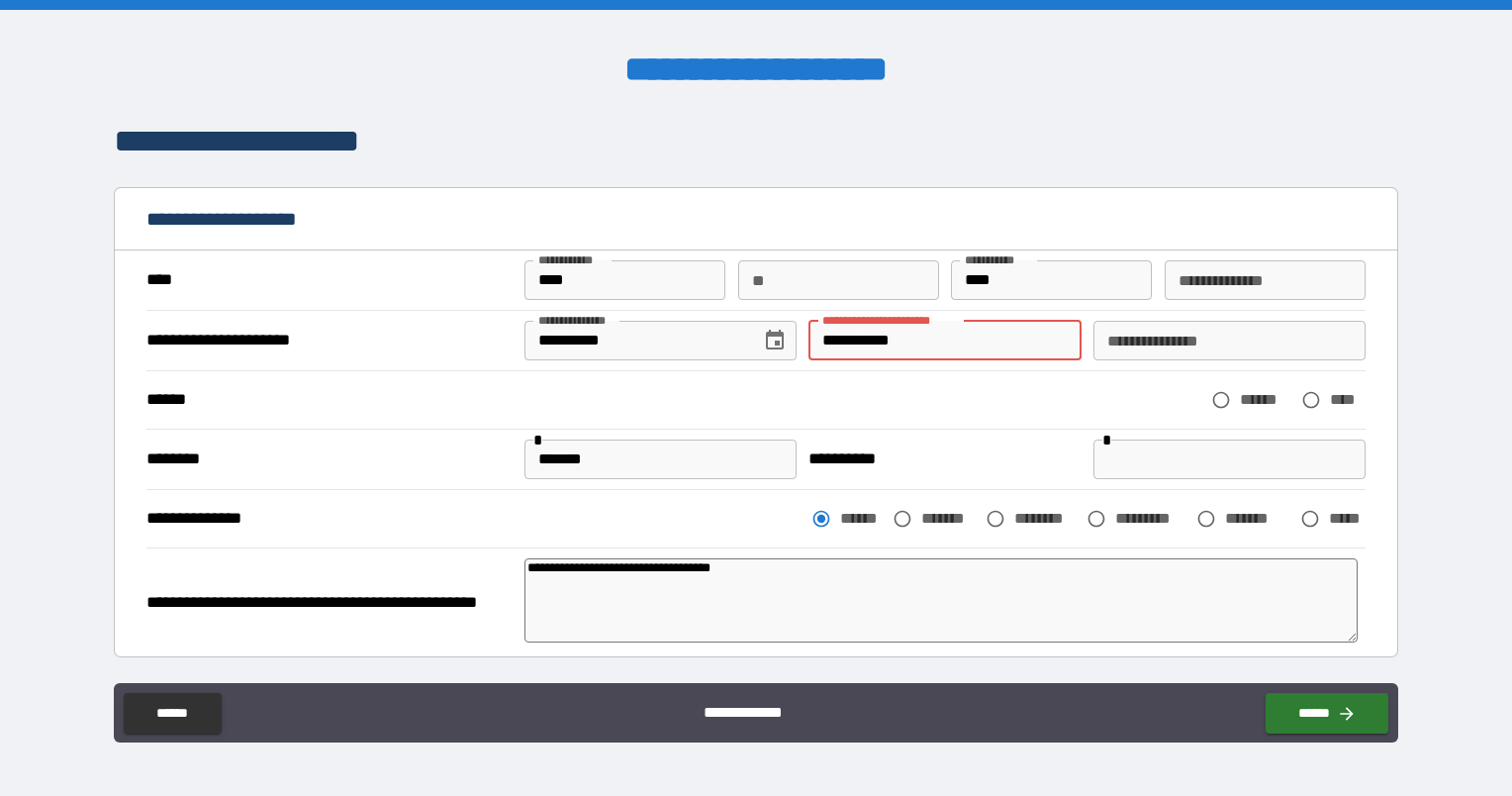 type on "*" 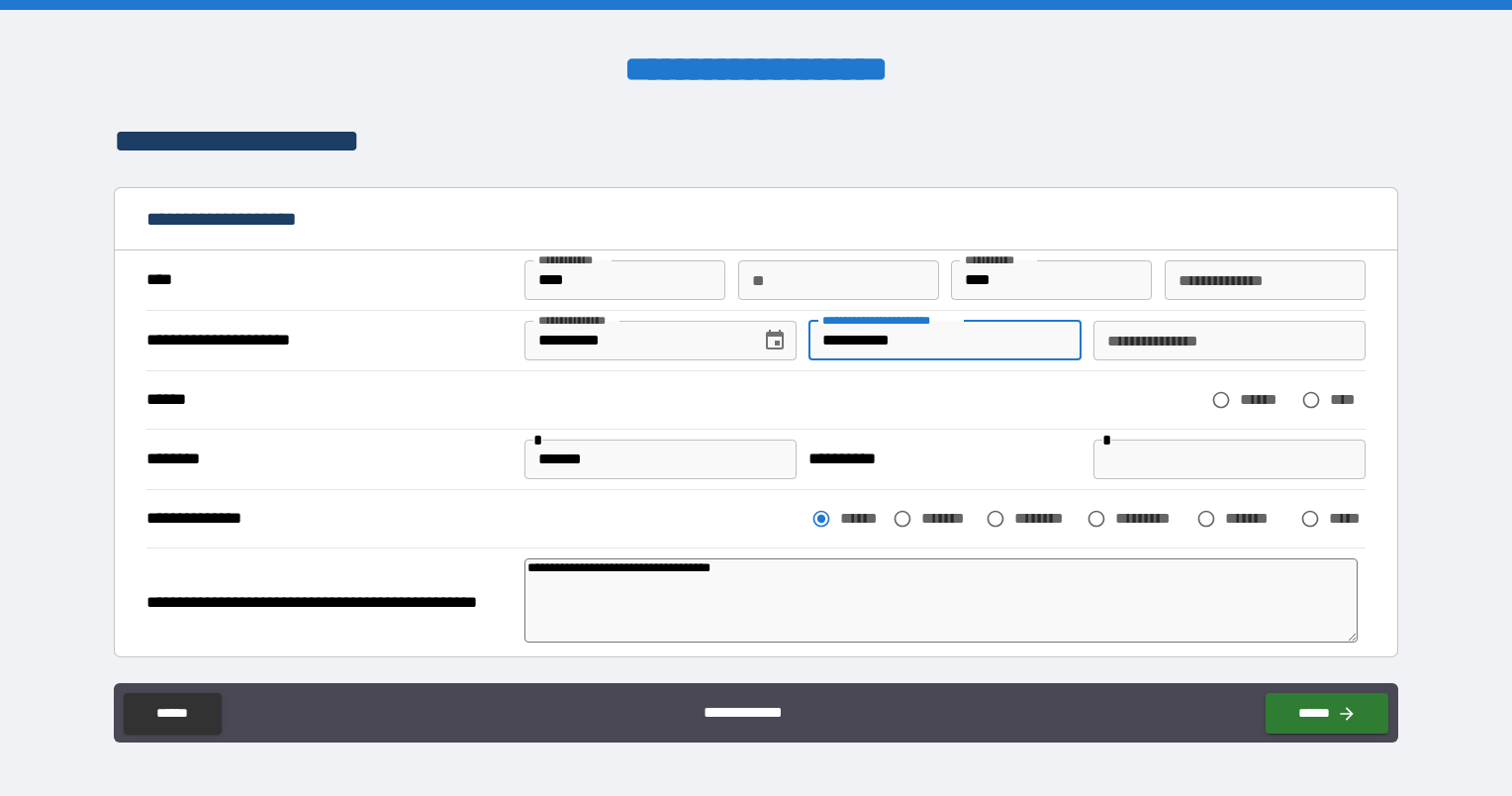type on "**********" 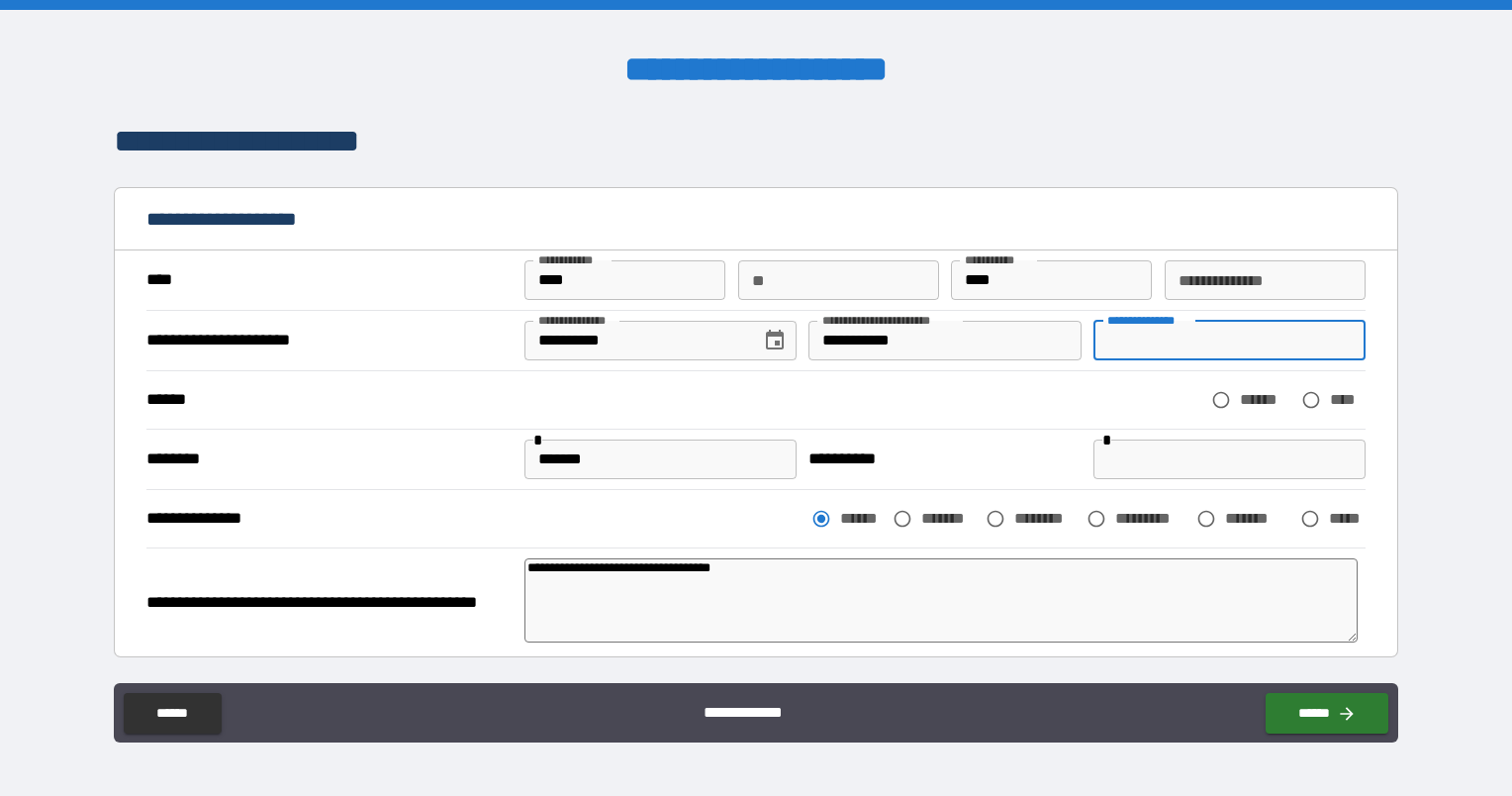type on "*" 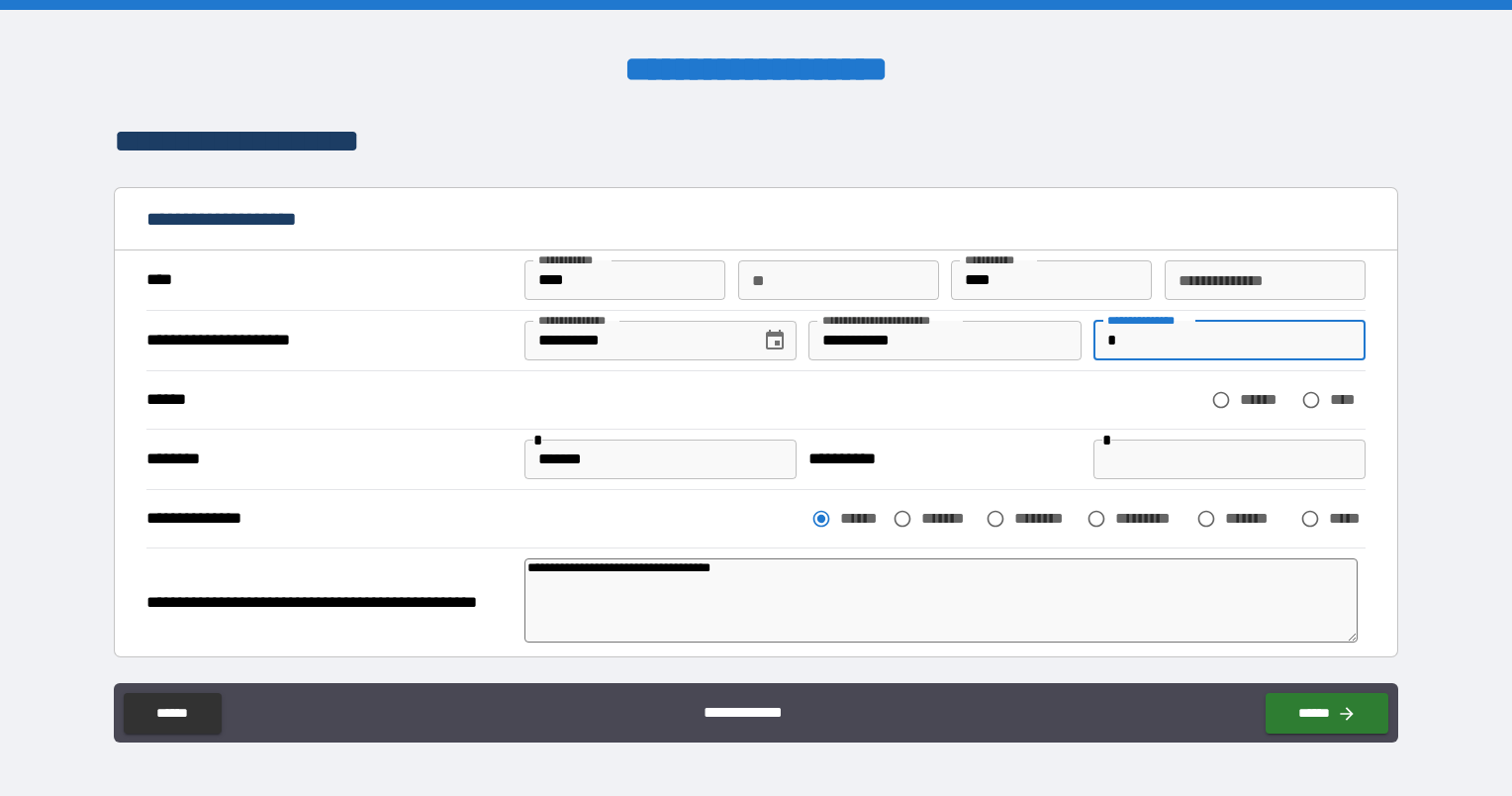 type on "*" 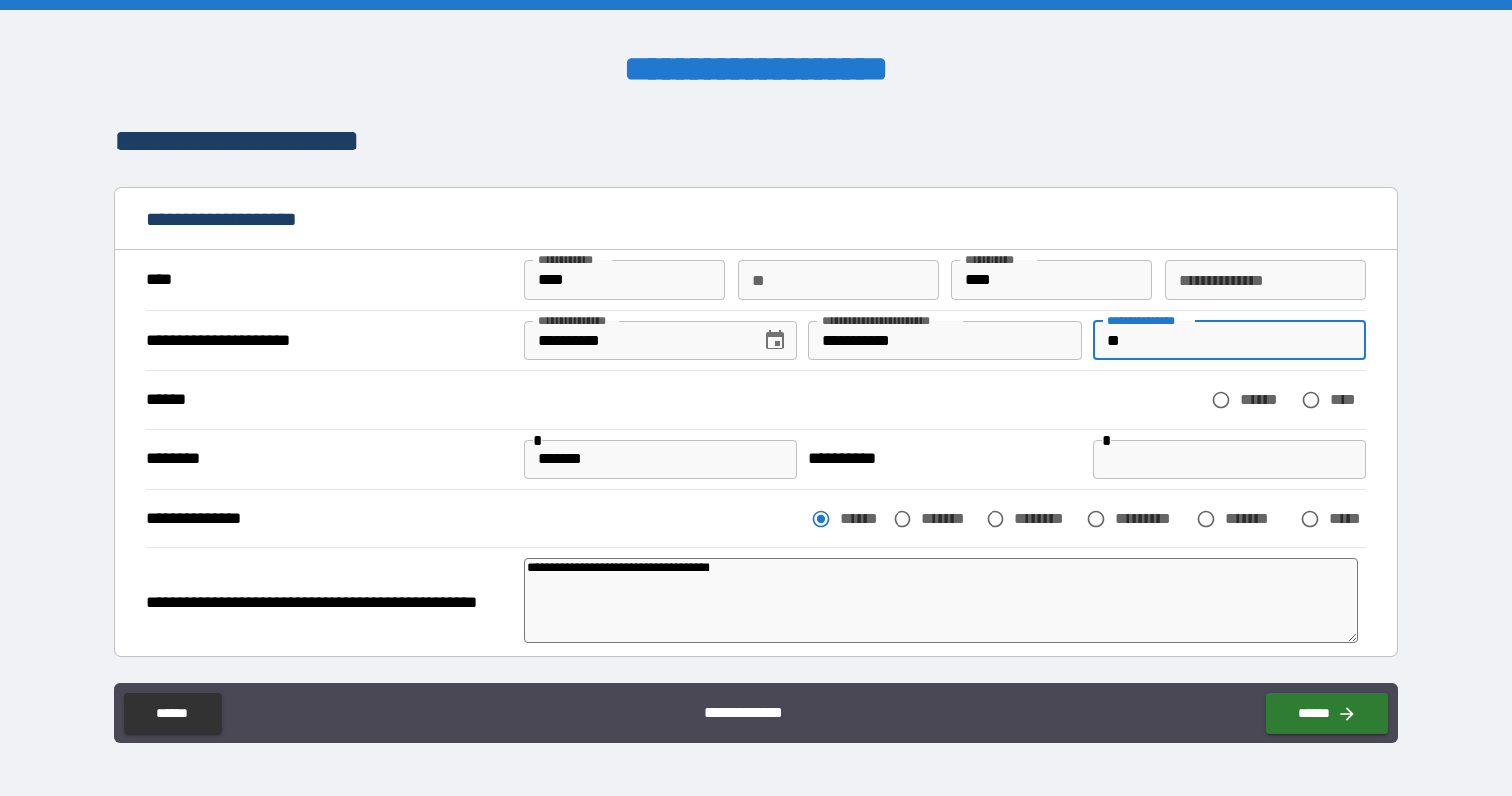 type on "*" 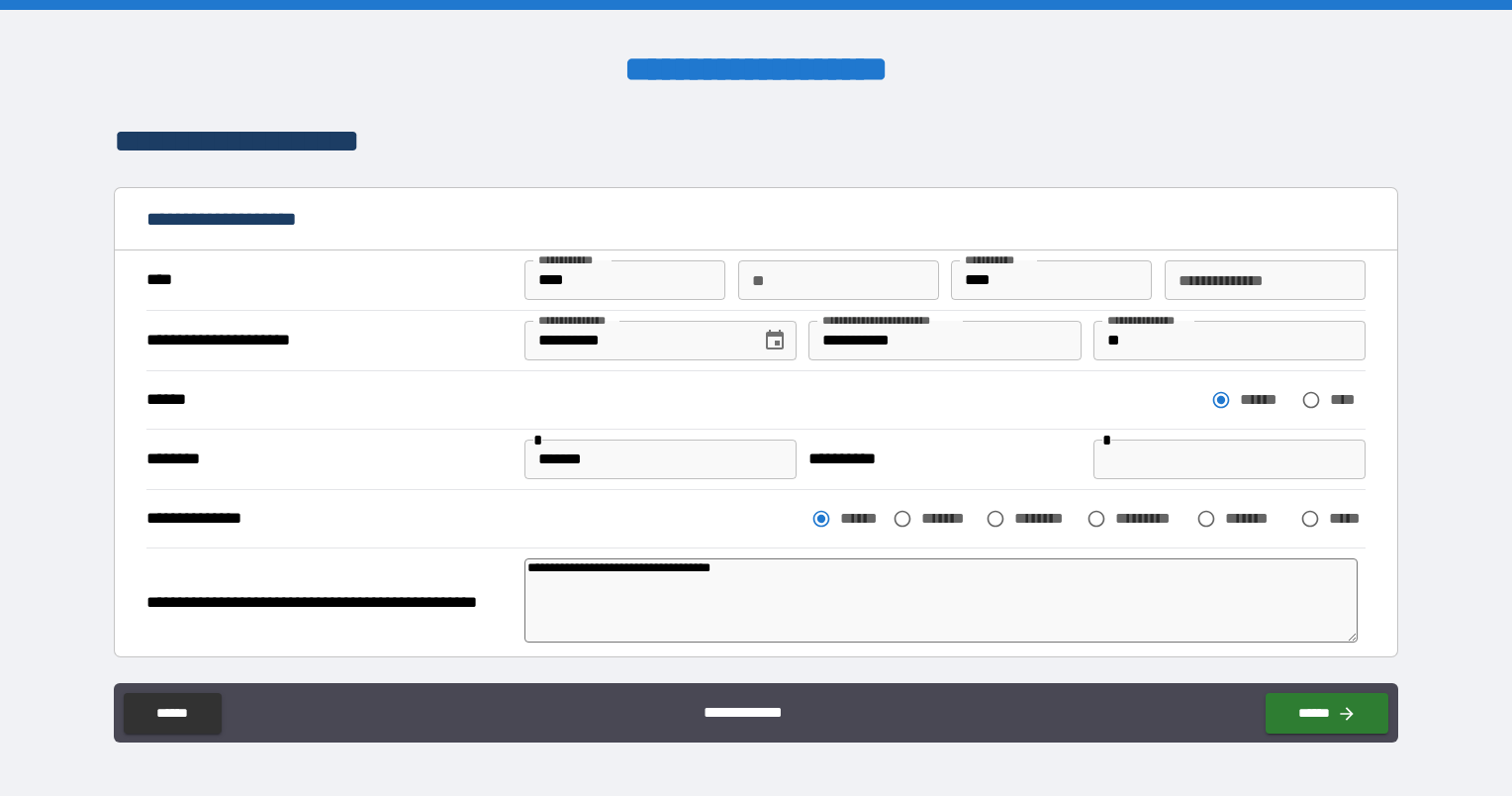 type on "*" 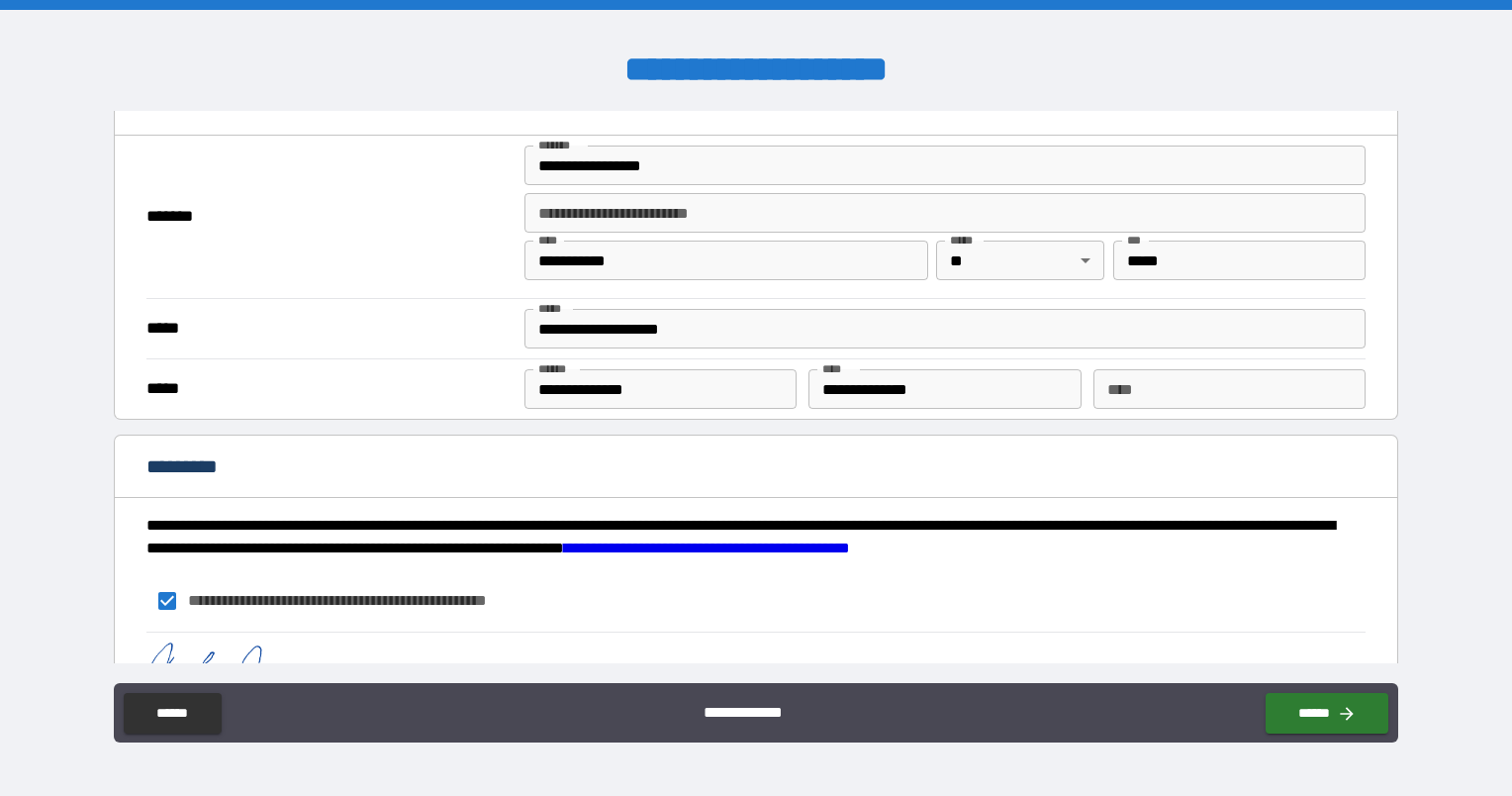 scroll, scrollTop: 1807, scrollLeft: 0, axis: vertical 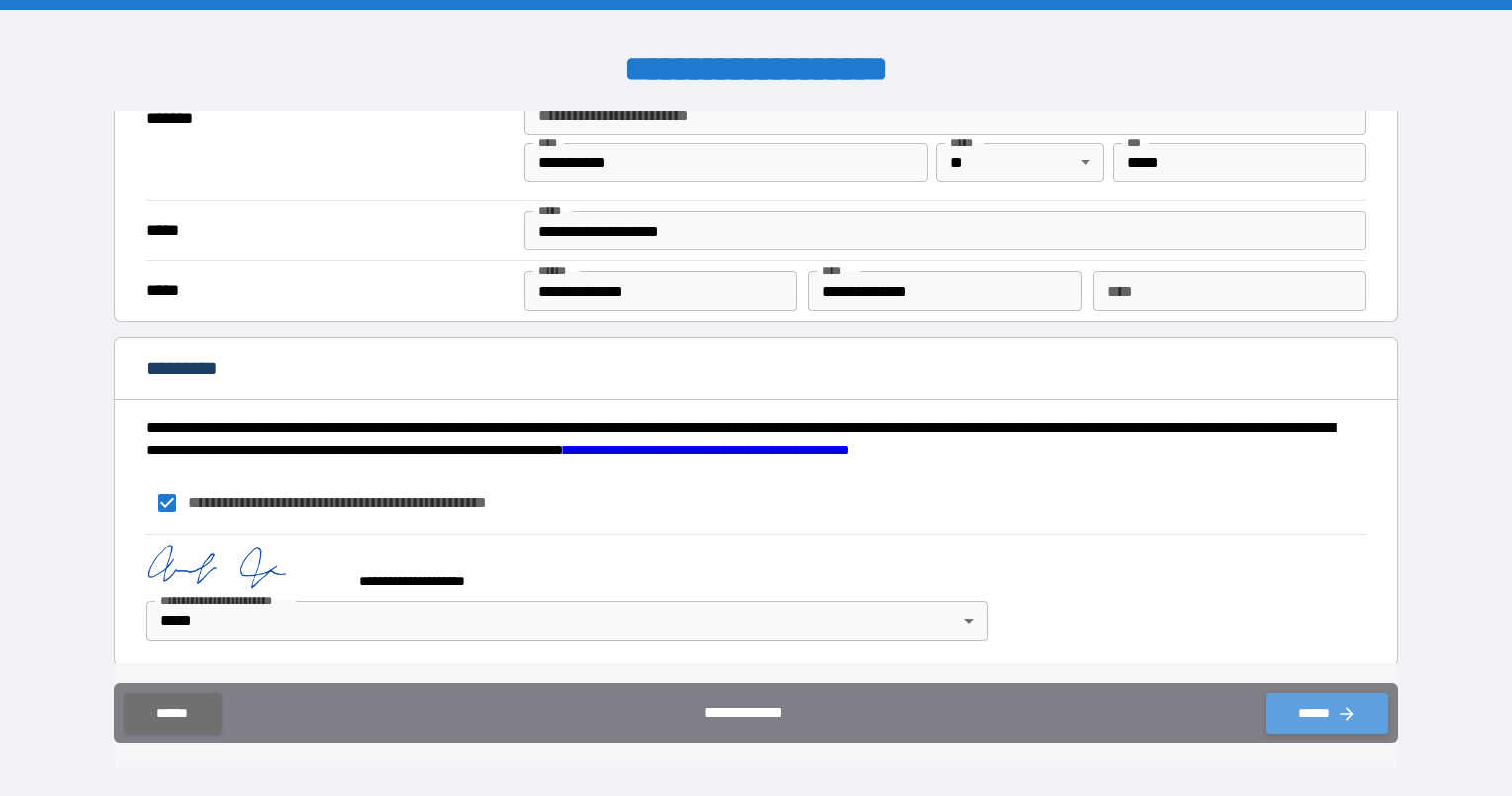 click on "******" at bounding box center (1327, 713) 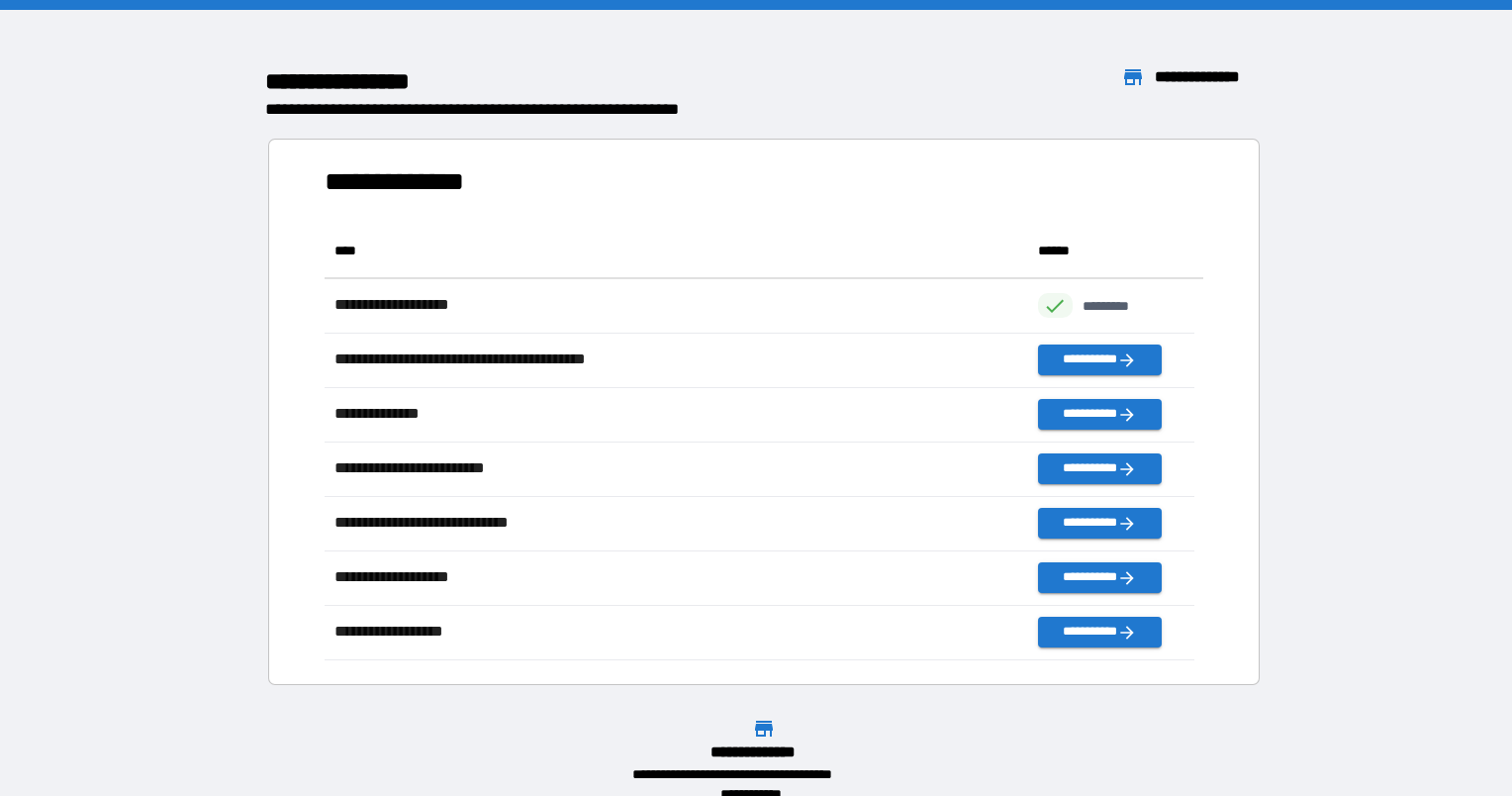 scroll, scrollTop: 16, scrollLeft: 16, axis: both 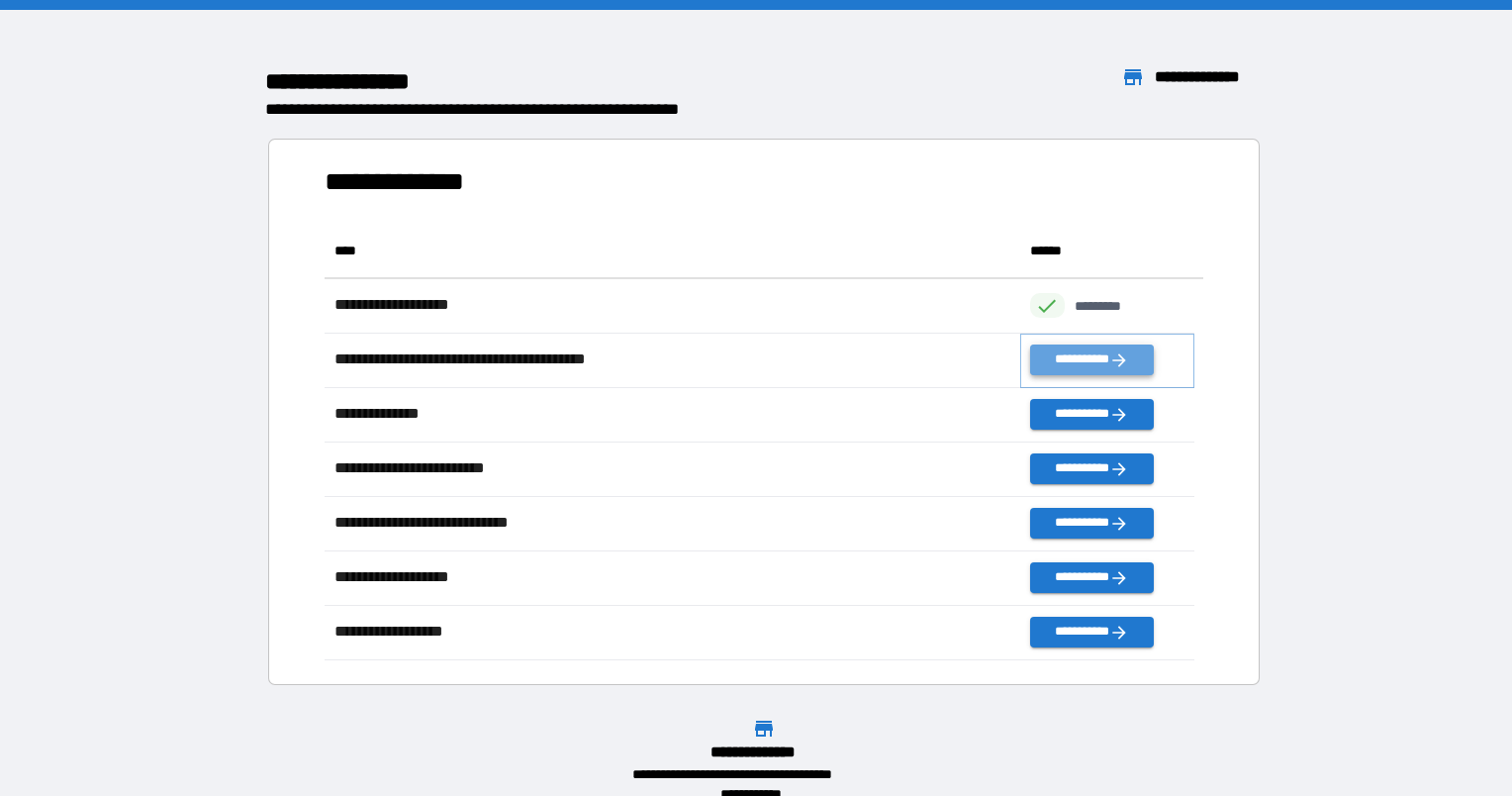 click on "**********" at bounding box center (1091, 359) 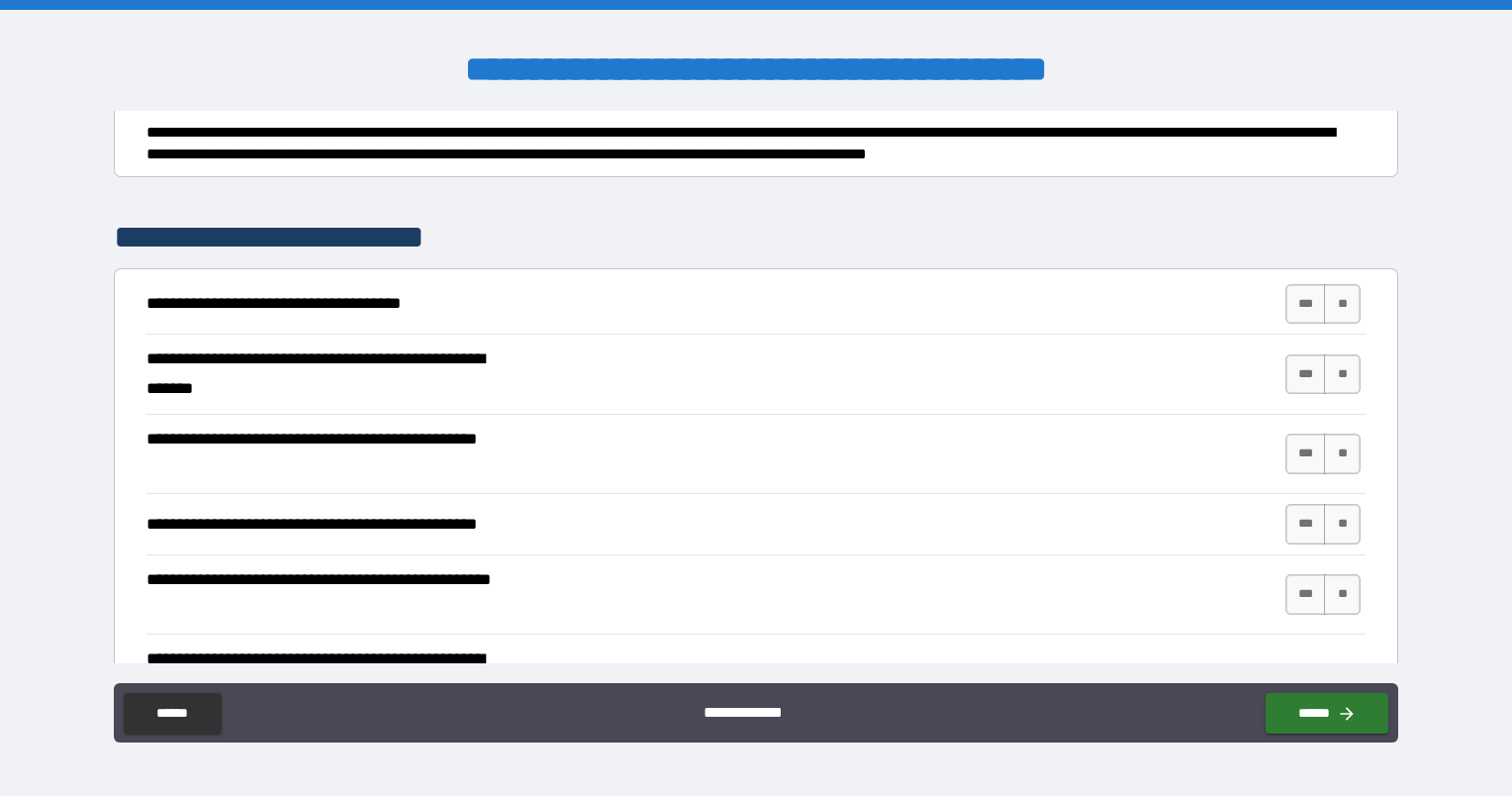 scroll, scrollTop: 219, scrollLeft: 0, axis: vertical 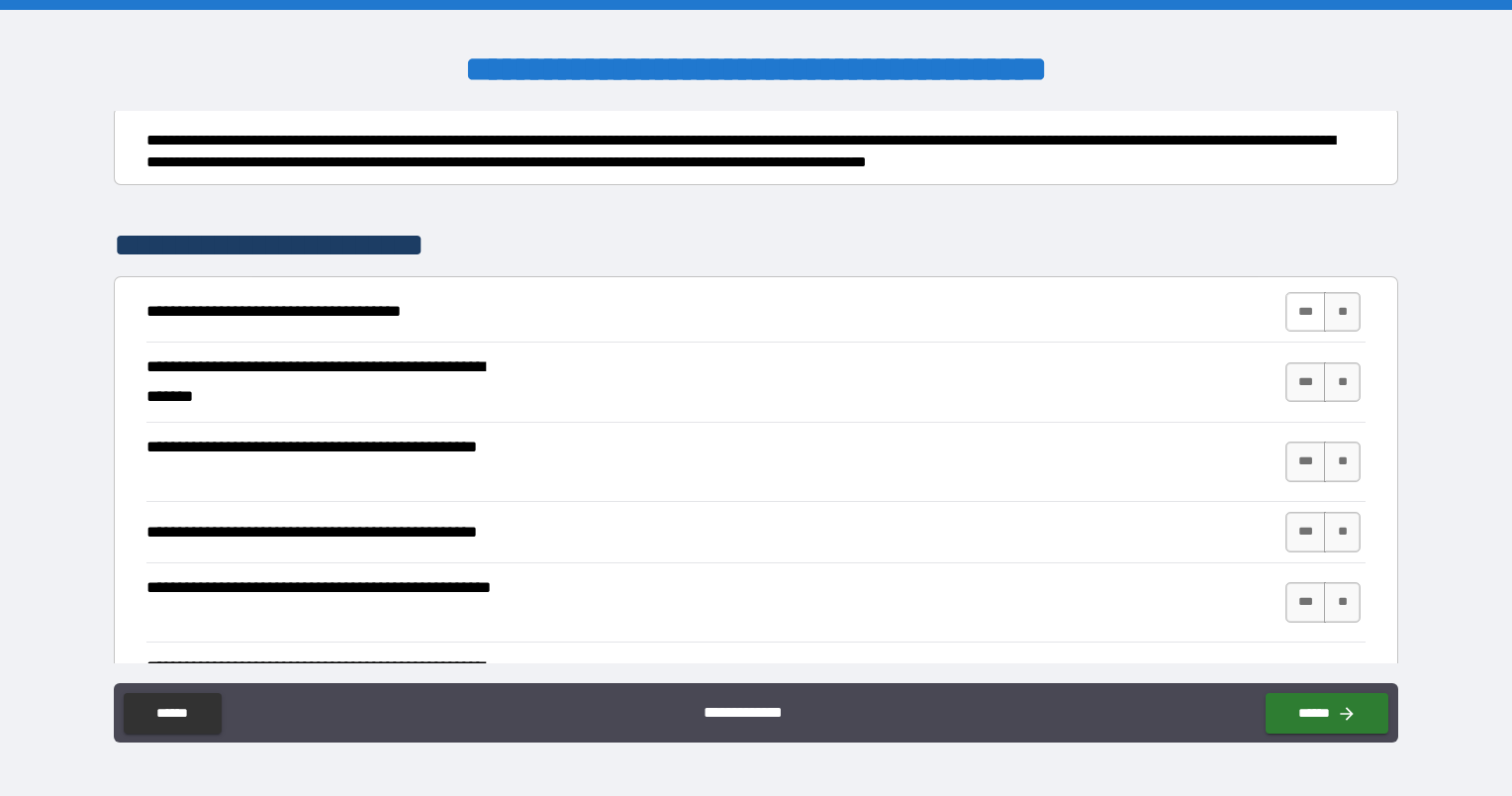 click on "***" at bounding box center (1306, 312) 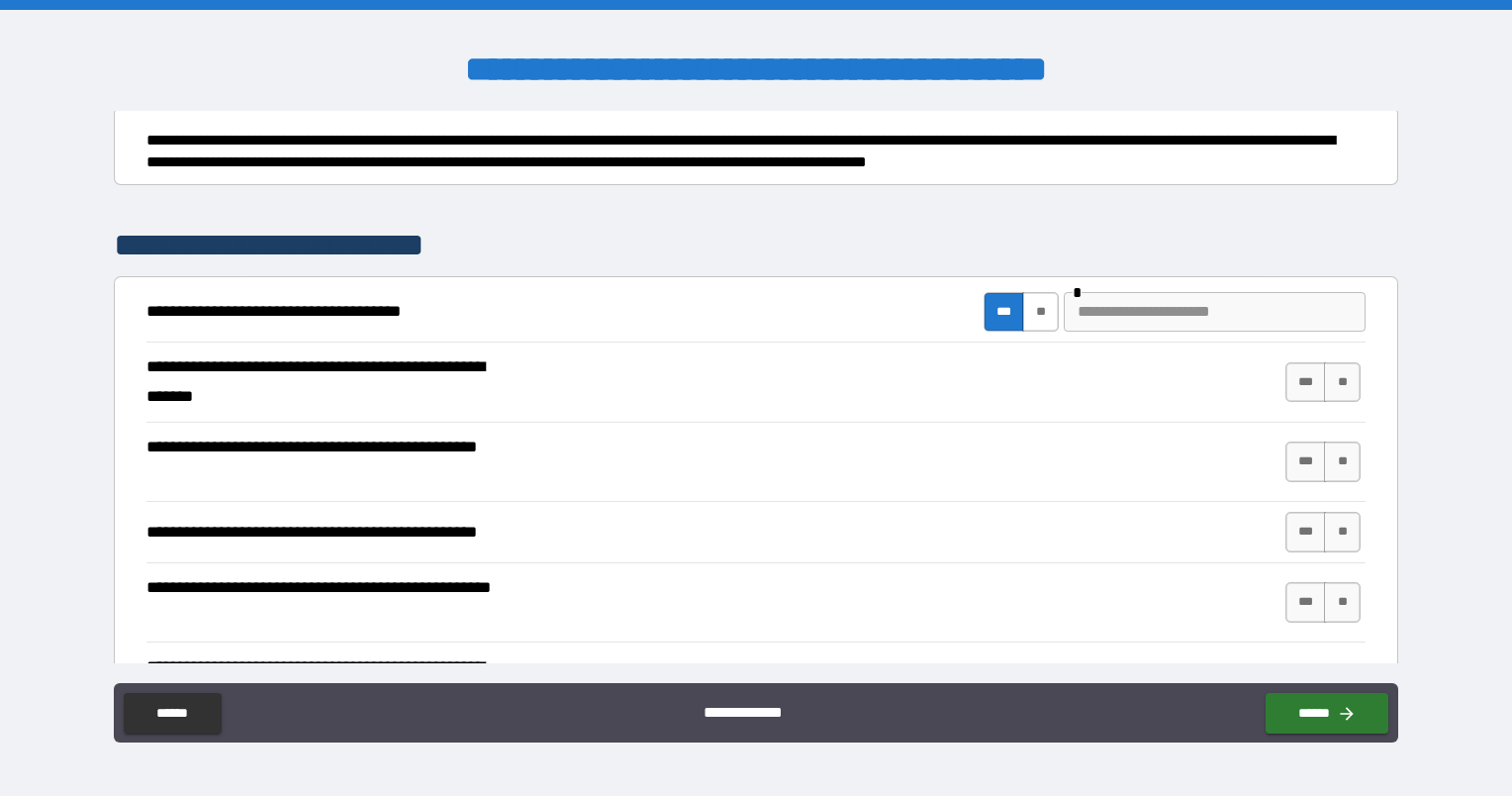 click on "**" at bounding box center (1040, 312) 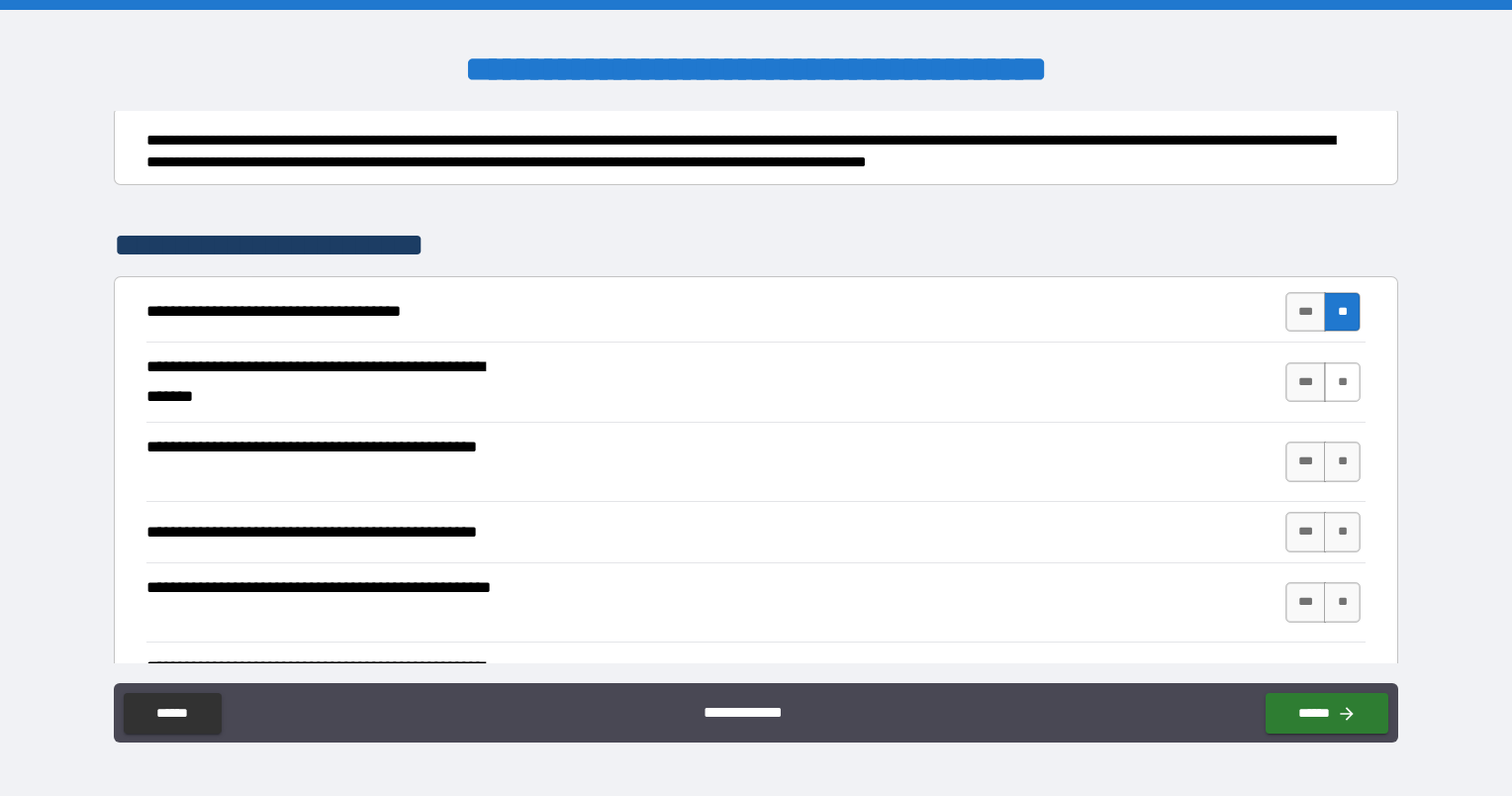 click on "**" at bounding box center [1342, 382] 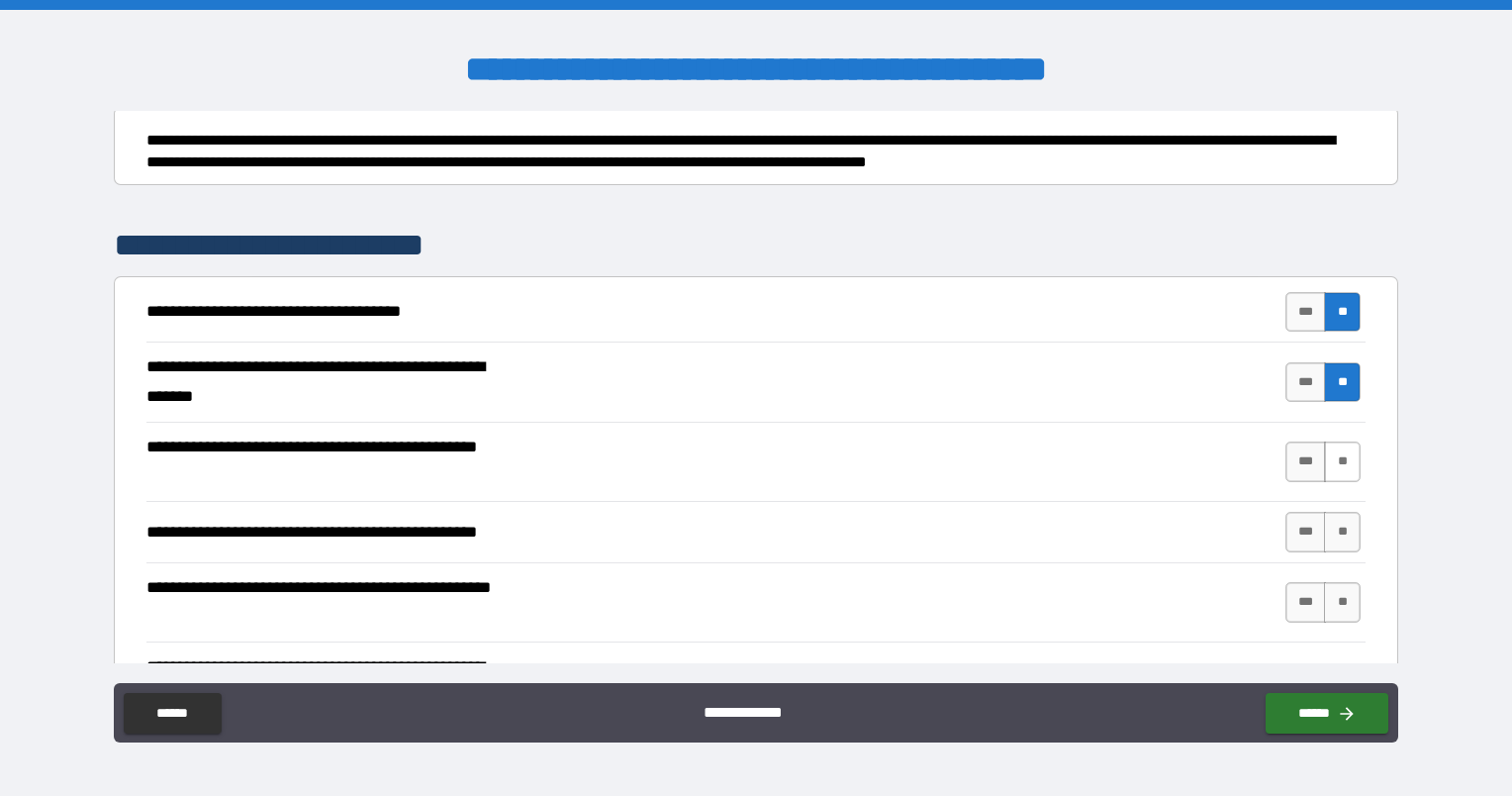 click on "**" at bounding box center [1342, 461] 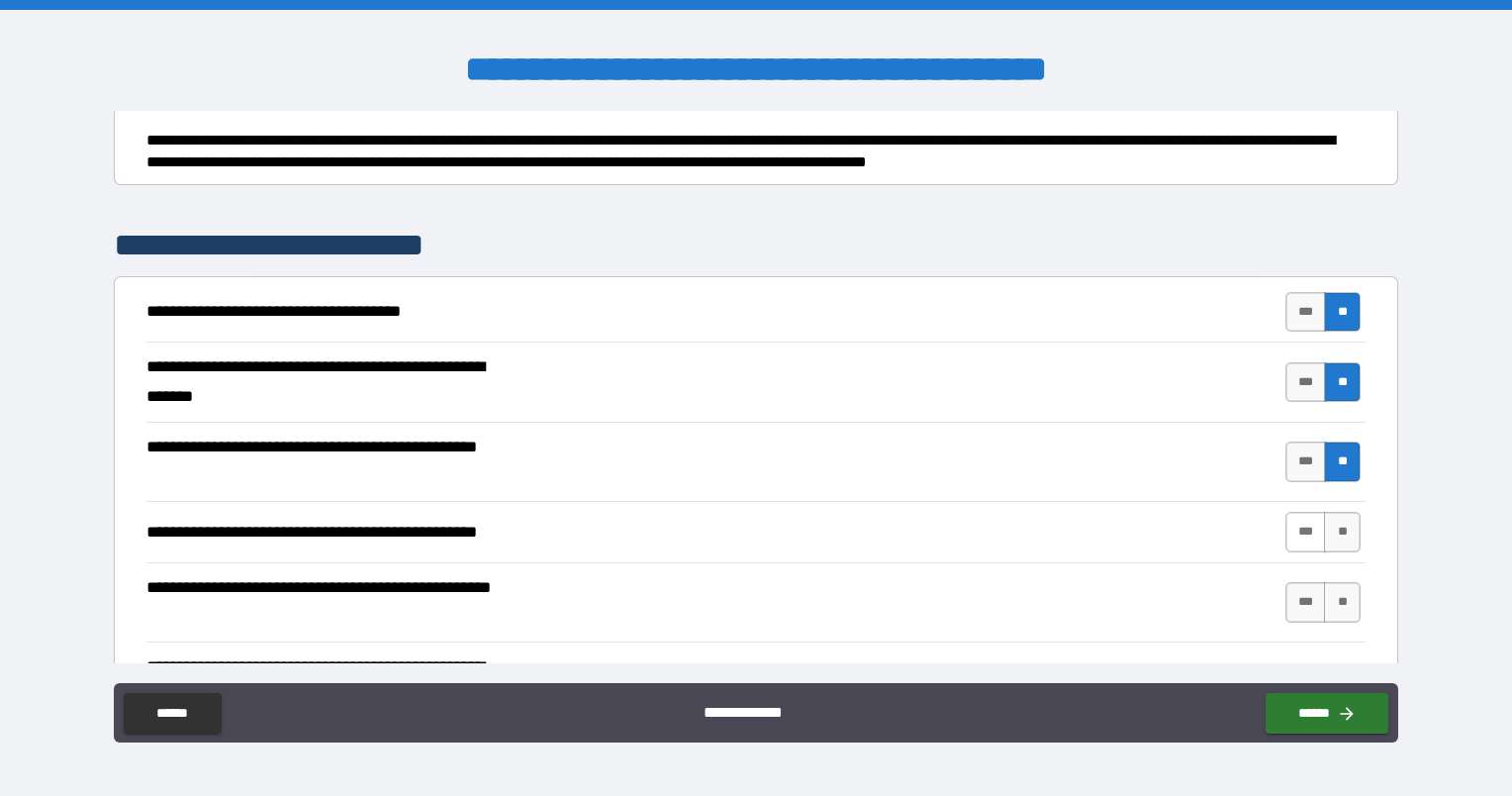 click on "***" at bounding box center (1306, 532) 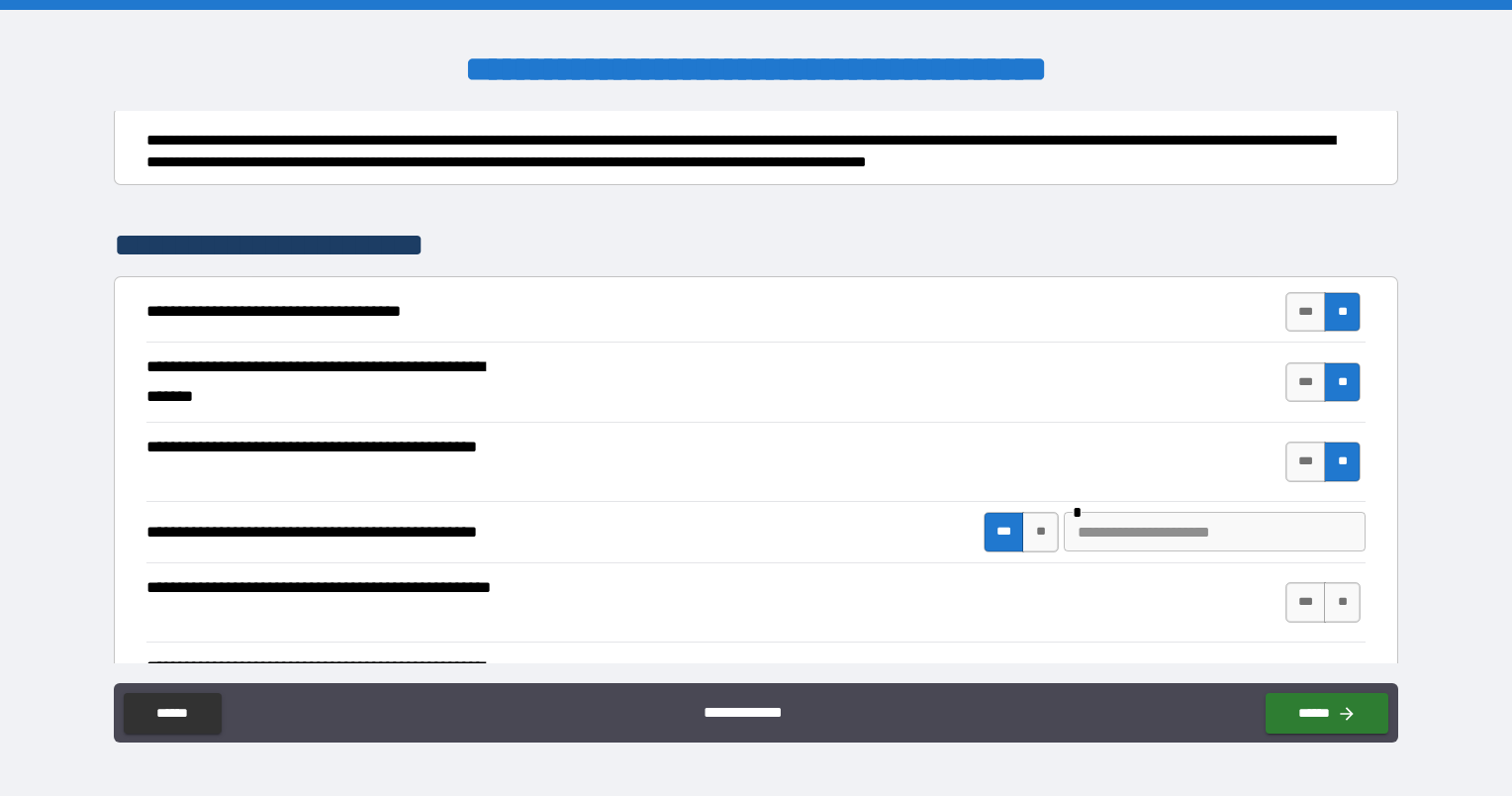 click at bounding box center [1214, 532] 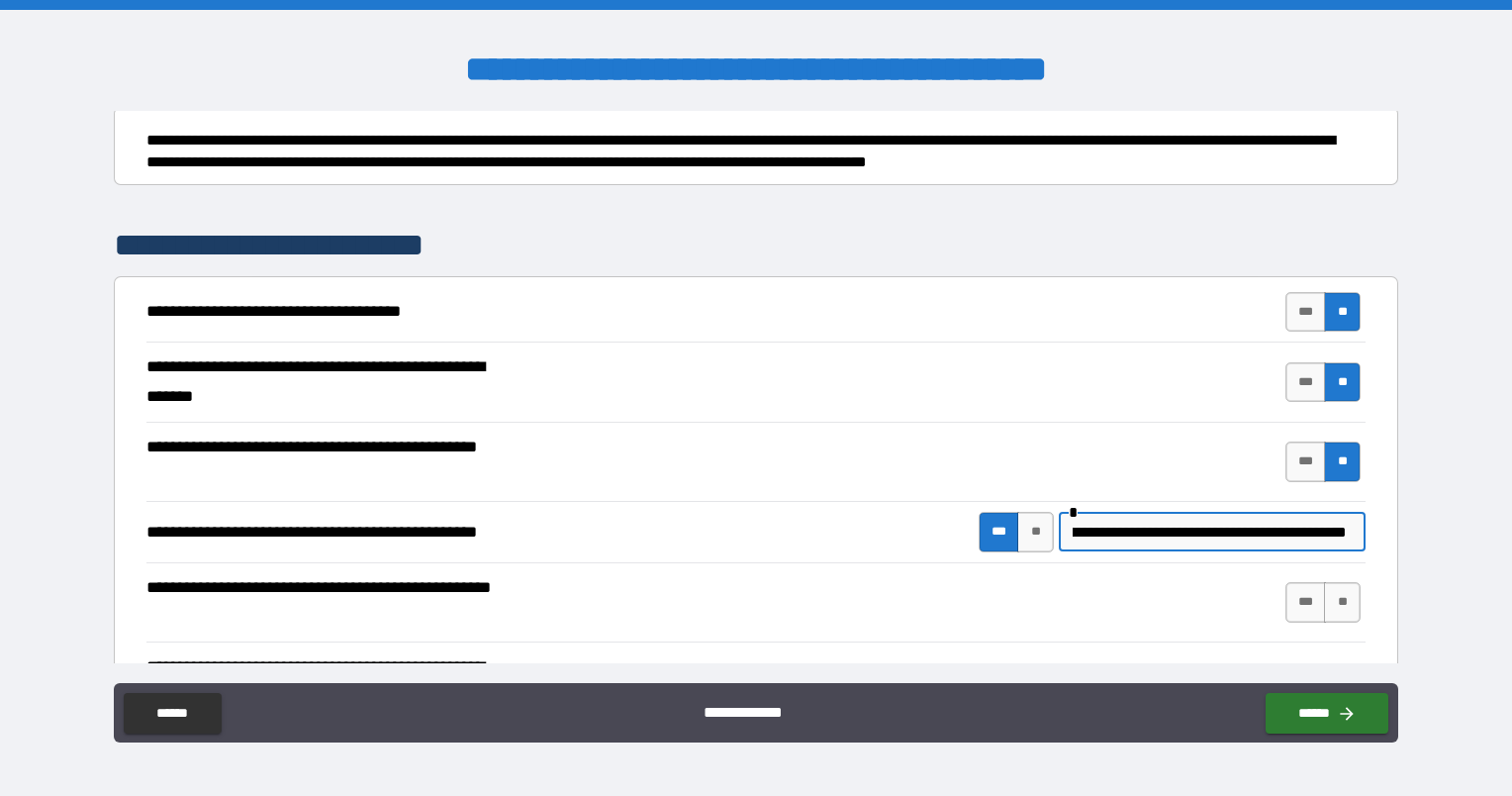 scroll, scrollTop: 0, scrollLeft: 88, axis: horizontal 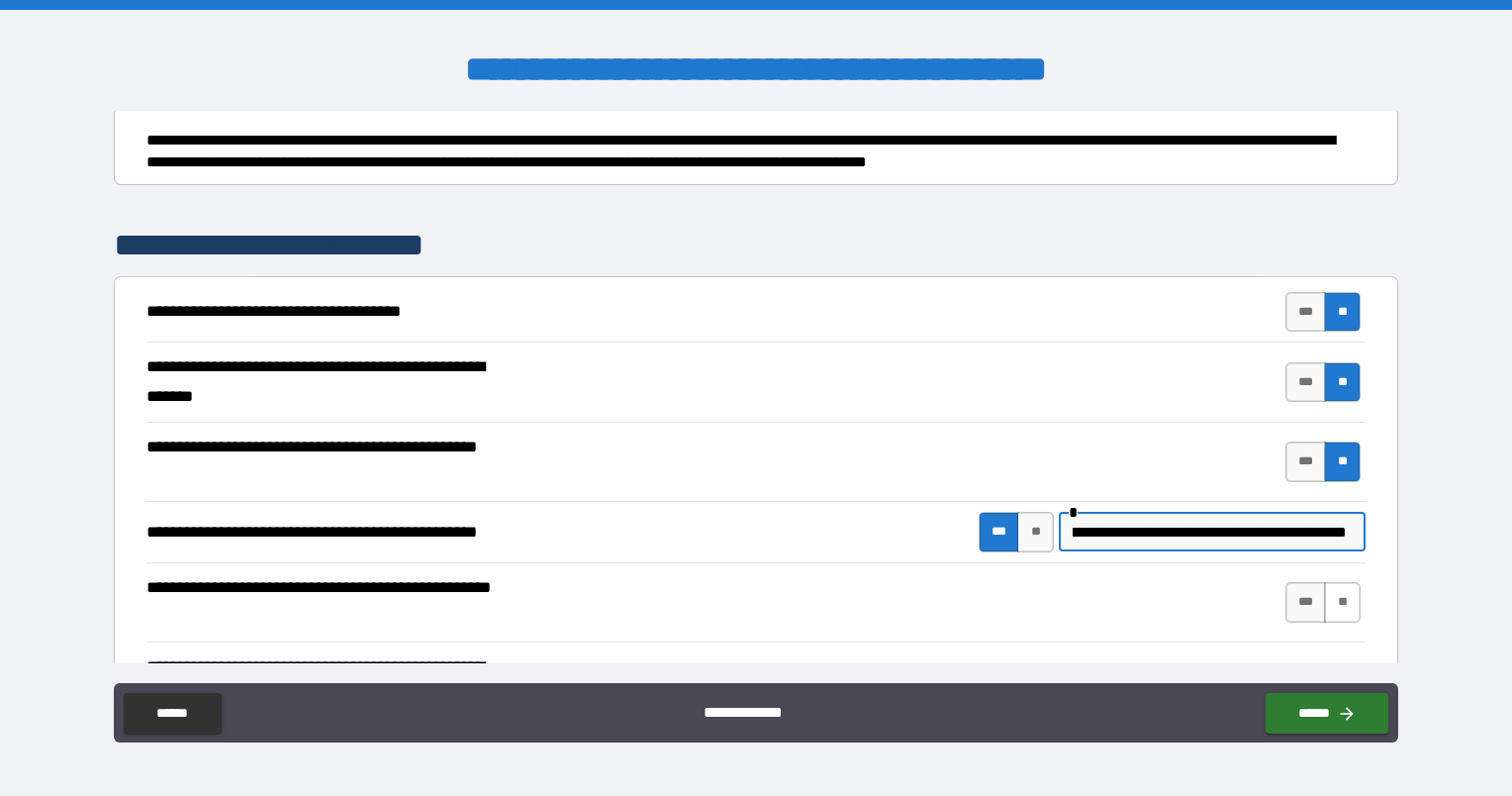 type on "**********" 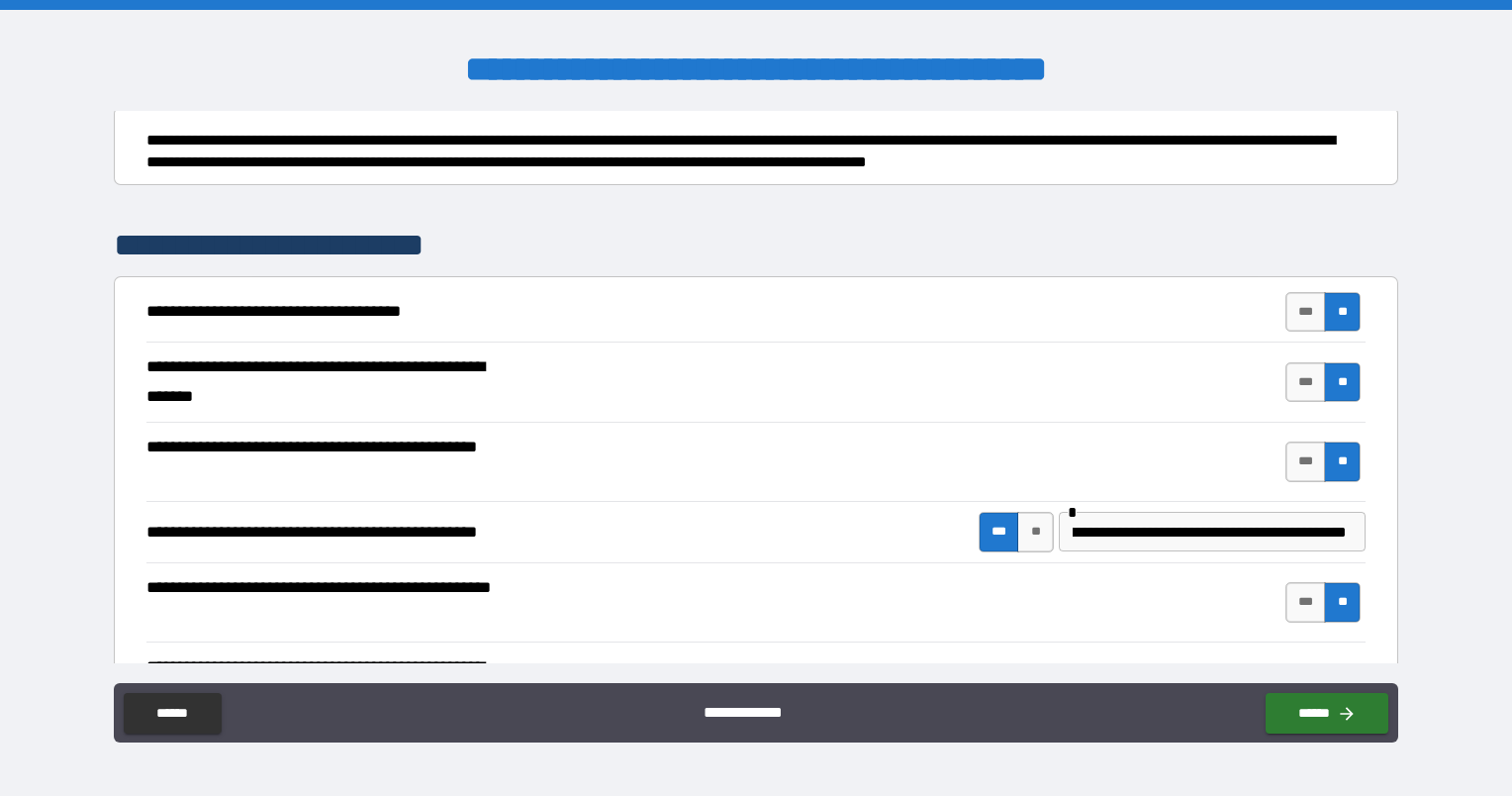 scroll, scrollTop: 0, scrollLeft: 0, axis: both 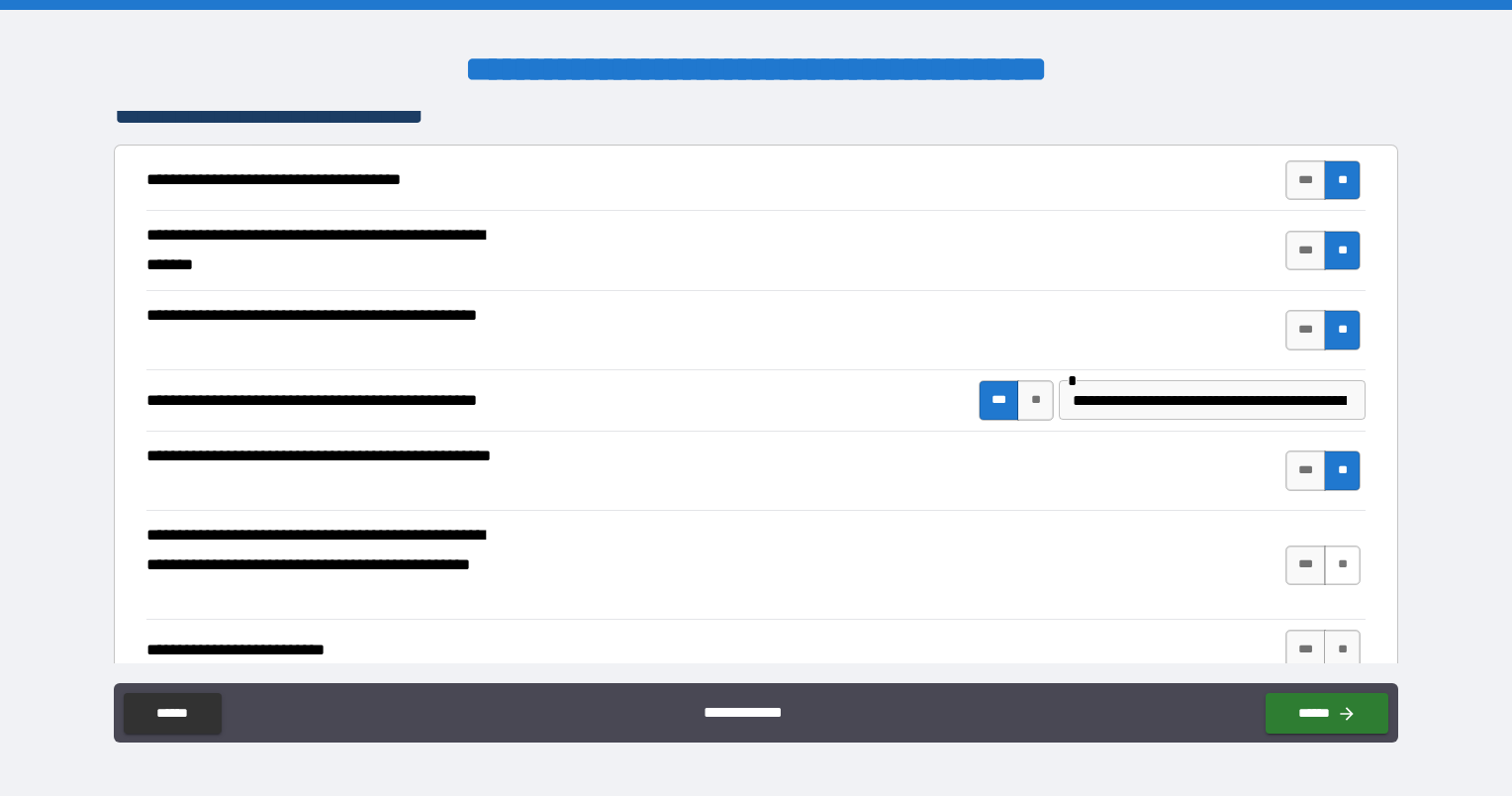 click on "**" at bounding box center (1342, 565) 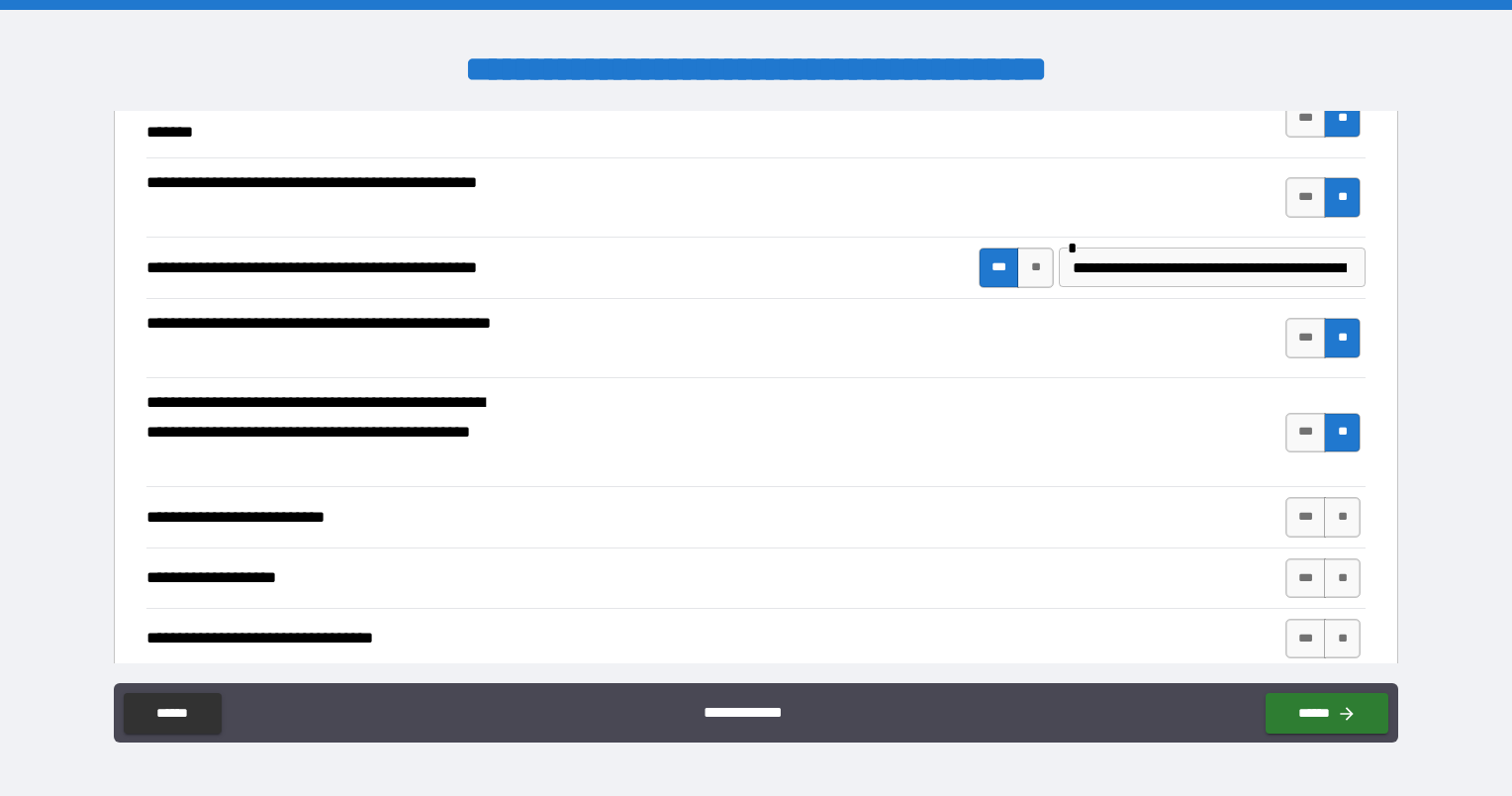 scroll, scrollTop: 485, scrollLeft: 0, axis: vertical 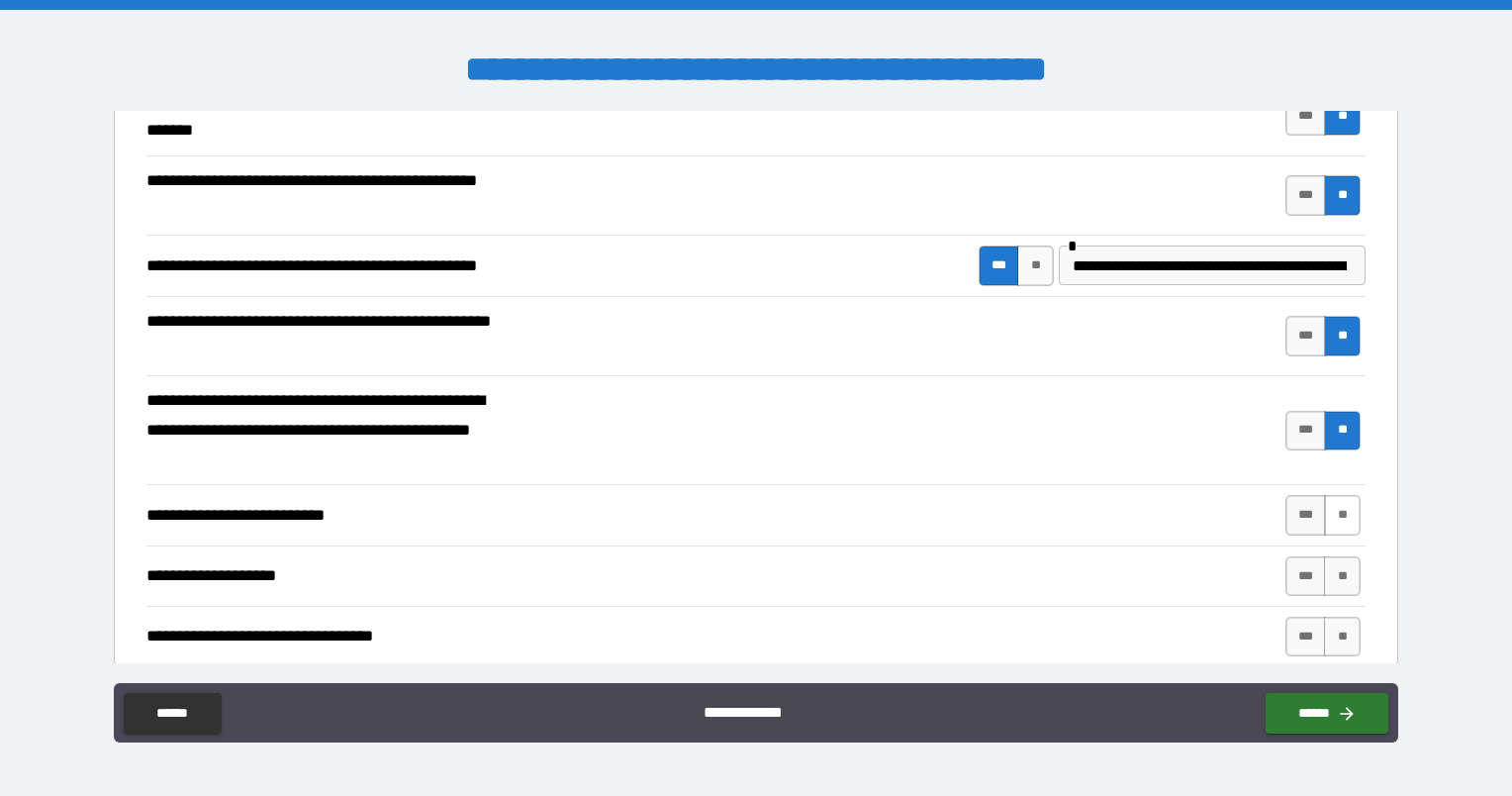 click on "**" at bounding box center [1342, 515] 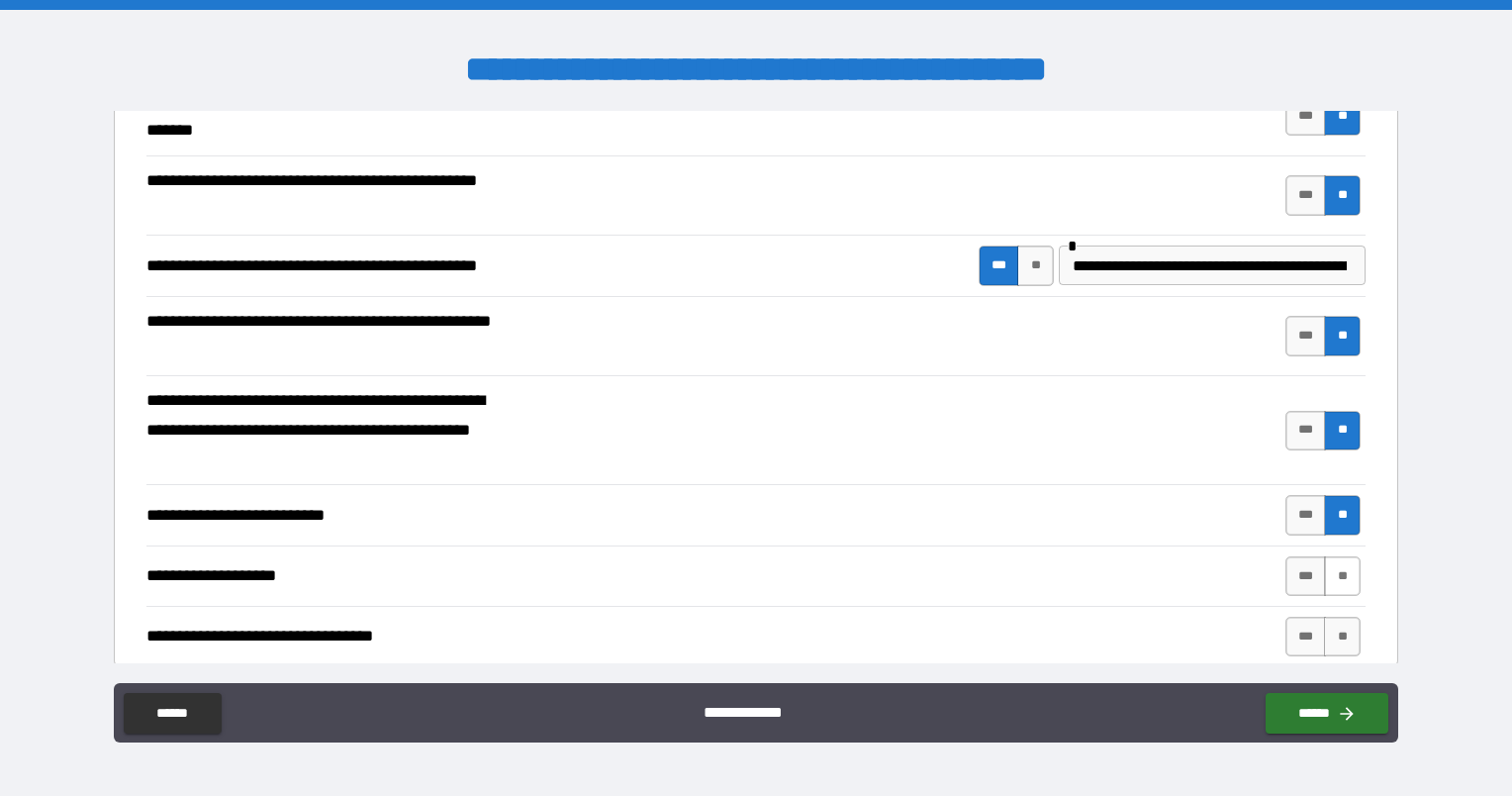 click on "**" at bounding box center [1342, 576] 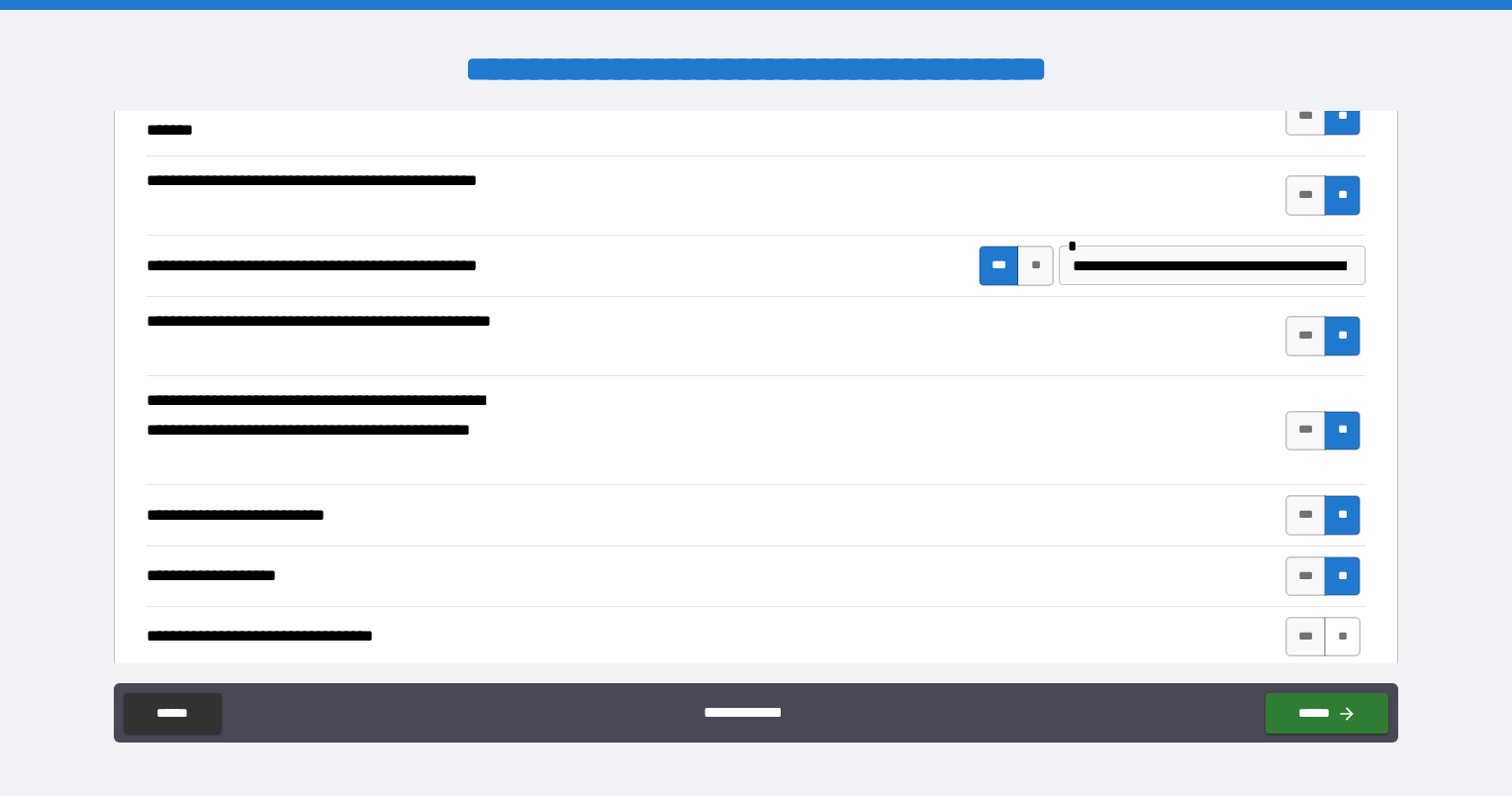 click on "**" at bounding box center (1342, 637) 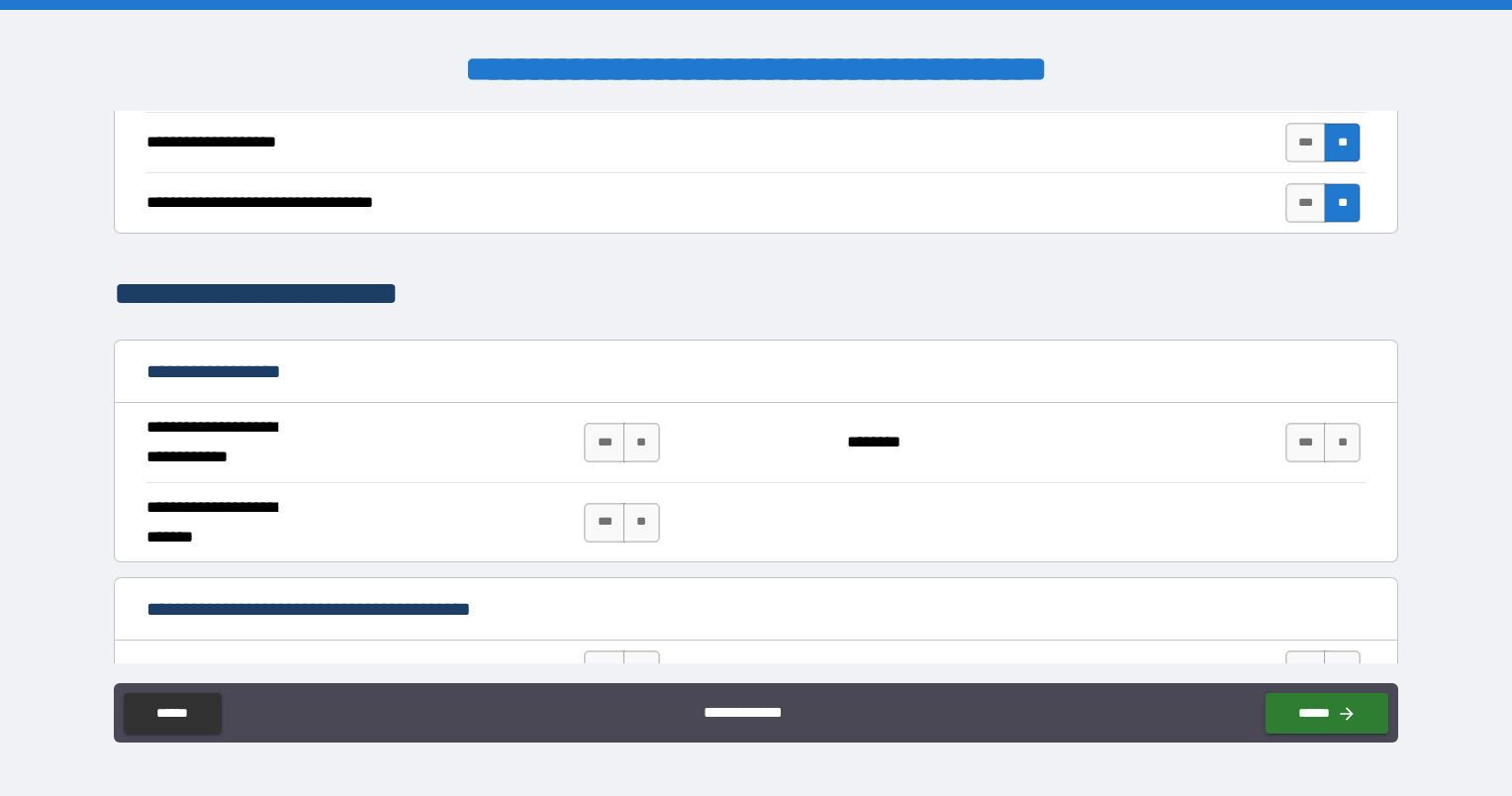 scroll, scrollTop: 927, scrollLeft: 0, axis: vertical 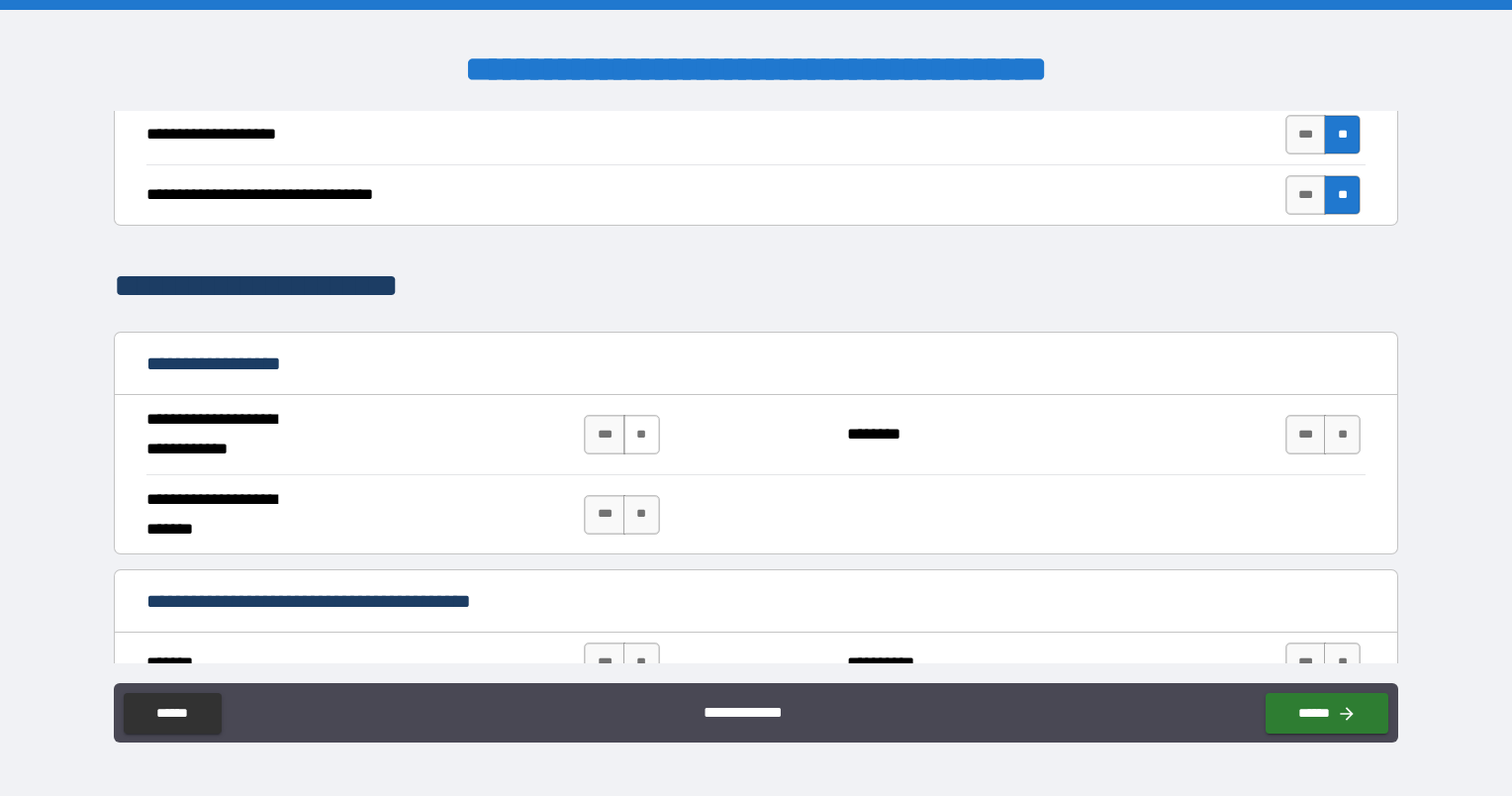 click on "**" at bounding box center [641, 435] 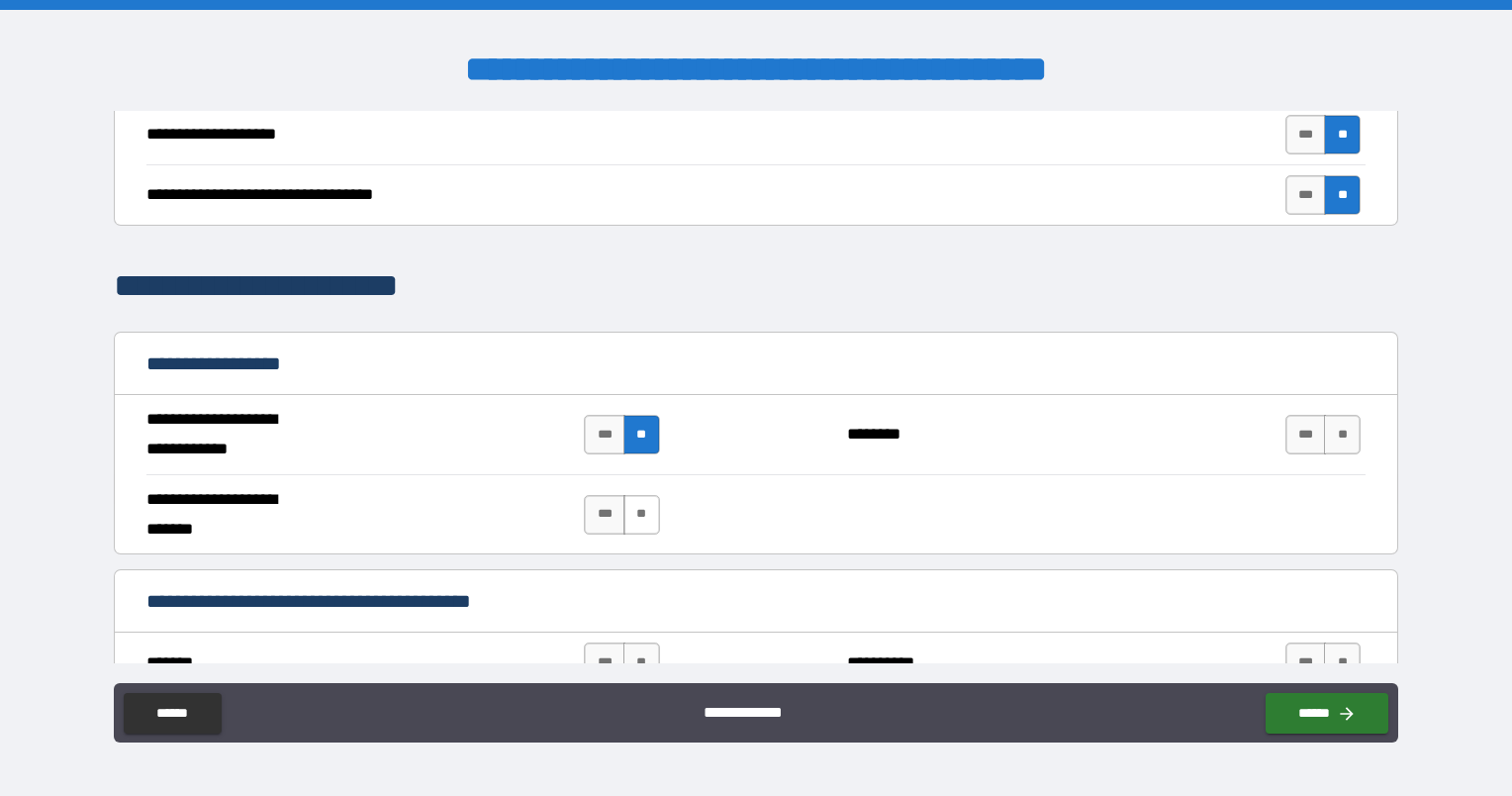 click on "**" at bounding box center [641, 515] 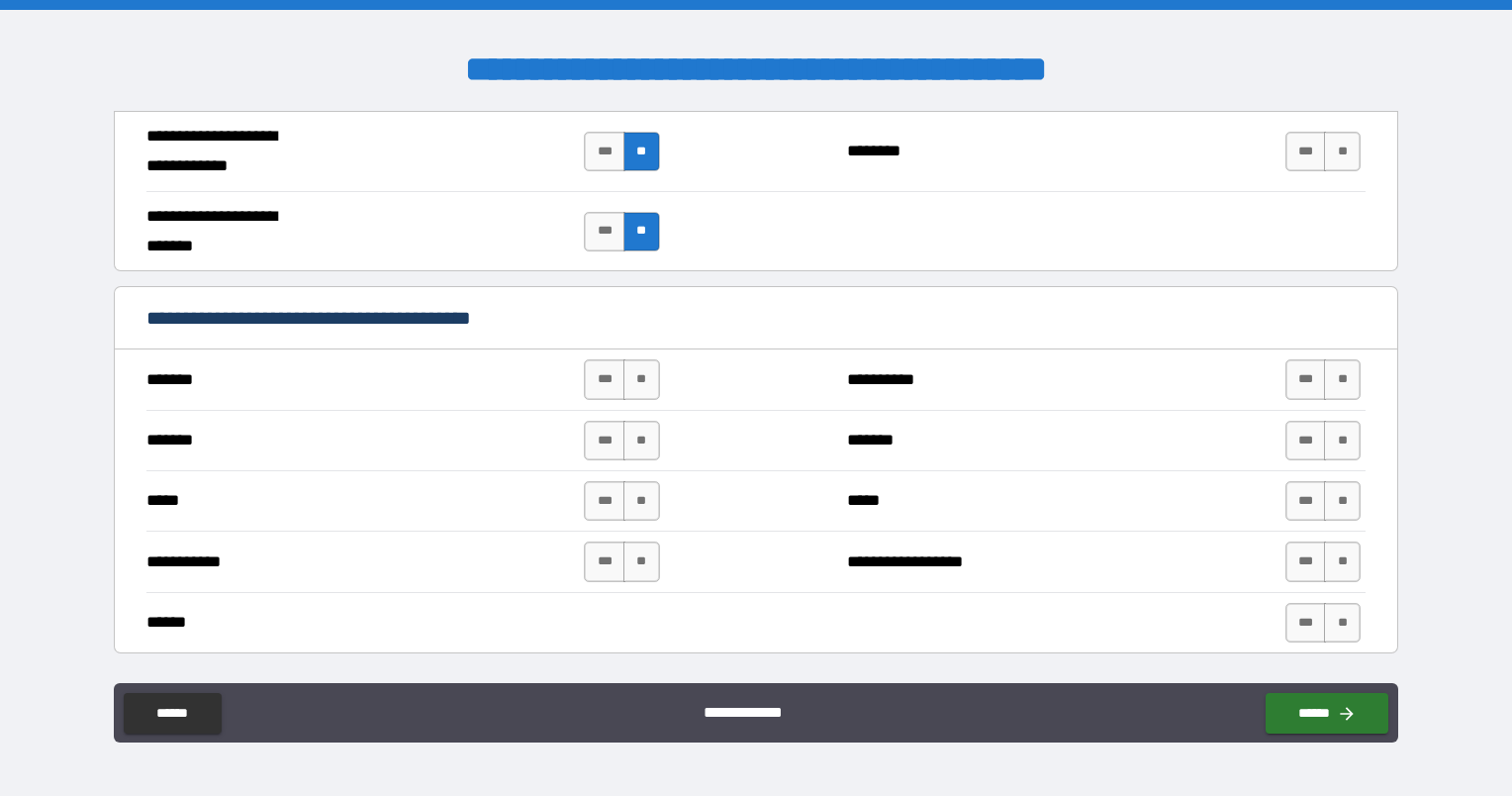 scroll, scrollTop: 1211, scrollLeft: 0, axis: vertical 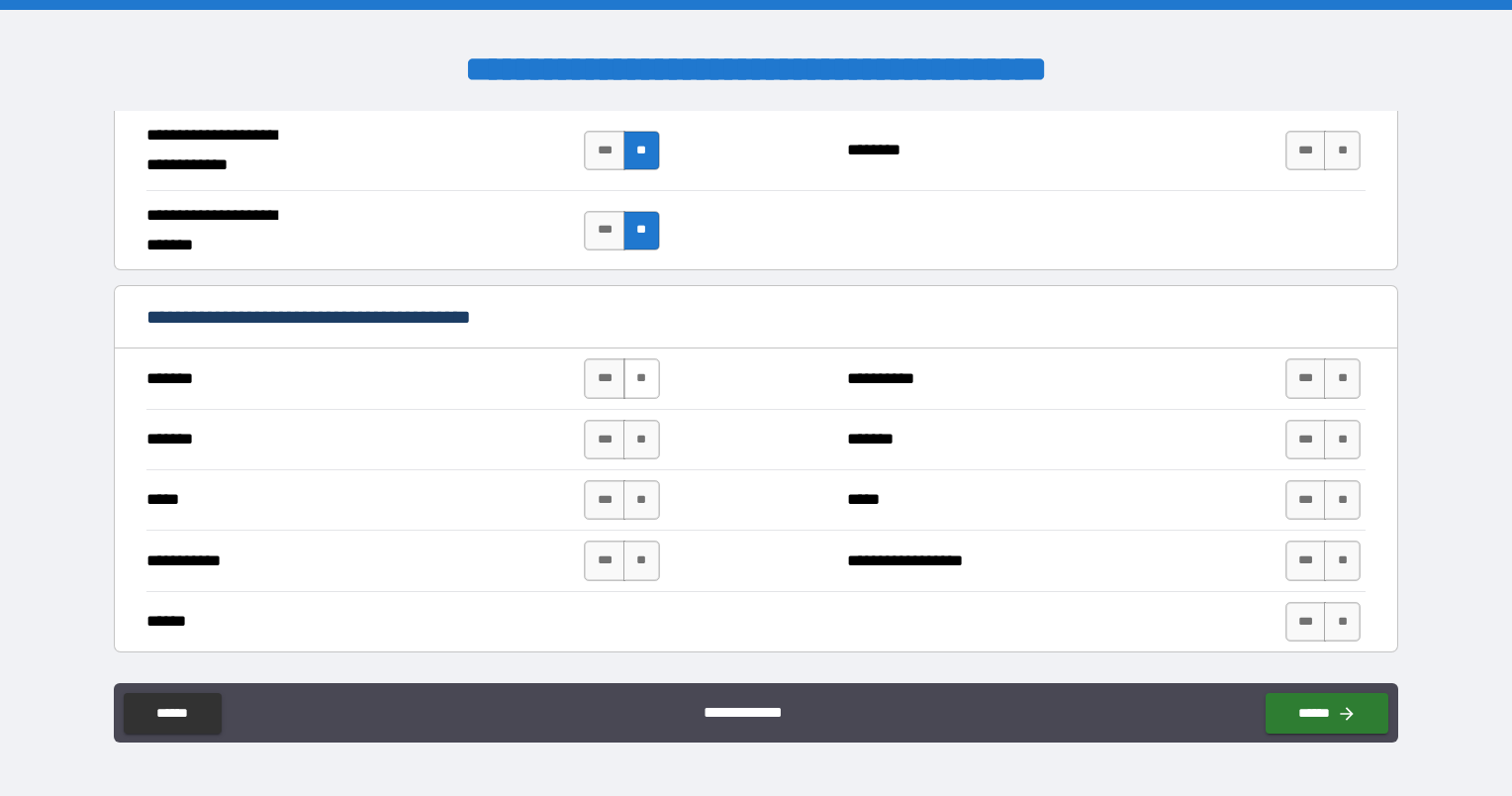 click on "**" at bounding box center [641, 378] 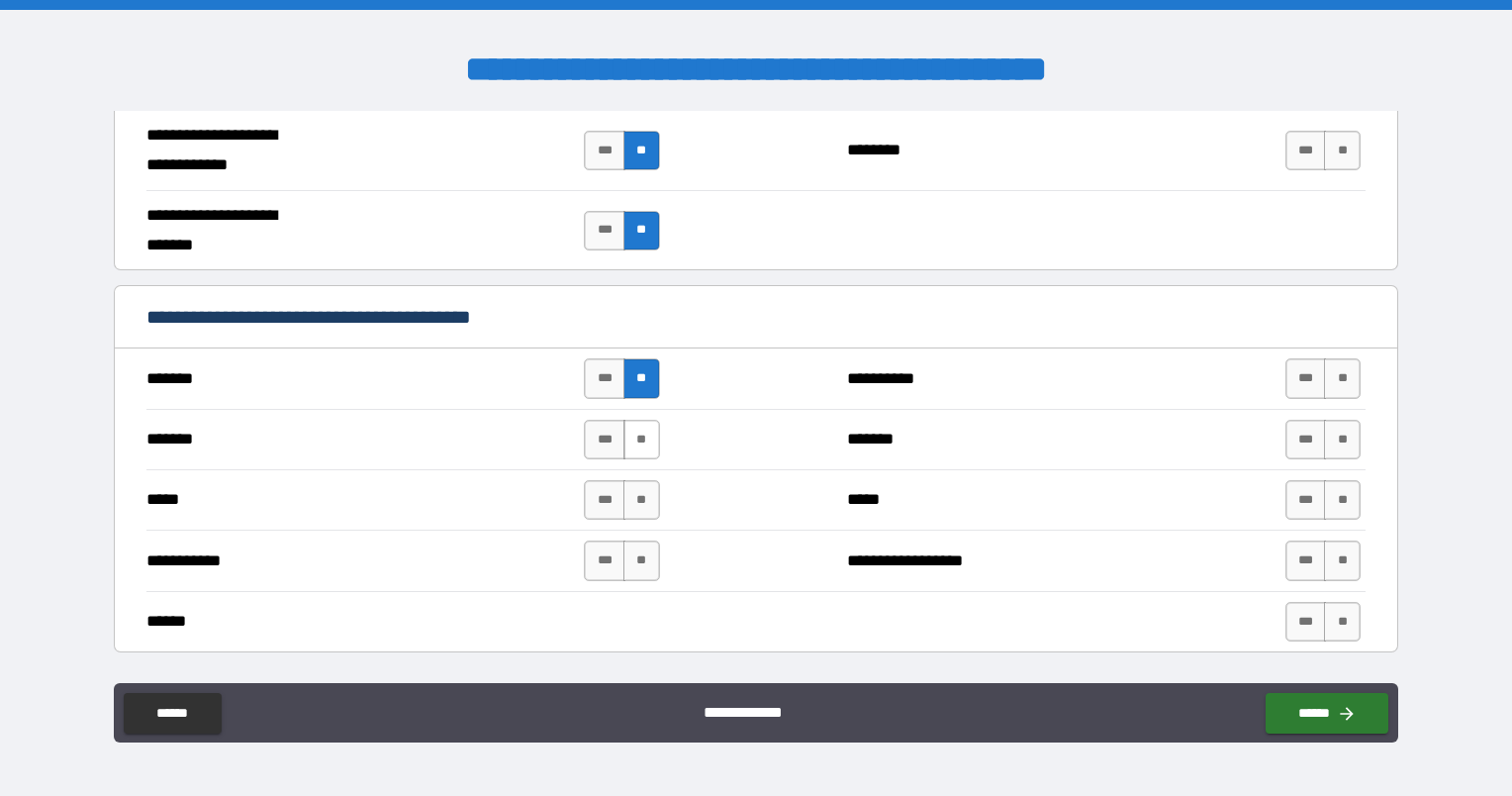 click on "**" at bounding box center [641, 440] 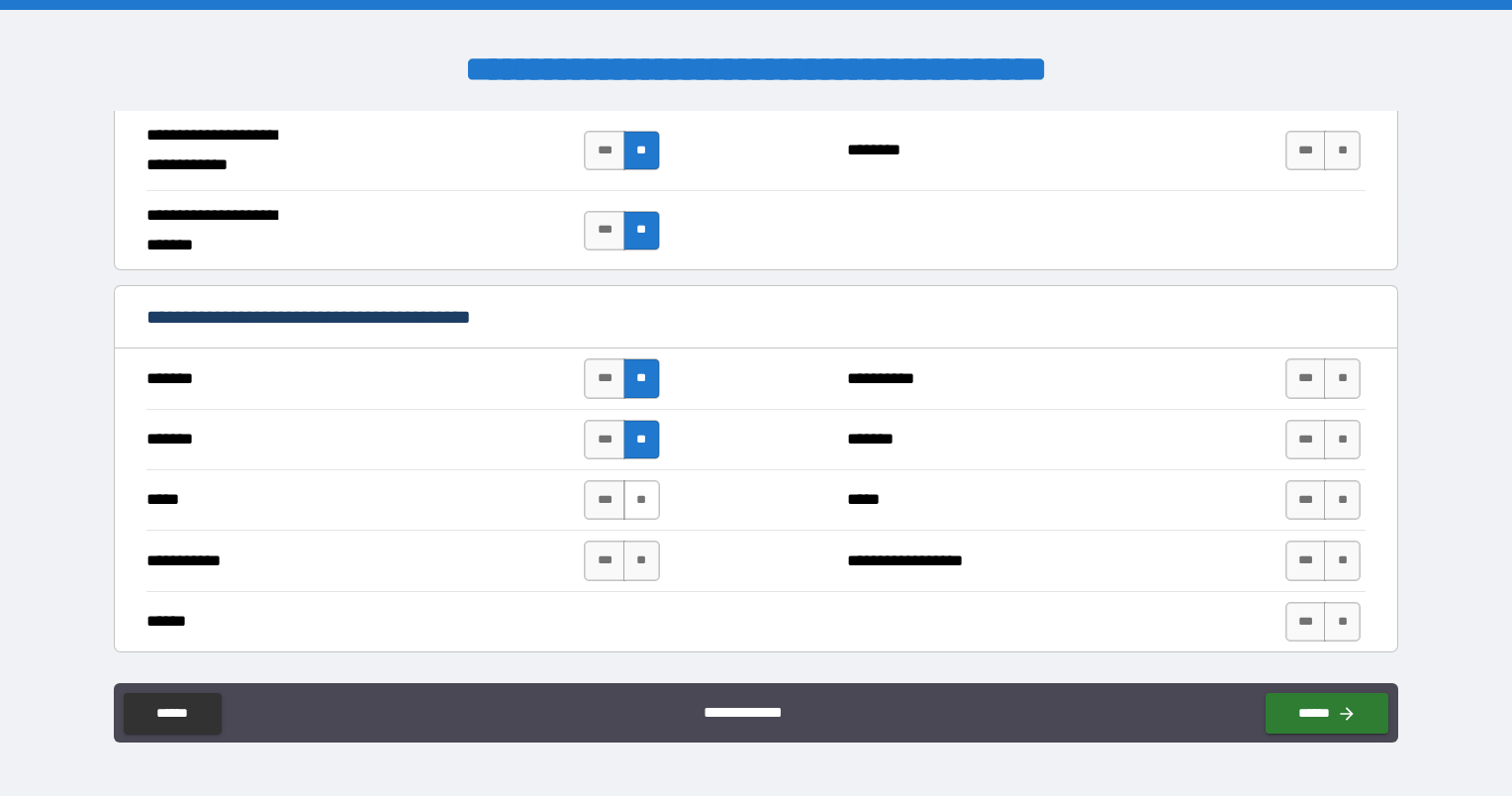 click on "**" at bounding box center [641, 500] 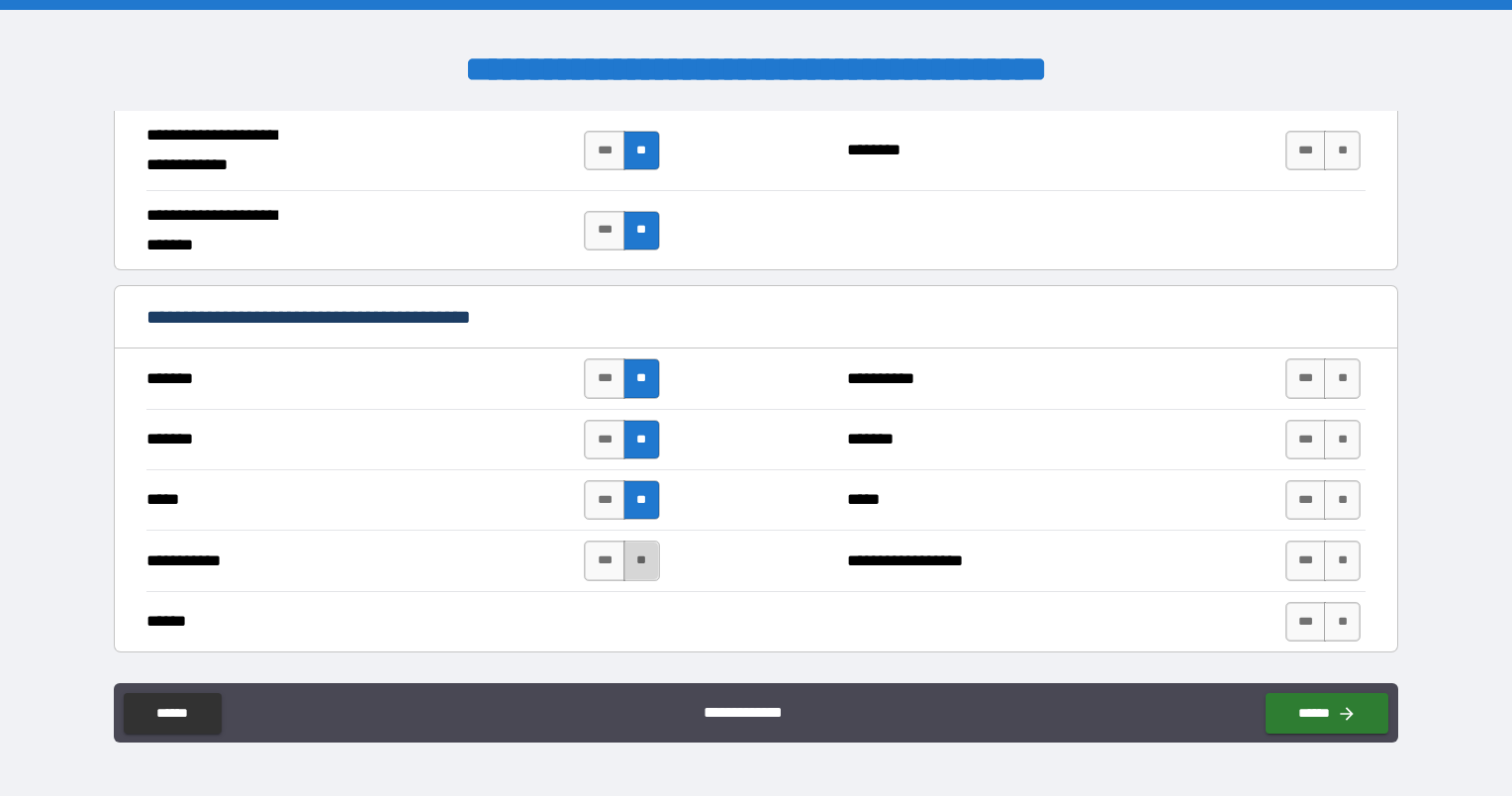 click on "**" at bounding box center [641, 560] 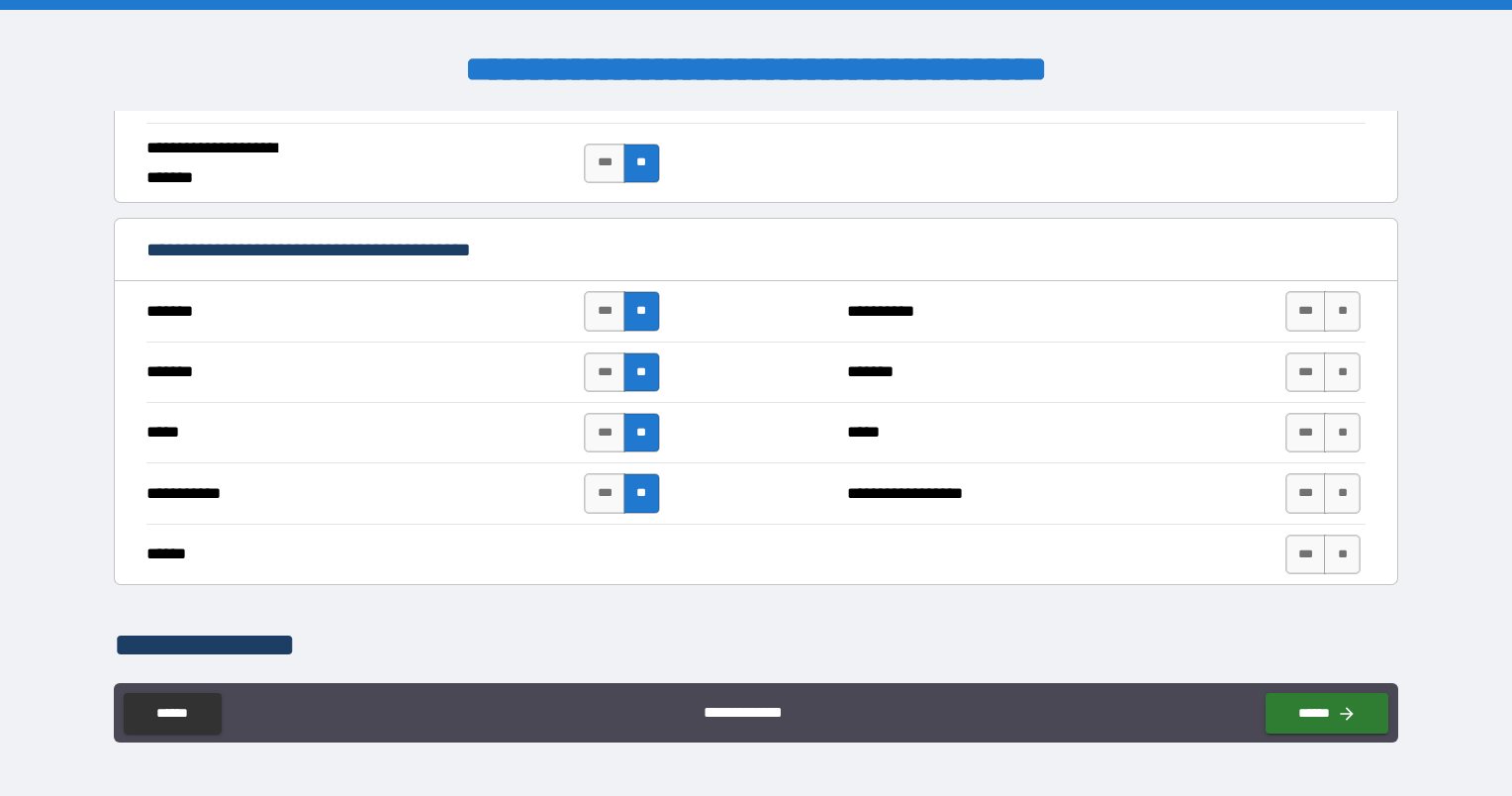 scroll, scrollTop: 1279, scrollLeft: 0, axis: vertical 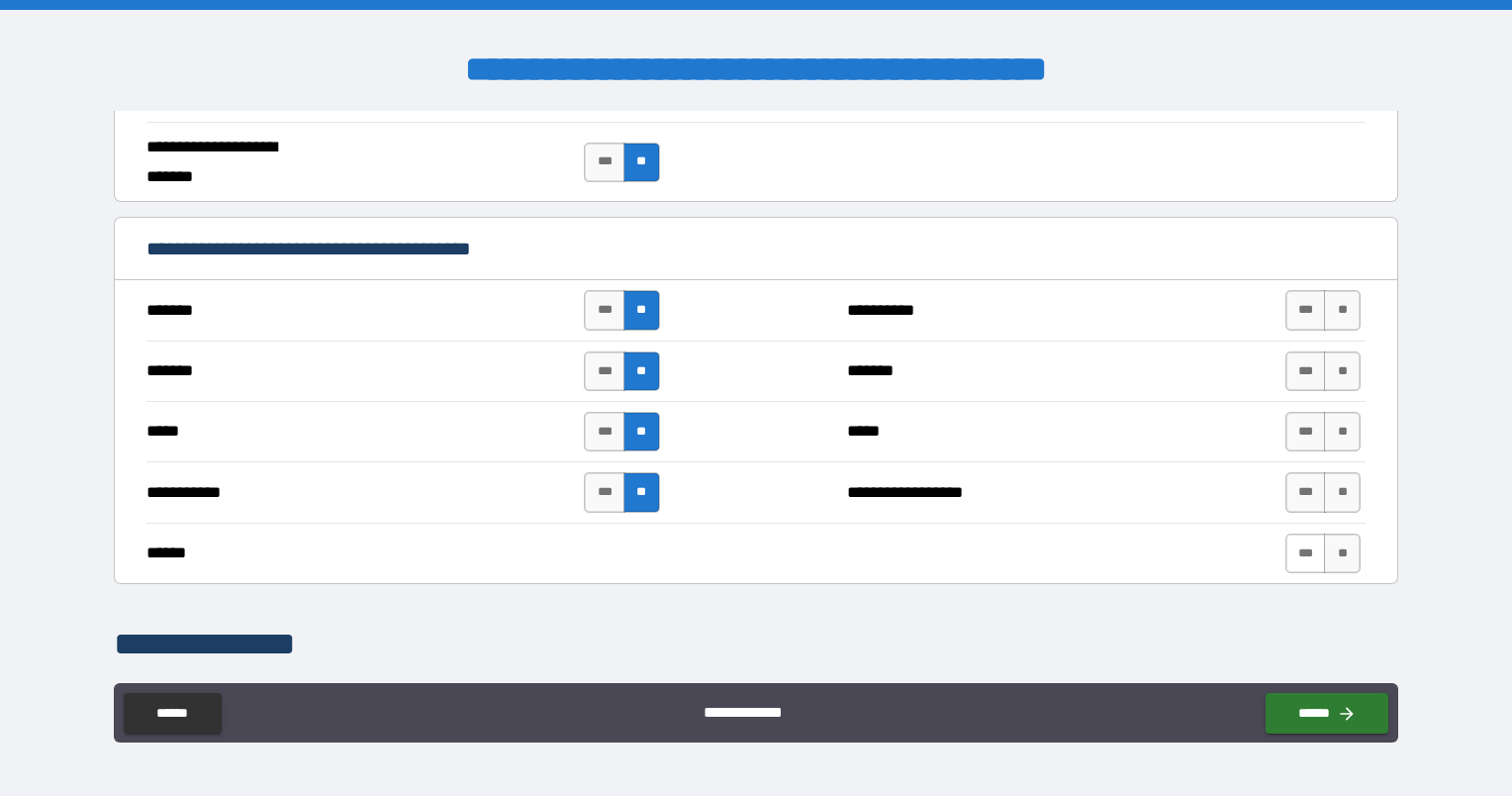 click on "***" at bounding box center [1306, 553] 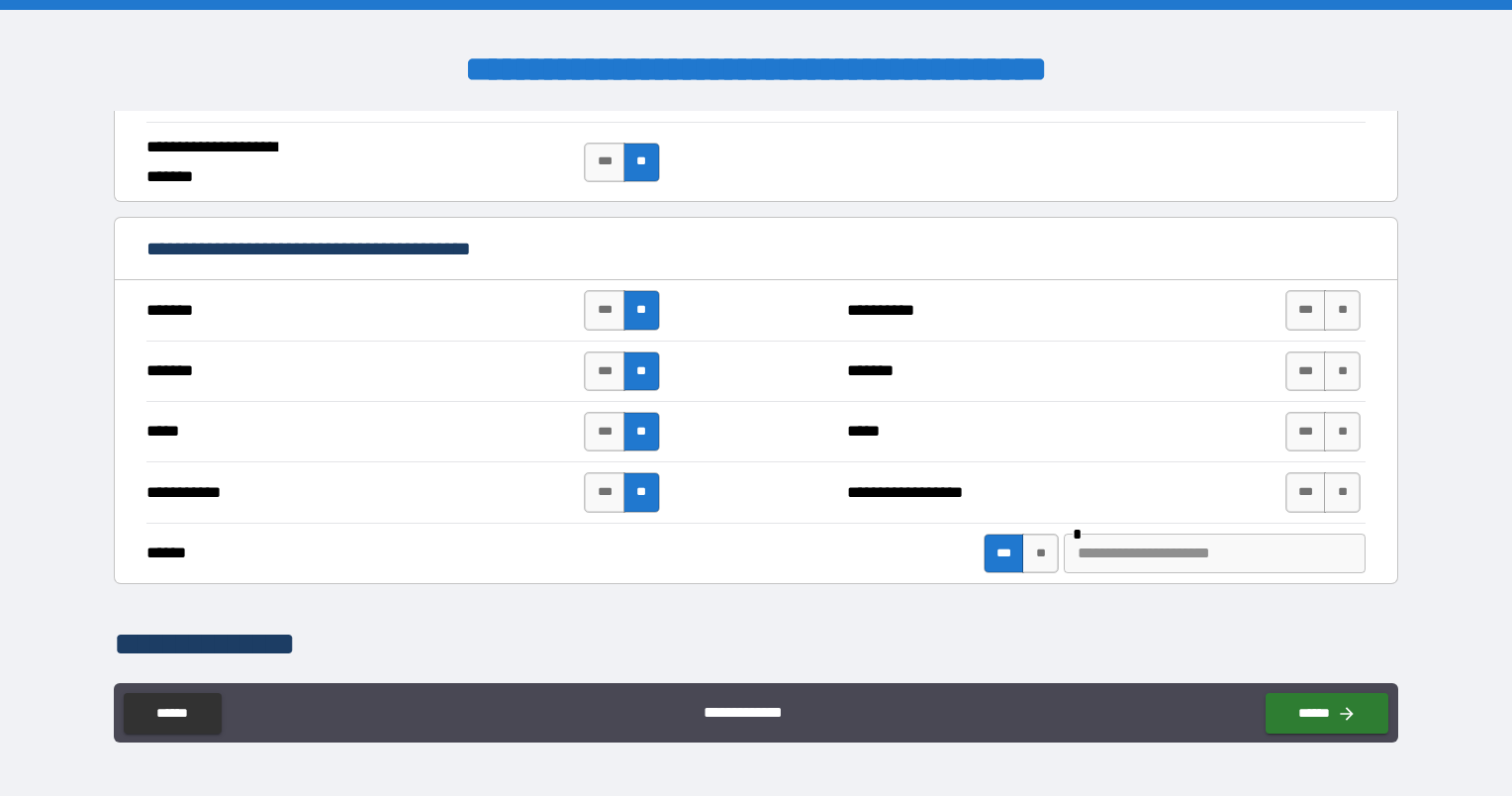 click at bounding box center (1214, 553) 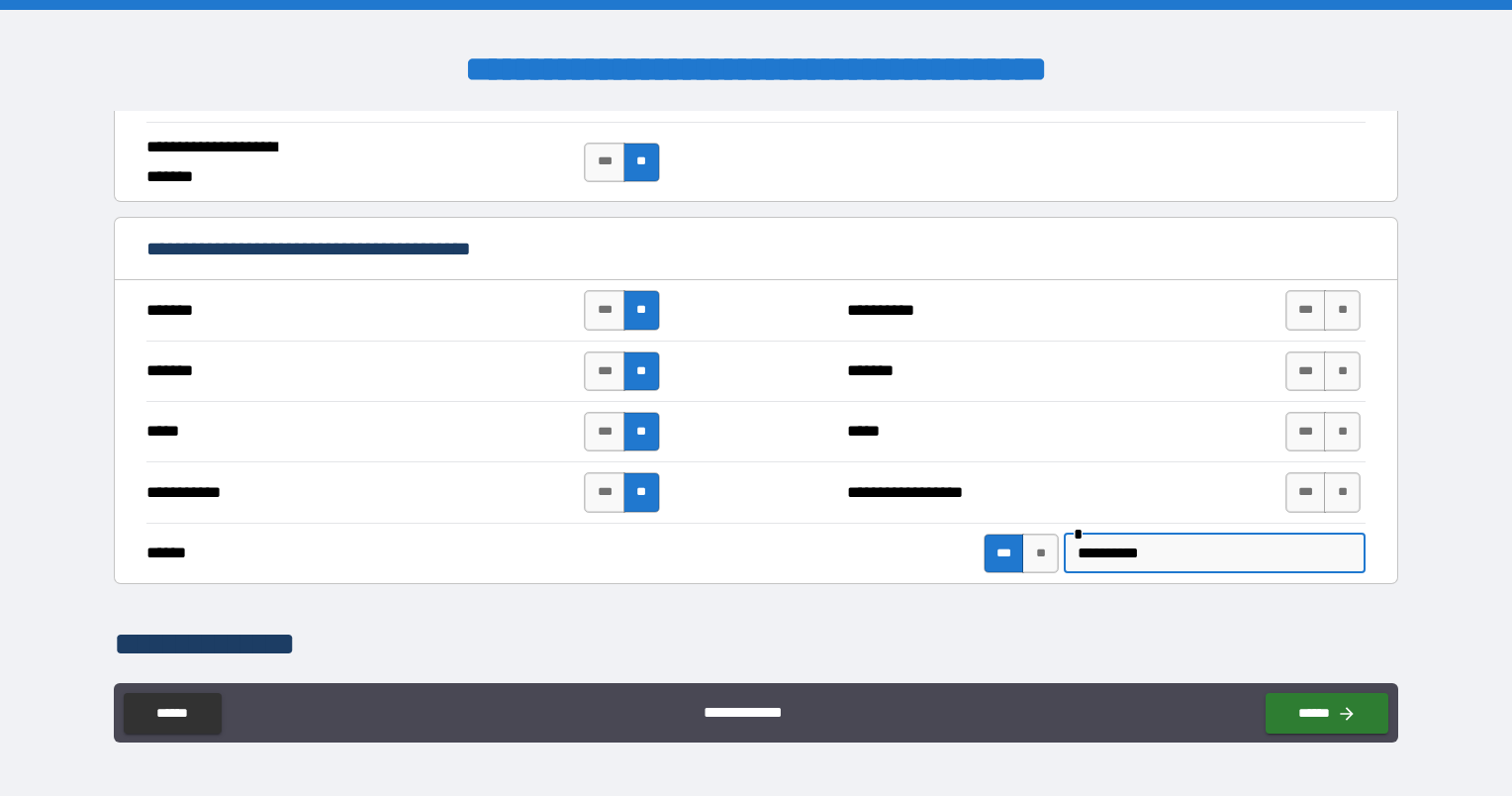 click on "**********" at bounding box center (756, 645) 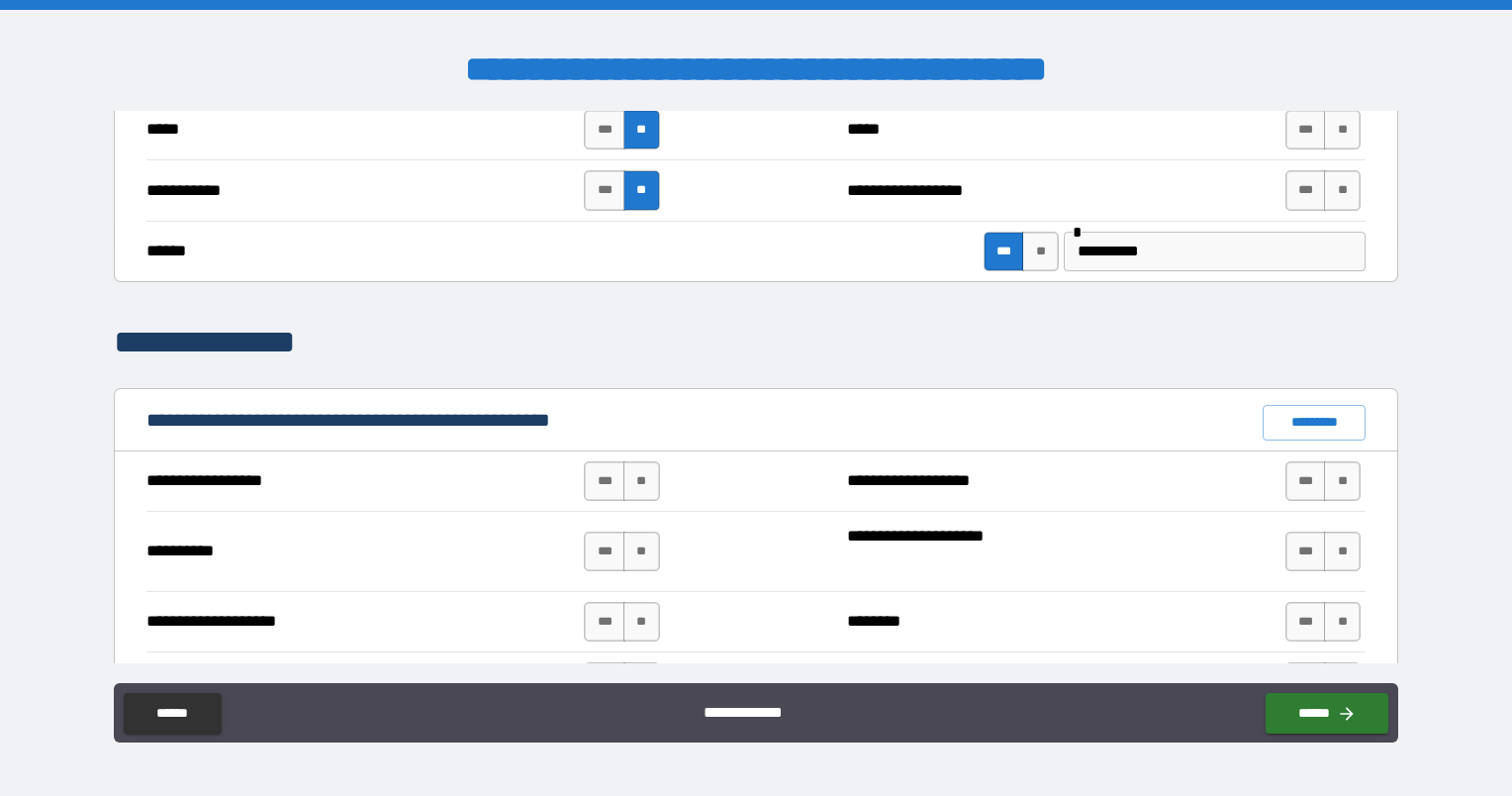 scroll, scrollTop: 1583, scrollLeft: 0, axis: vertical 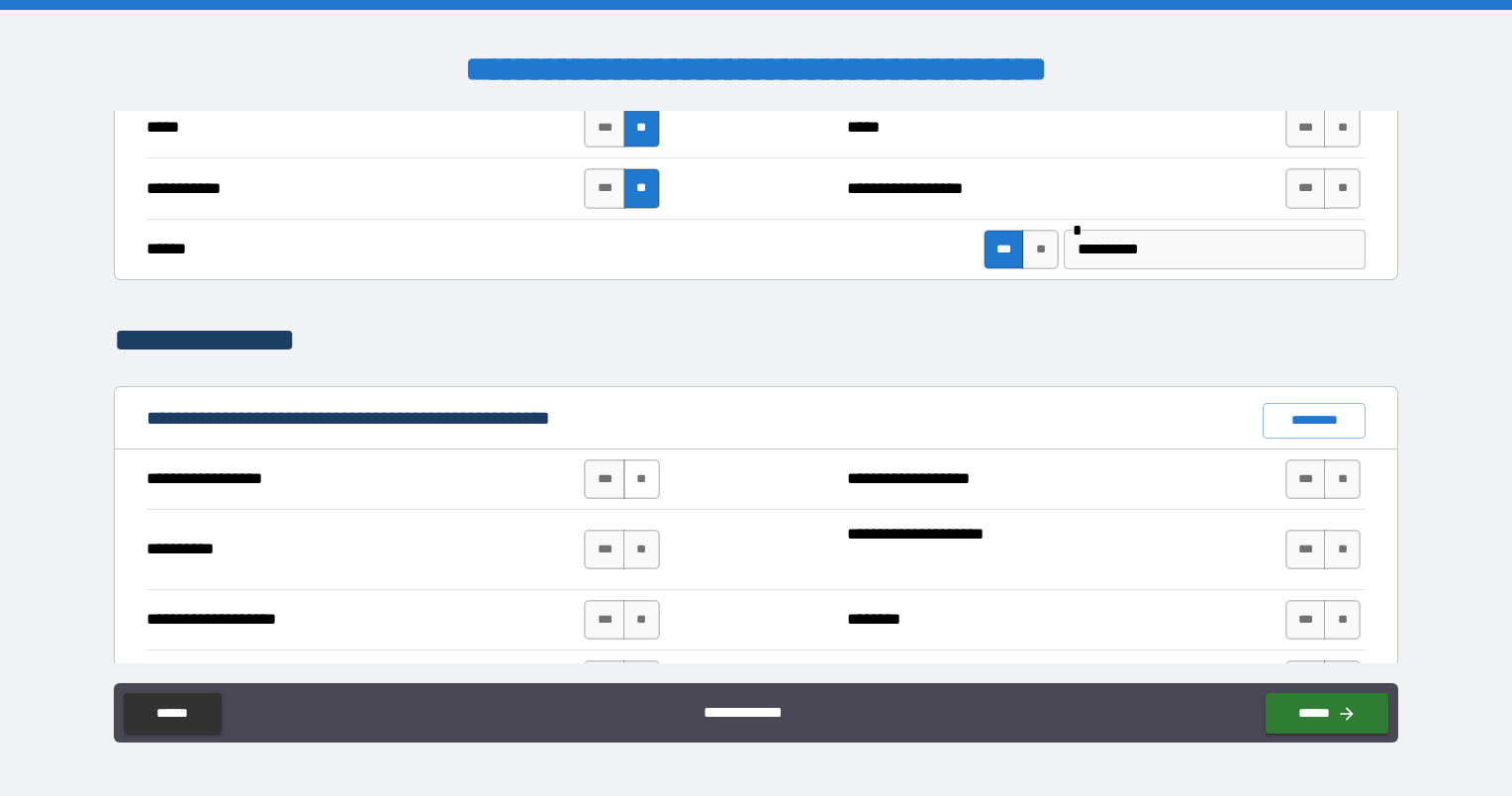 click on "**" at bounding box center [641, 479] 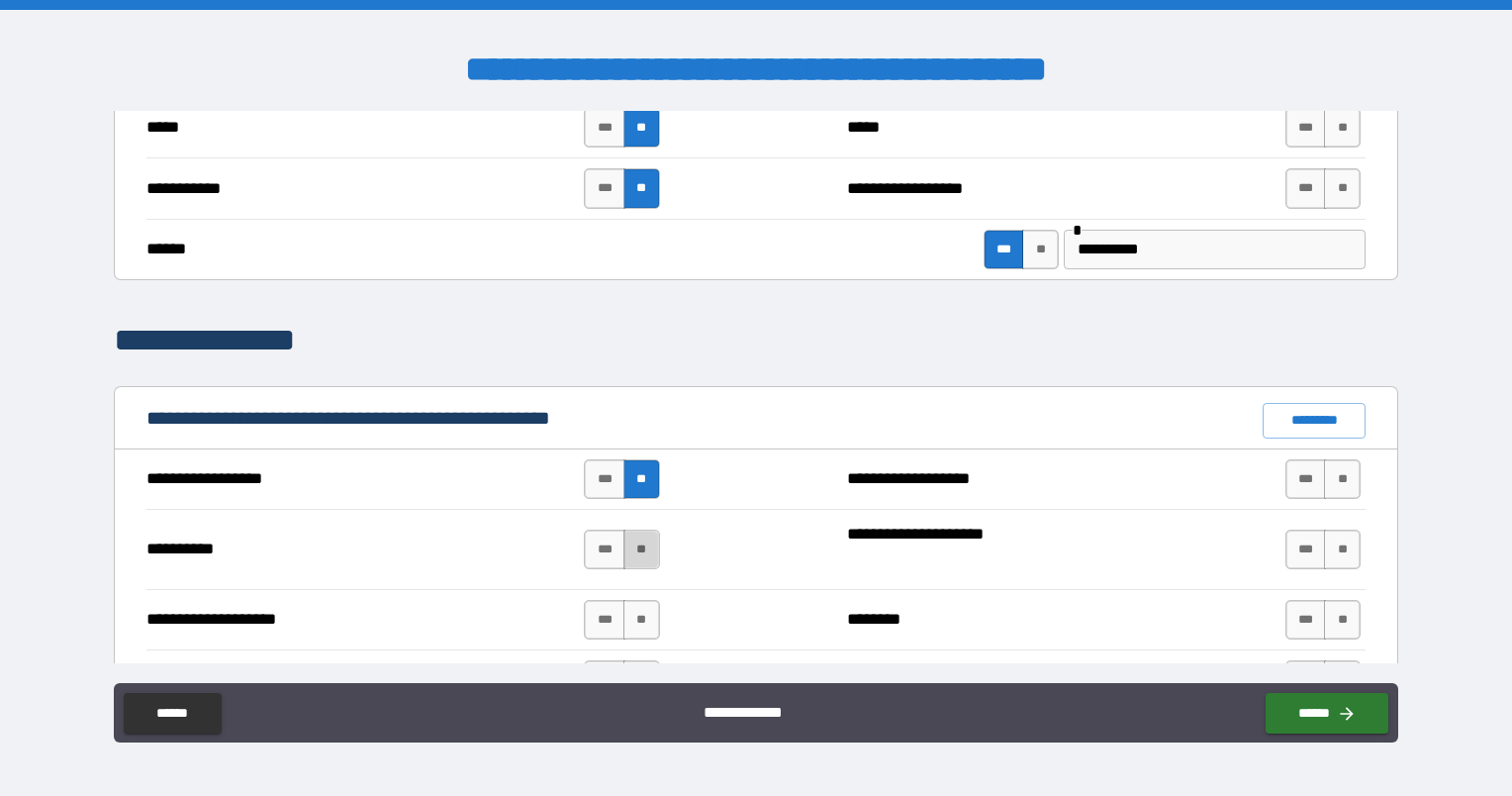 click on "**" at bounding box center [641, 549] 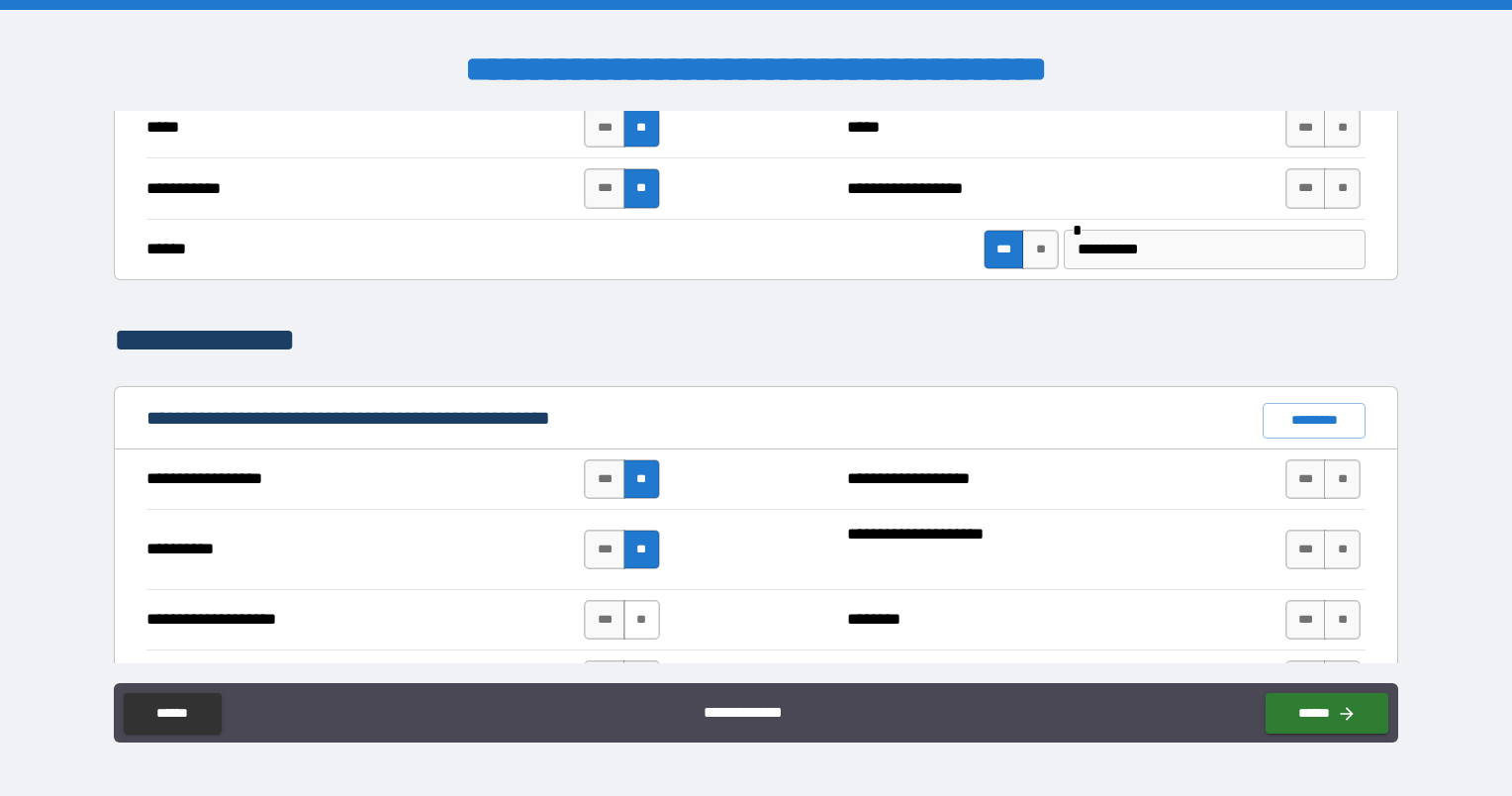 click on "**" at bounding box center [641, 620] 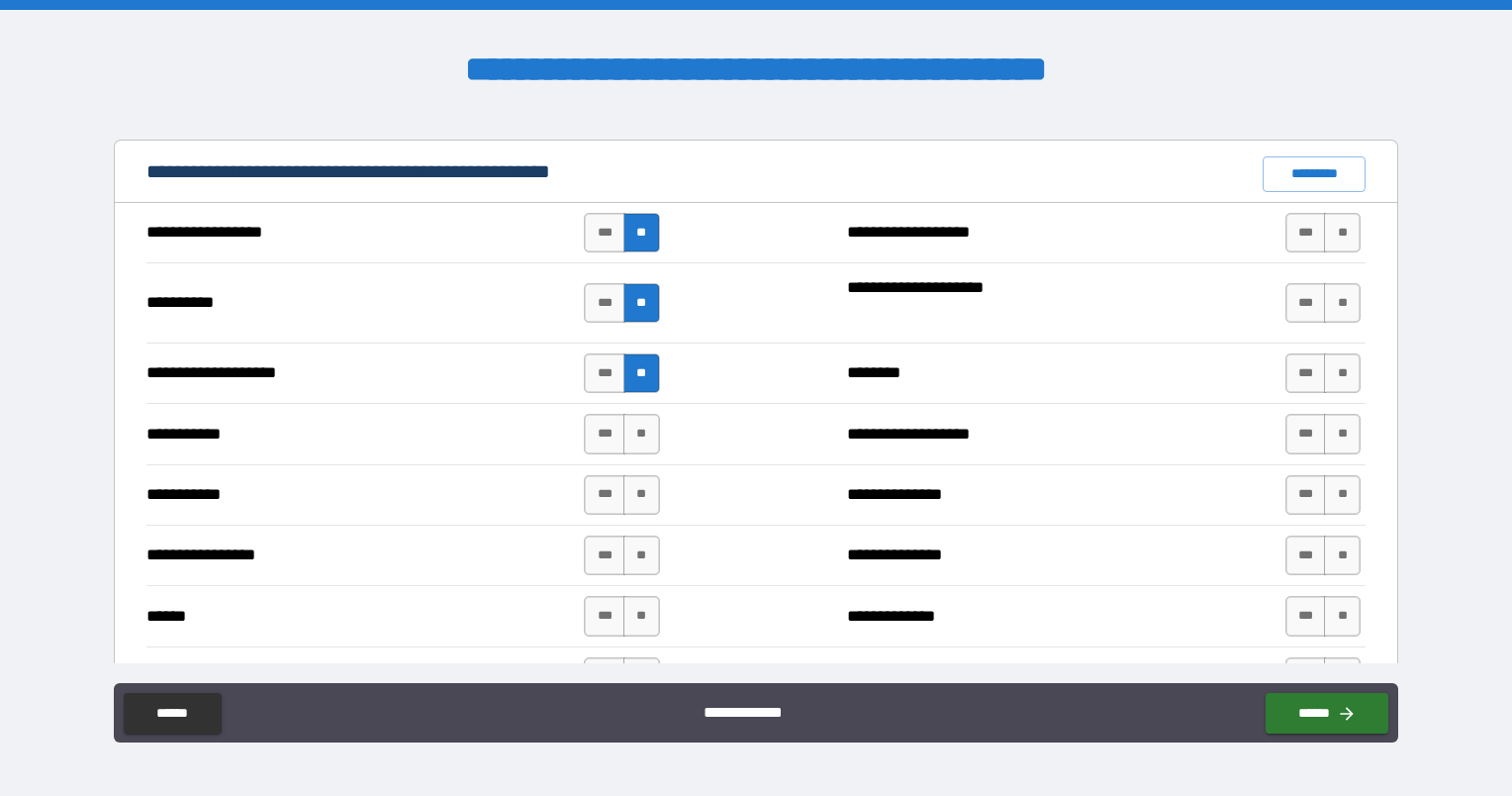 scroll, scrollTop: 1849, scrollLeft: 0, axis: vertical 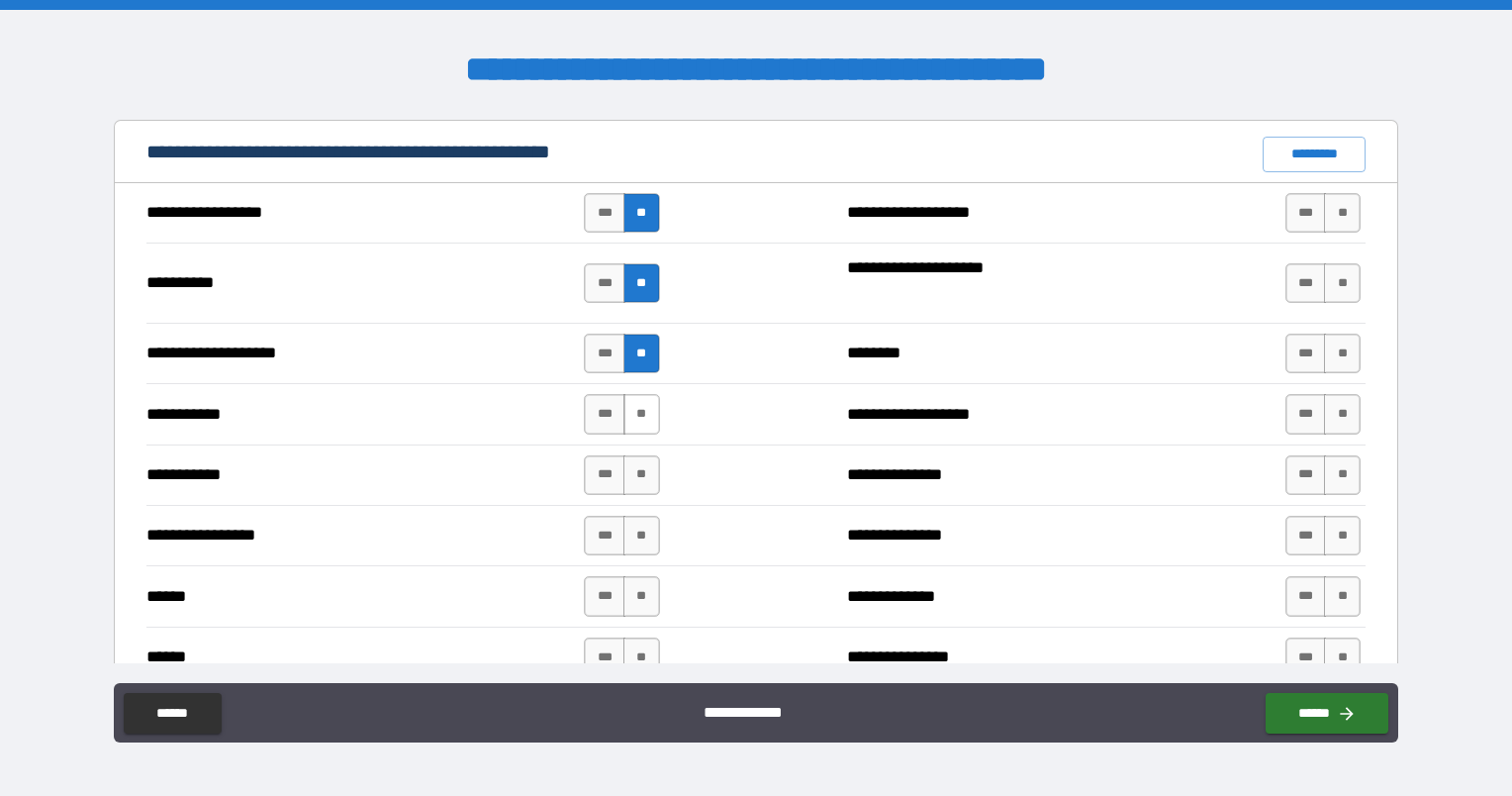 click on "**" at bounding box center [641, 414] 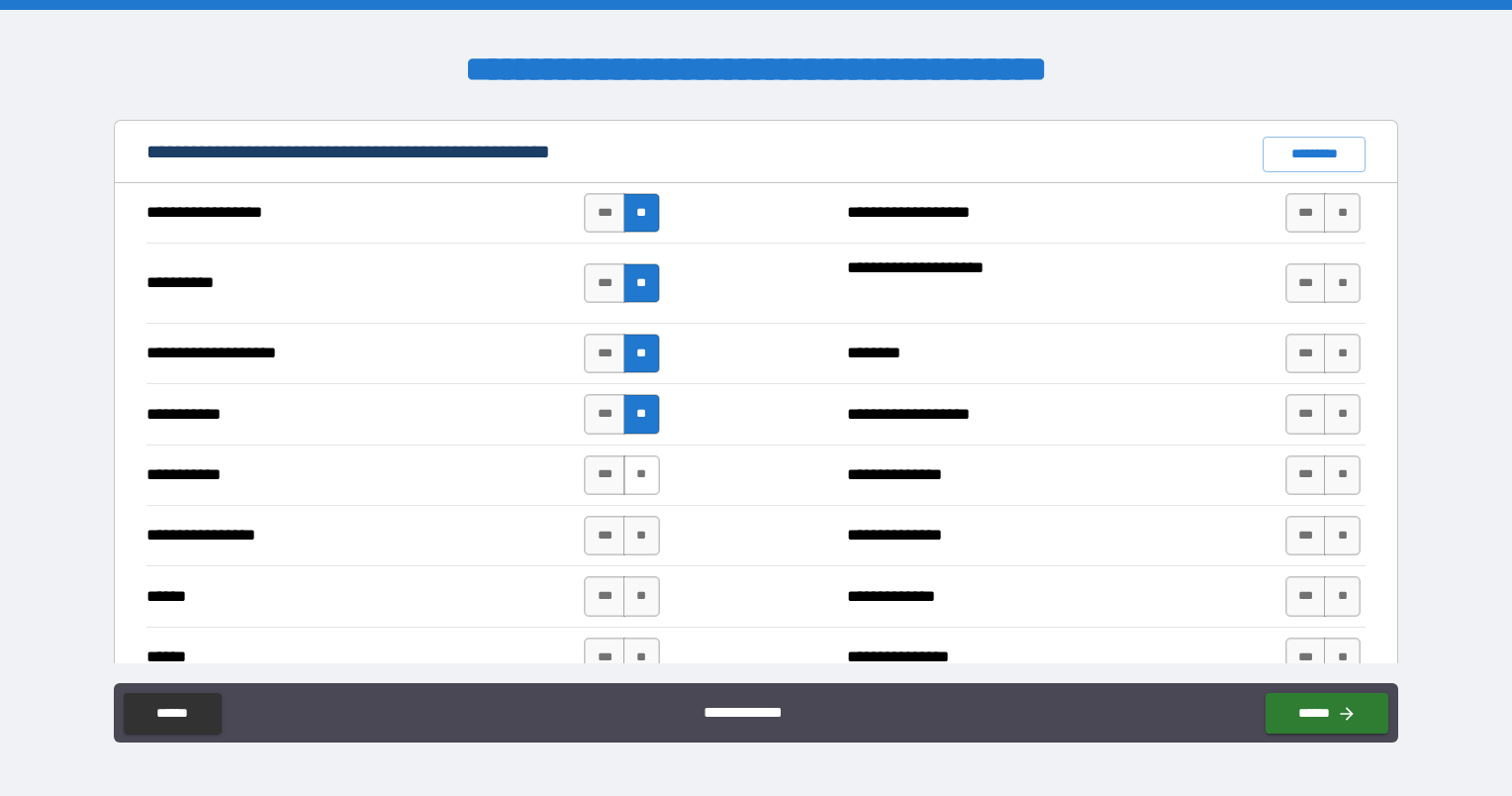 click on "**" at bounding box center [641, 475] 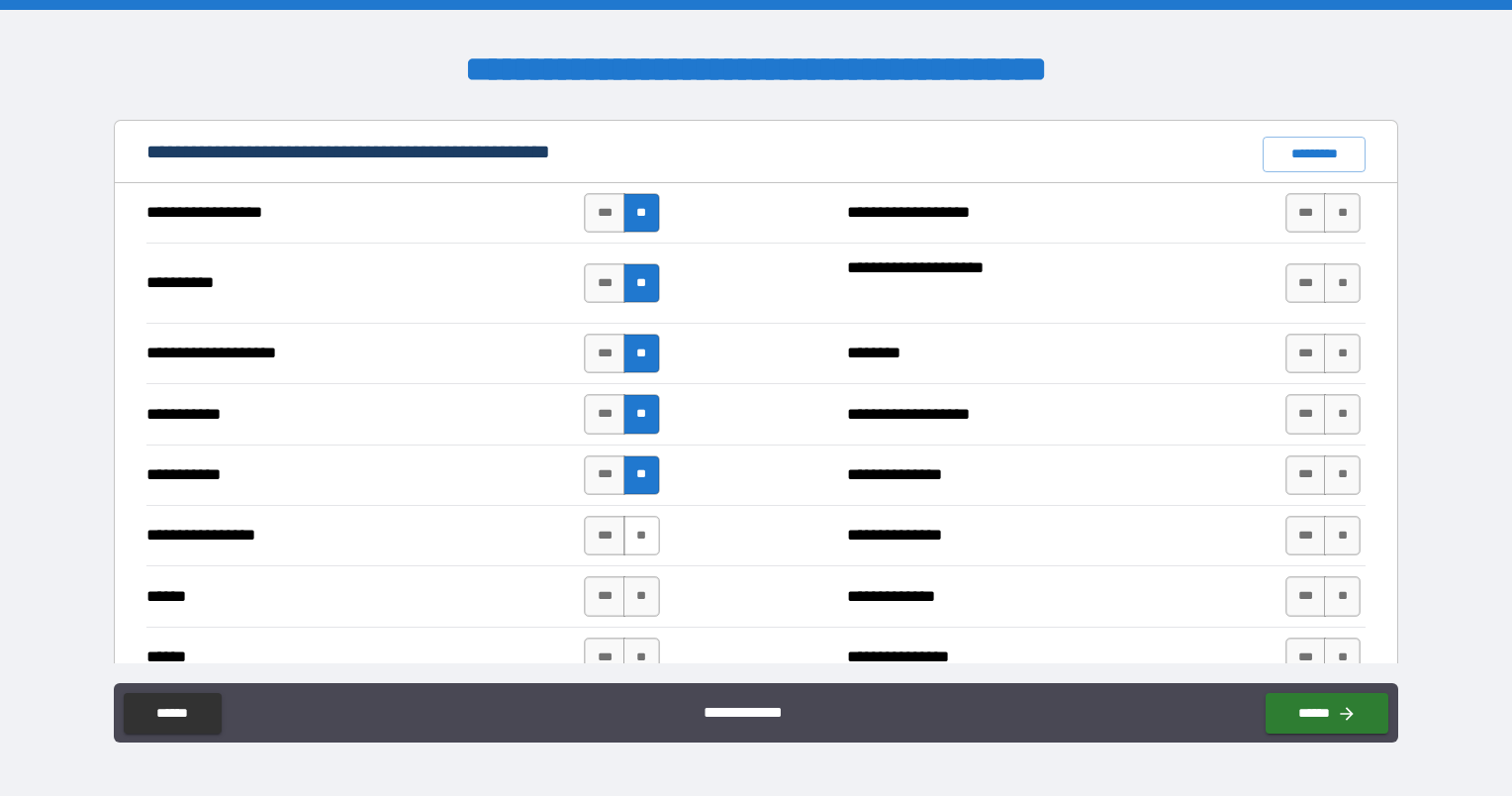 click on "**" at bounding box center [641, 536] 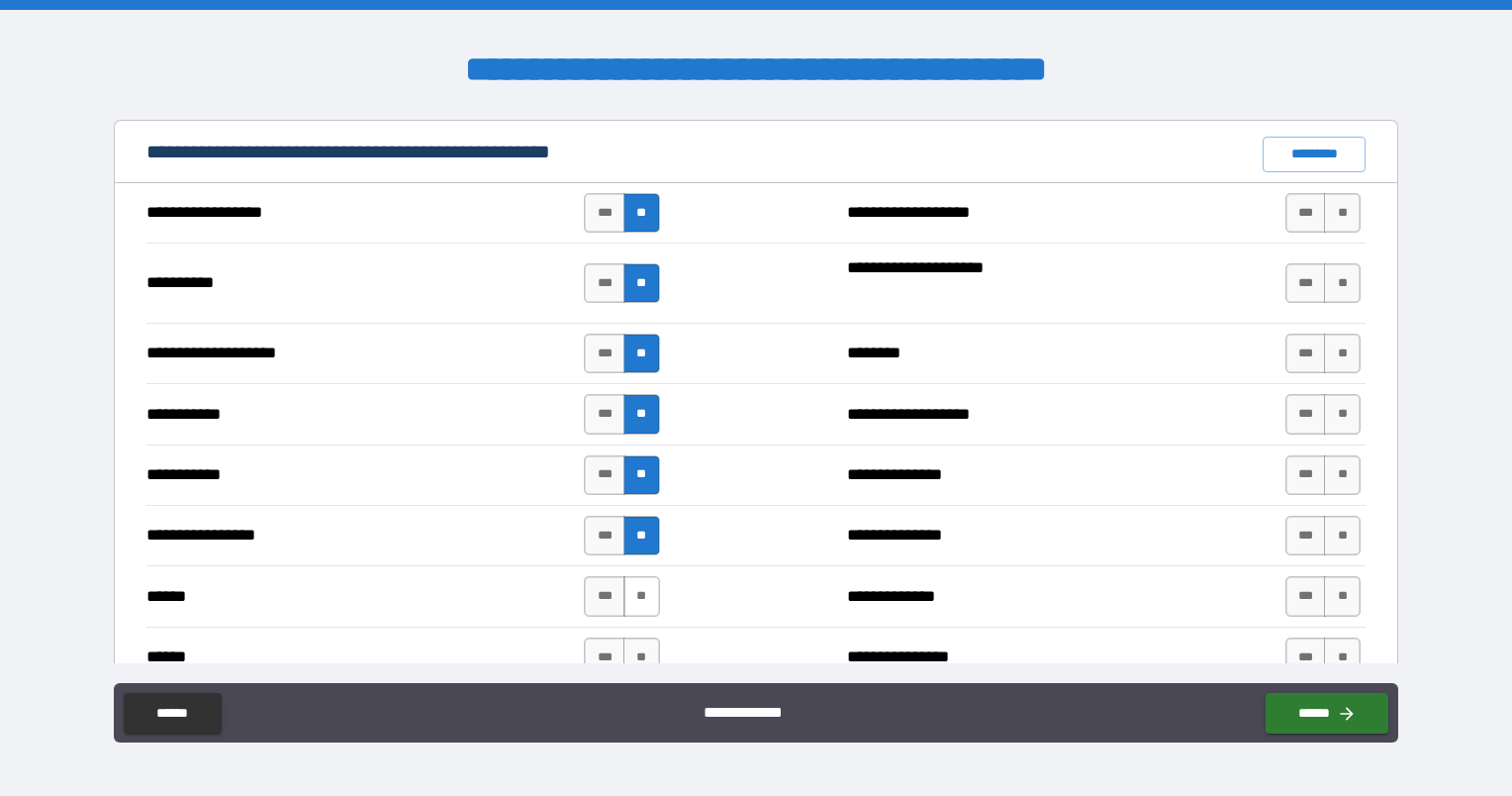 click on "**" at bounding box center (641, 596) 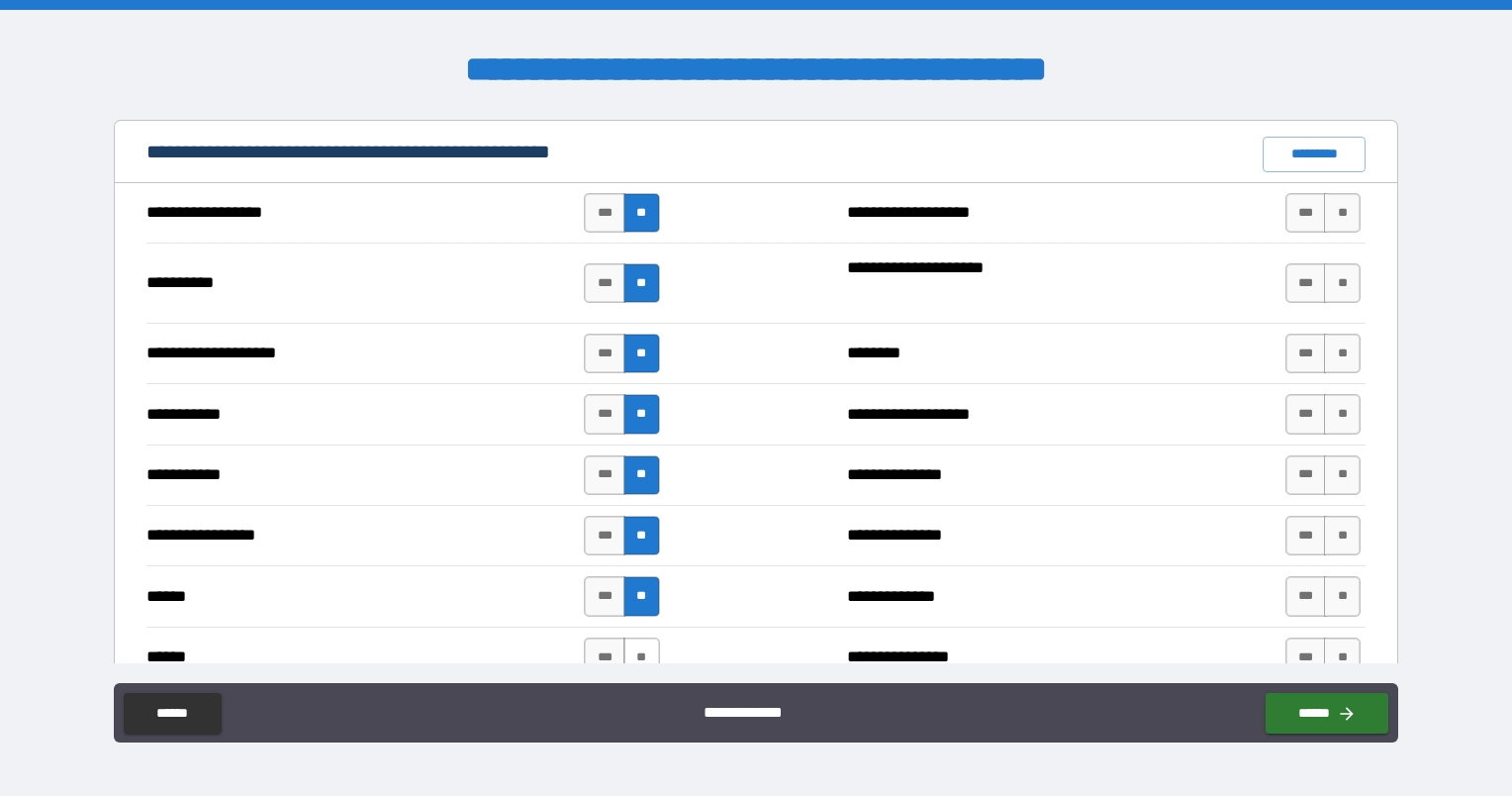 click on "**" at bounding box center [641, 657] 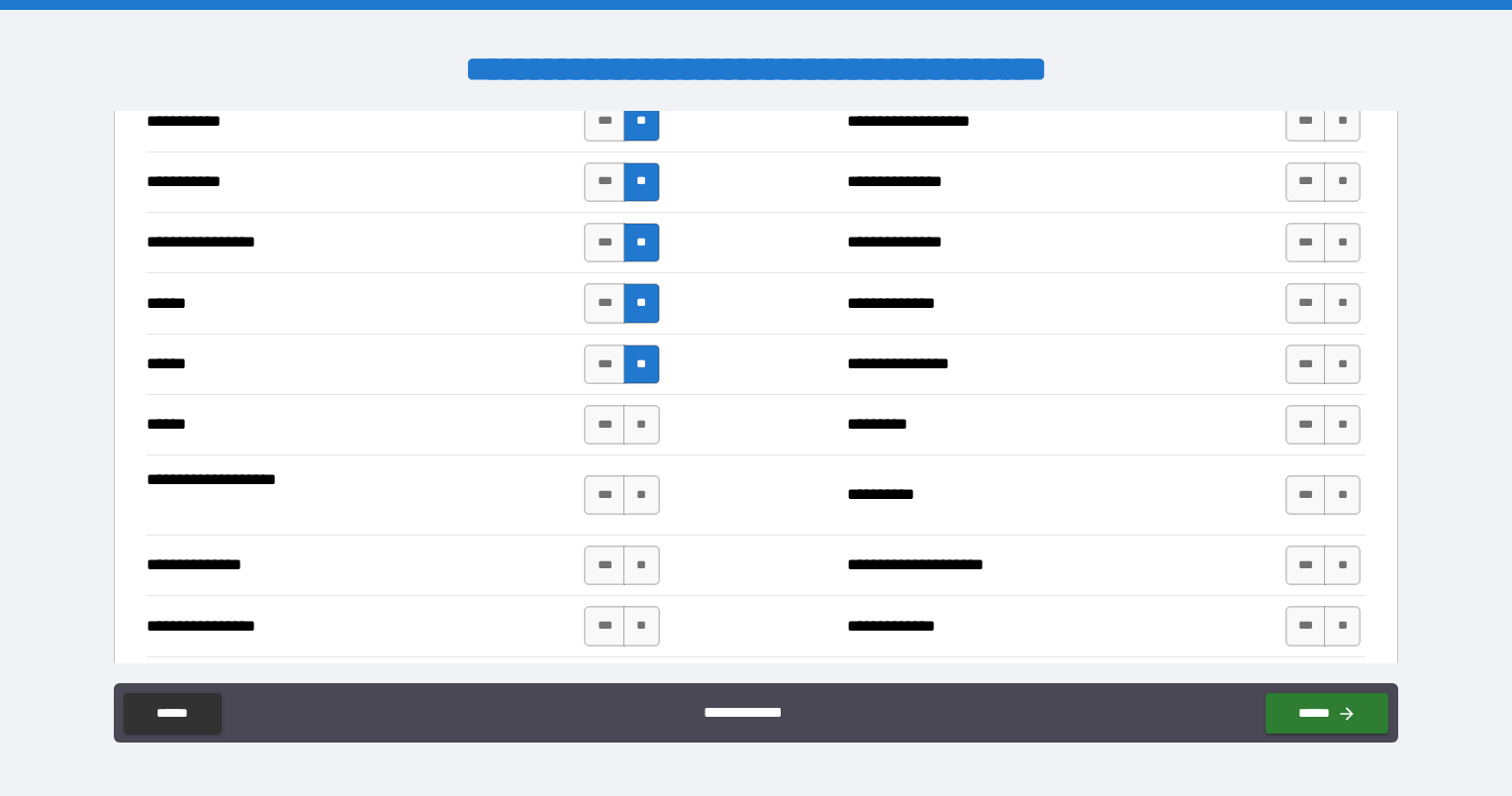 scroll, scrollTop: 2143, scrollLeft: 0, axis: vertical 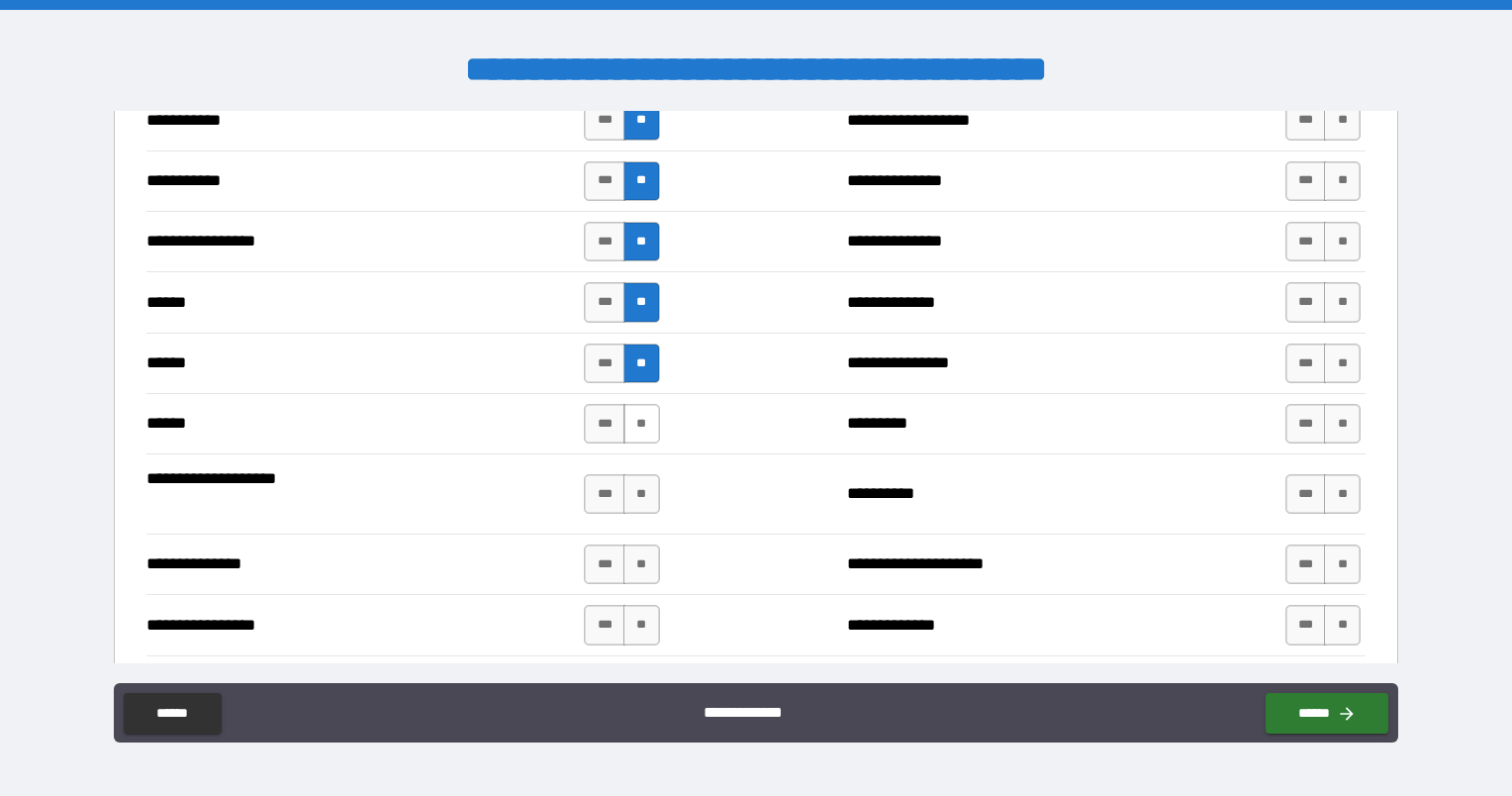 click on "**" at bounding box center (641, 424) 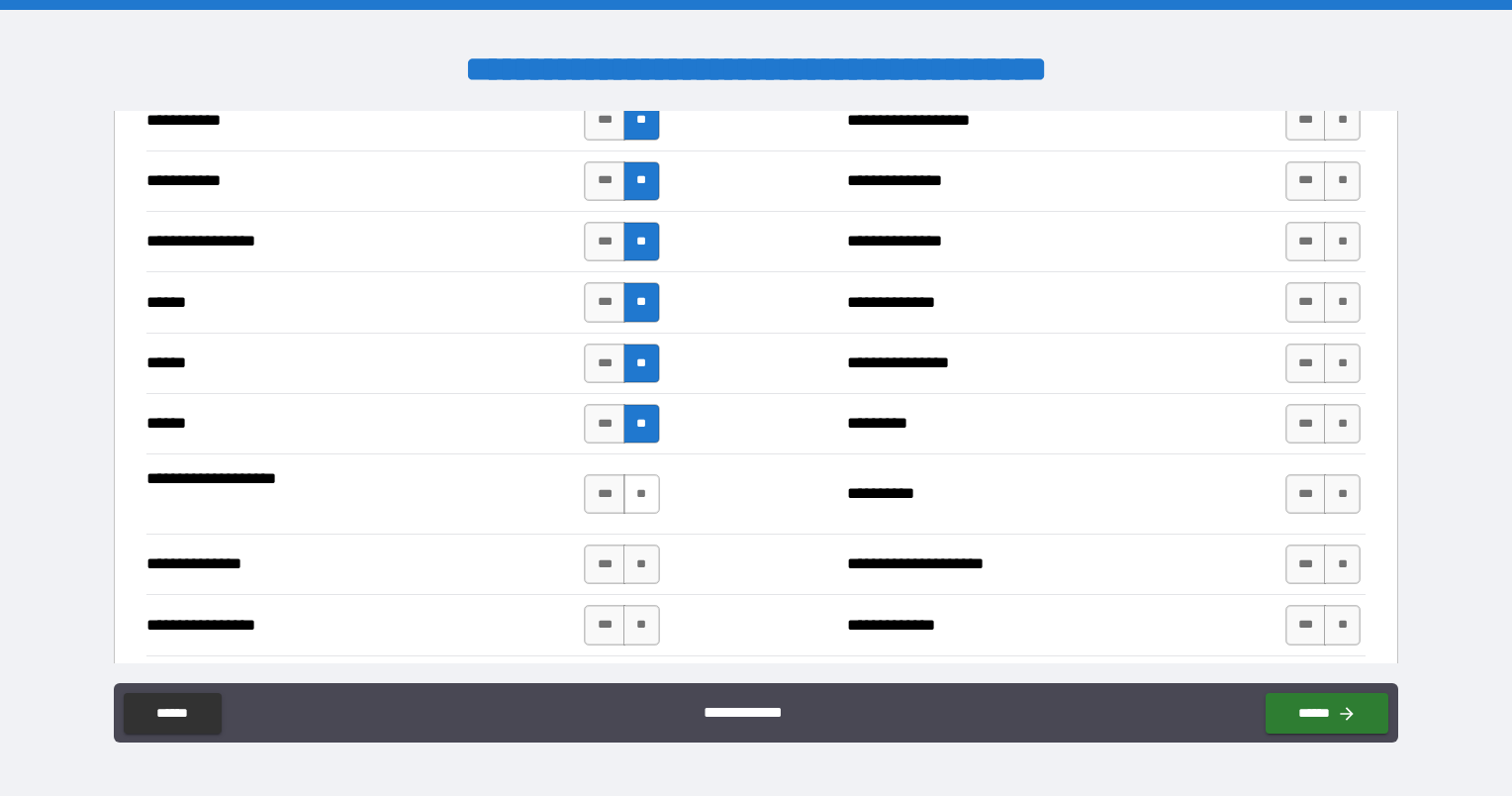 click on "**" at bounding box center (641, 494) 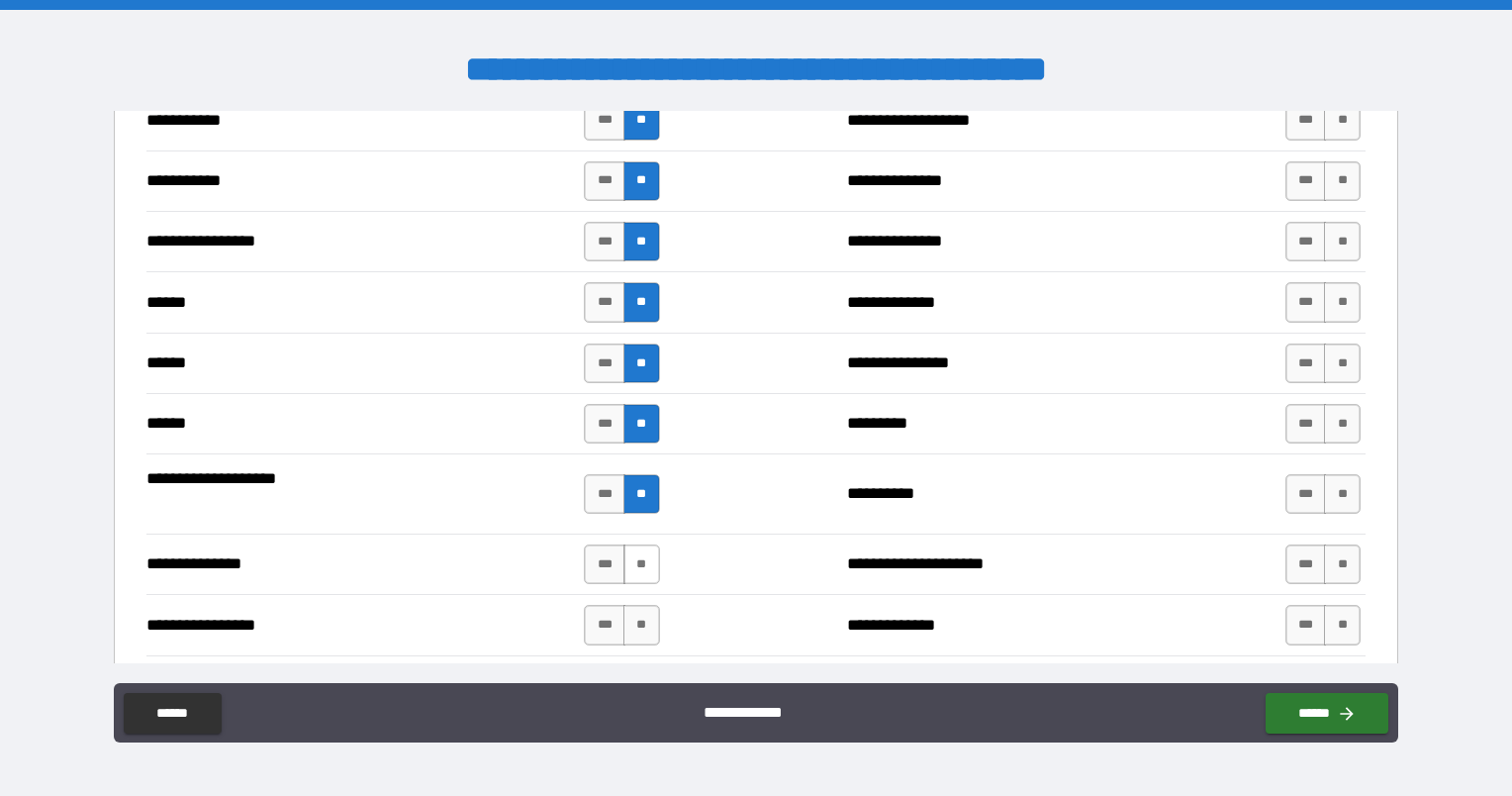 click on "**" at bounding box center (641, 564) 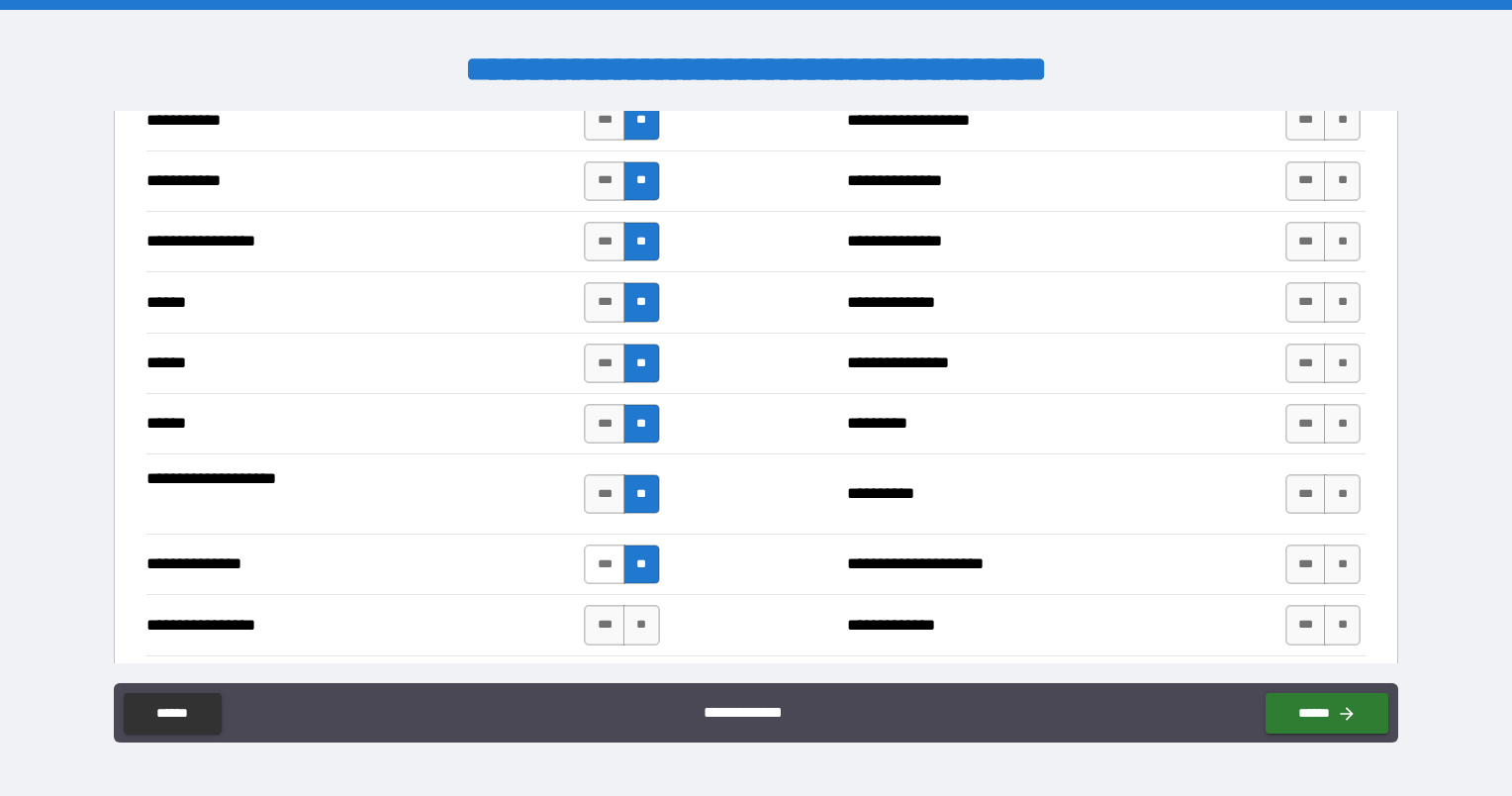 click on "***" at bounding box center (605, 564) 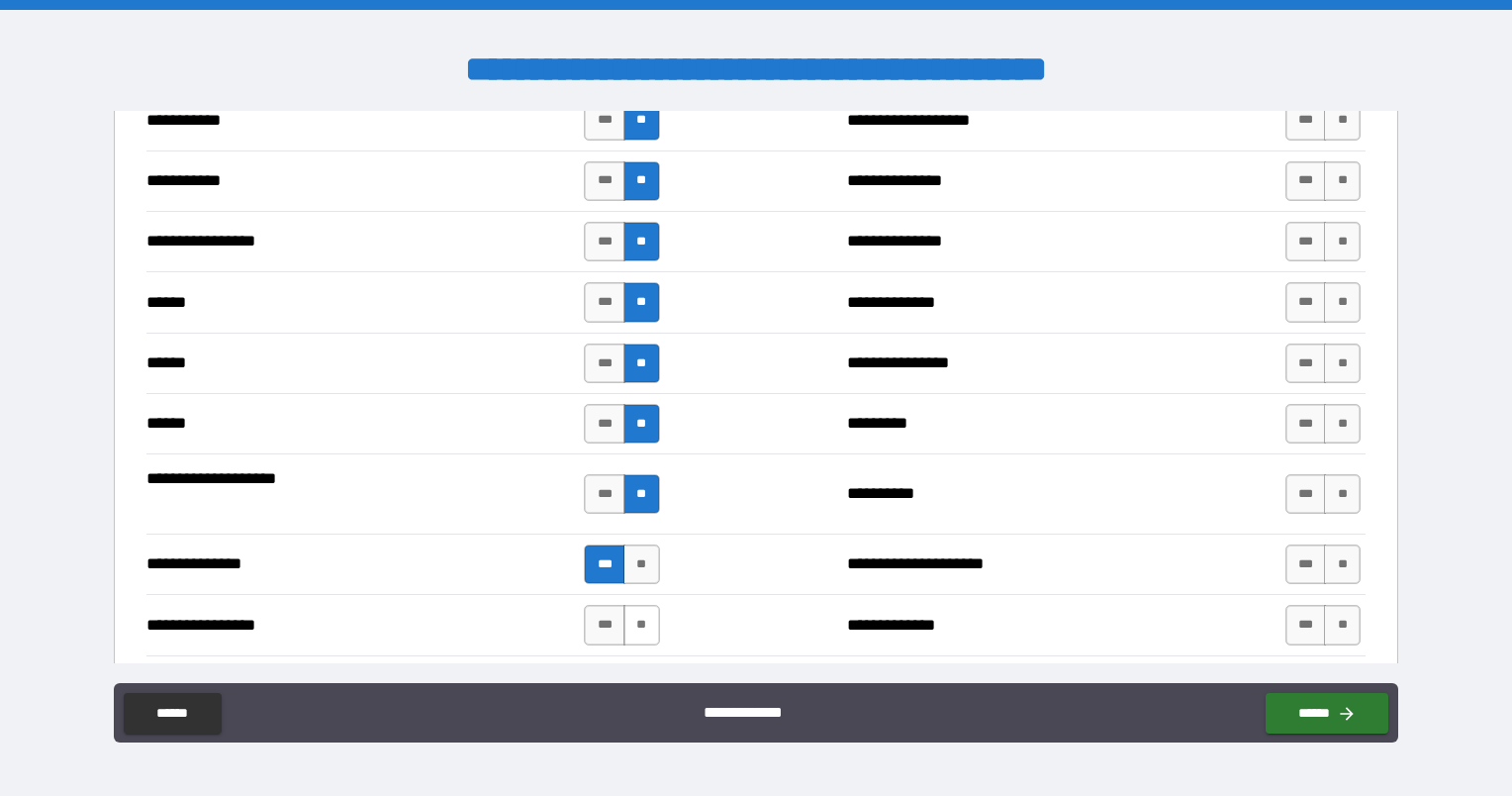 click on "**" at bounding box center (641, 625) 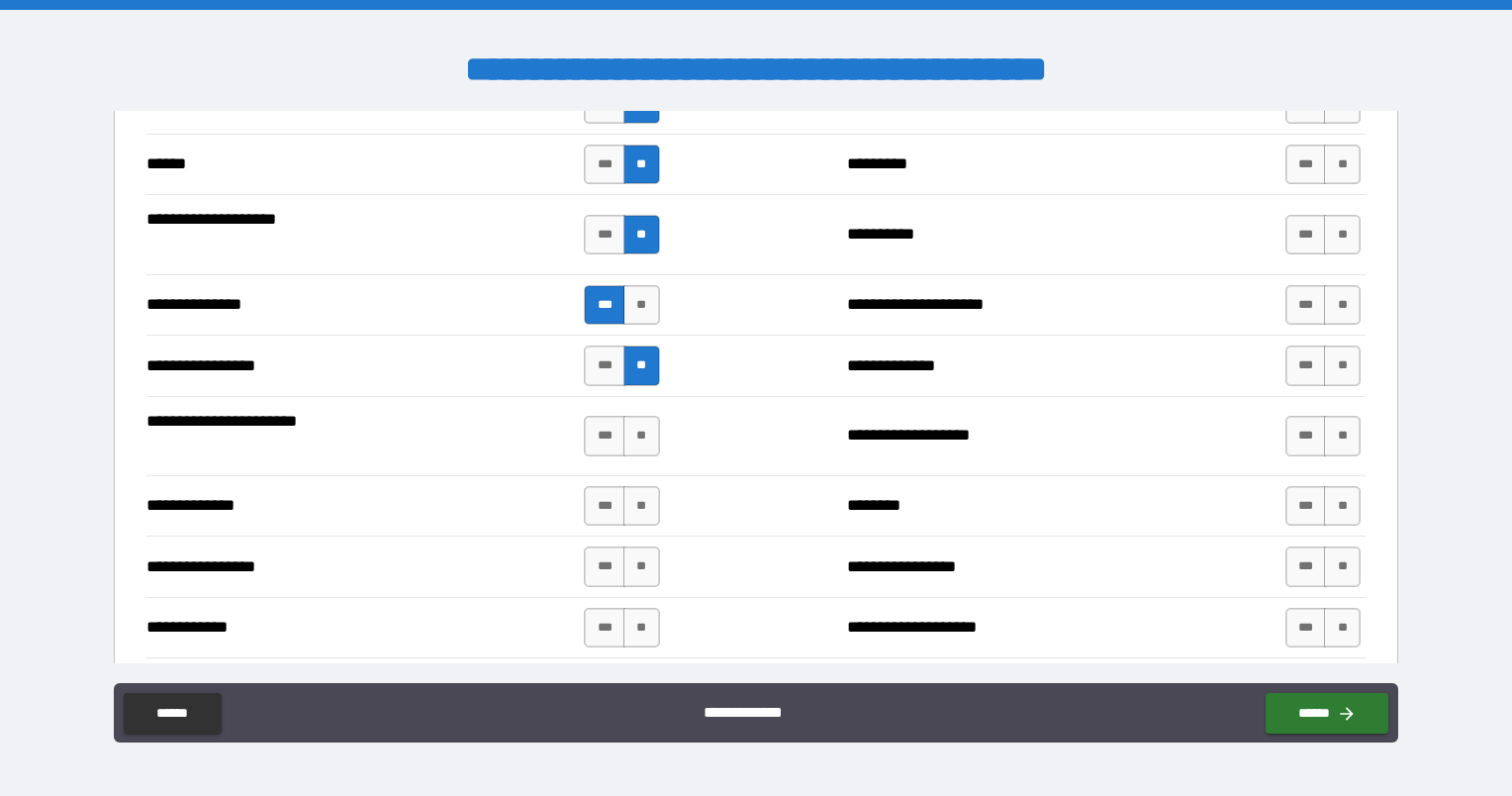 scroll, scrollTop: 2408, scrollLeft: 0, axis: vertical 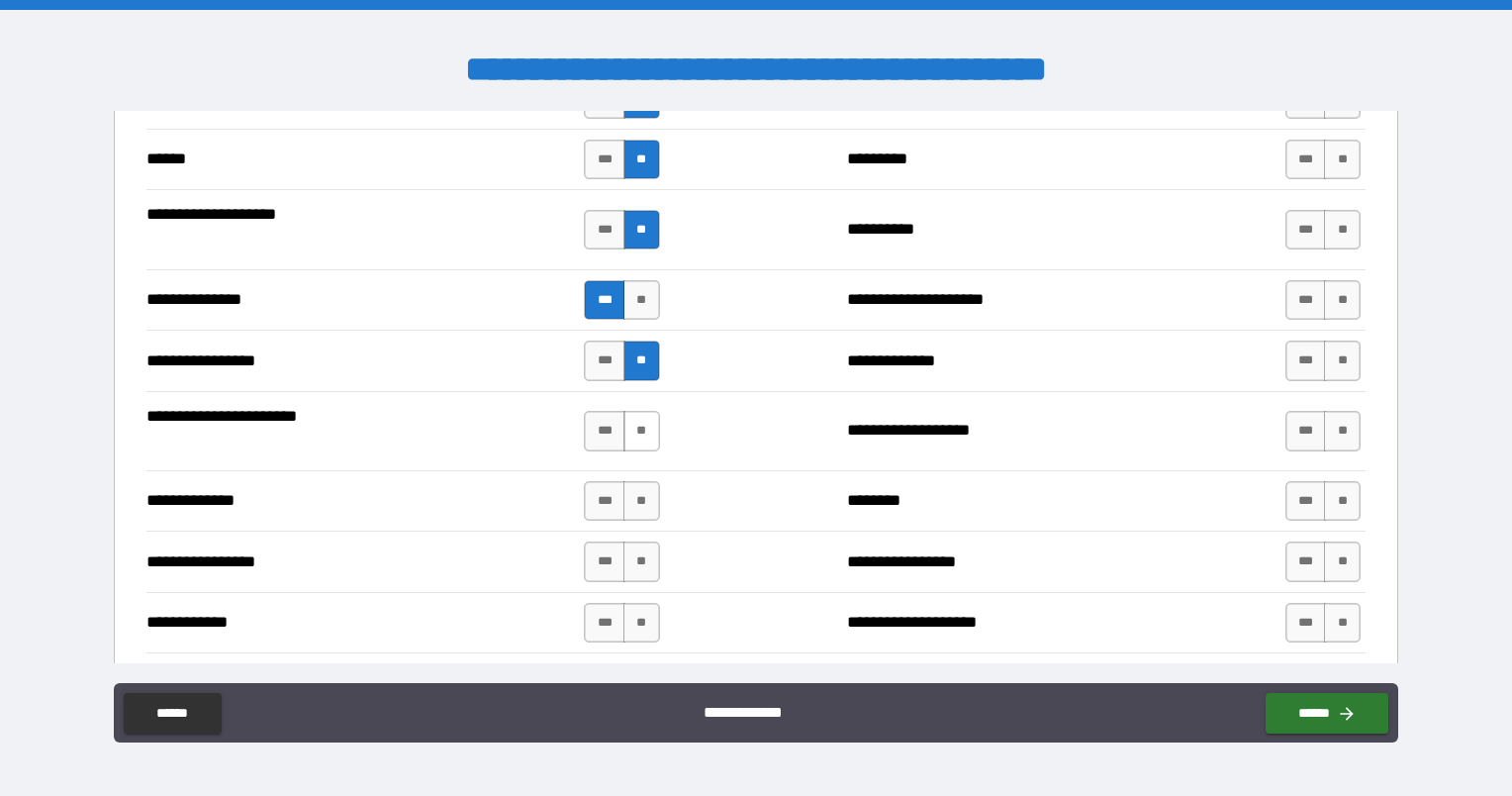 click on "**" at bounding box center [641, 431] 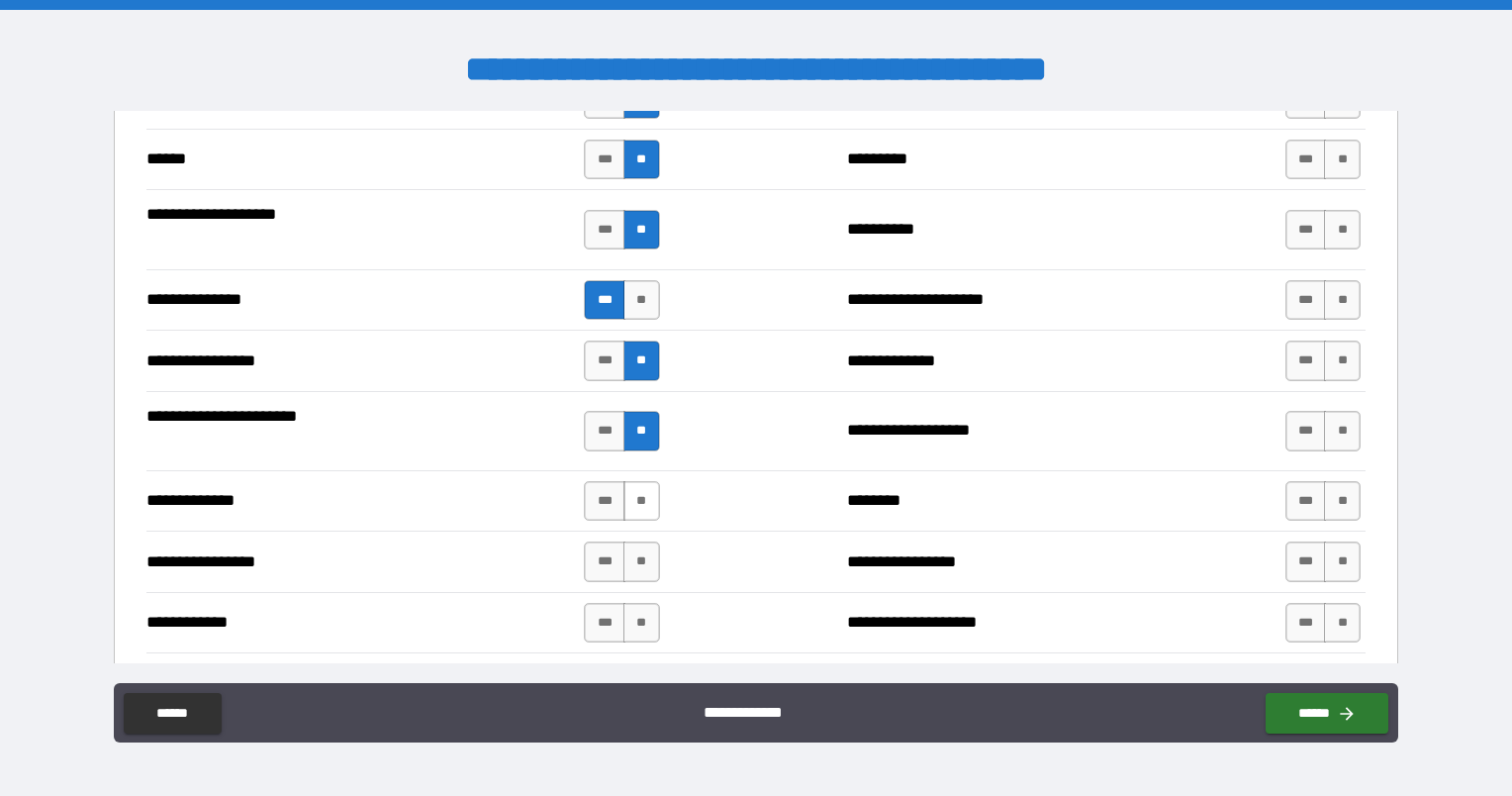 click on "**" at bounding box center (641, 501) 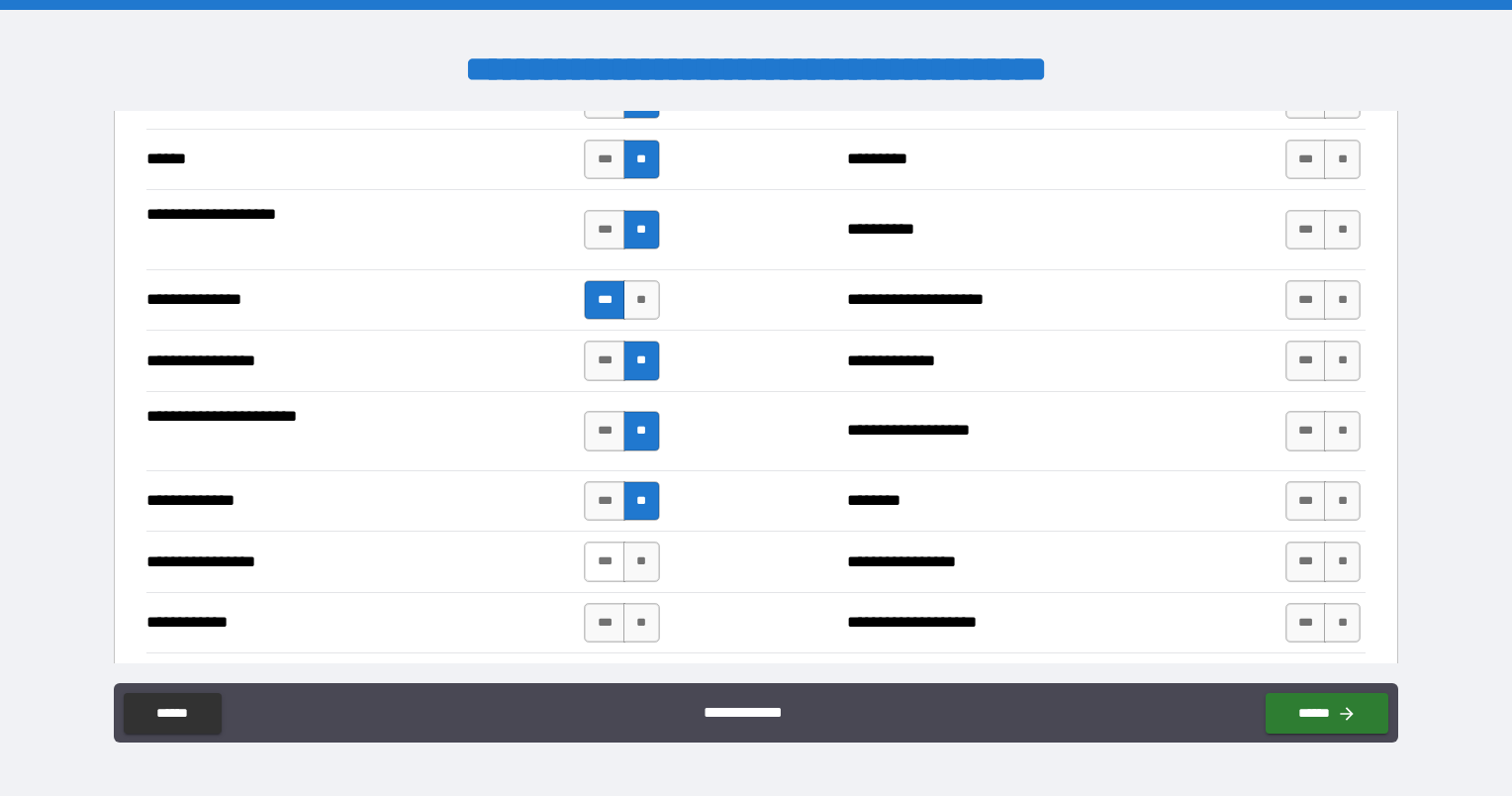 click on "***" at bounding box center (605, 561) 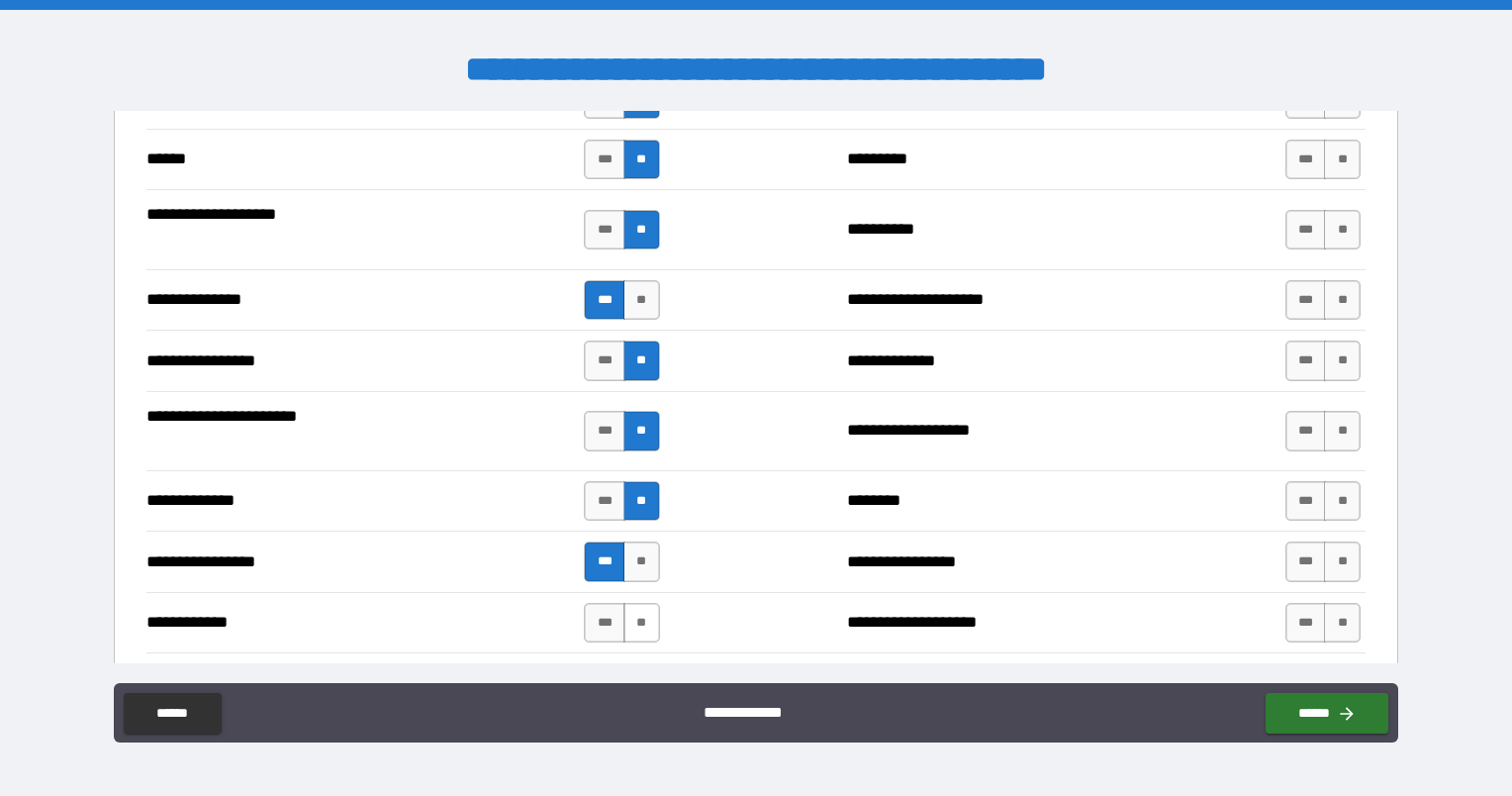 click on "**" at bounding box center [641, 623] 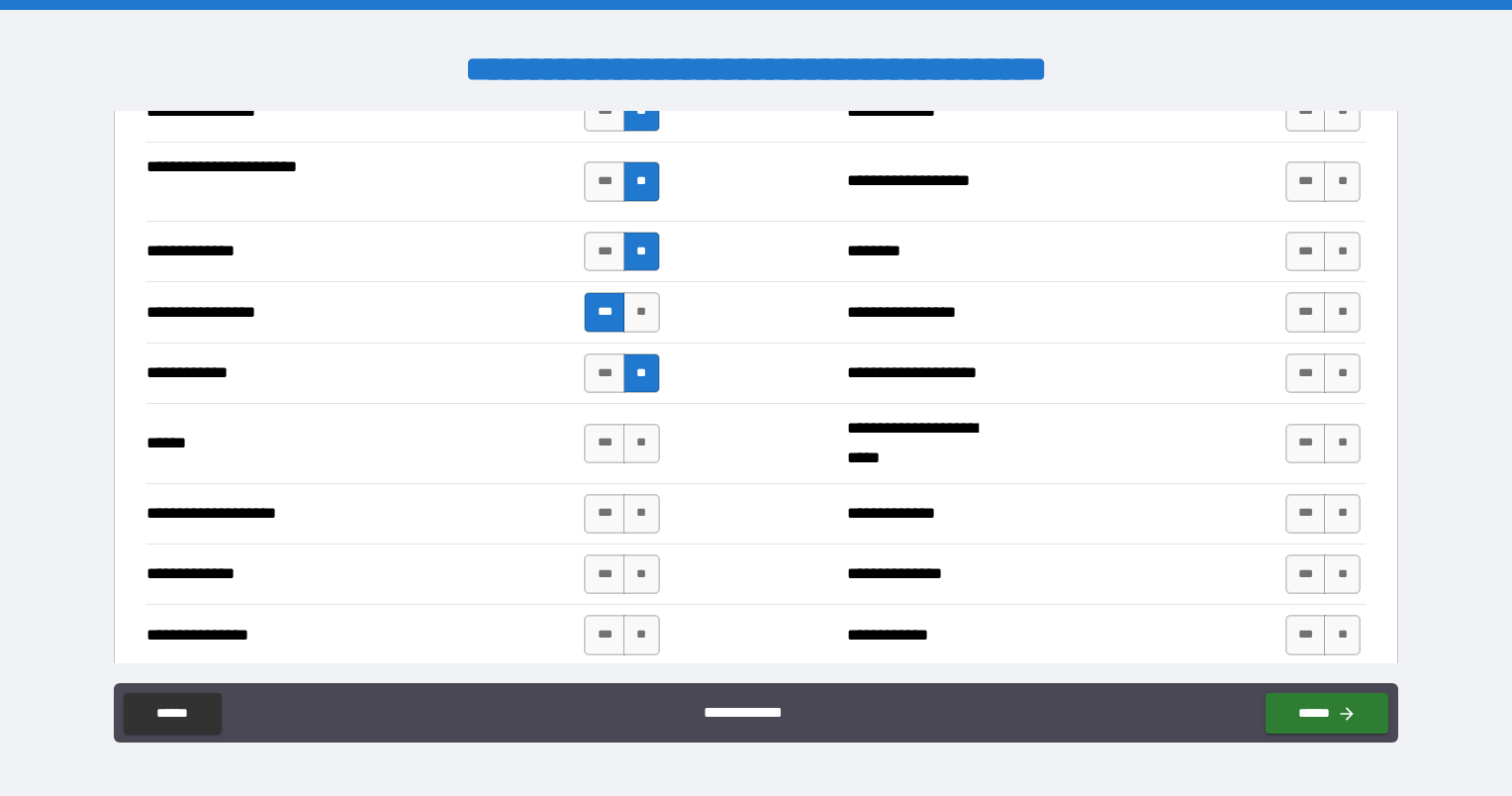 scroll, scrollTop: 2721, scrollLeft: 0, axis: vertical 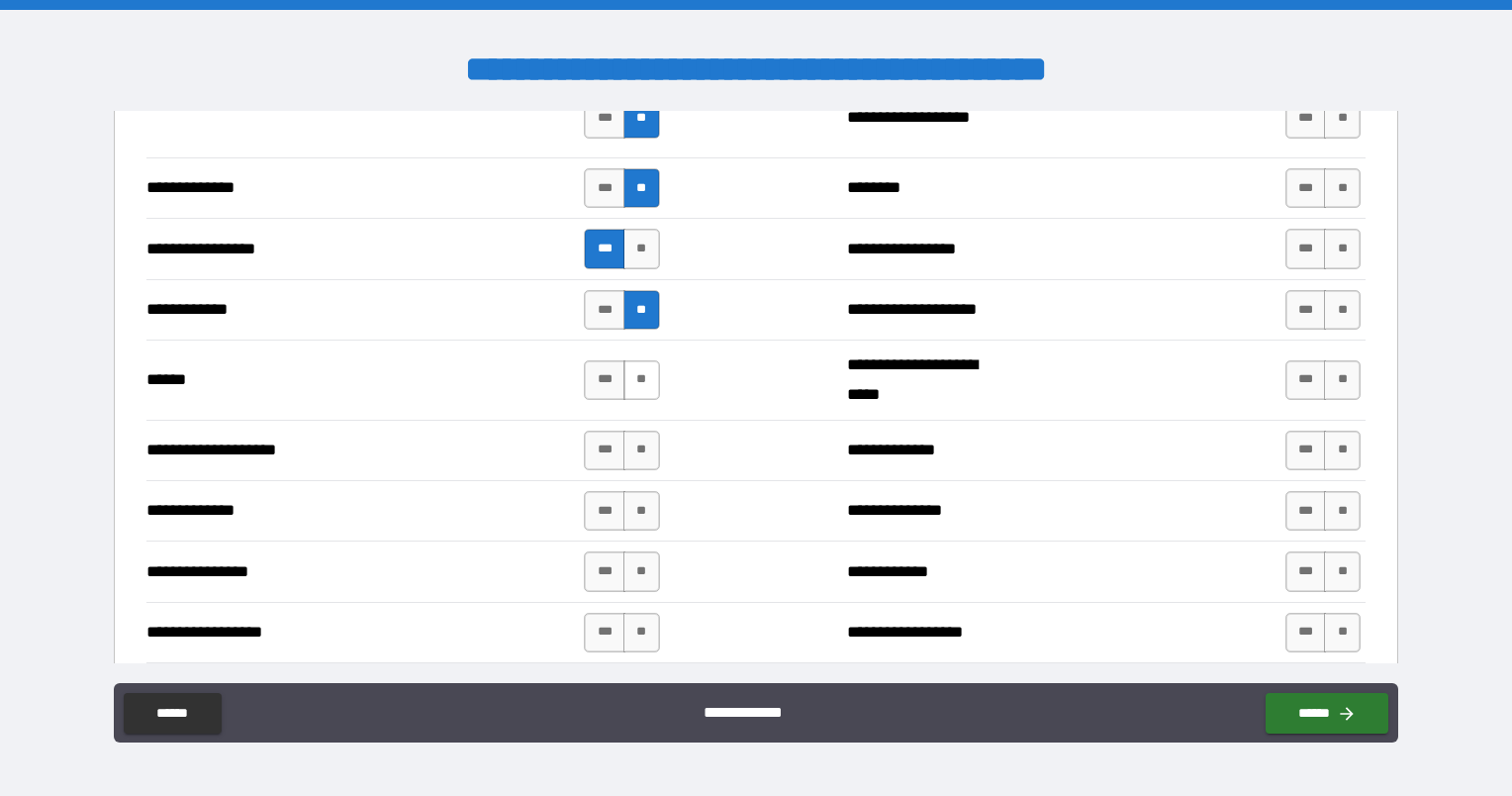 click on "**" at bounding box center (641, 380) 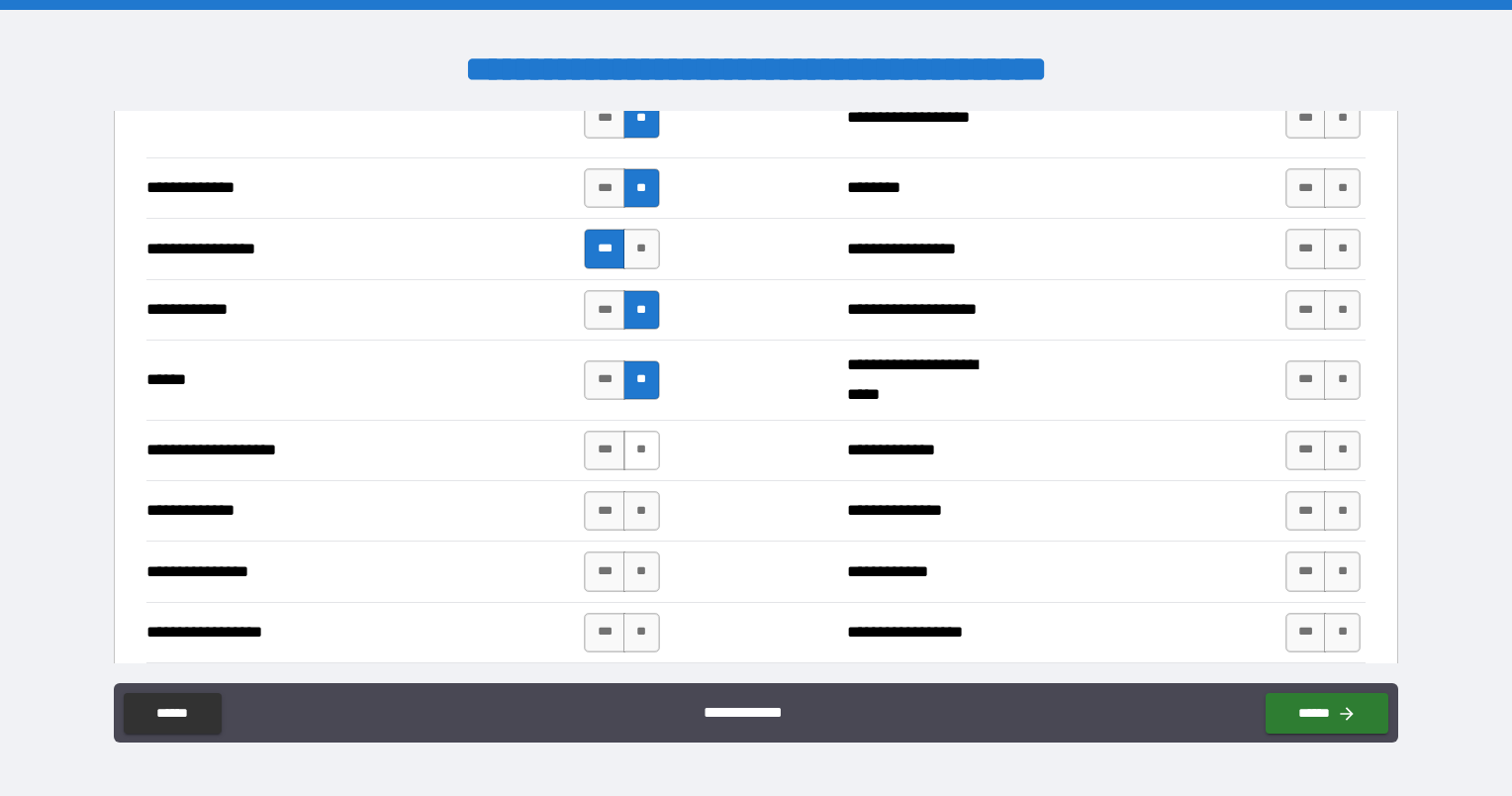 click on "**" at bounding box center (641, 450) 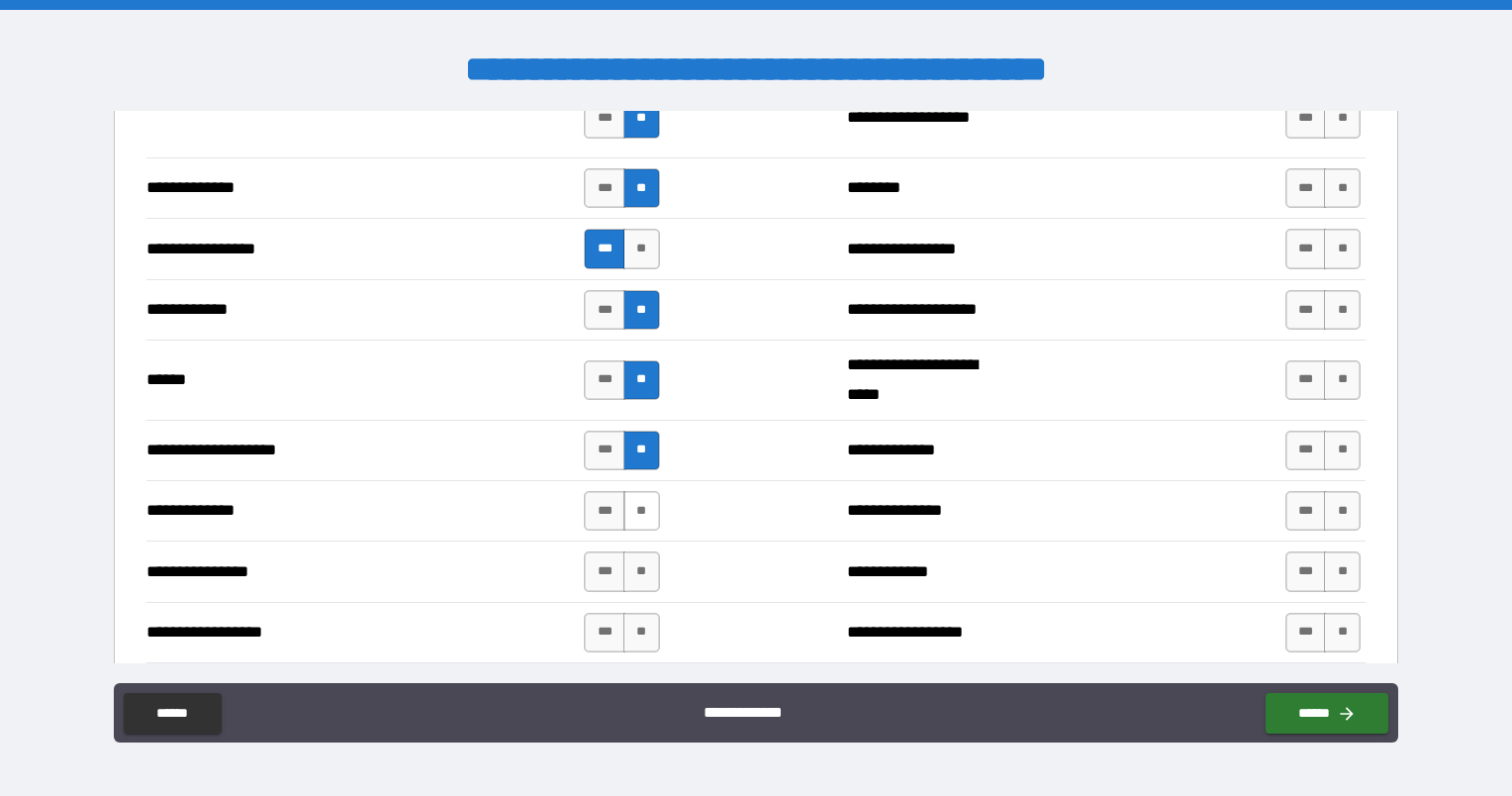 click on "**" at bounding box center [641, 511] 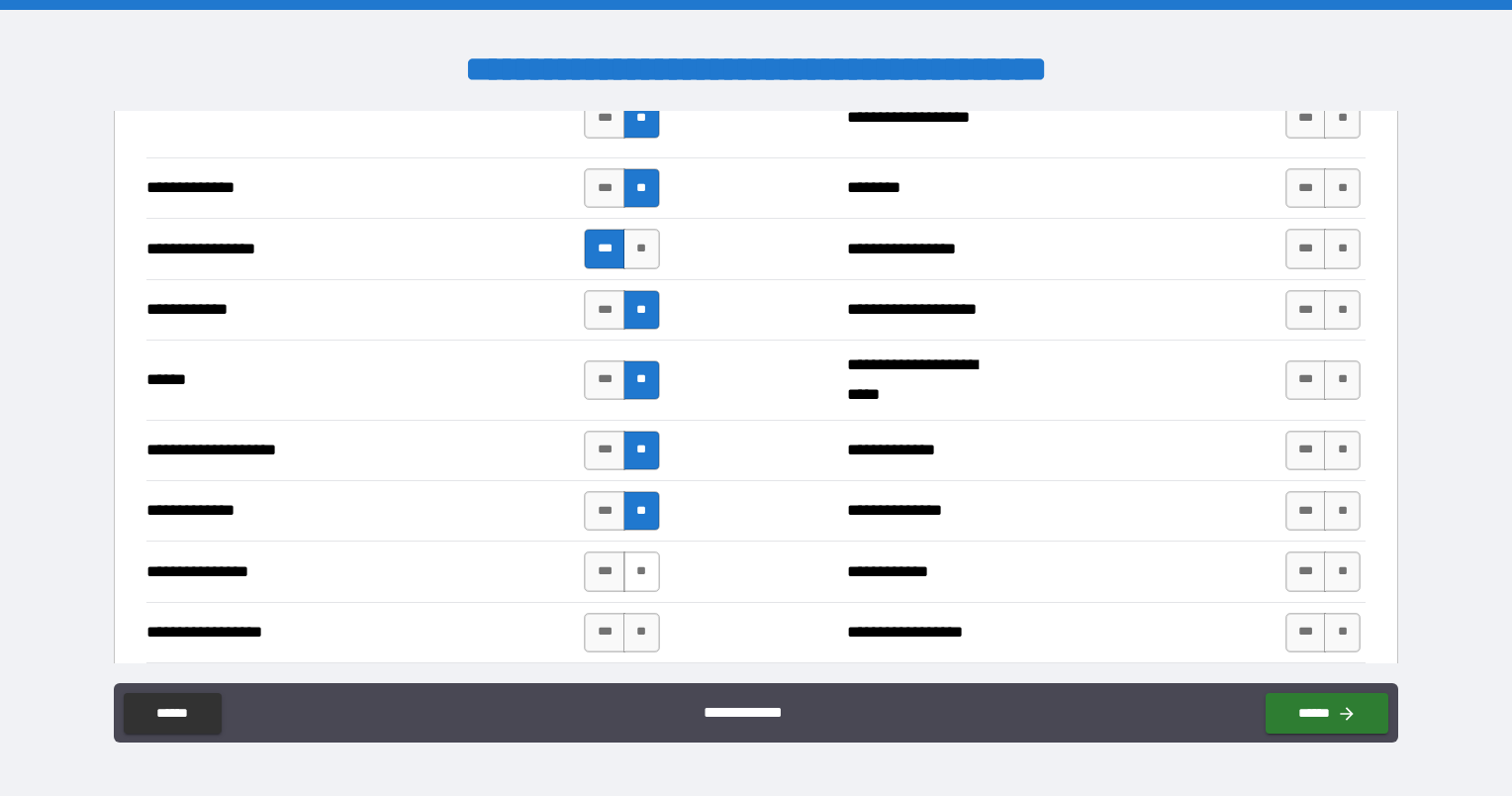 click on "**" at bounding box center (641, 571) 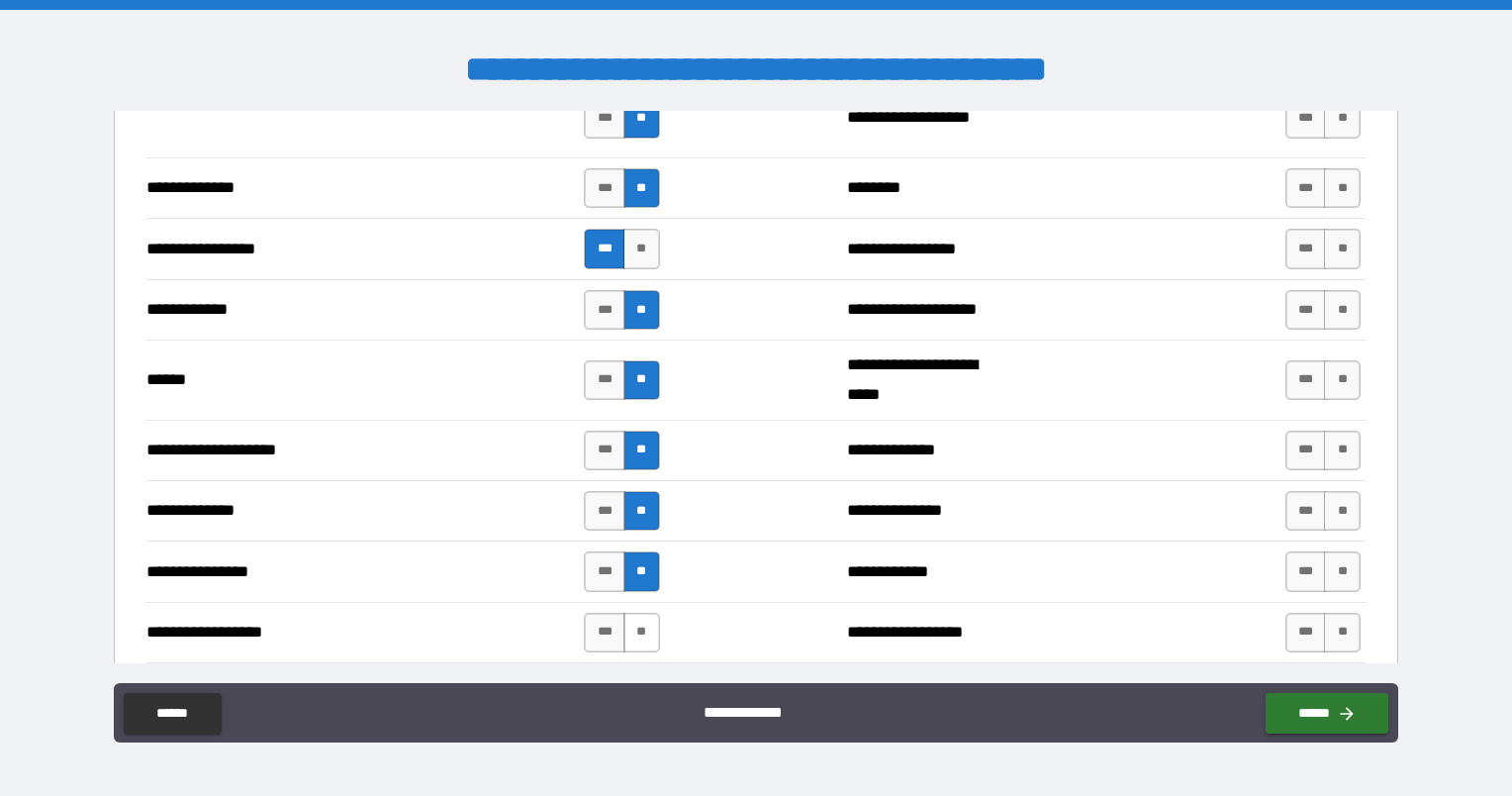 click on "**" at bounding box center (641, 633) 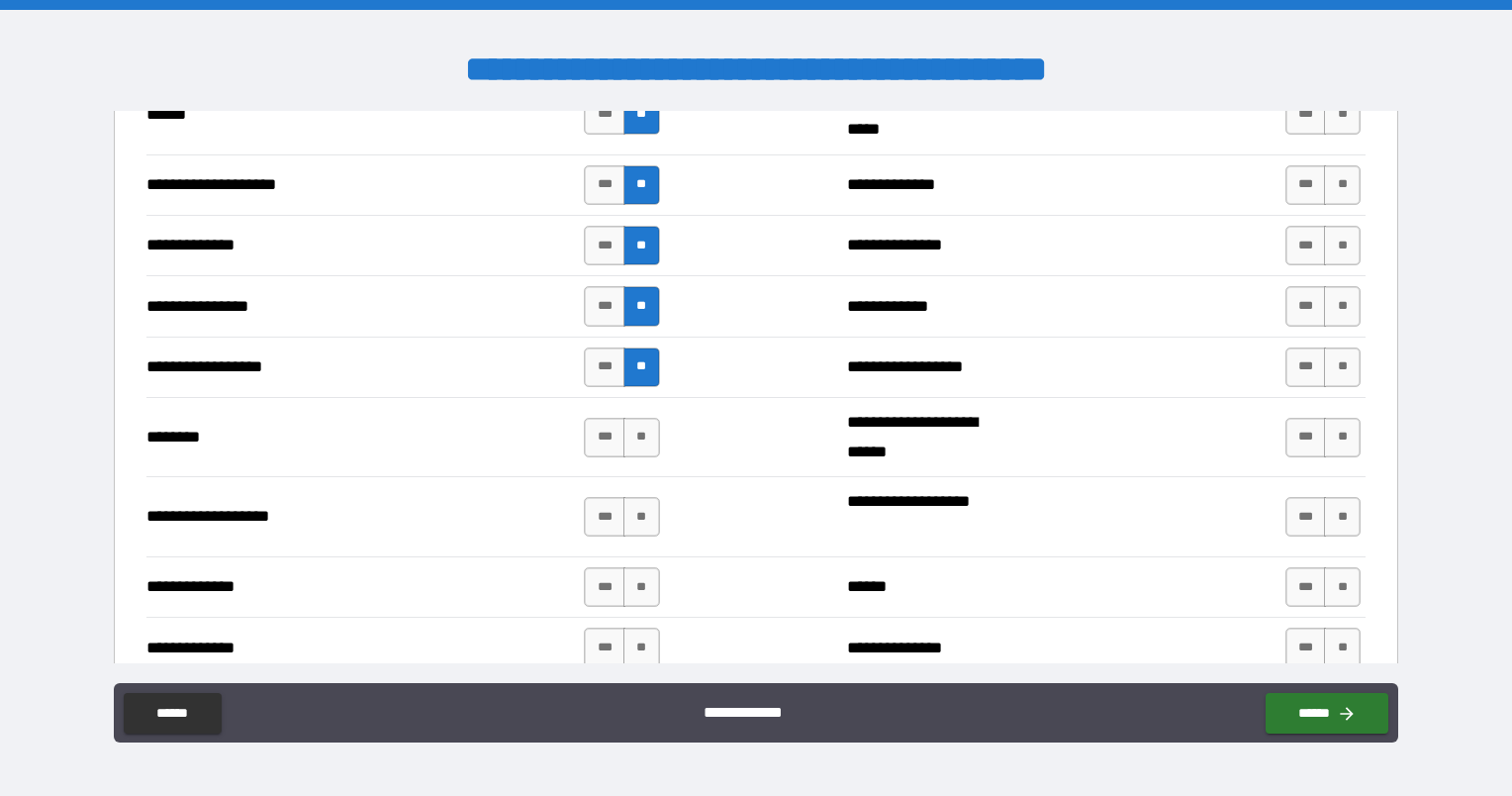 scroll, scrollTop: 3039, scrollLeft: 0, axis: vertical 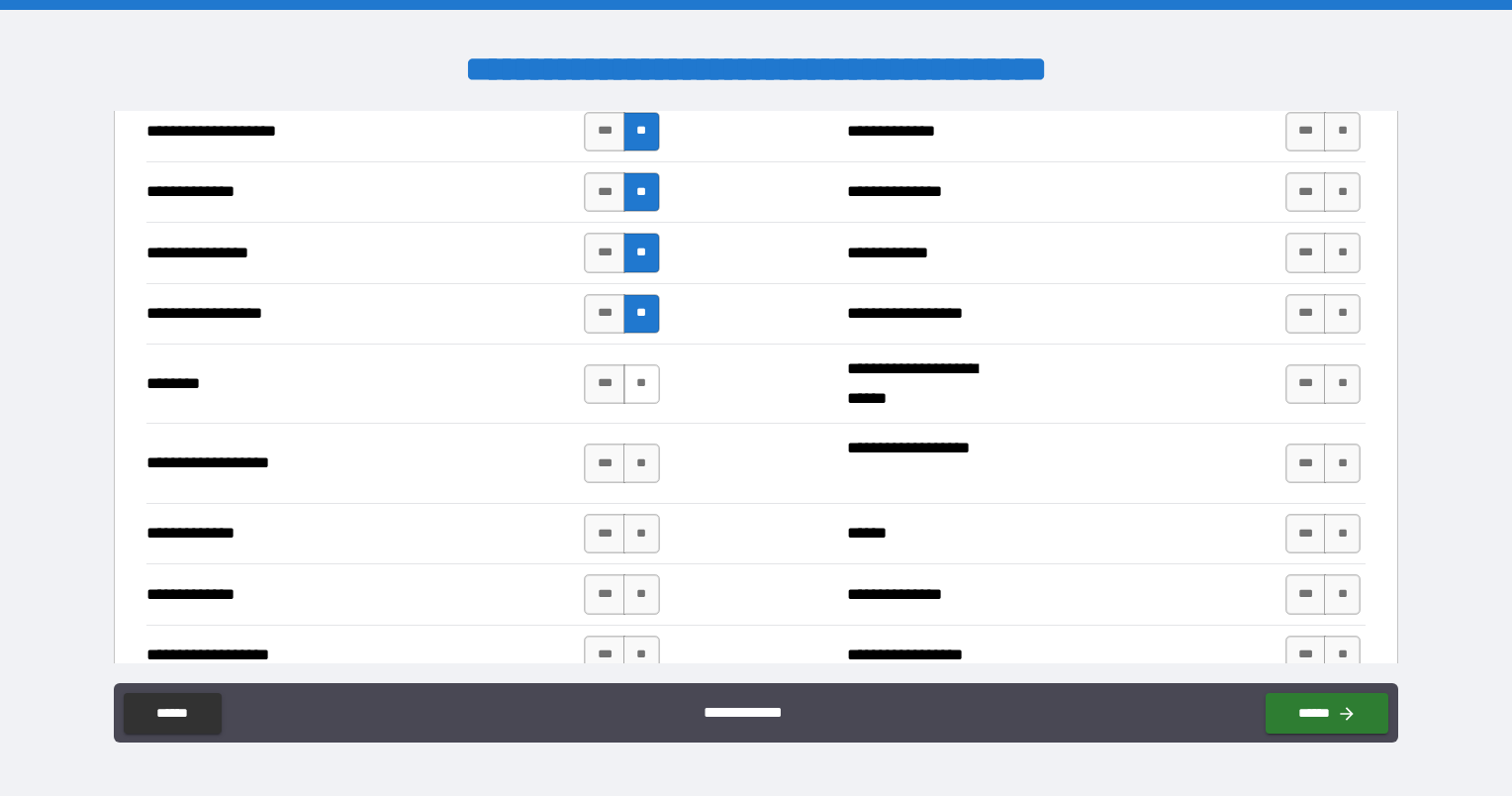 click on "**" at bounding box center (641, 384) 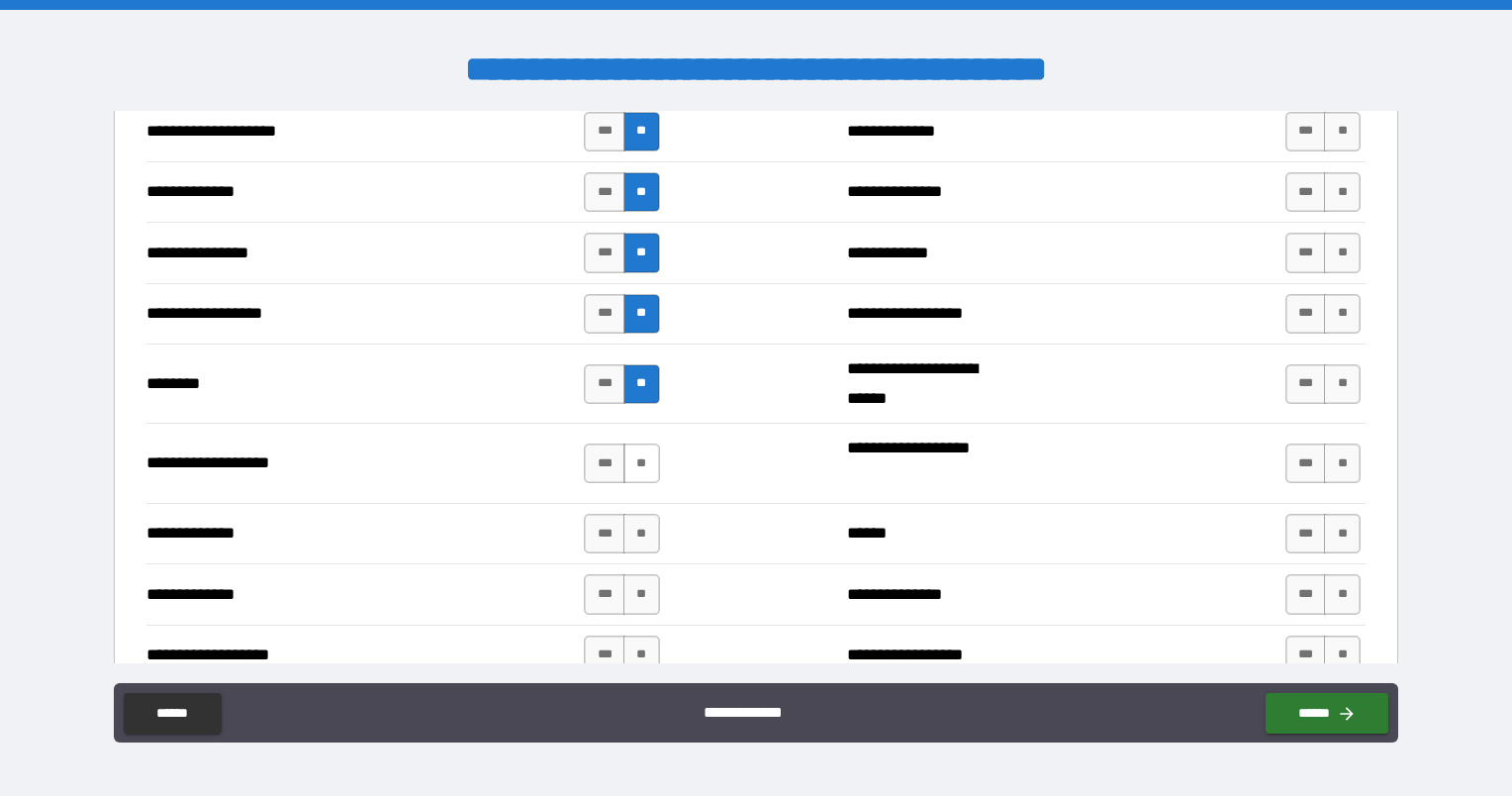 click on "**" at bounding box center [641, 463] 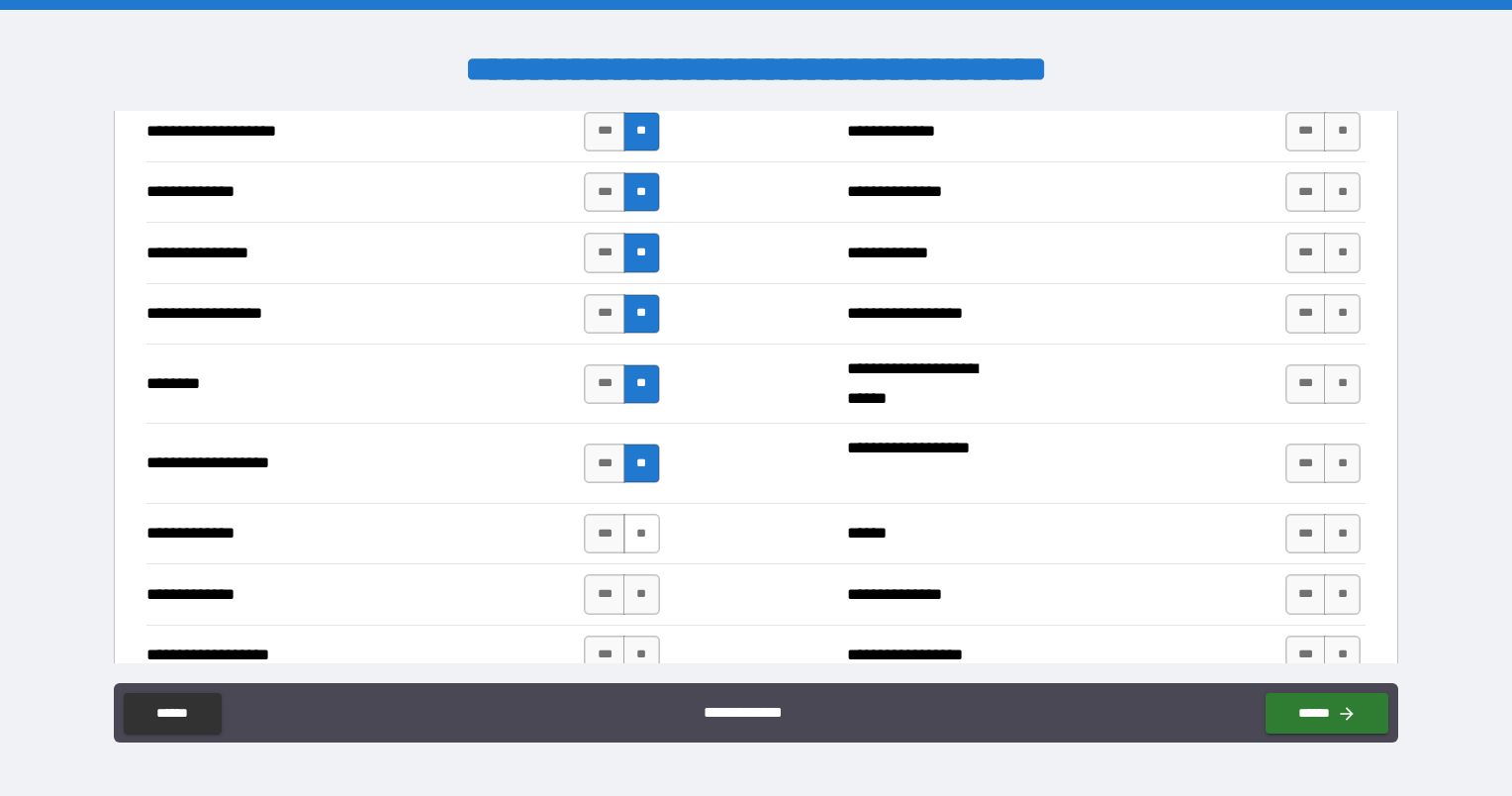 click on "**" at bounding box center (641, 534) 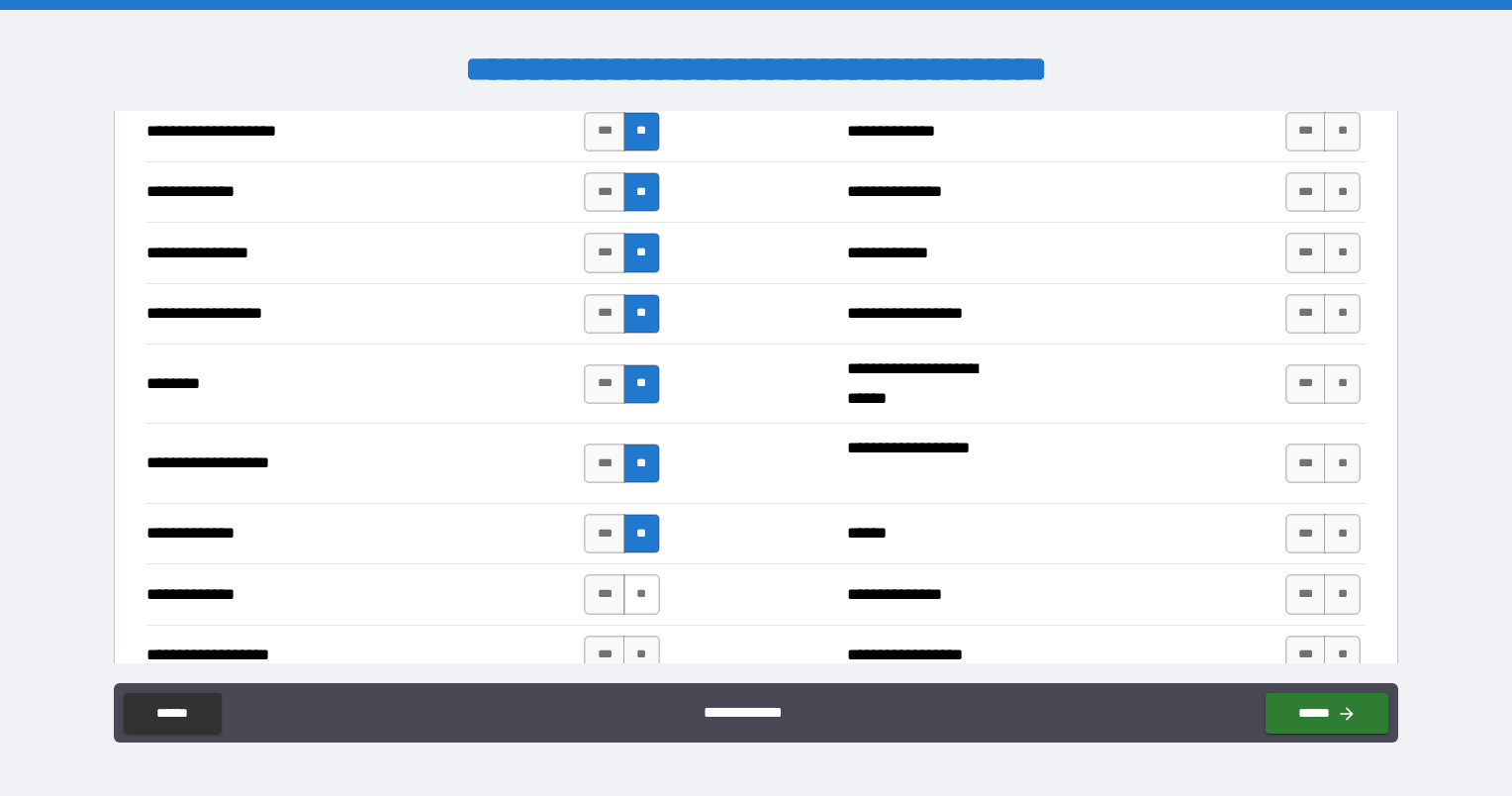 click on "**" at bounding box center [641, 594] 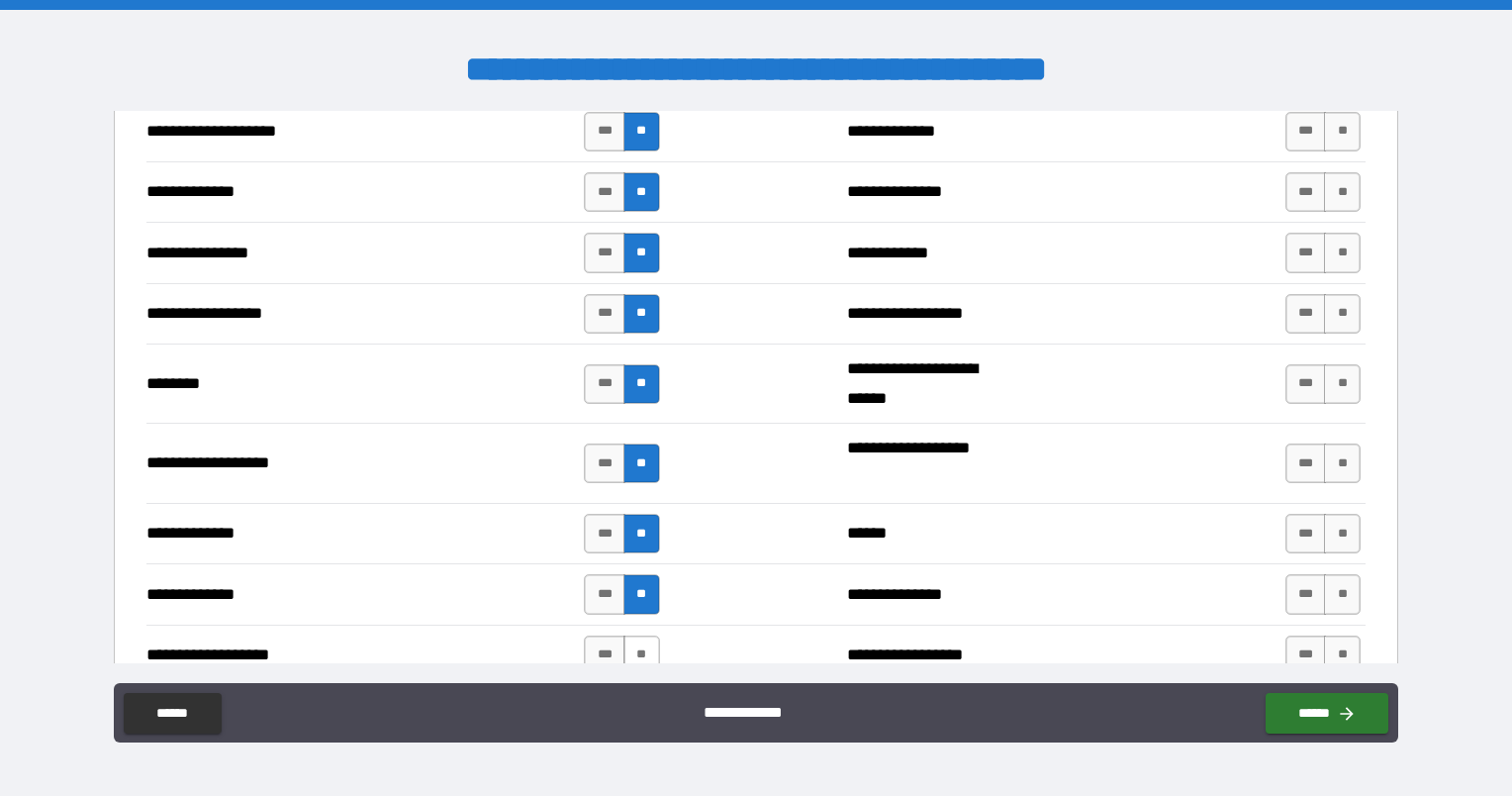click on "**" at bounding box center (641, 655) 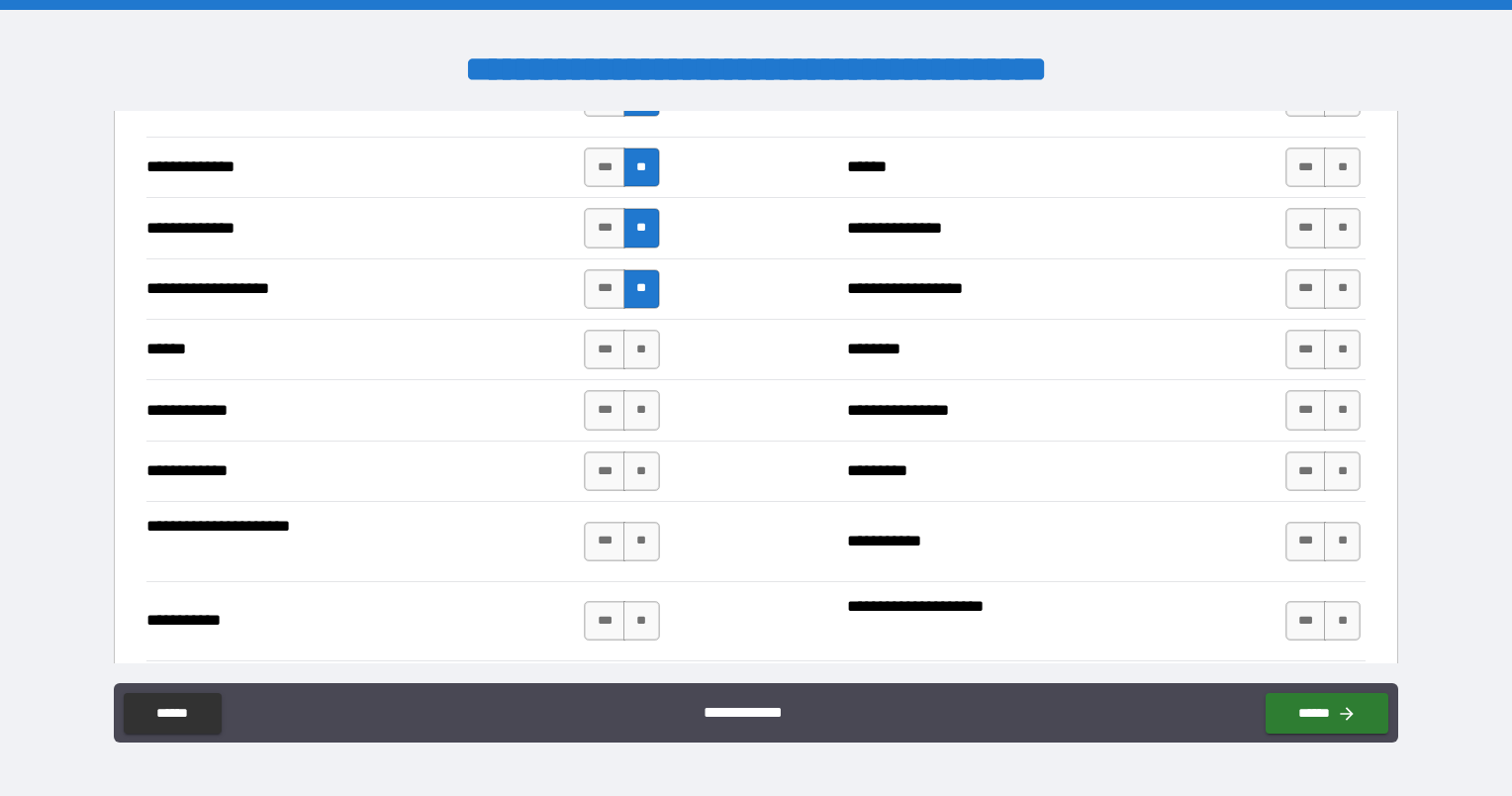 scroll, scrollTop: 3414, scrollLeft: 0, axis: vertical 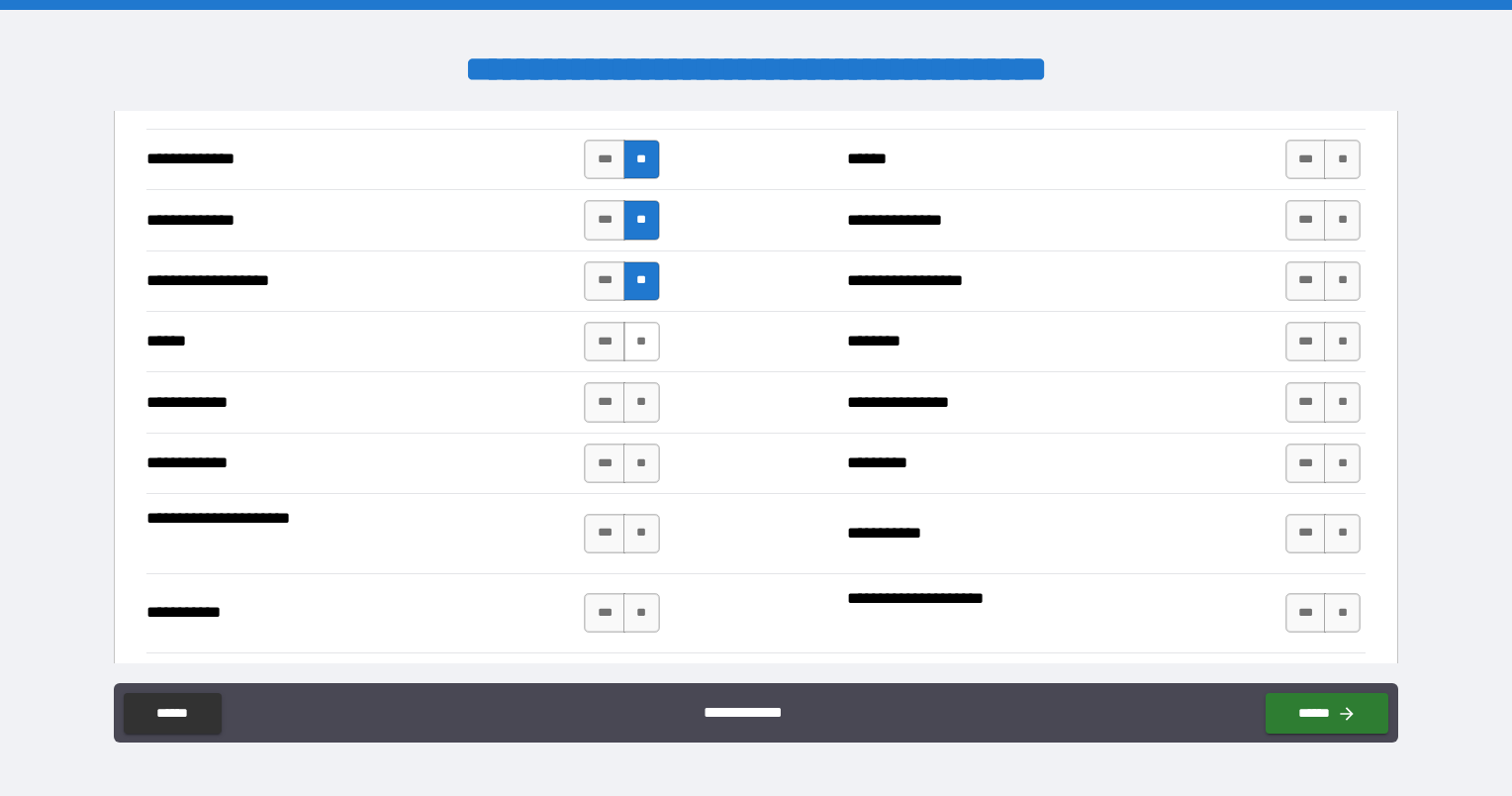 click on "**" at bounding box center (641, 342) 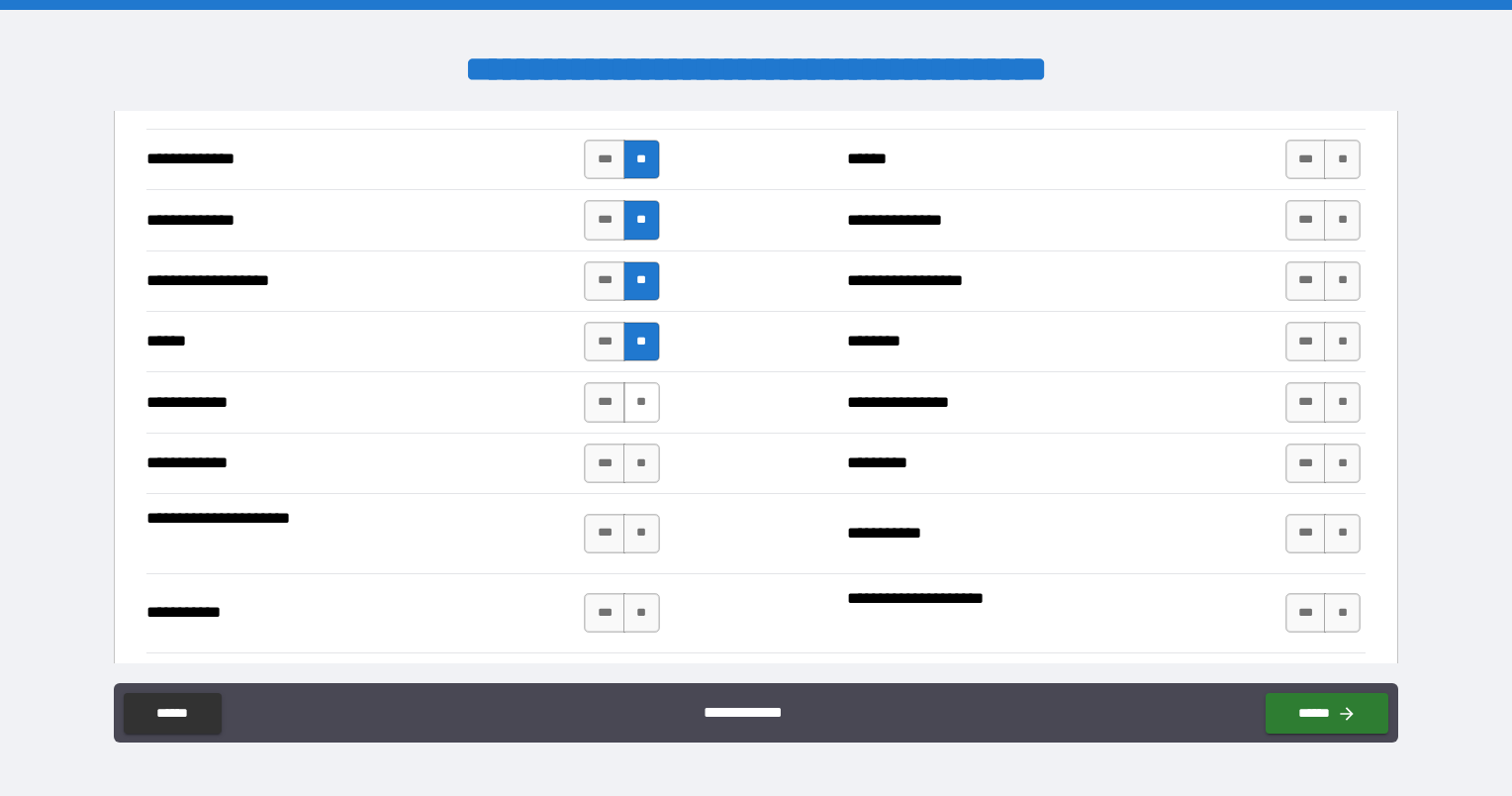 click on "**" at bounding box center (641, 402) 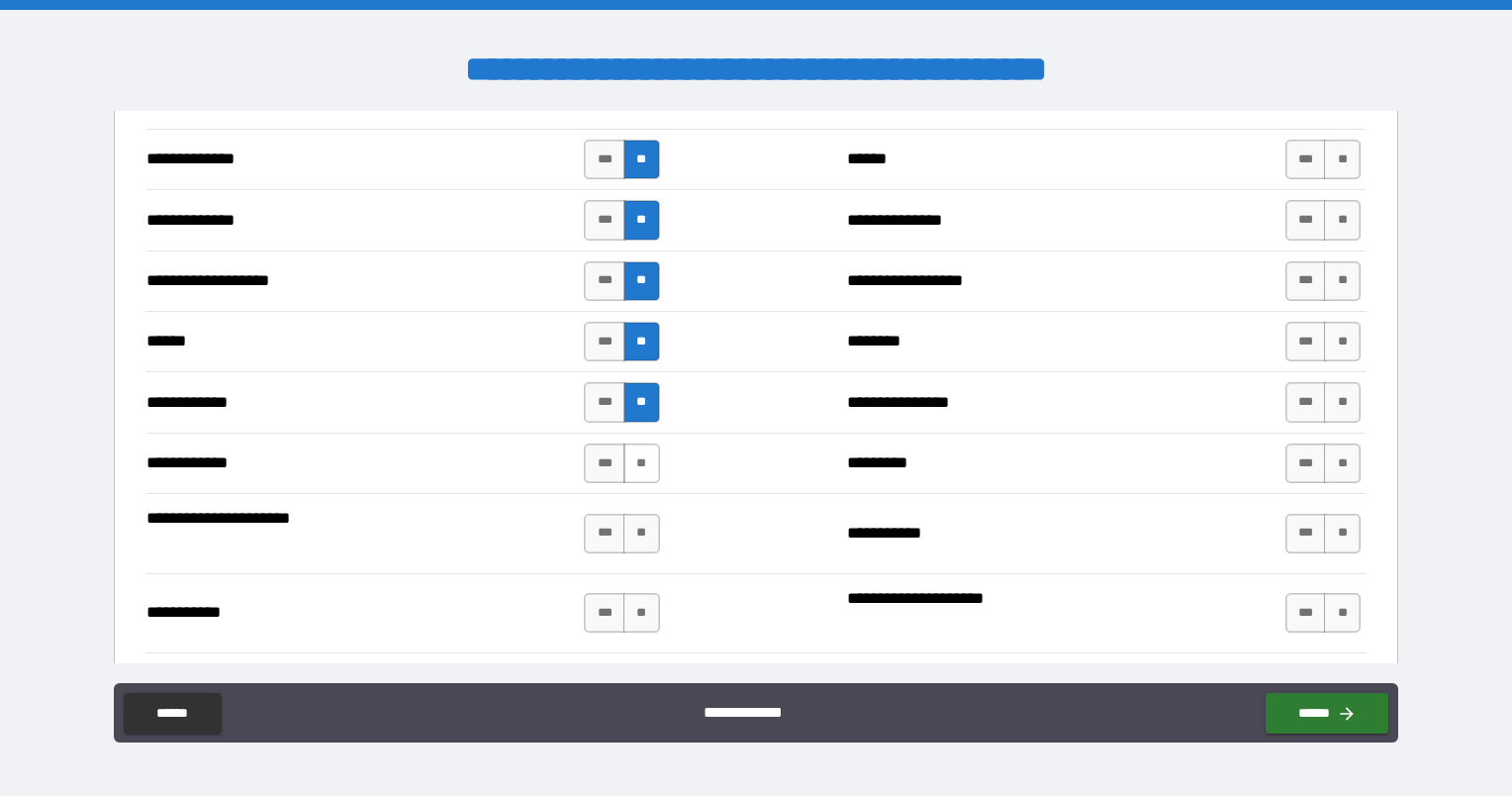 click on "**" at bounding box center [641, 463] 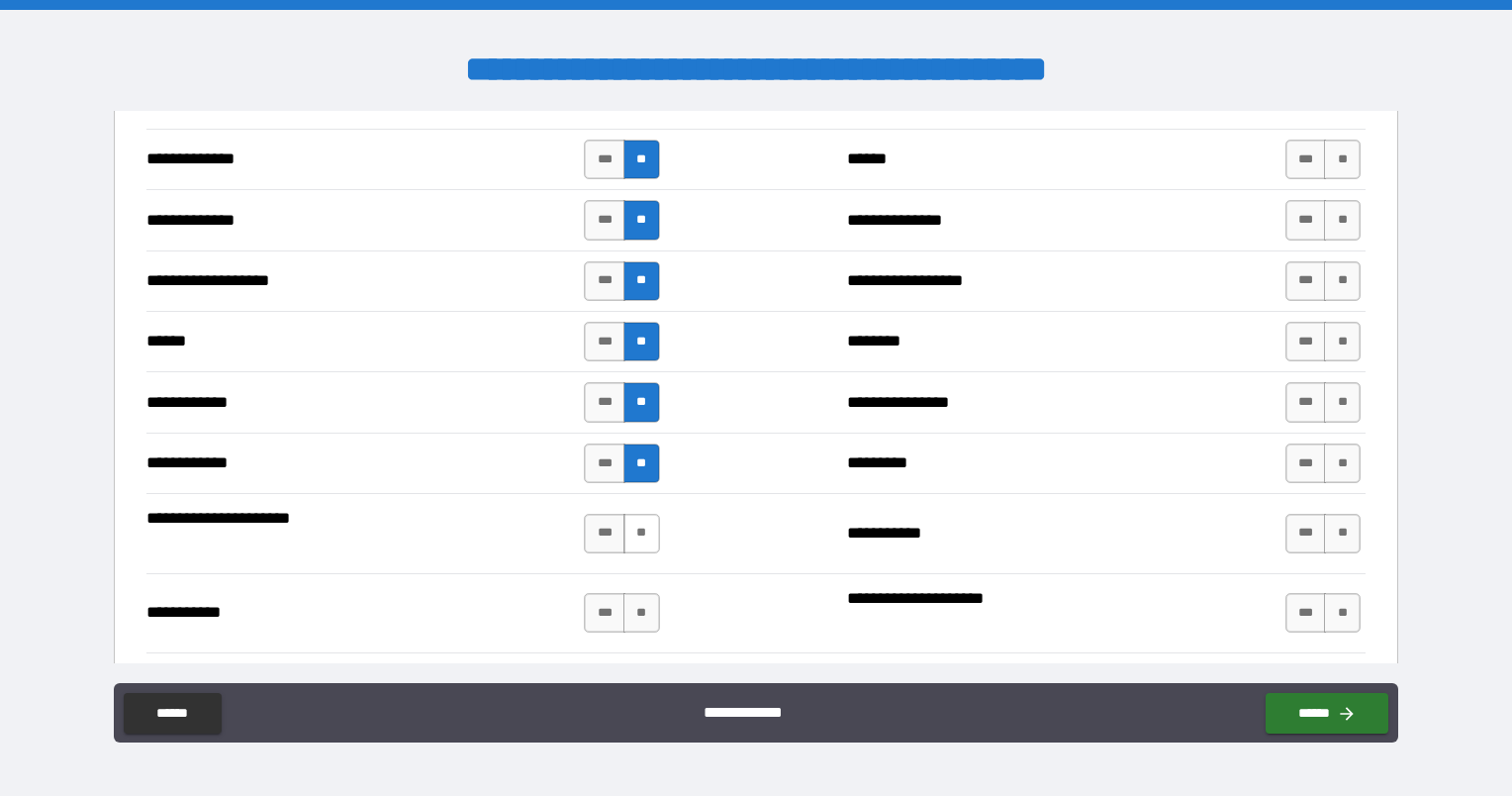 click on "**" at bounding box center (641, 534) 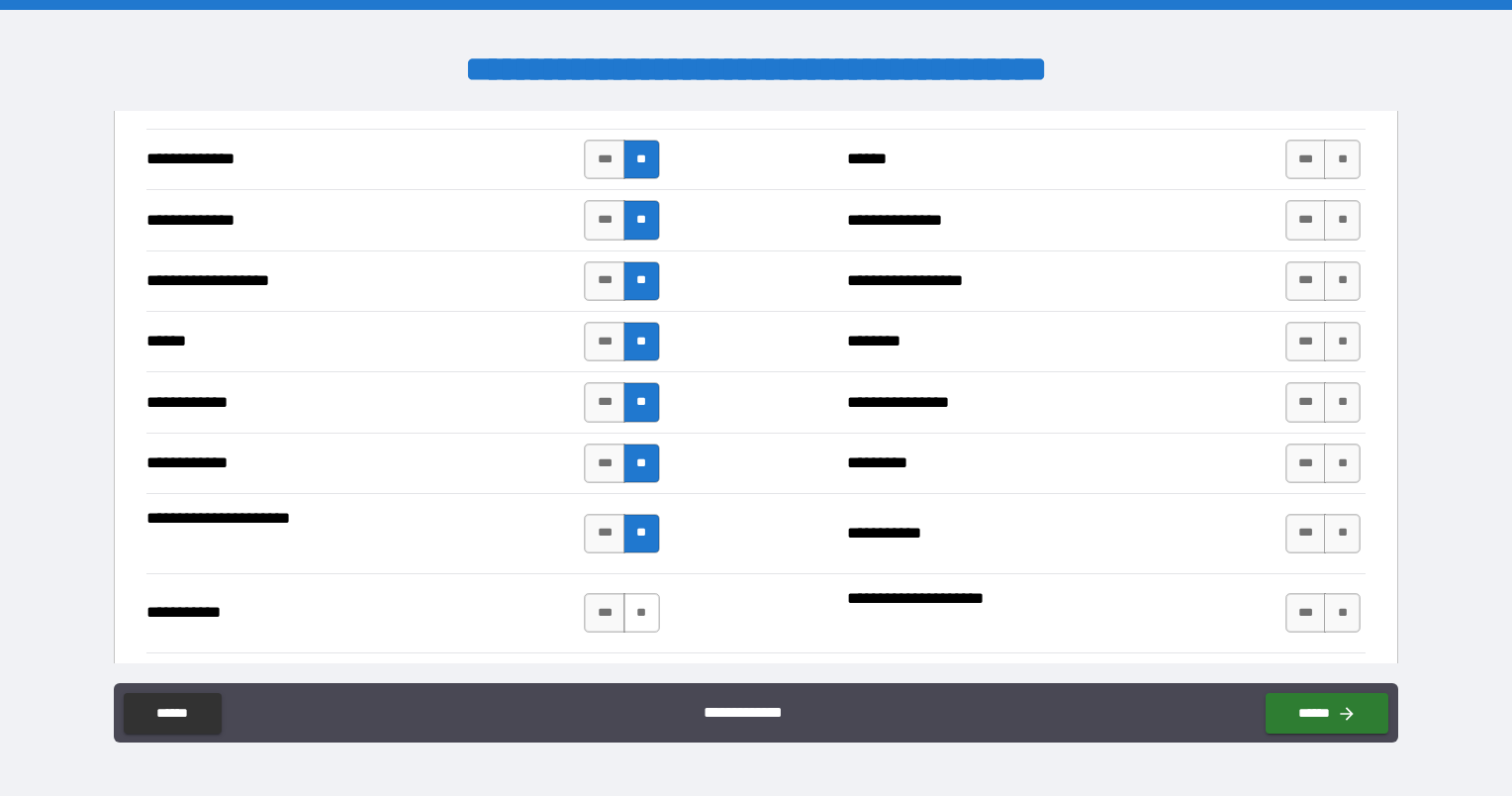 click on "**" at bounding box center [641, 613] 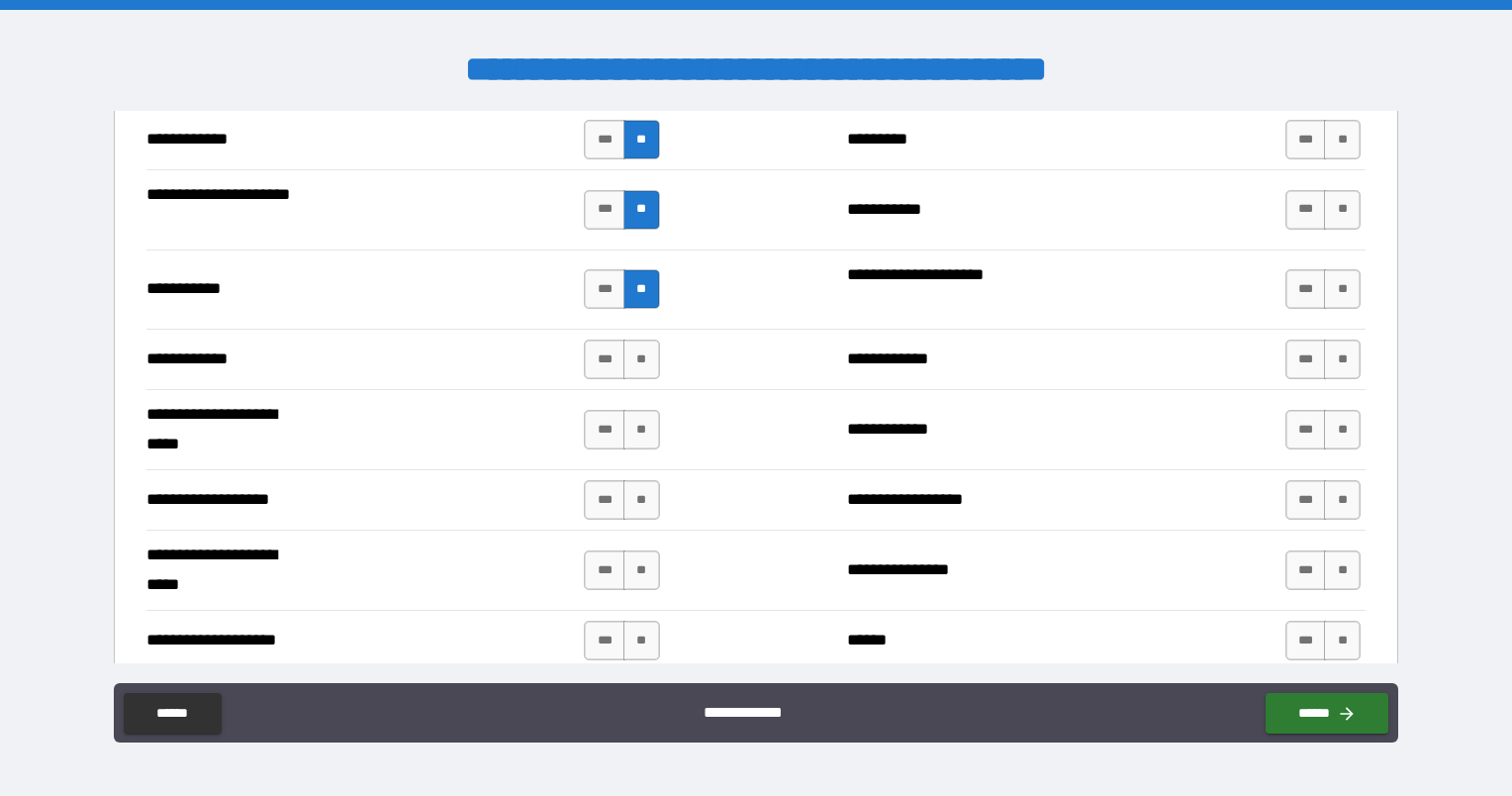 scroll, scrollTop: 3753, scrollLeft: 0, axis: vertical 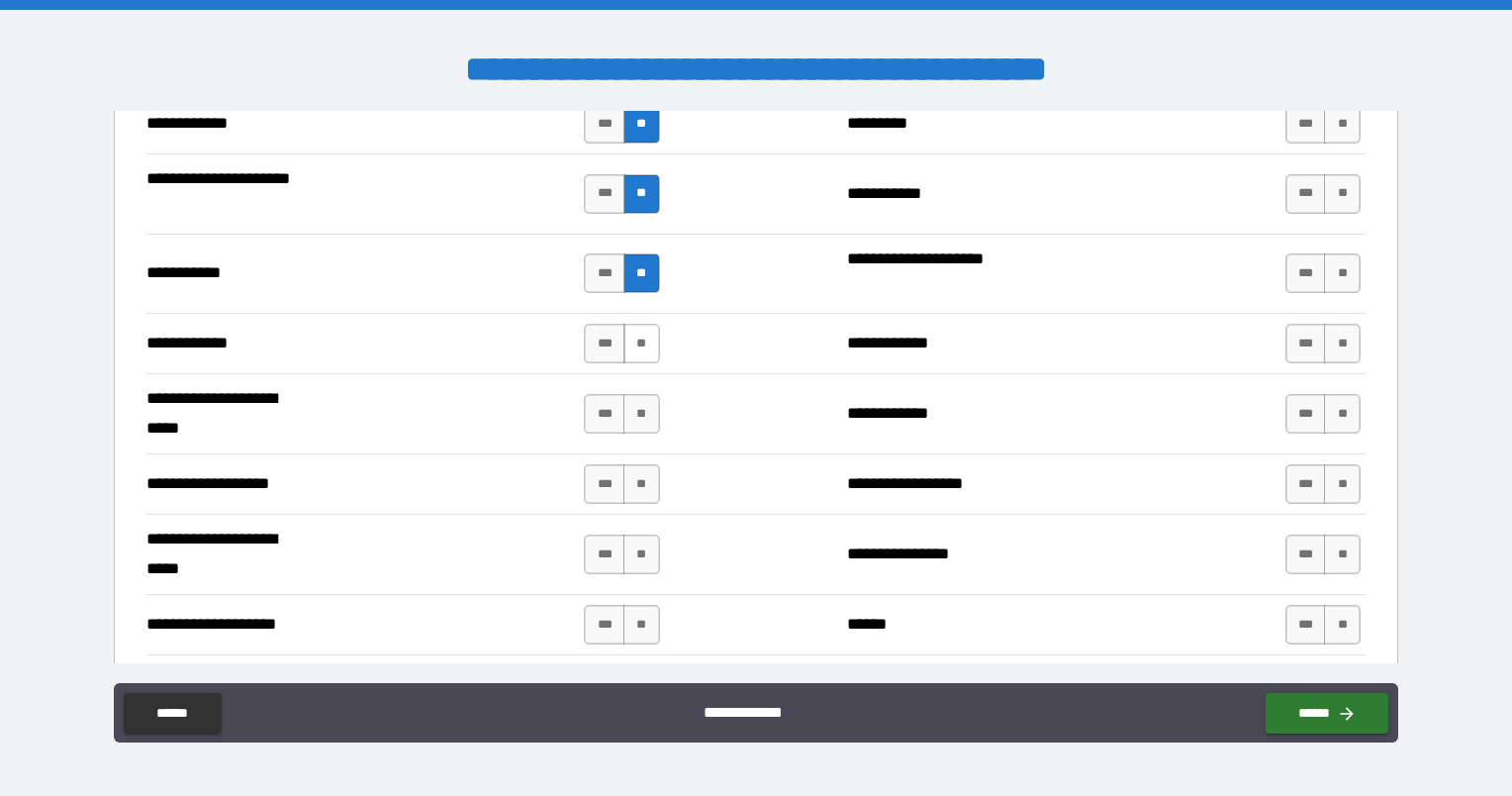 click on "**" at bounding box center [641, 344] 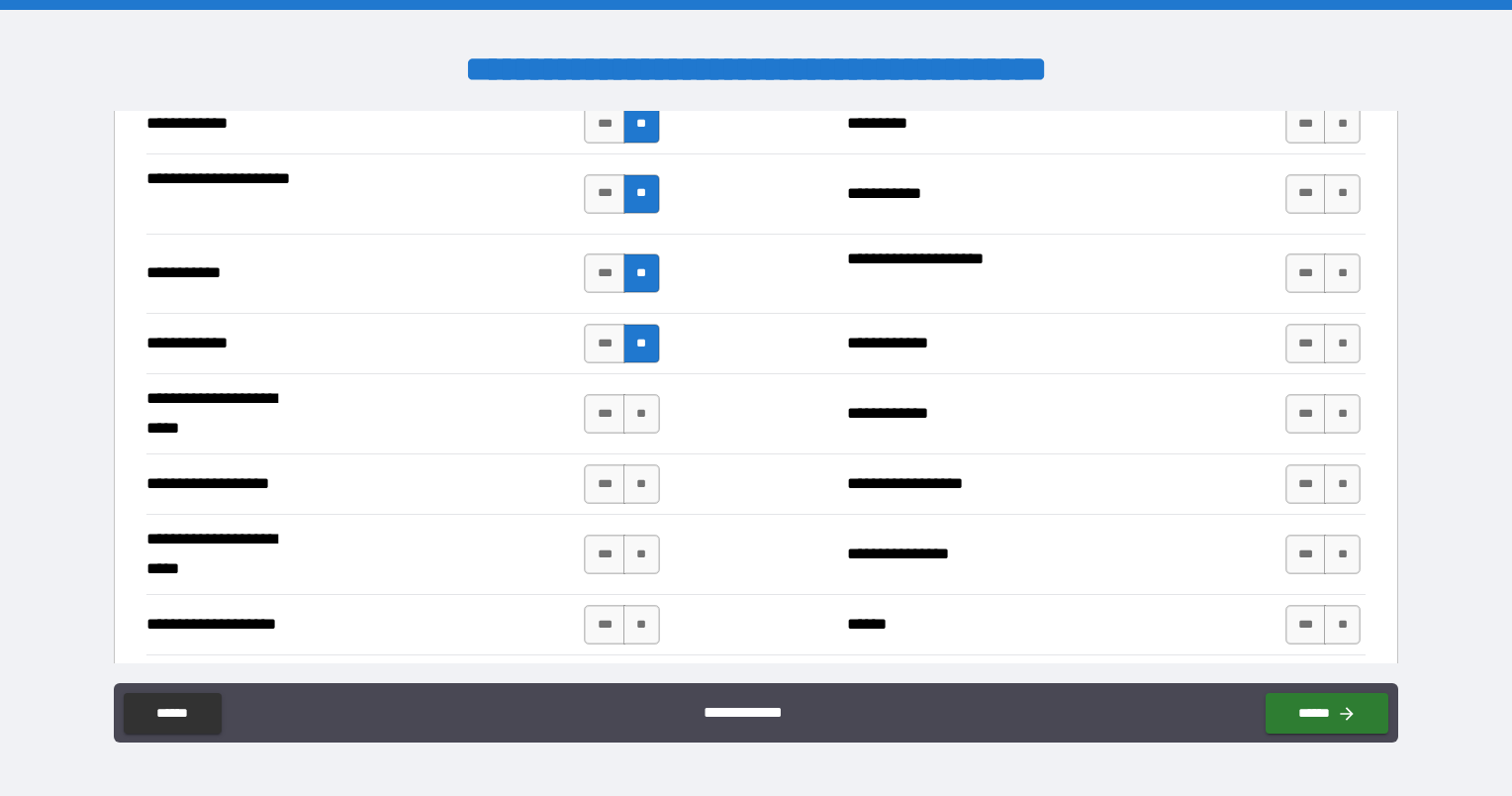 click on "**********" at bounding box center (756, 413) 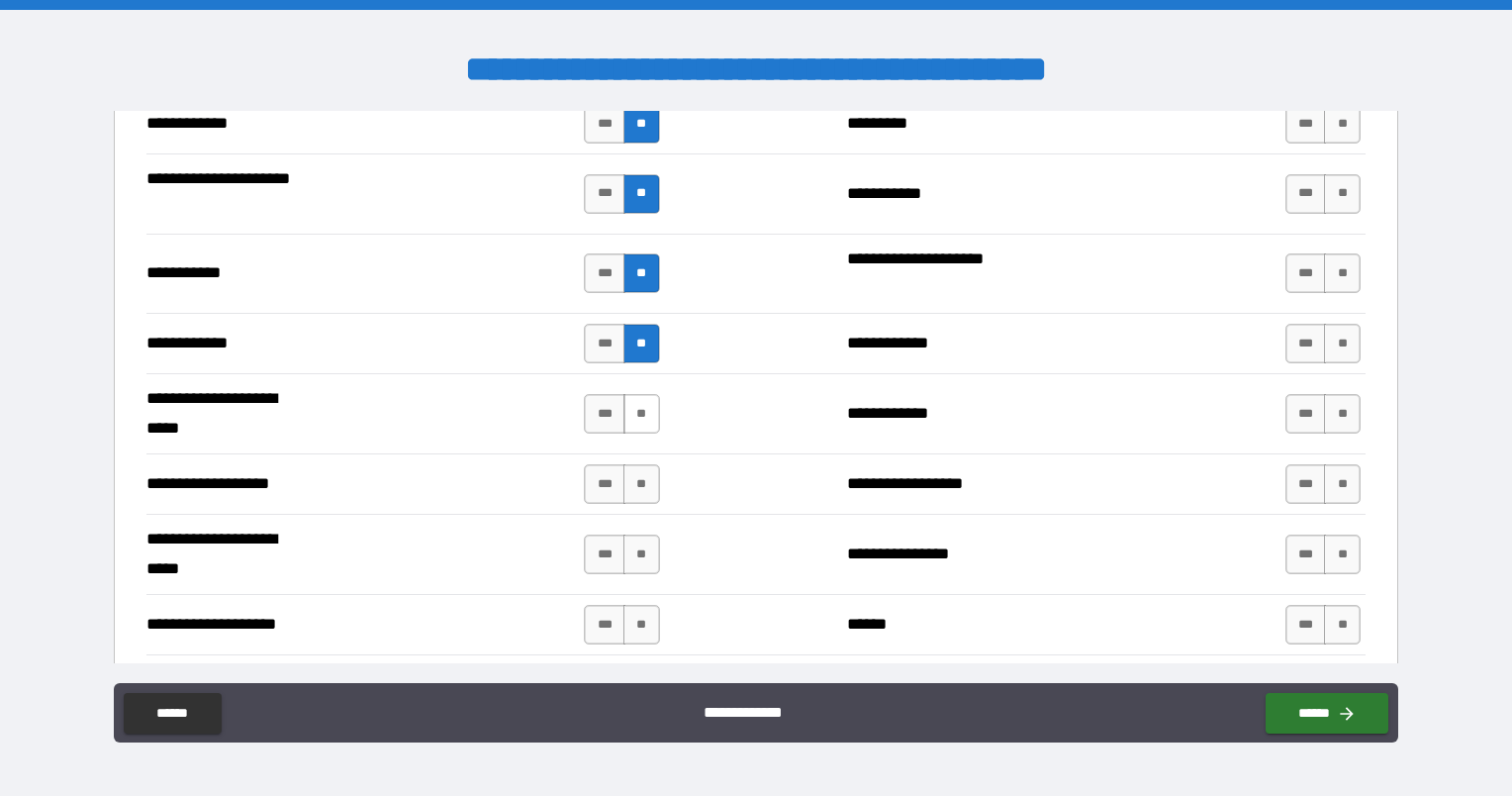 click on "**" at bounding box center [641, 414] 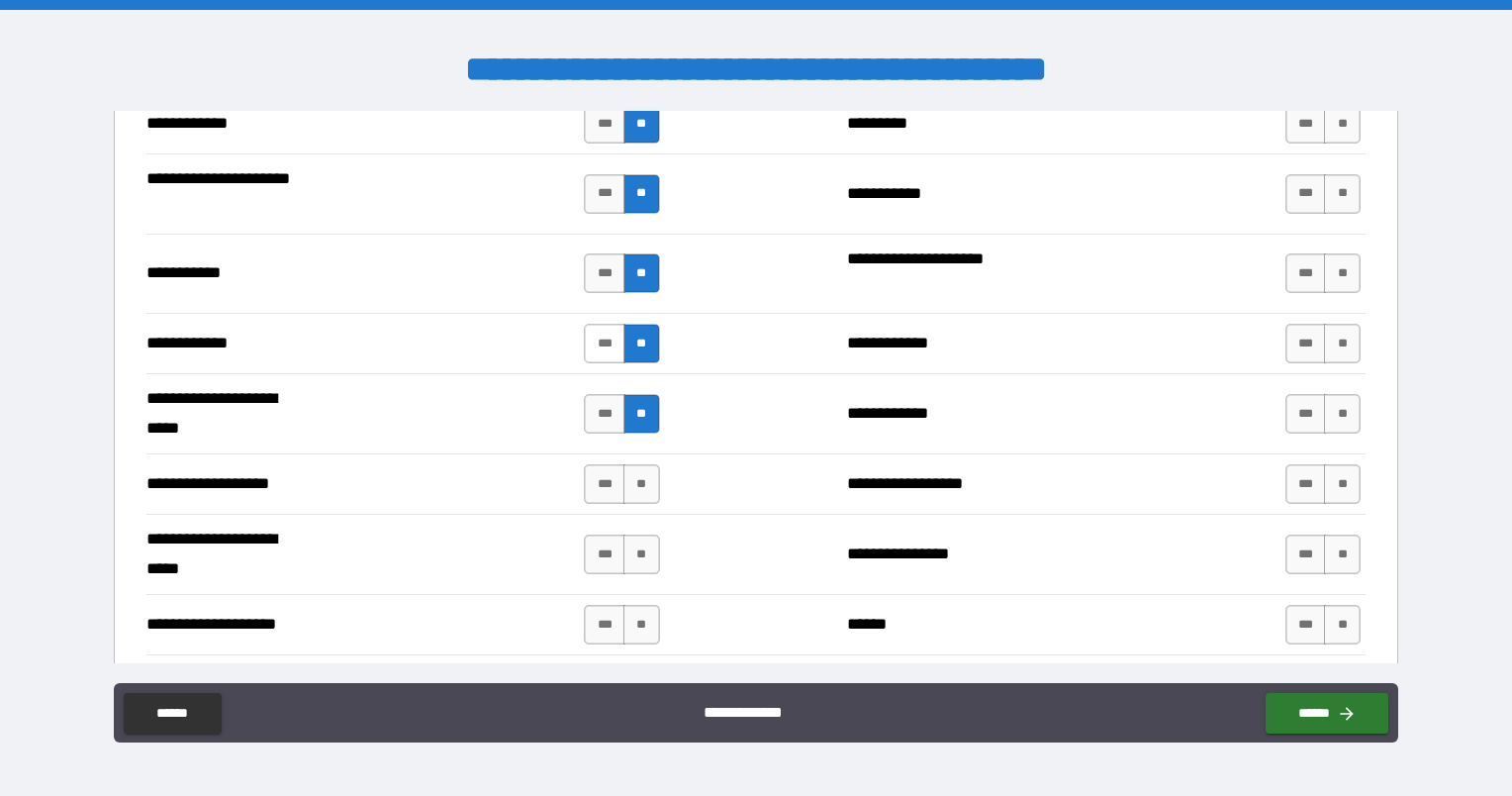 click on "***" at bounding box center (605, 344) 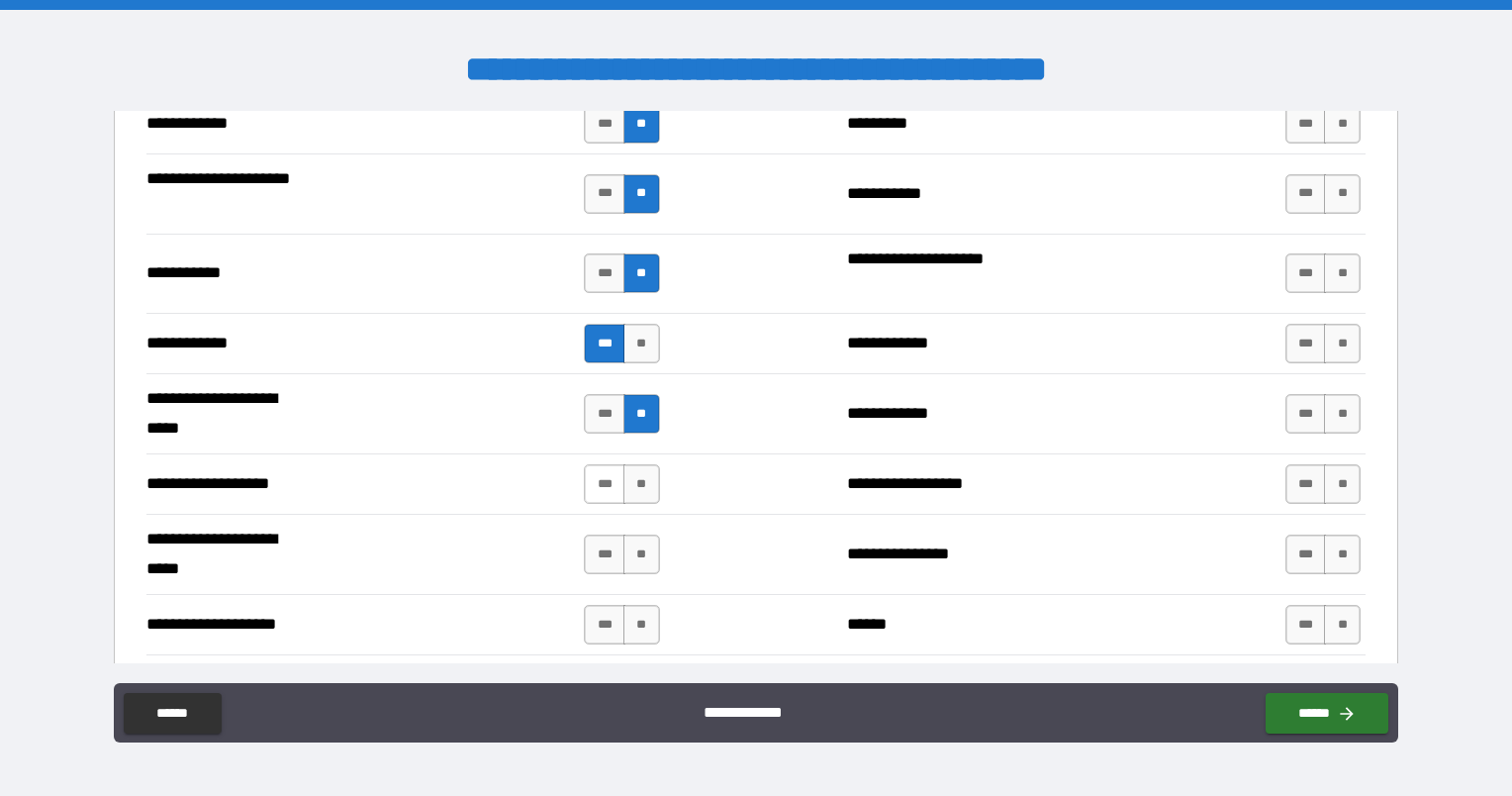 click on "***" at bounding box center (605, 484) 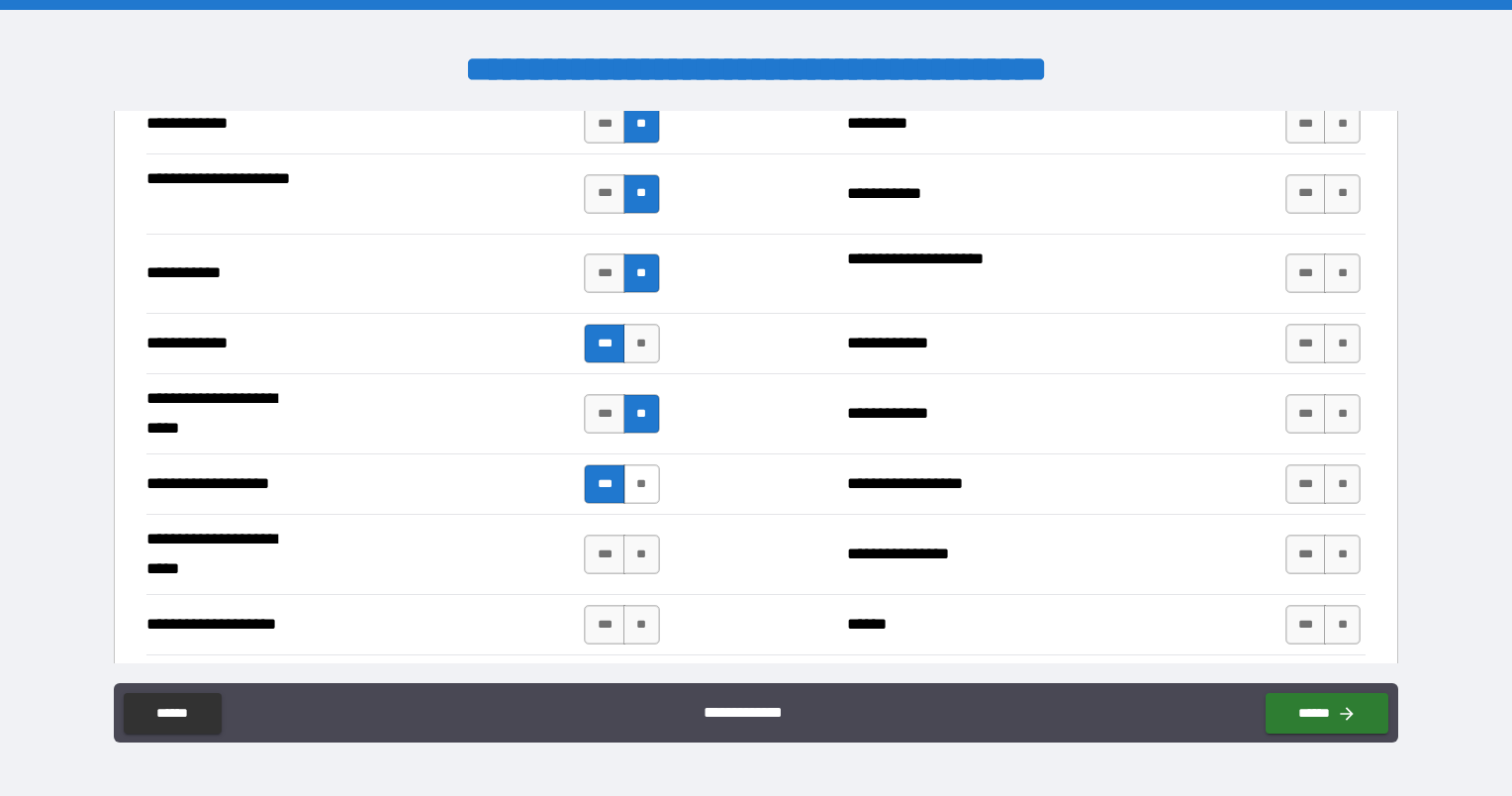 click on "**" at bounding box center [641, 484] 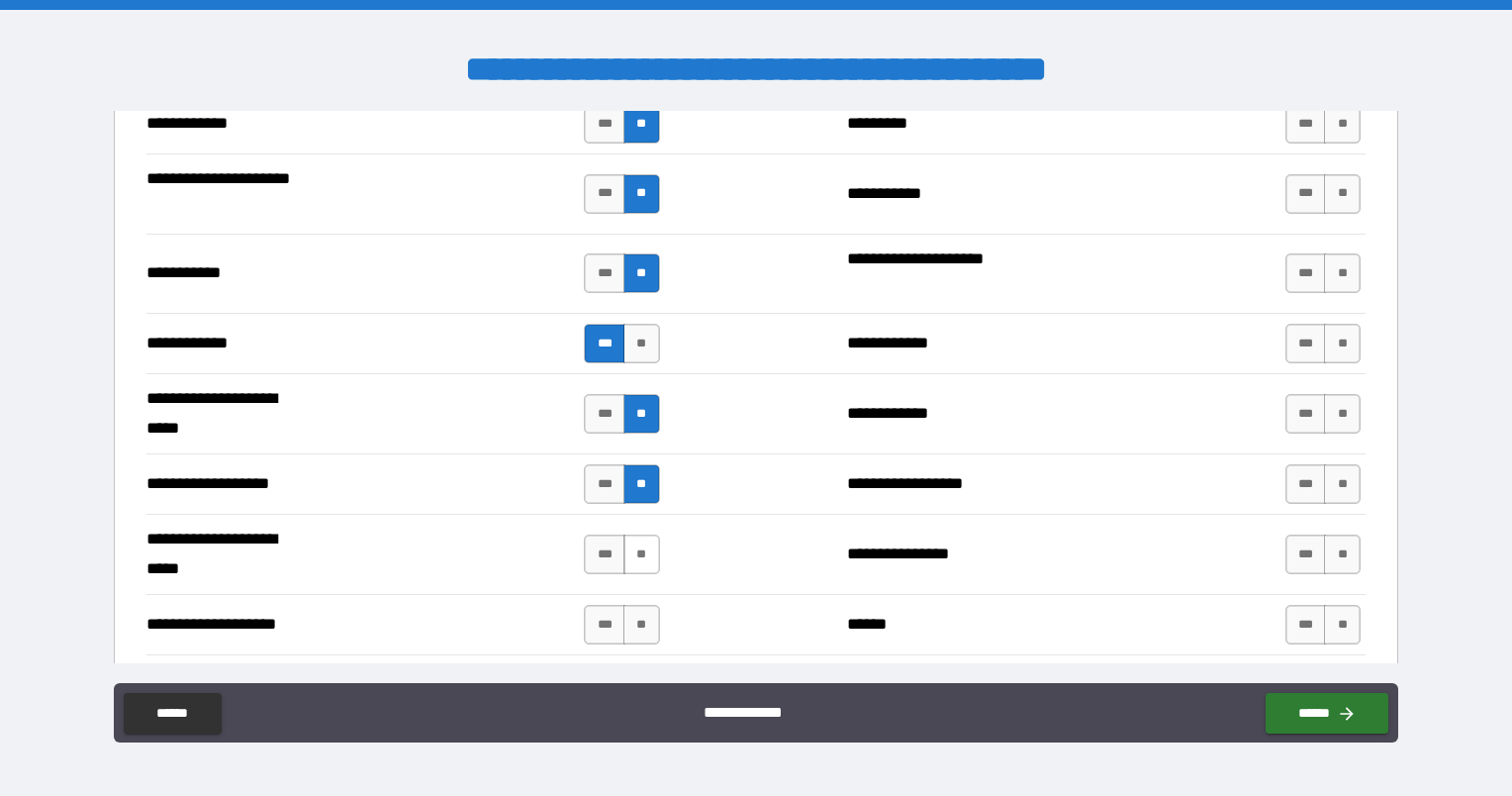 click on "**" at bounding box center [641, 554] 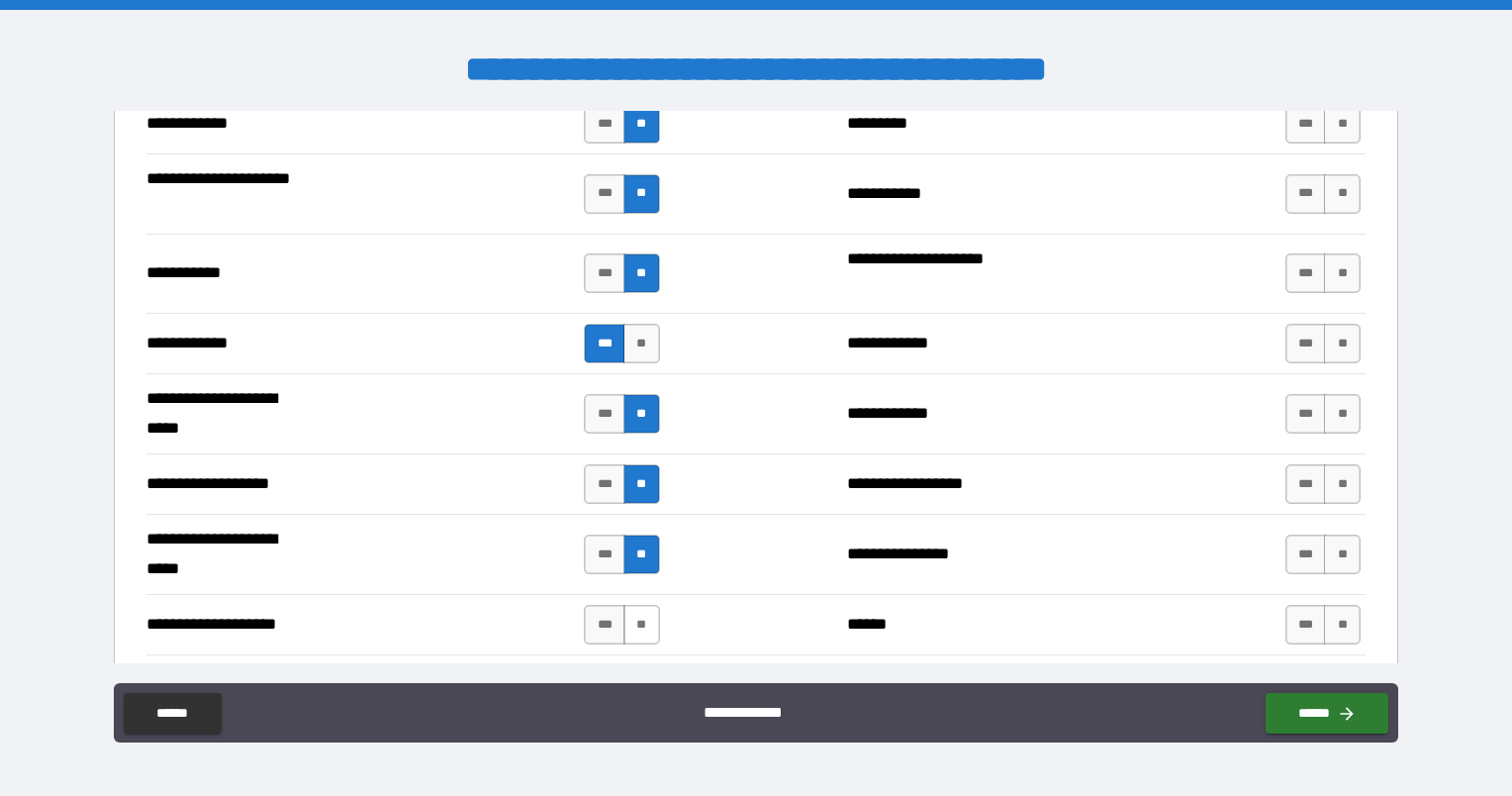 click on "**" at bounding box center [641, 625] 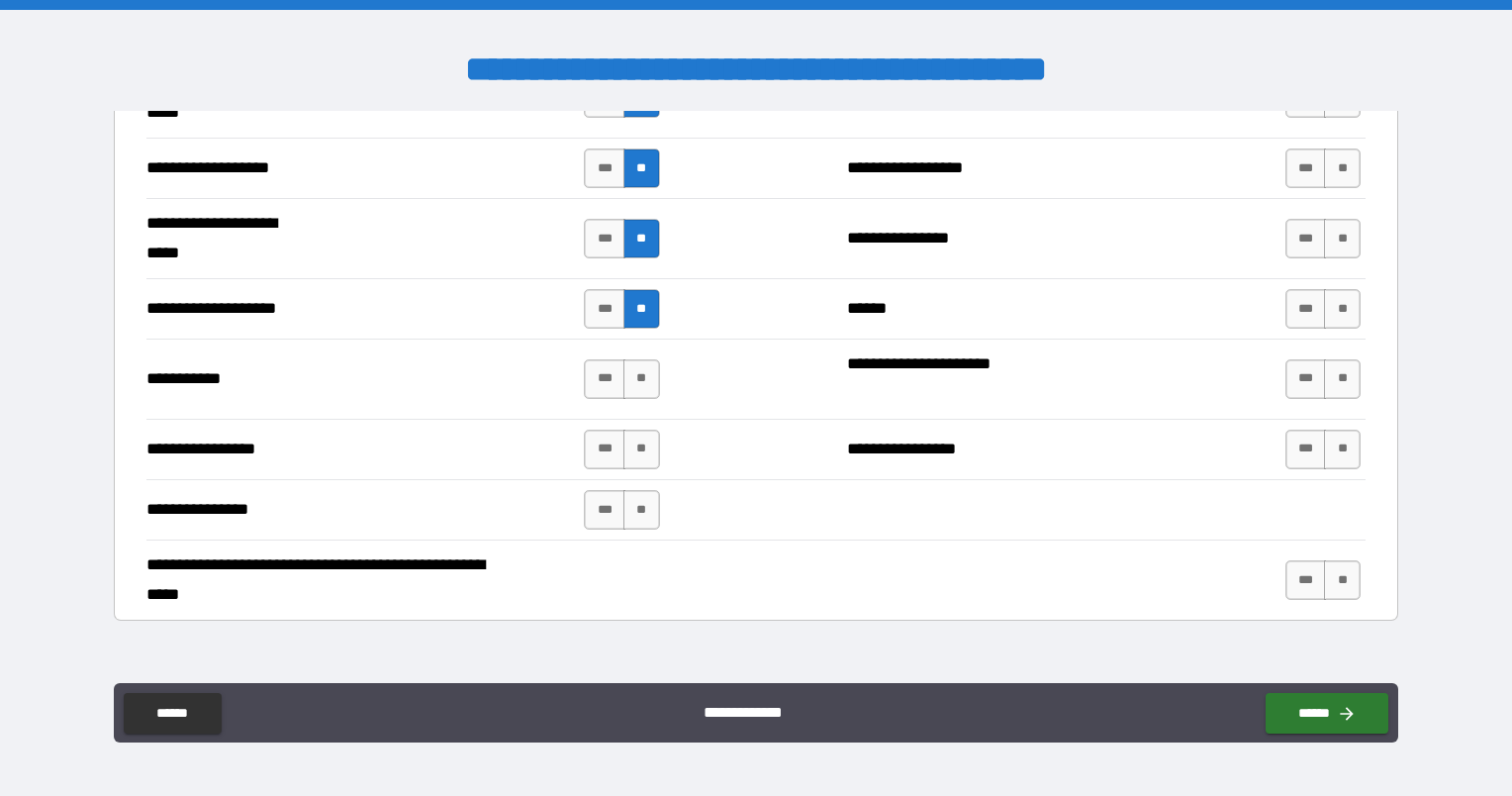 scroll, scrollTop: 4075, scrollLeft: 0, axis: vertical 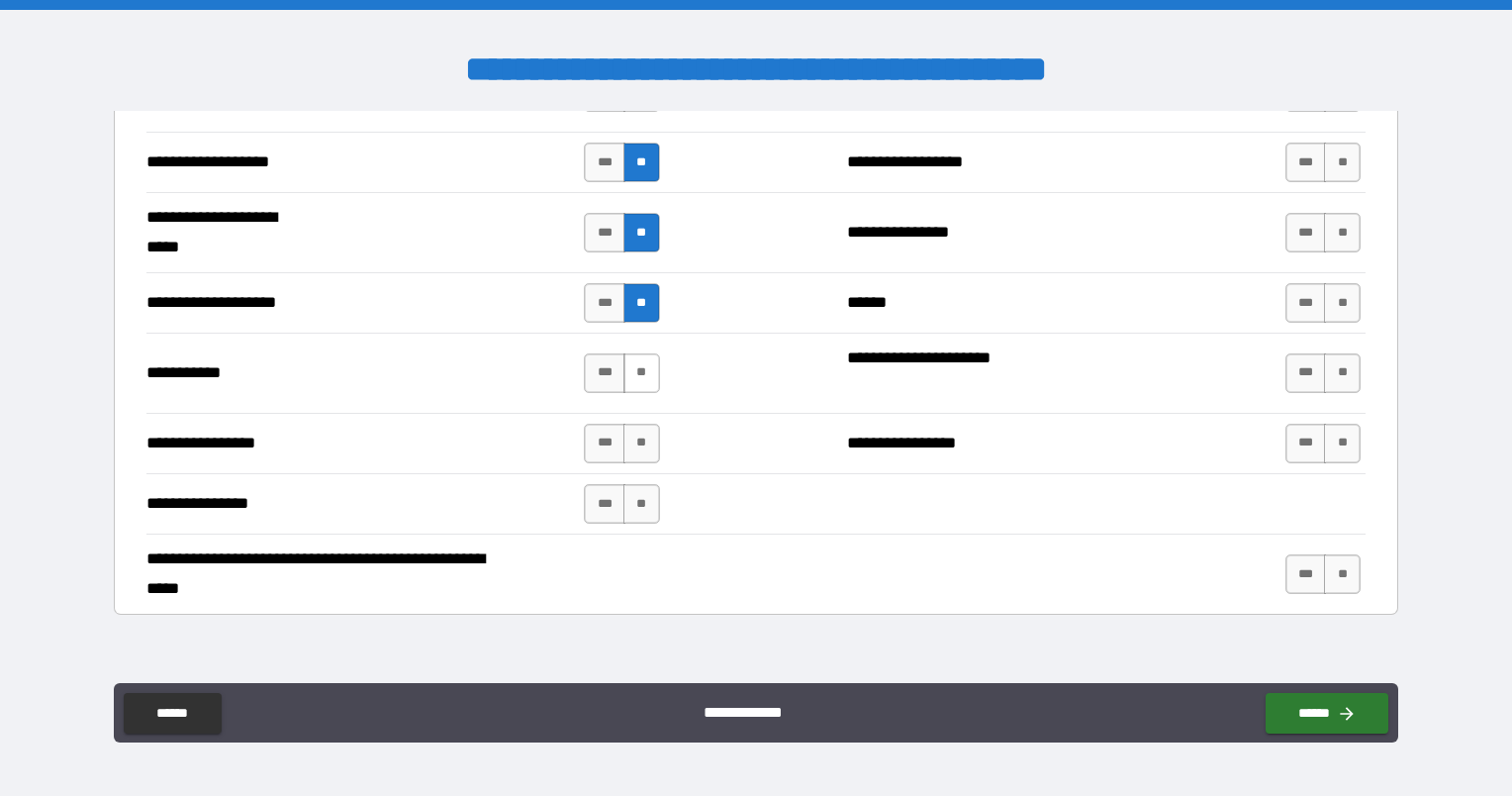 click on "**" at bounding box center (641, 373) 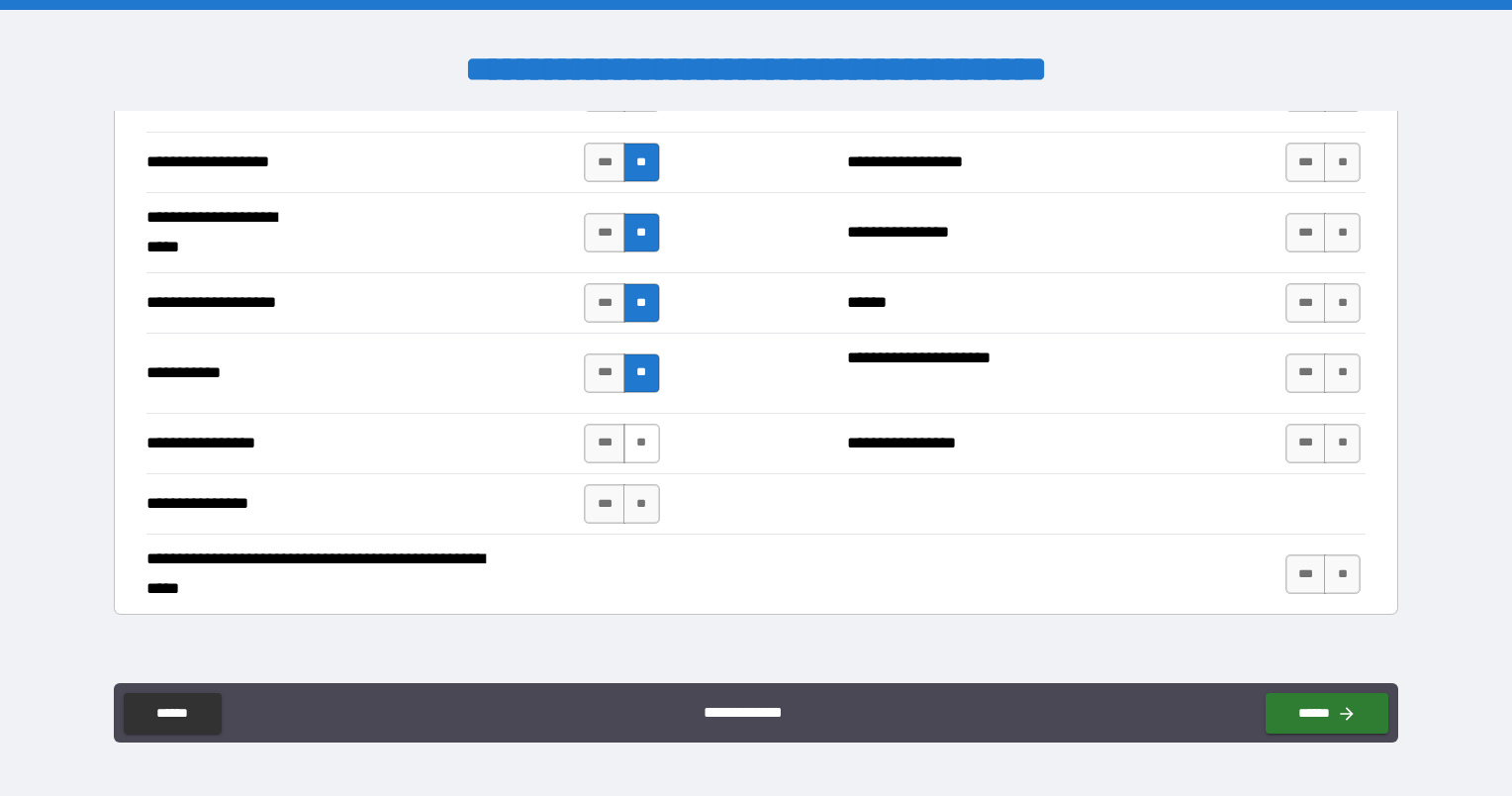 click on "**" at bounding box center [641, 444] 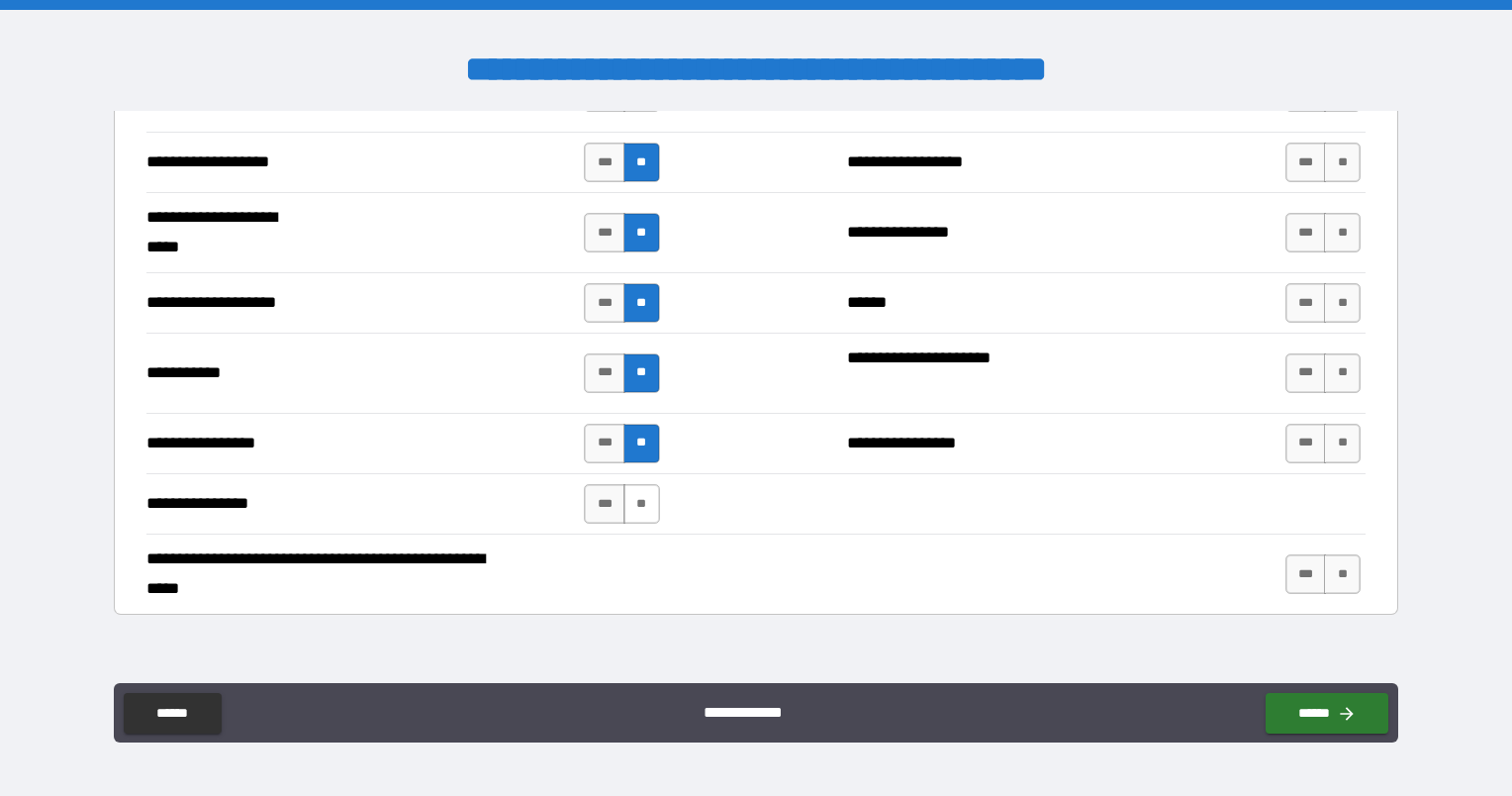 click on "**" at bounding box center [641, 504] 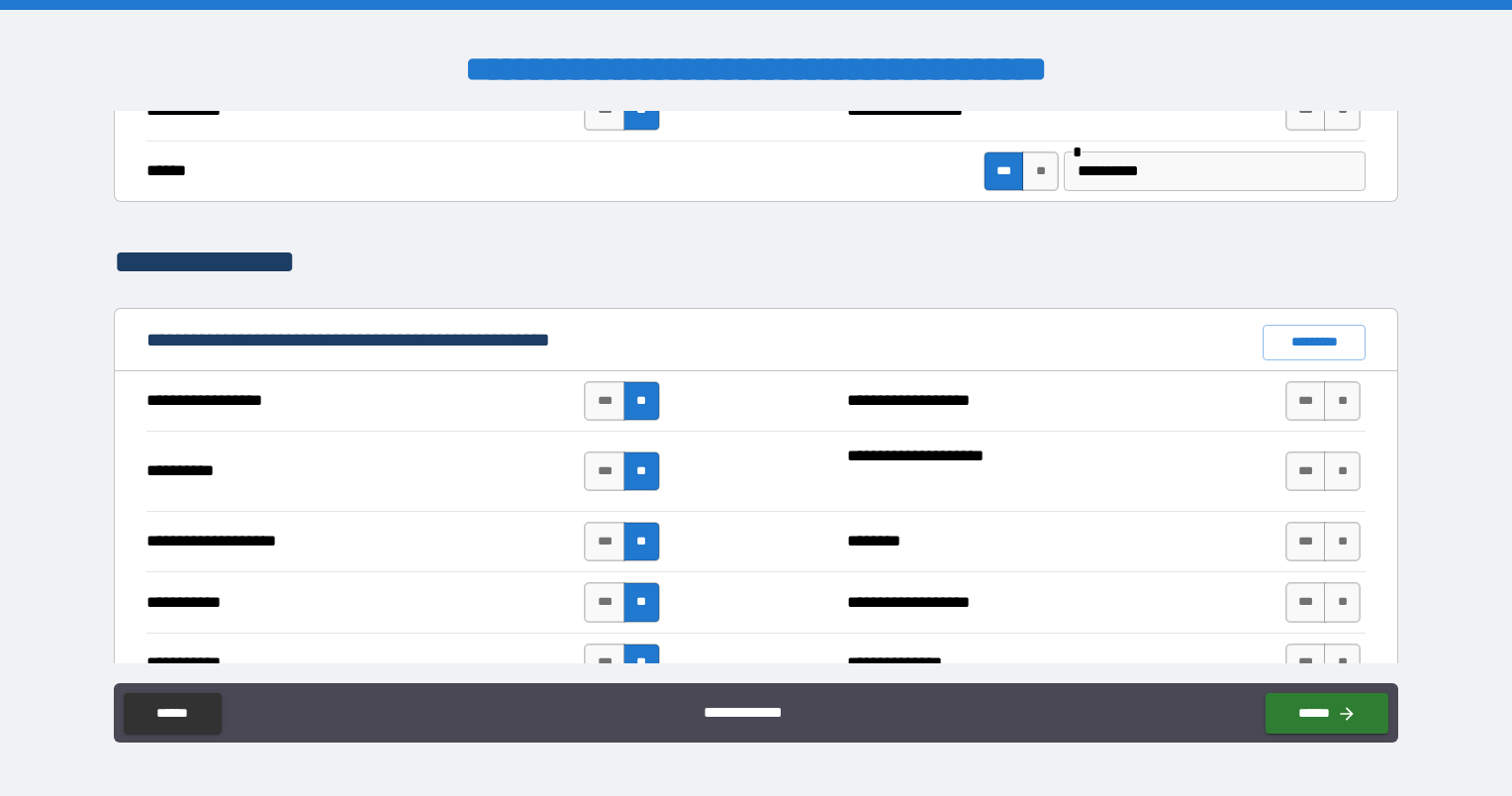 scroll, scrollTop: 1663, scrollLeft: 0, axis: vertical 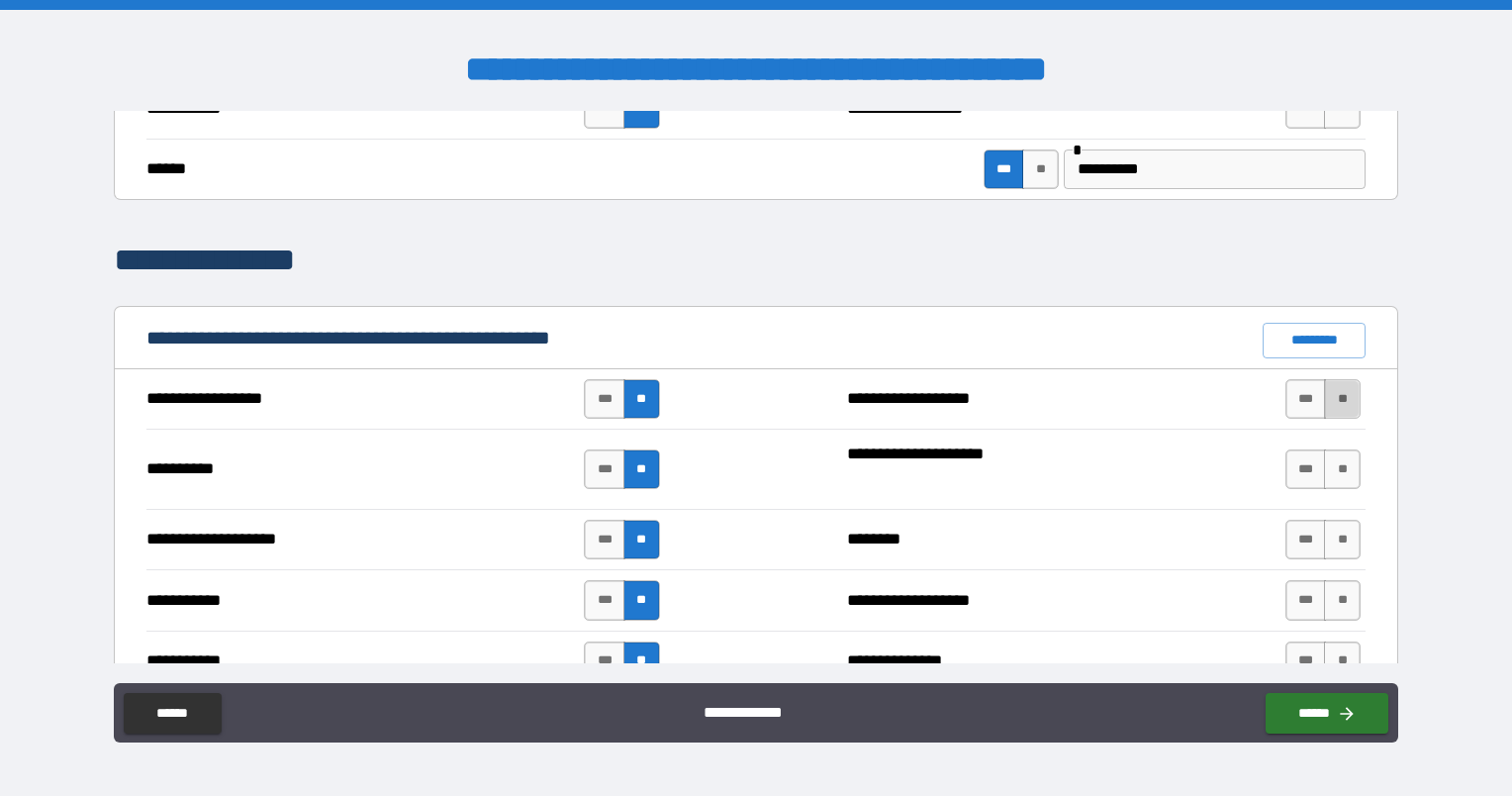 click on "**" at bounding box center (1342, 399) 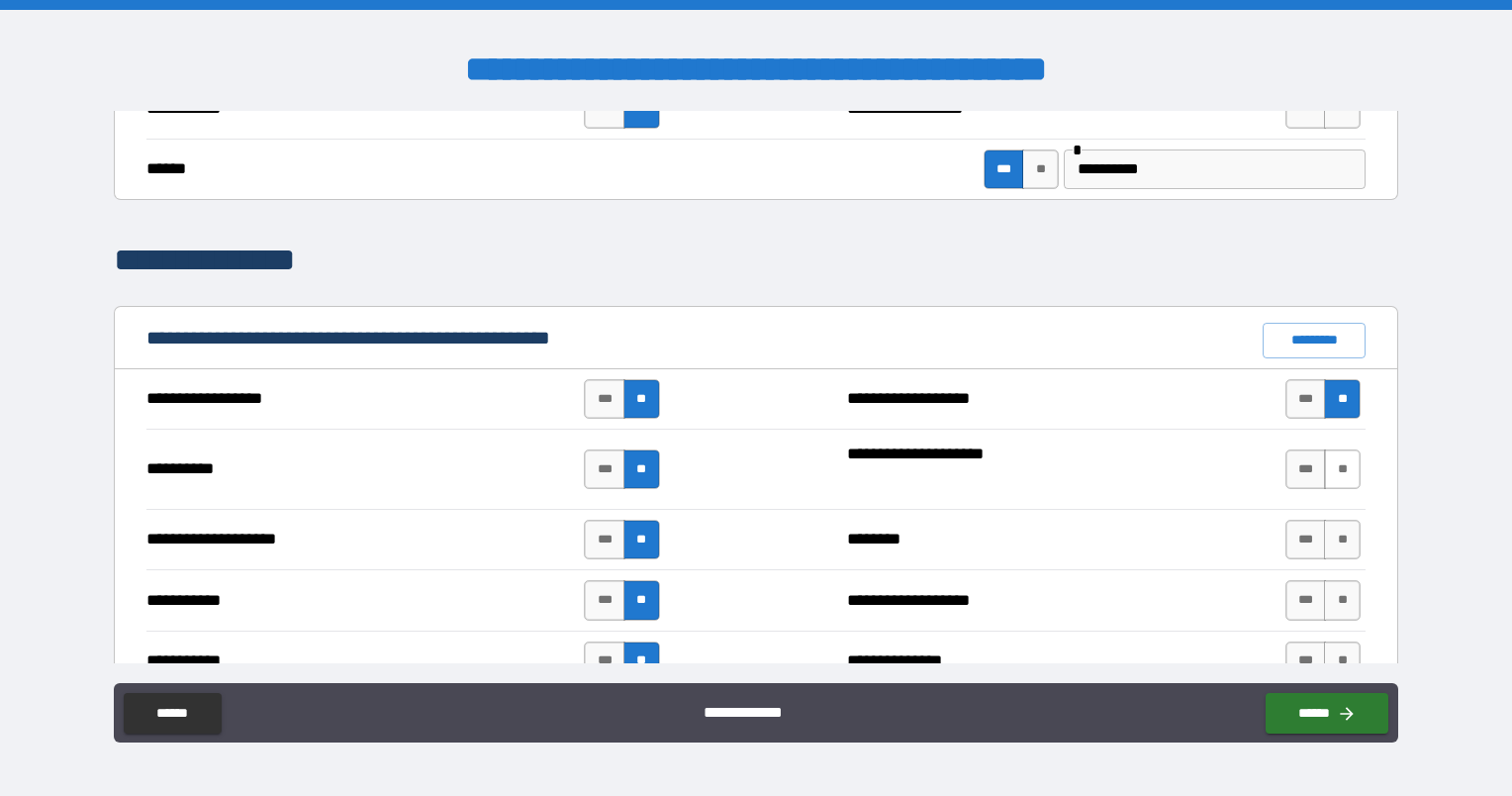 click on "**" at bounding box center [1342, 469] 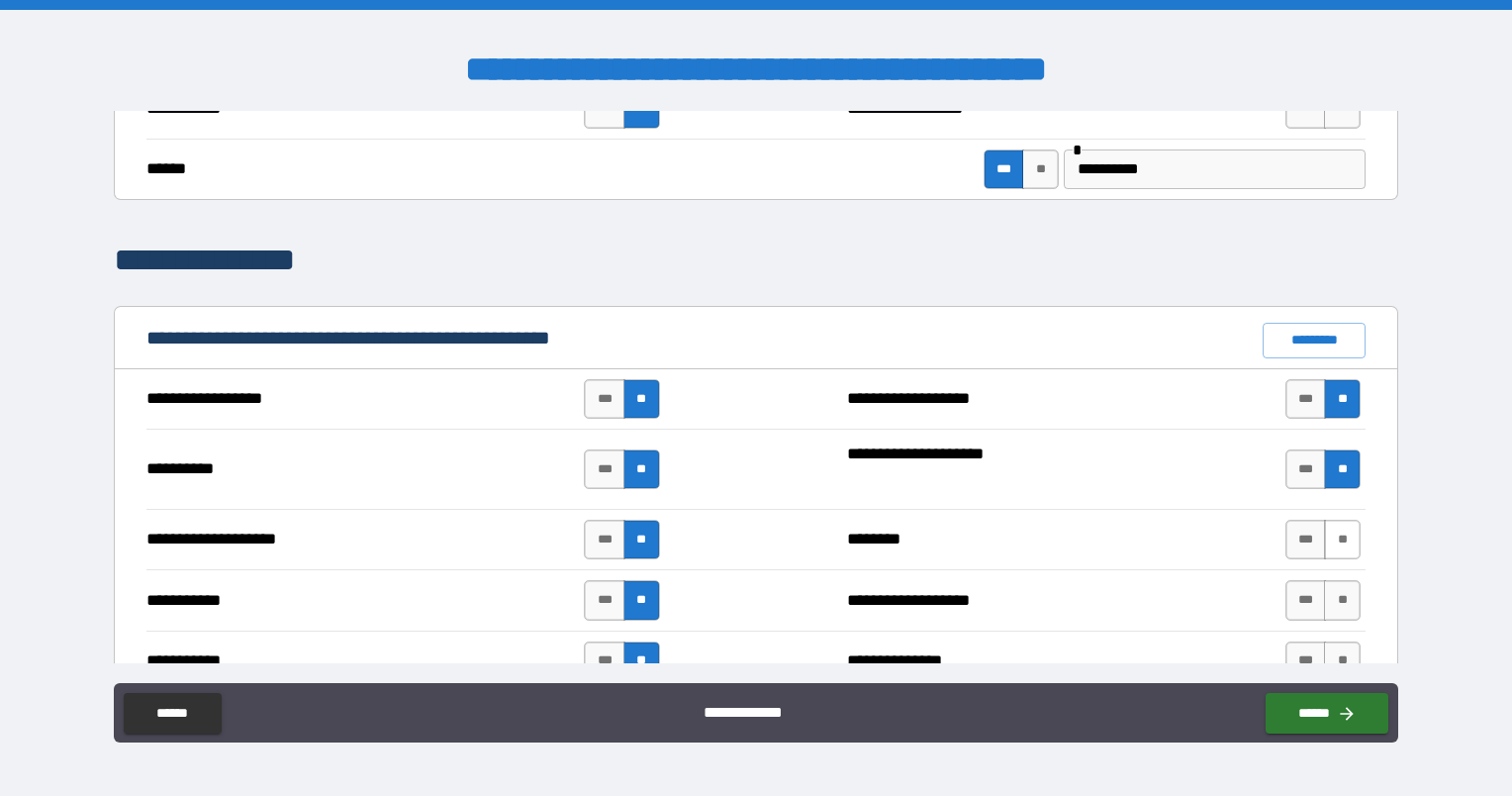 click on "**" at bounding box center [1342, 540] 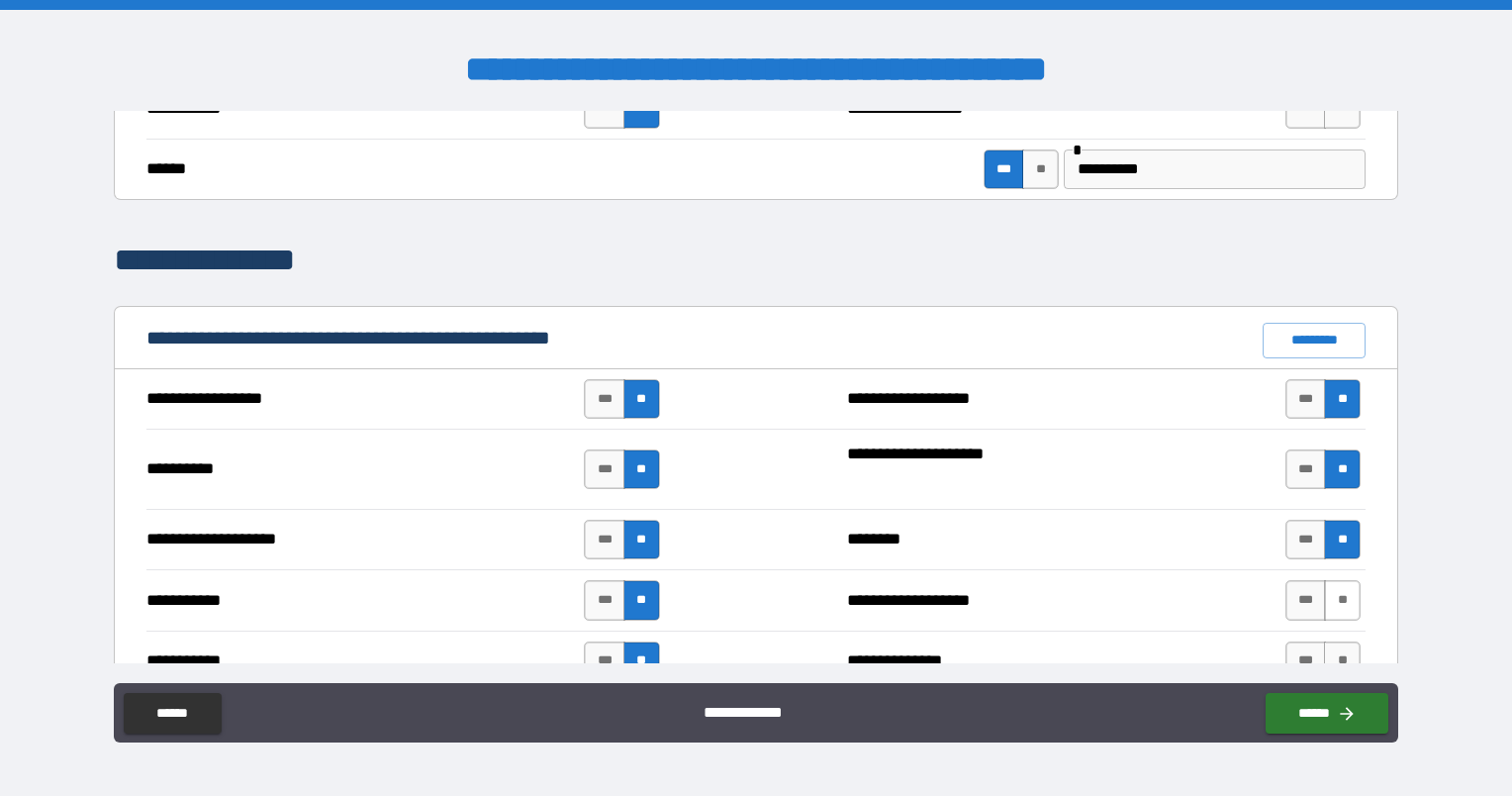 click on "**" at bounding box center (1342, 600) 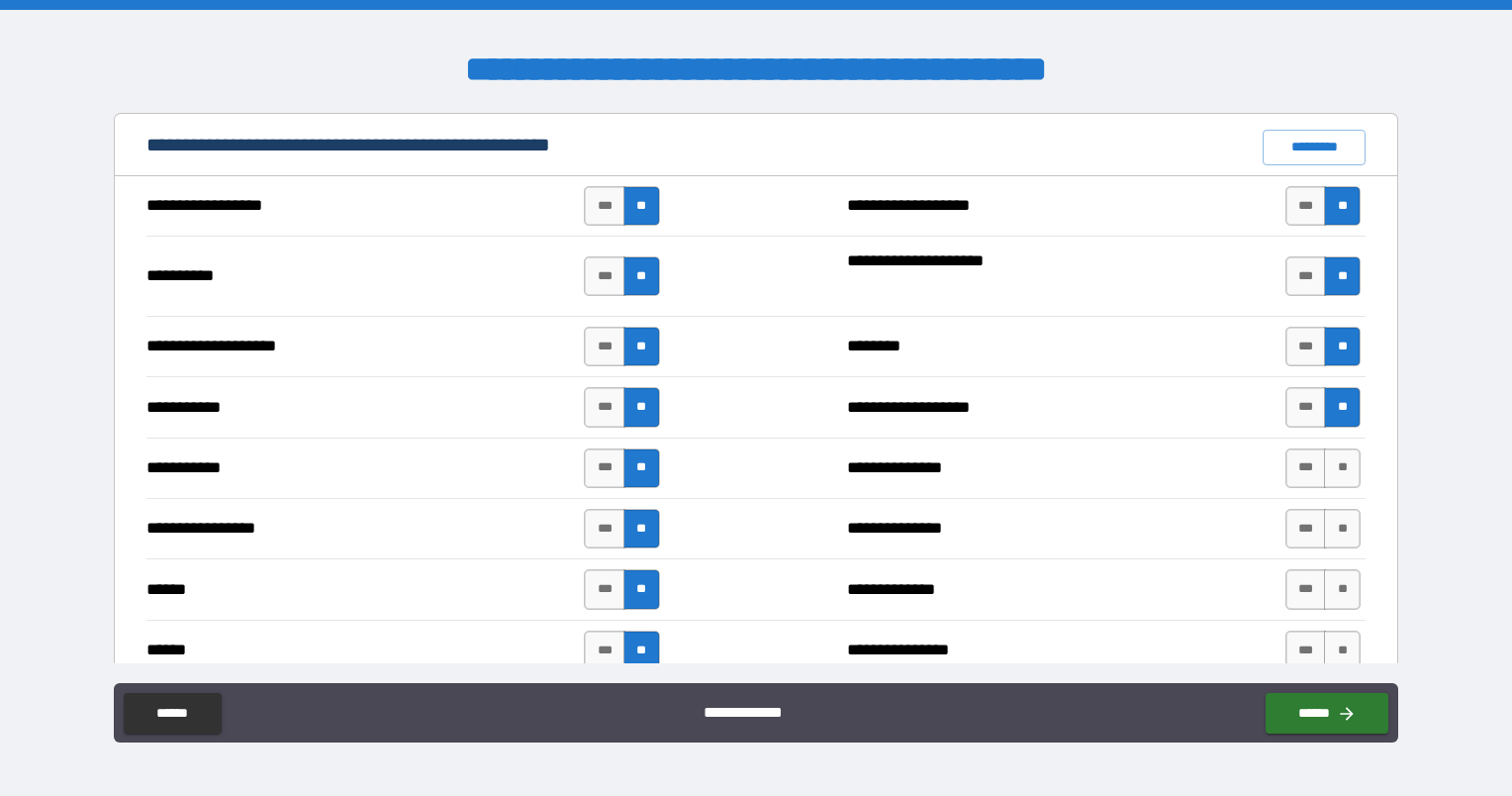 scroll, scrollTop: 1857, scrollLeft: 0, axis: vertical 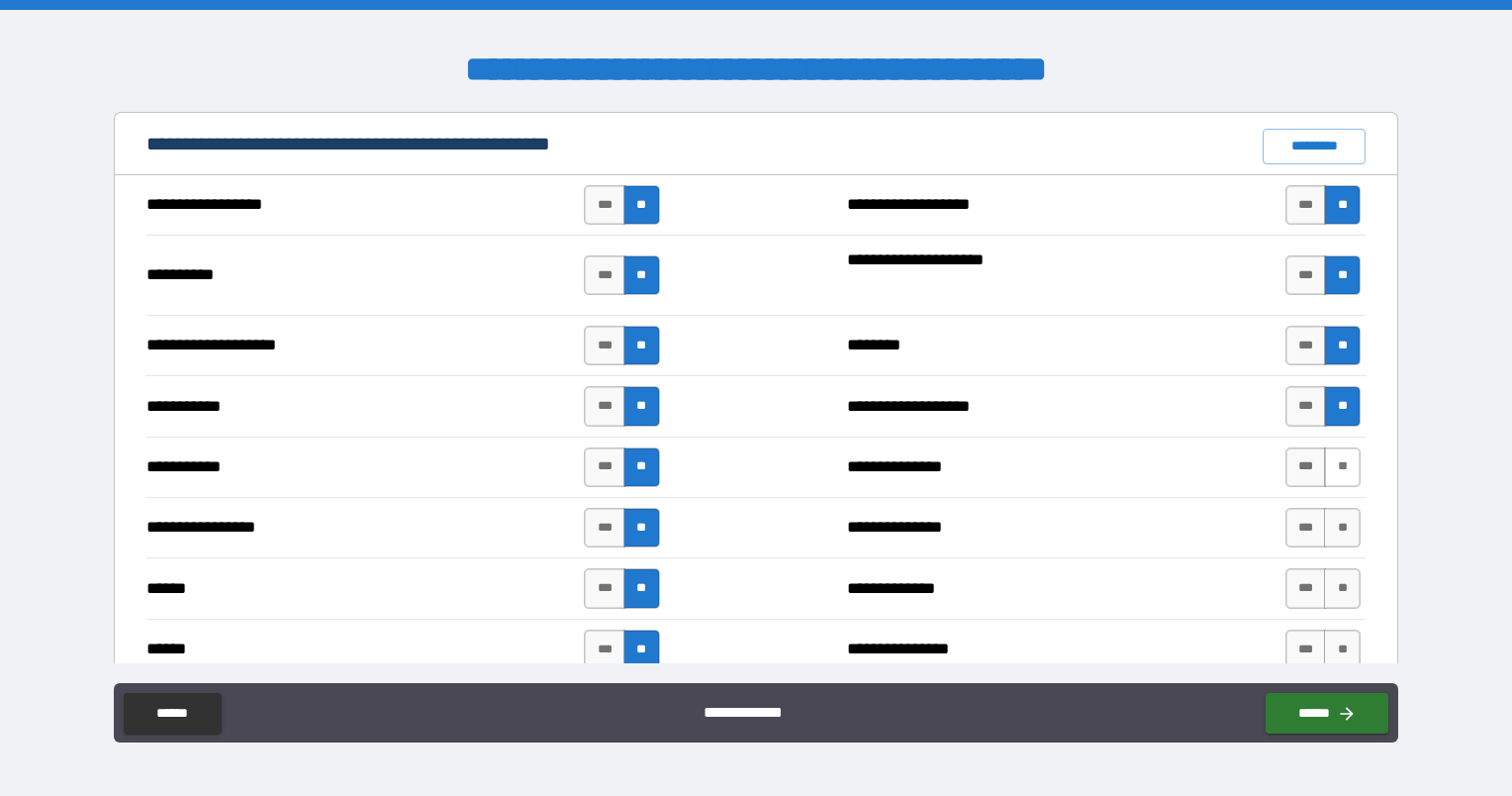 click on "**" at bounding box center (1342, 467) 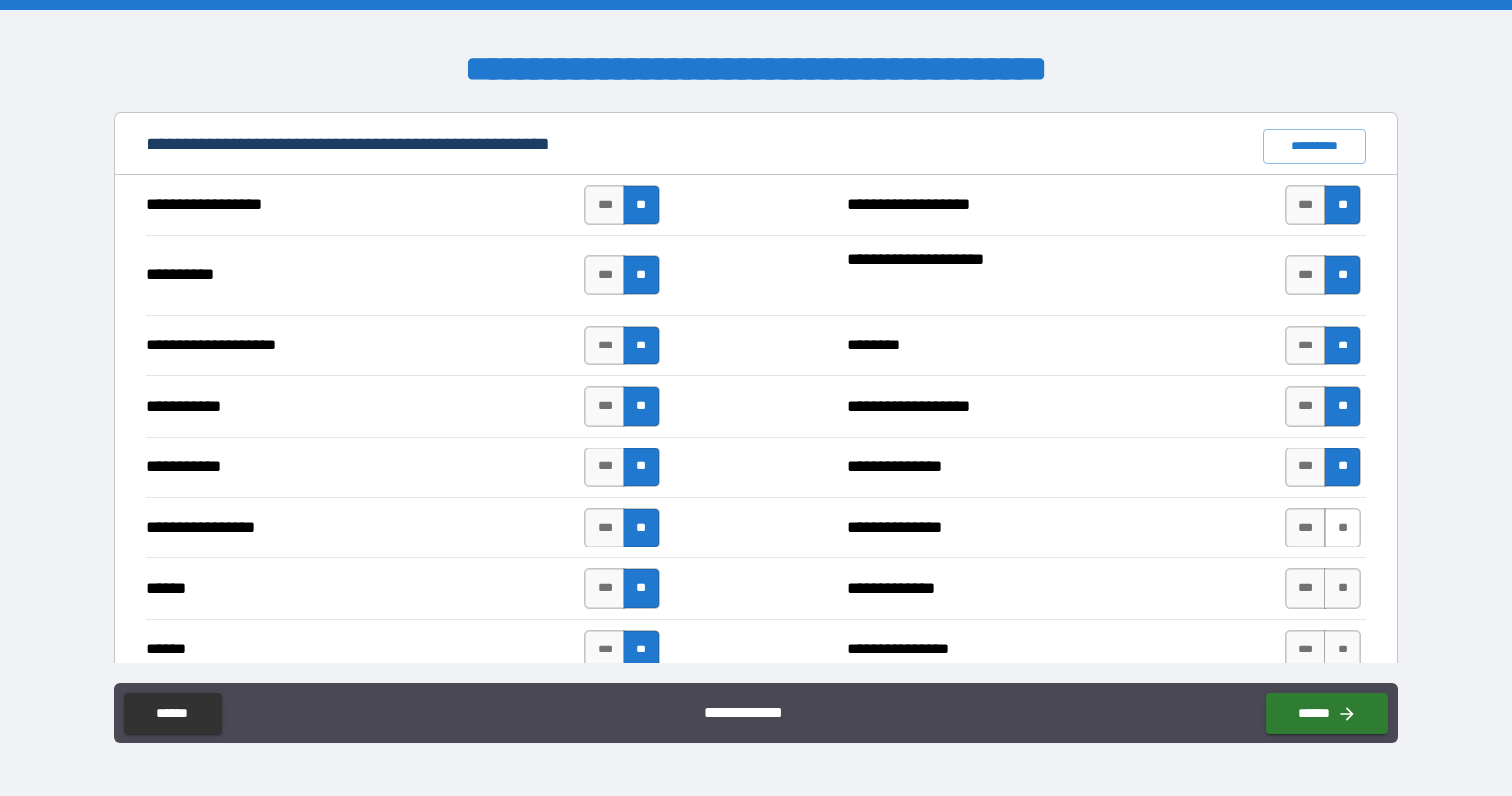 click on "**" at bounding box center [1342, 528] 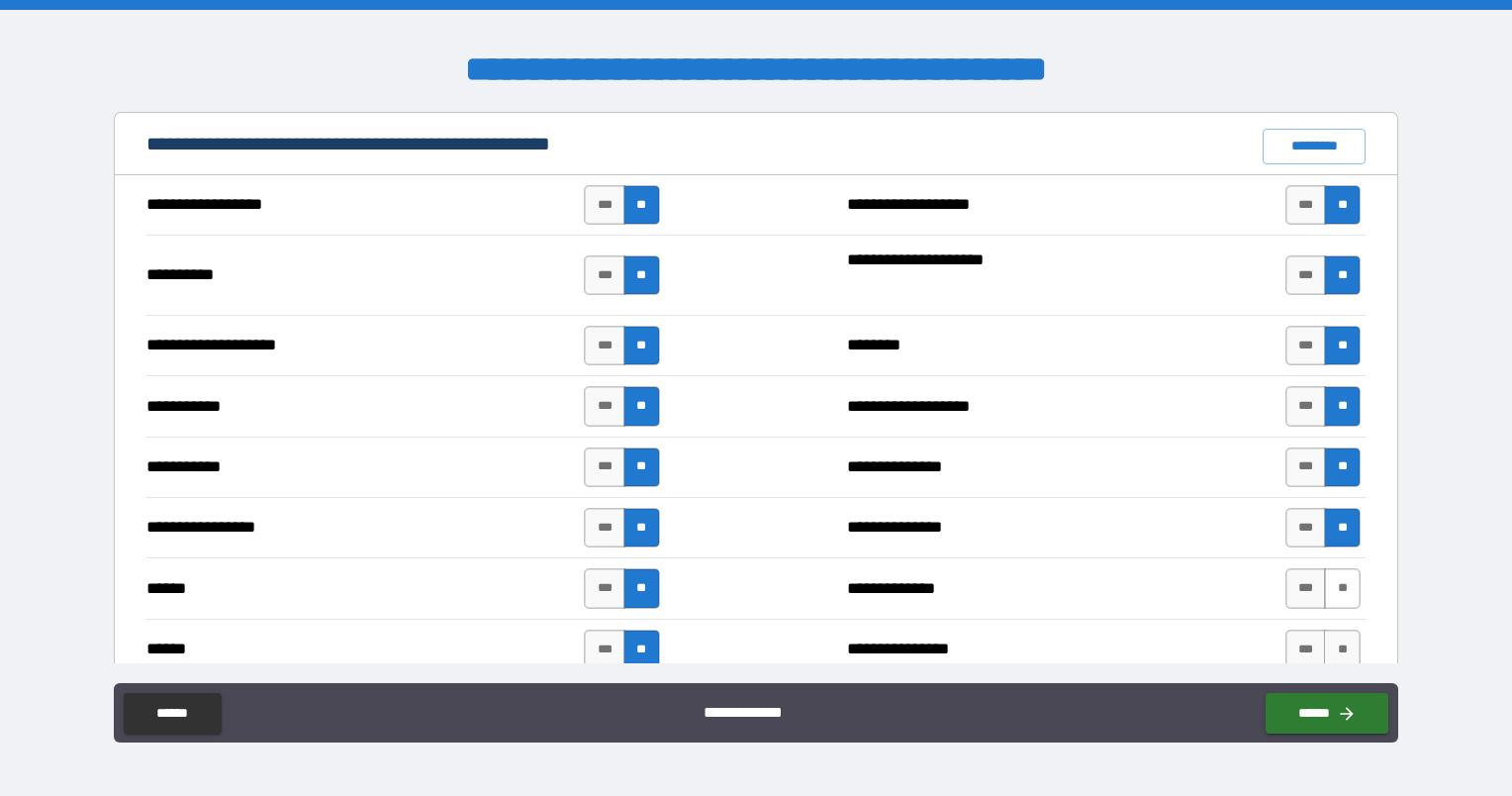 click on "**" at bounding box center (1342, 588) 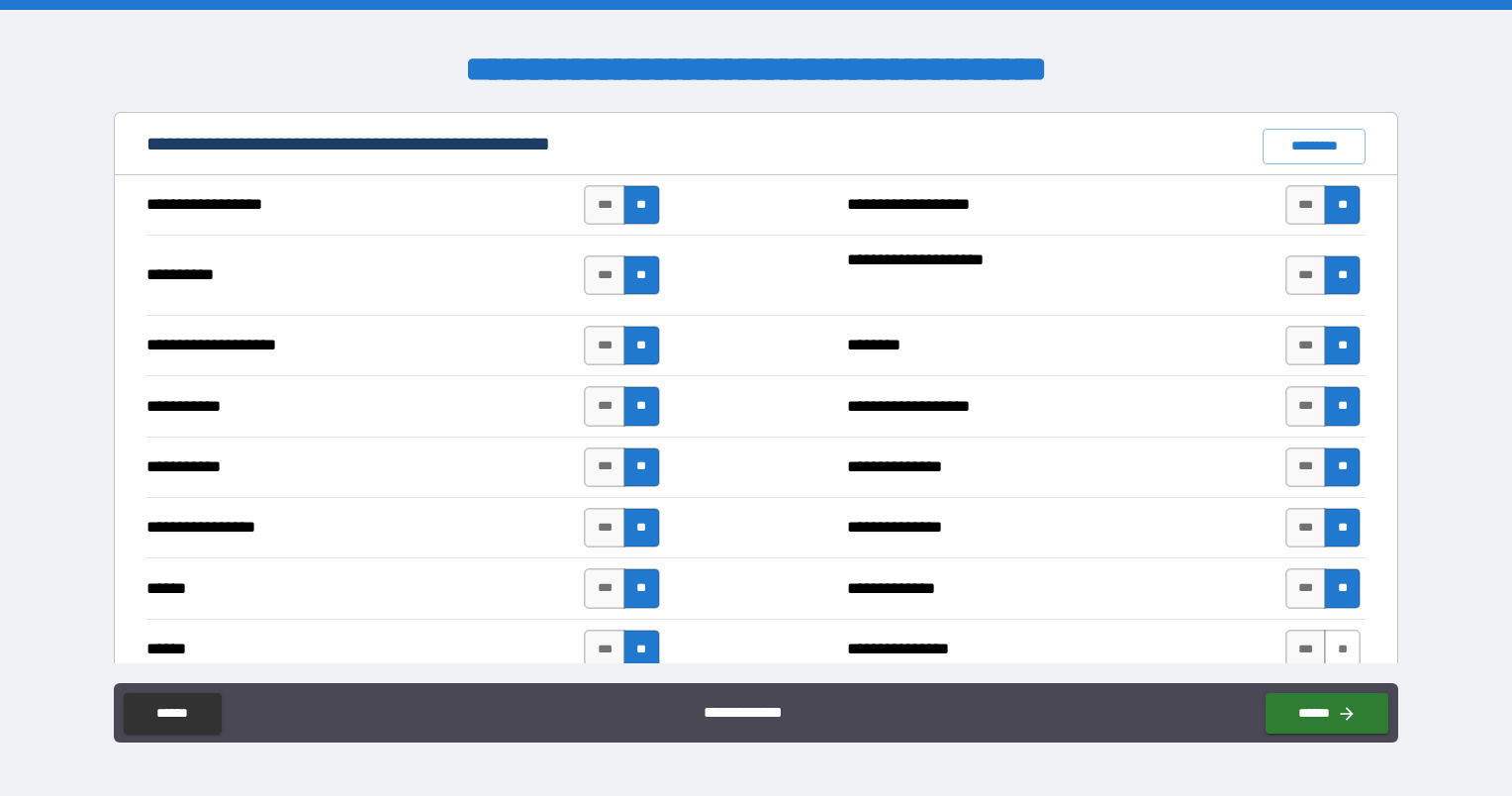 click on "**" at bounding box center (1342, 649) 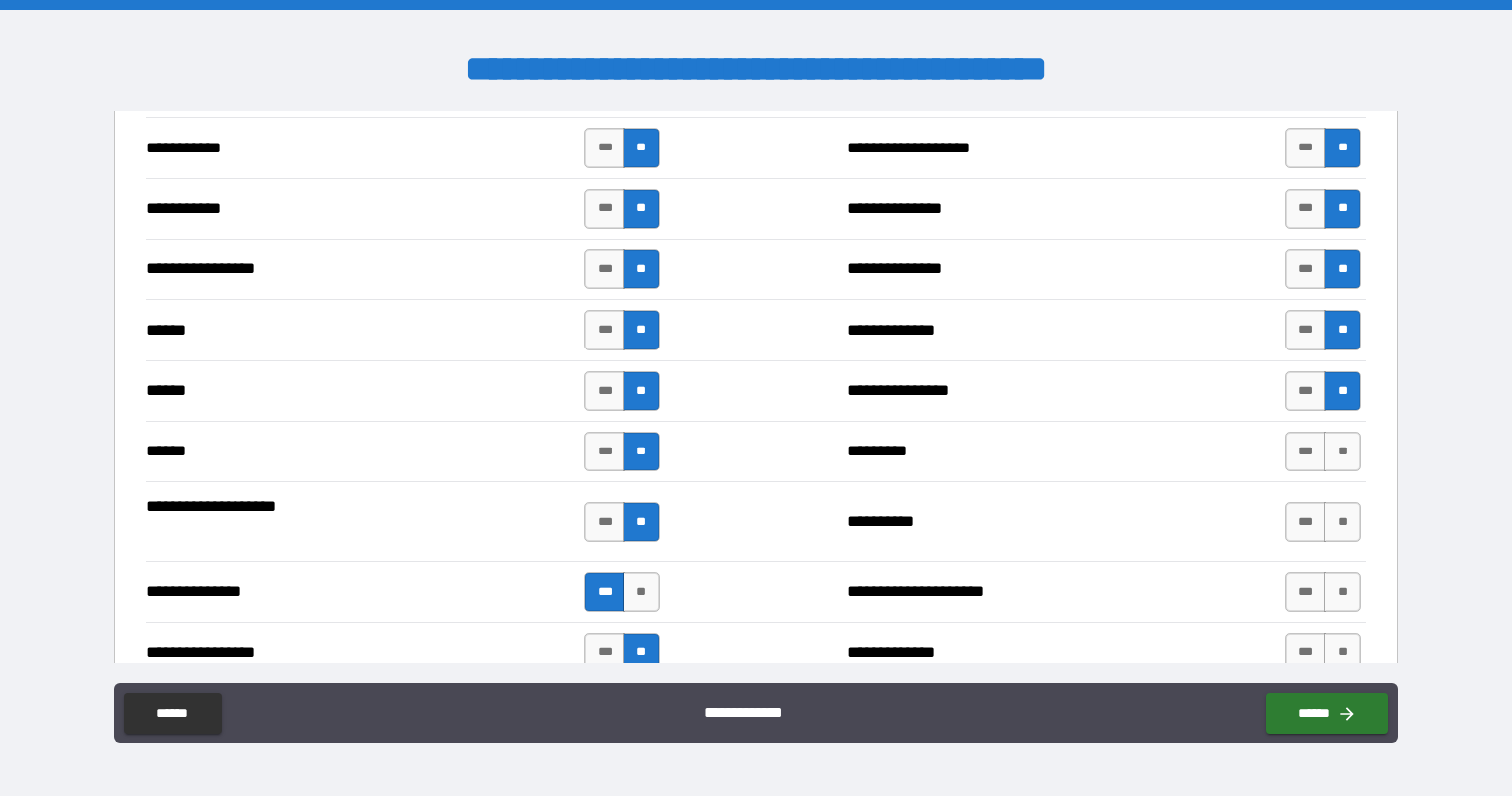 scroll, scrollTop: 2117, scrollLeft: 0, axis: vertical 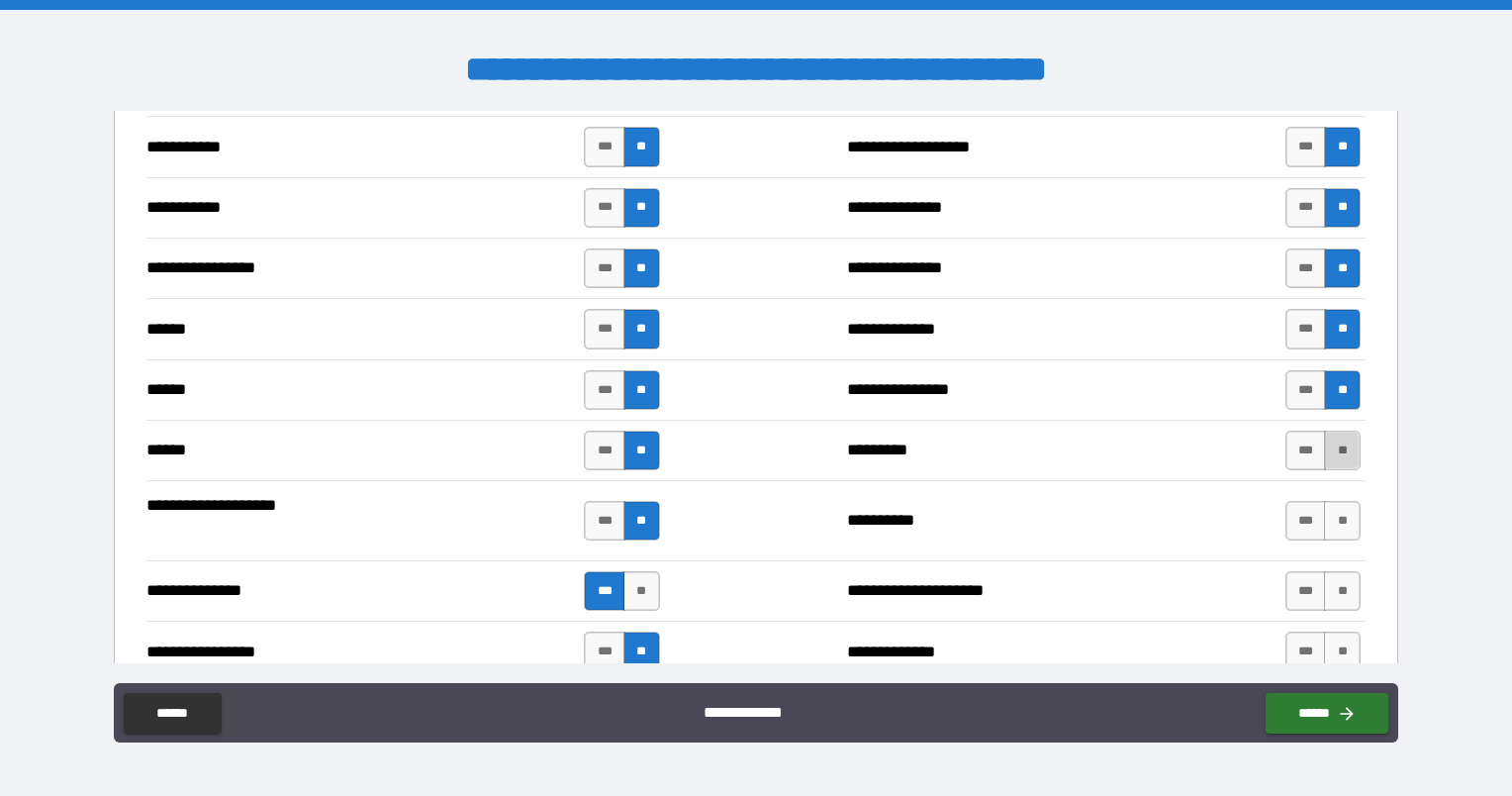 click on "**" at bounding box center (1342, 450) 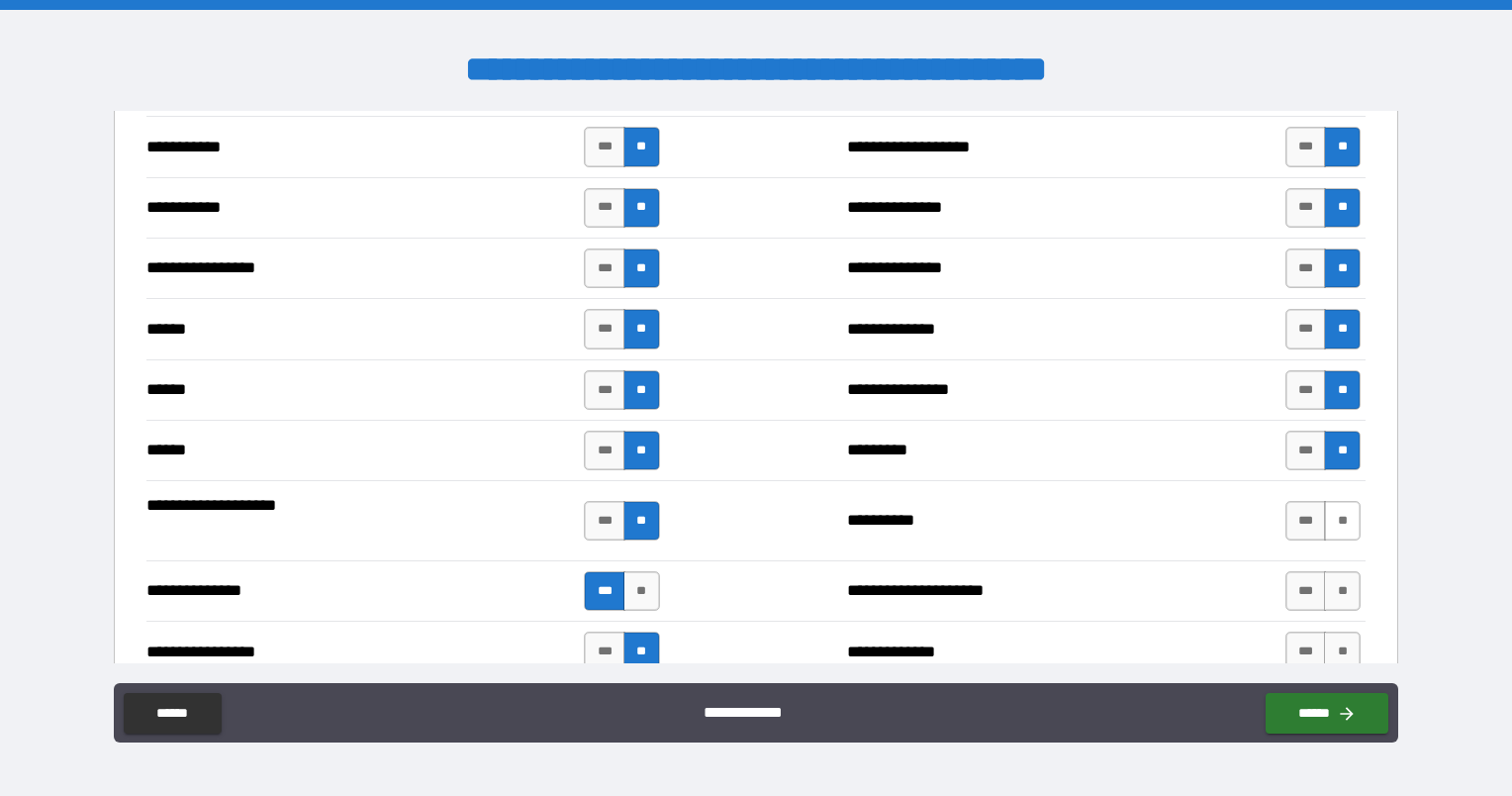 click on "**" at bounding box center (1342, 521) 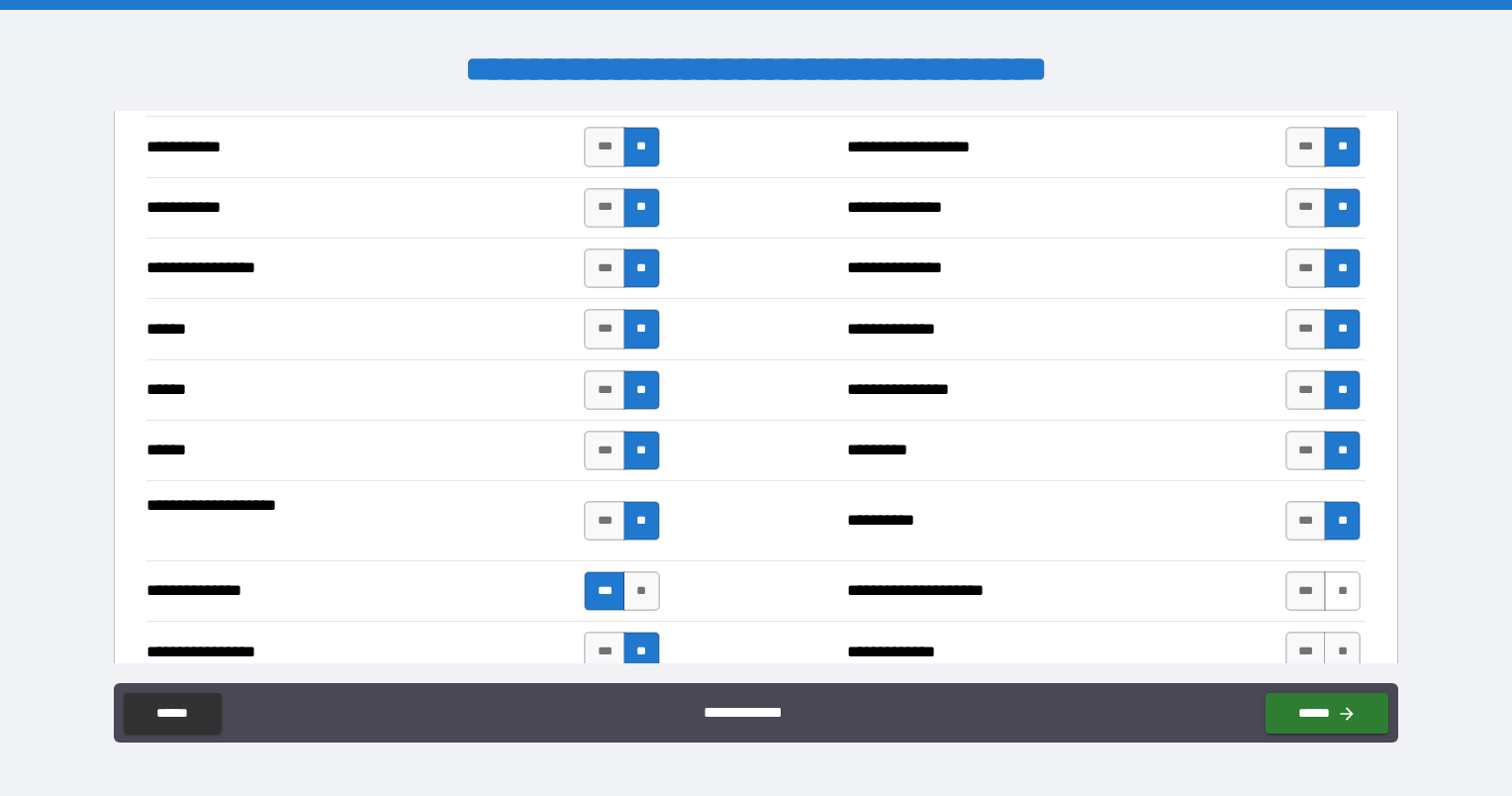 click on "**" at bounding box center [1342, 591] 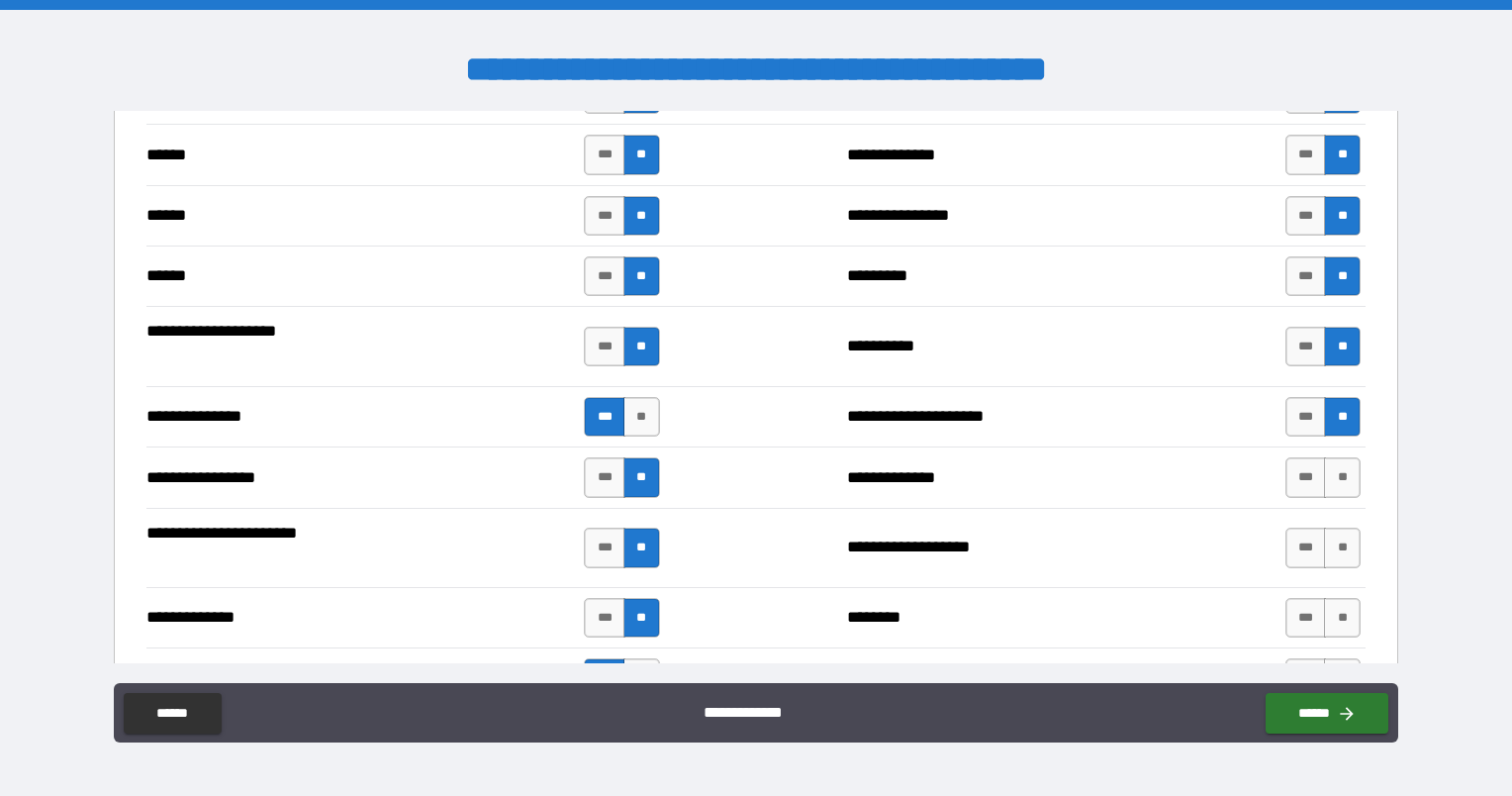 scroll, scrollTop: 2305, scrollLeft: 0, axis: vertical 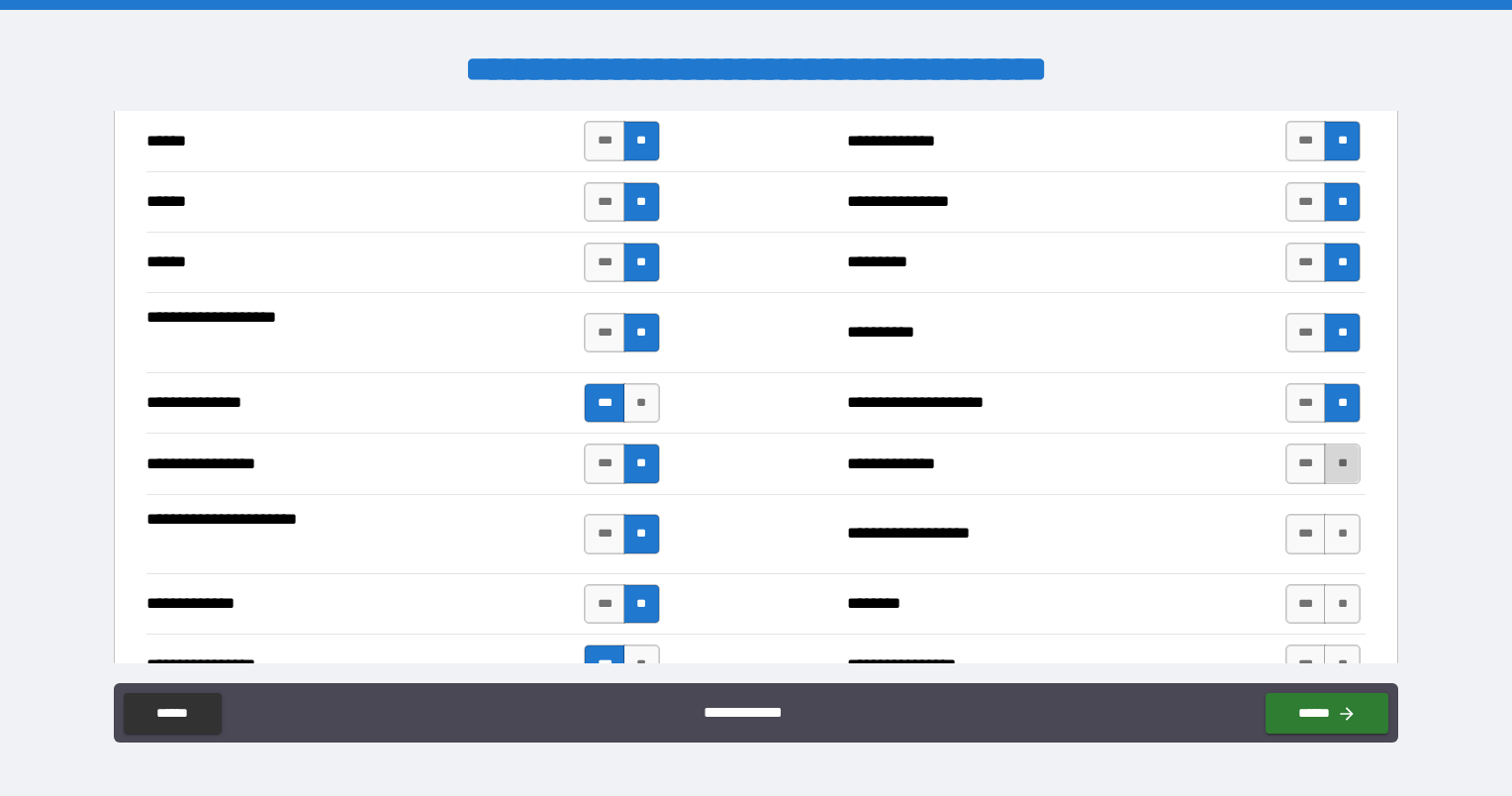 click on "**" at bounding box center [1342, 463] 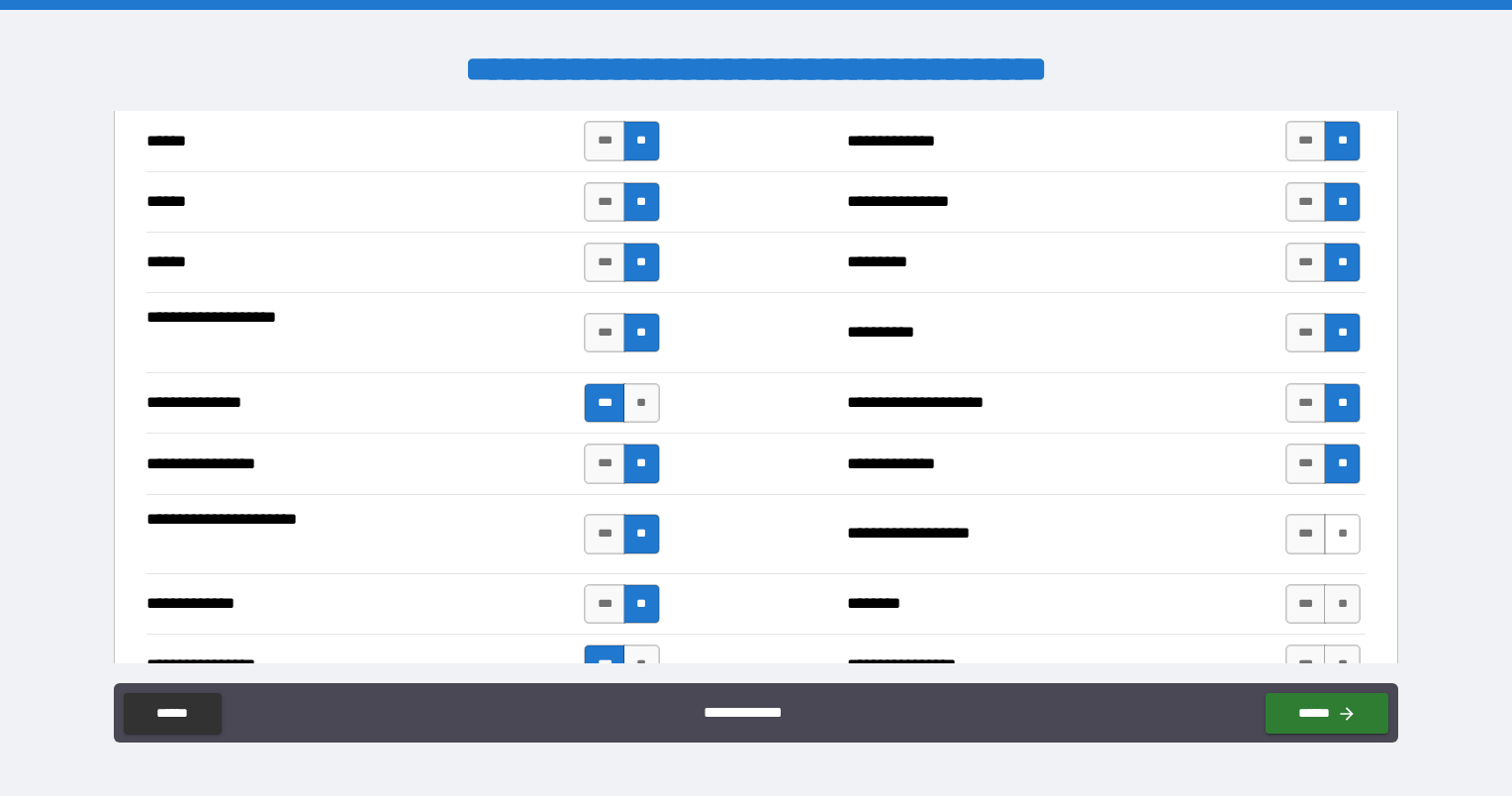 click on "**" at bounding box center (1342, 534) 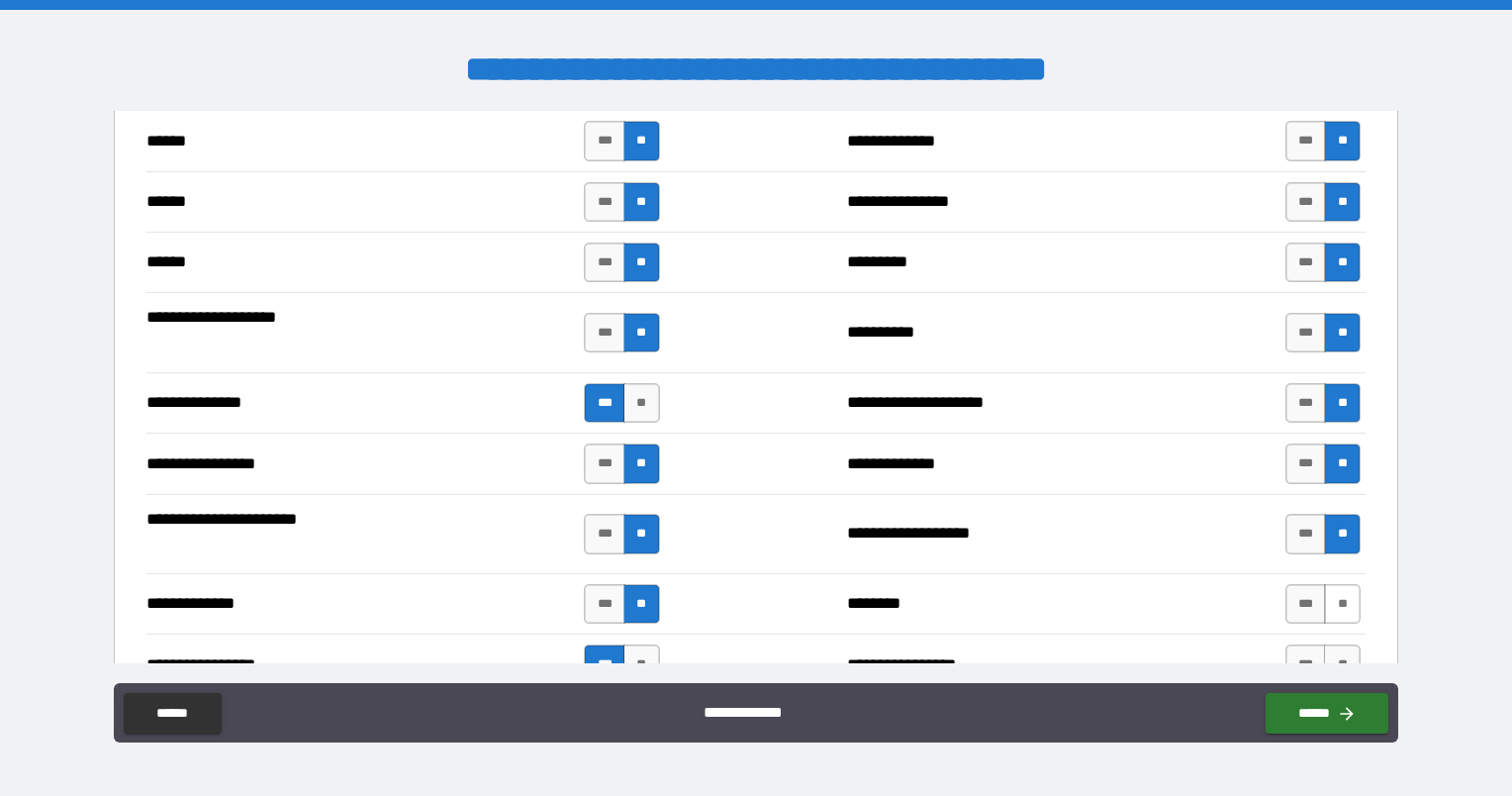 click on "**" at bounding box center [1342, 604] 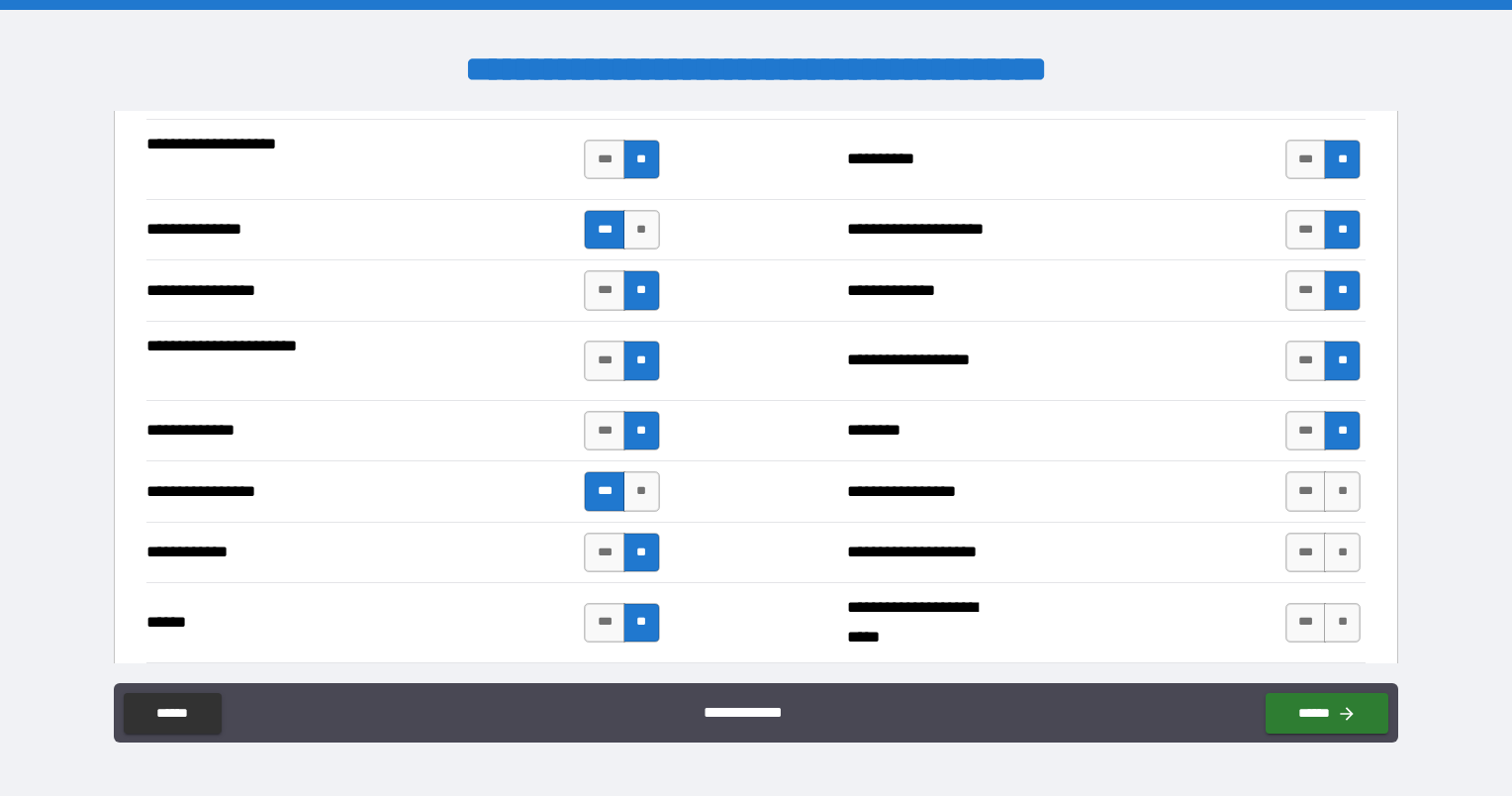 scroll, scrollTop: 2479, scrollLeft: 0, axis: vertical 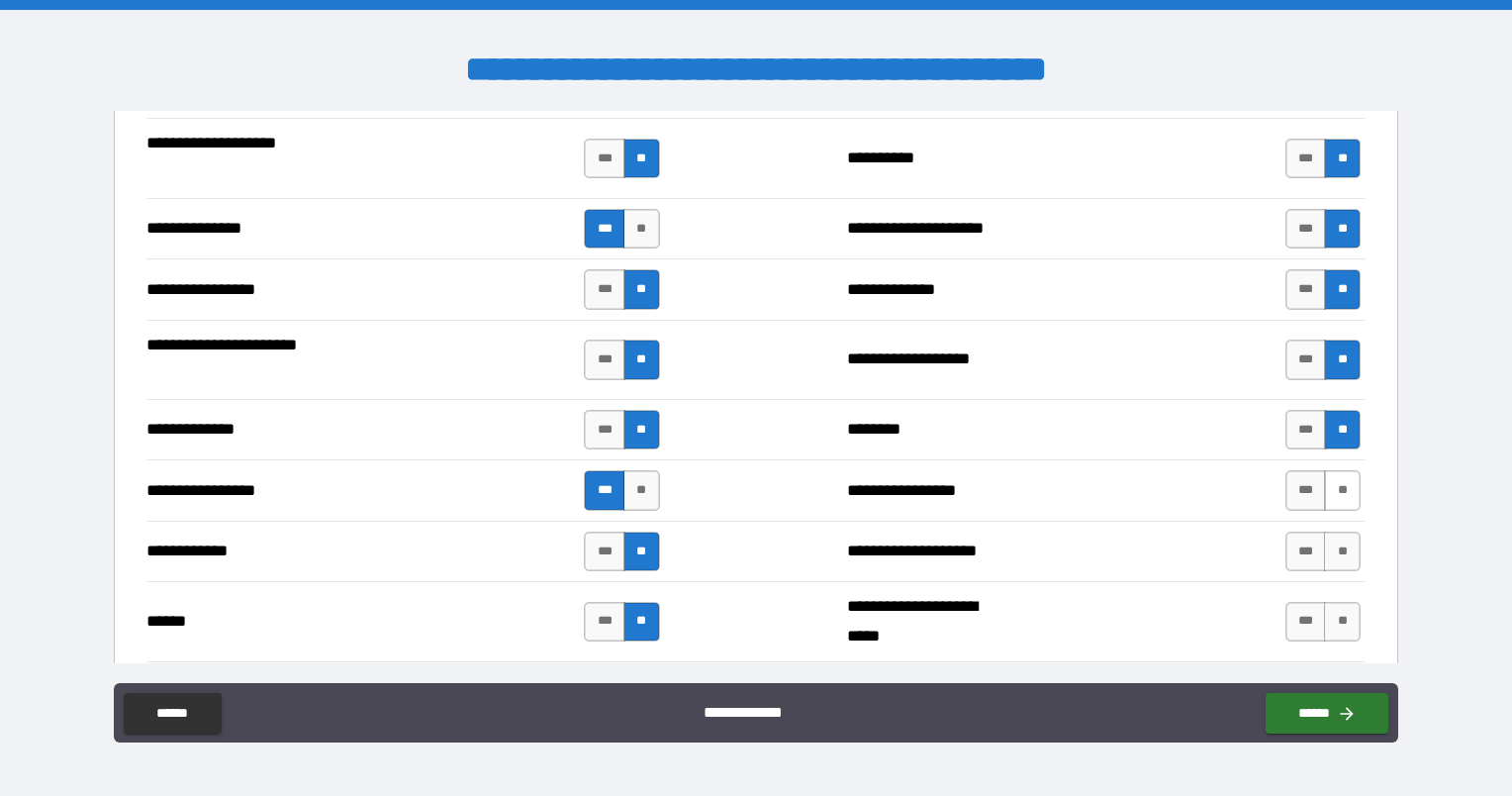 click on "**" at bounding box center (1342, 490) 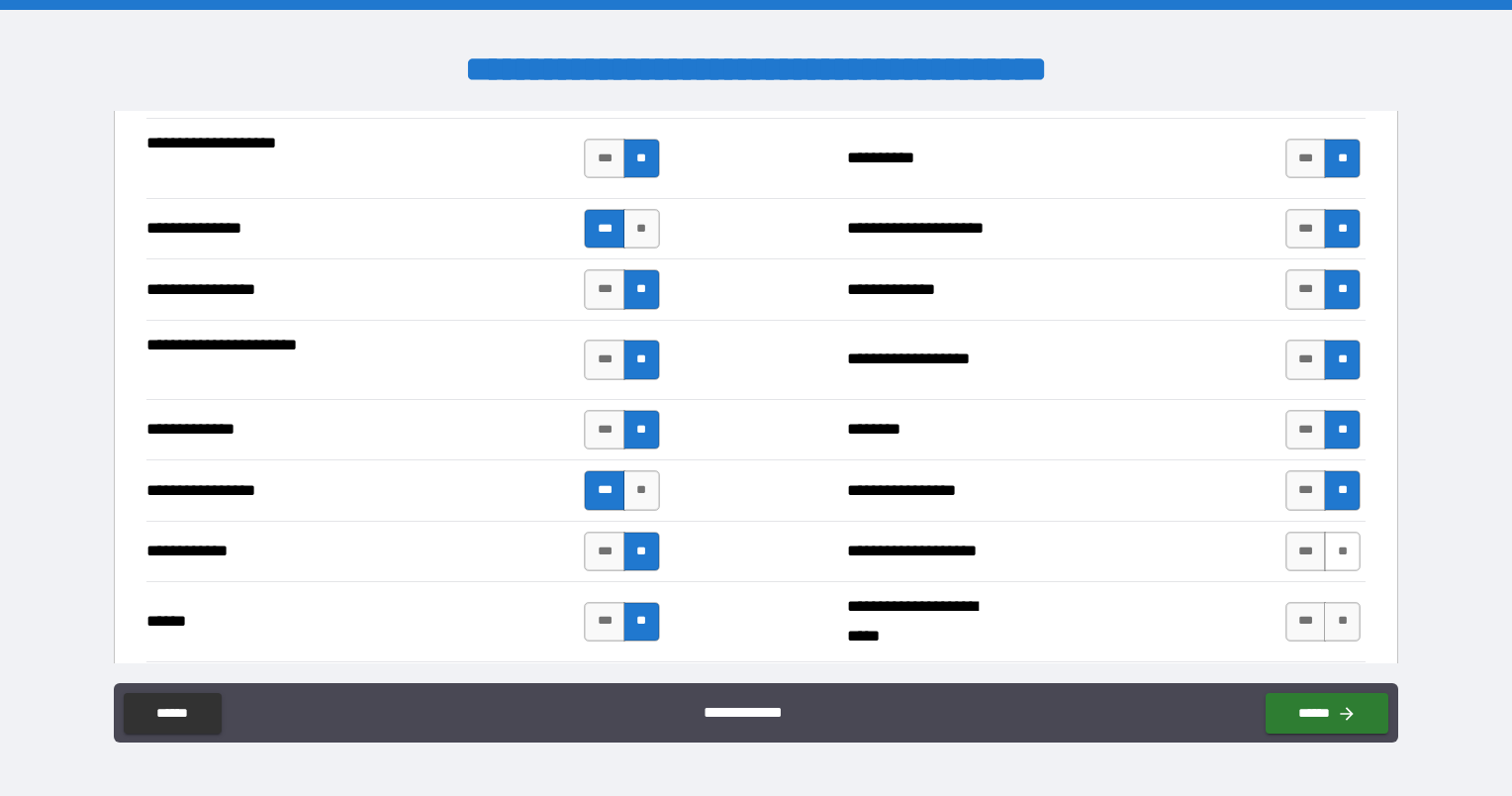 click on "**" at bounding box center (1342, 551) 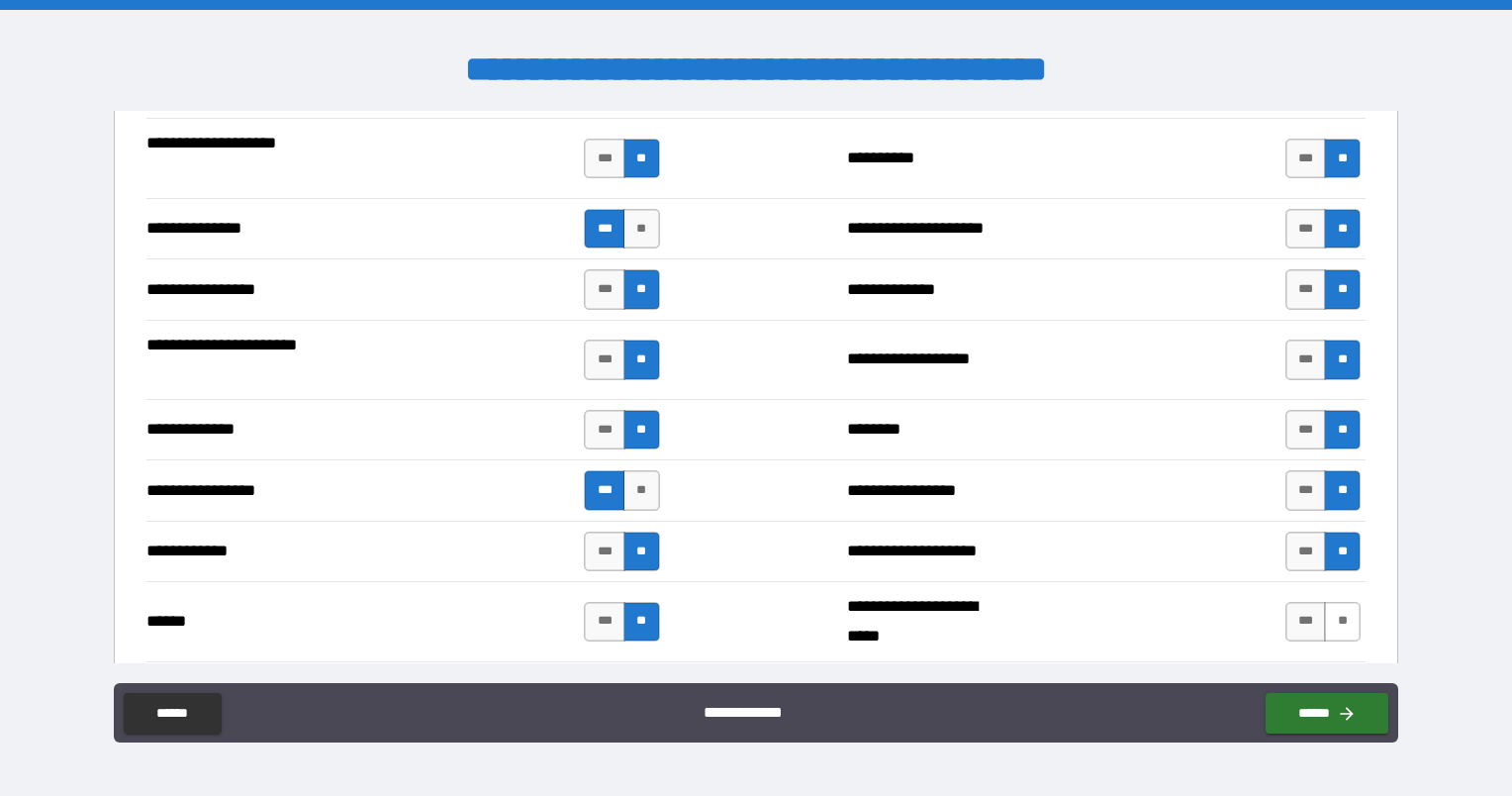 click on "**" at bounding box center (1342, 622) 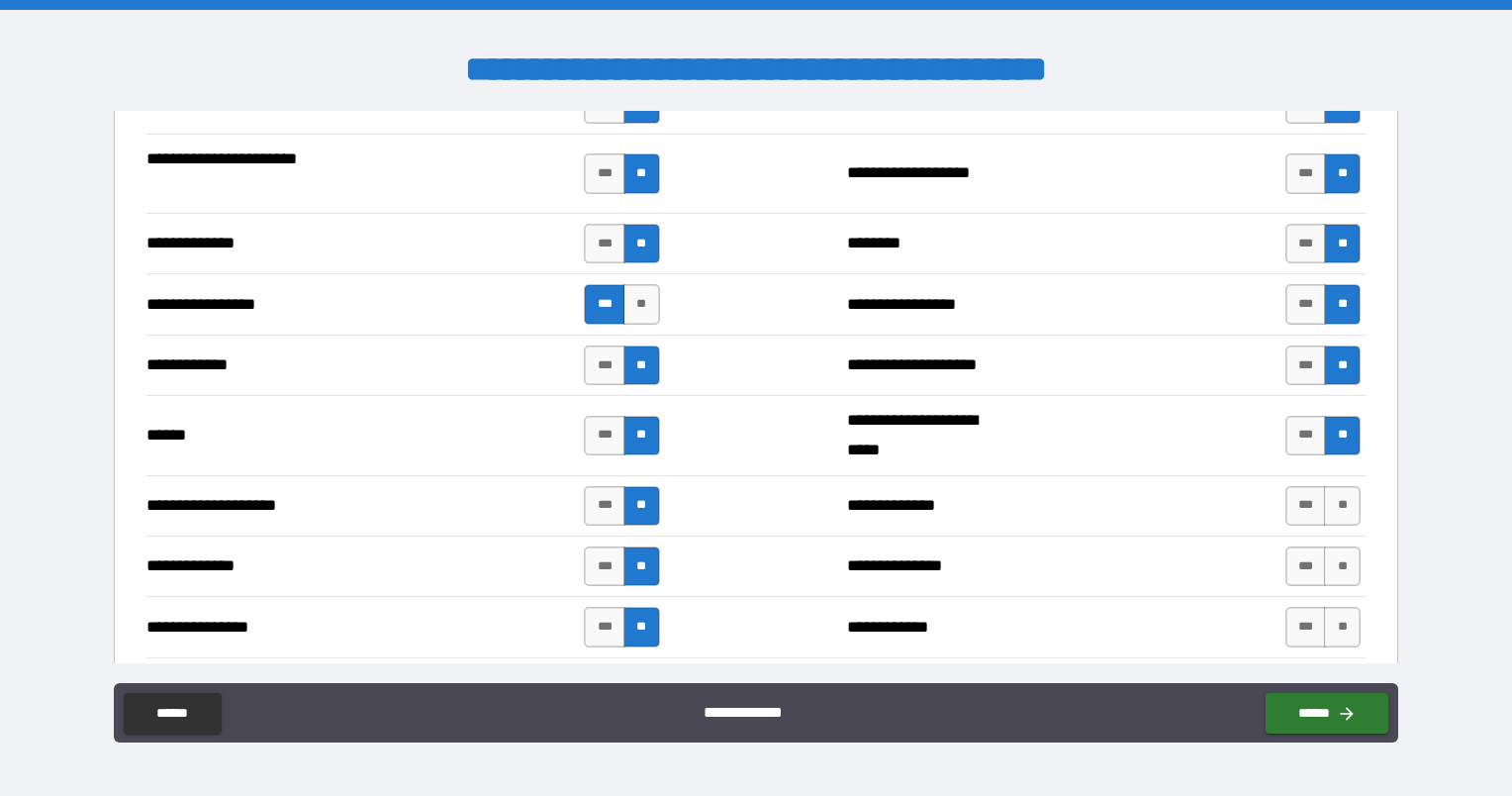 scroll, scrollTop: 2667, scrollLeft: 0, axis: vertical 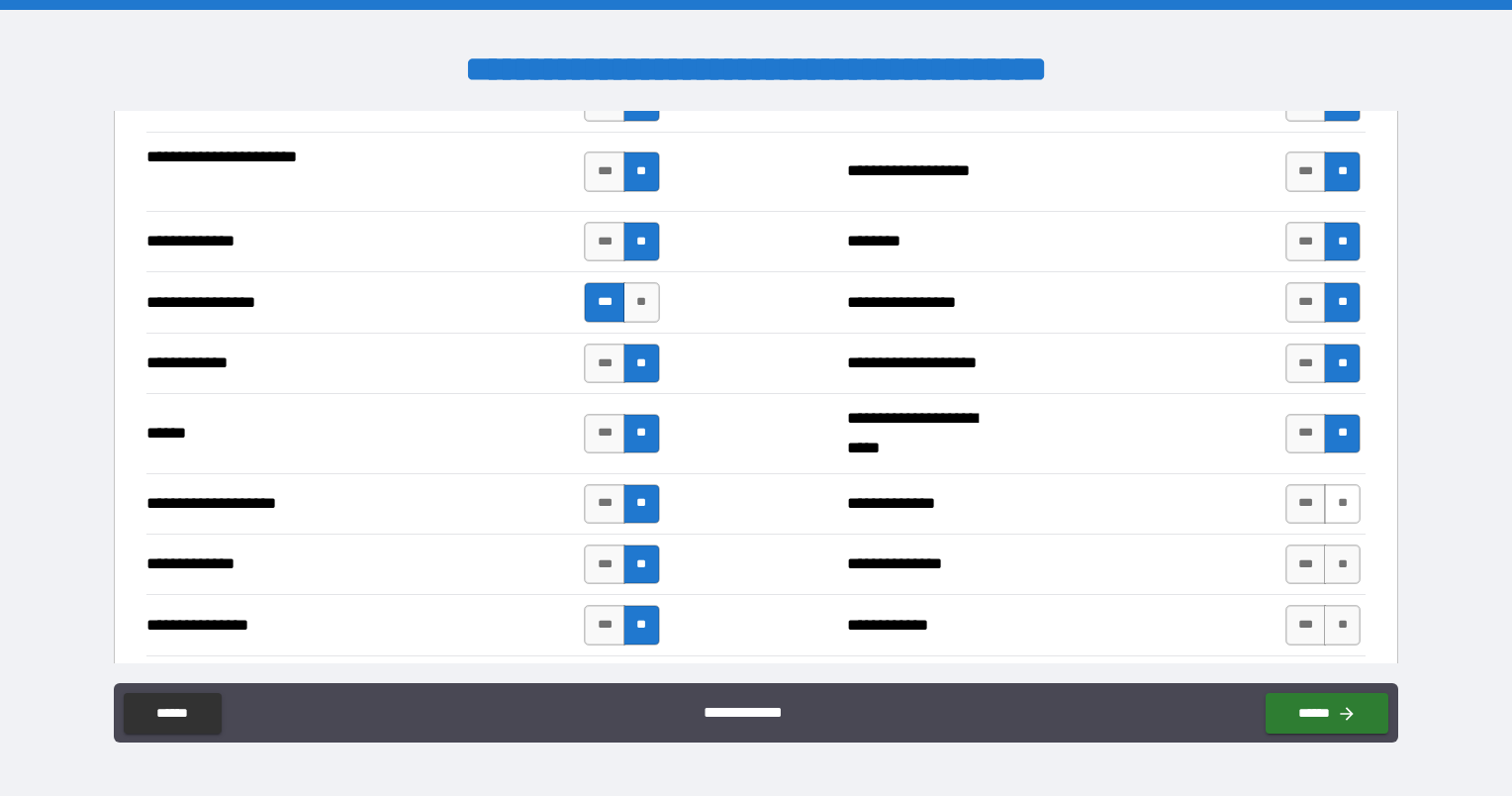 click on "**" at bounding box center (1342, 504) 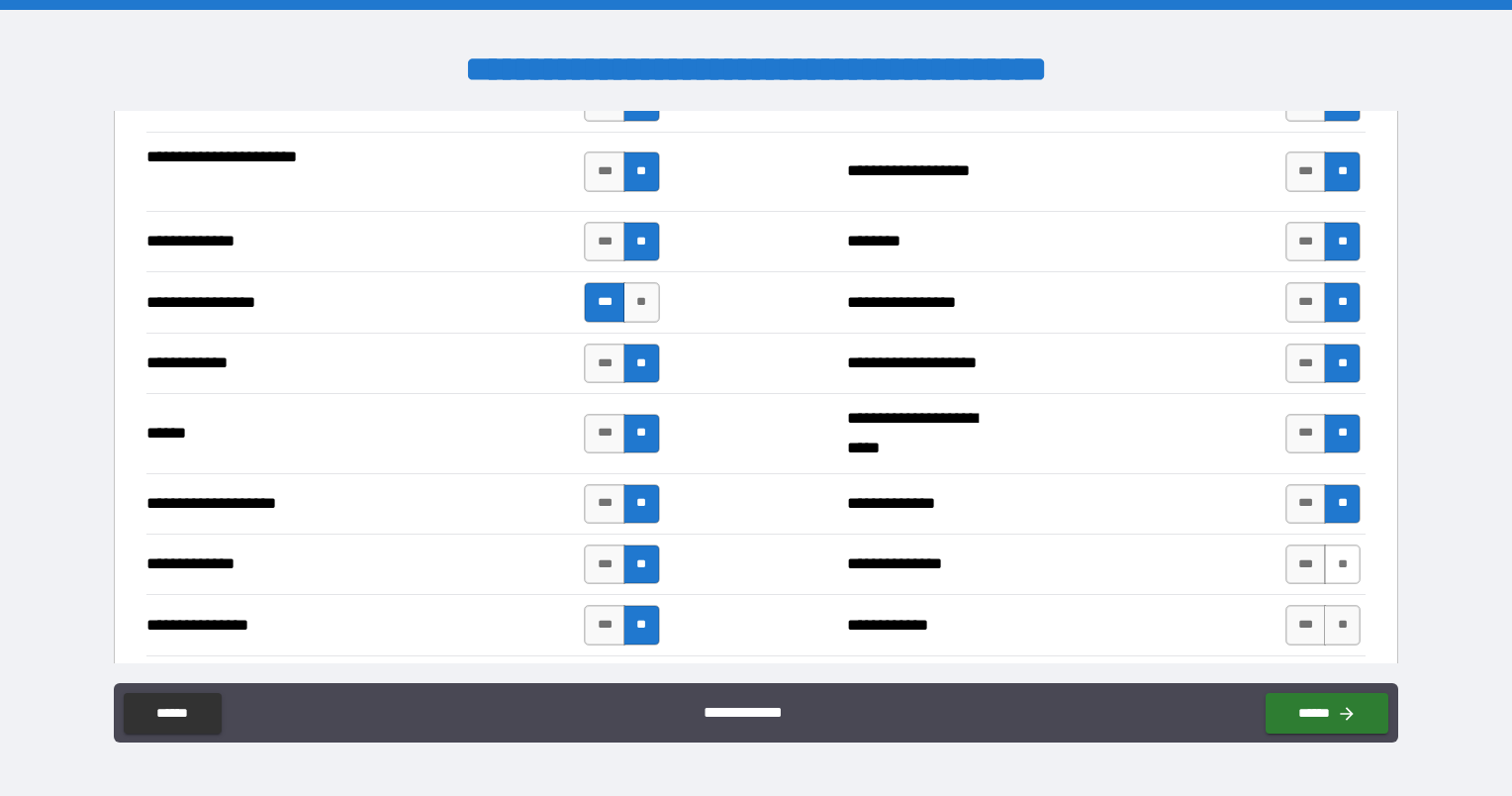 click on "**" at bounding box center [1342, 564] 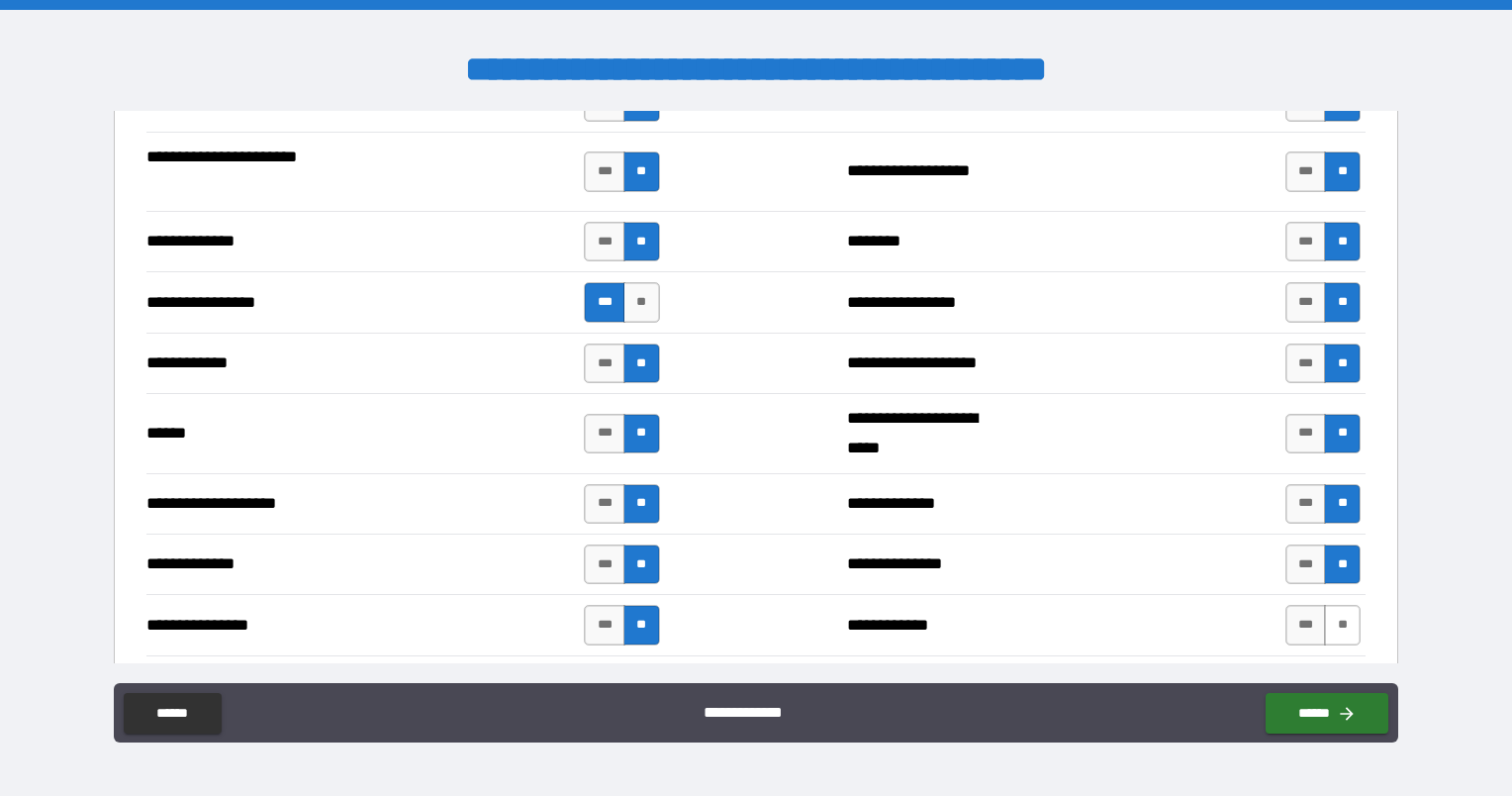 click on "**" at bounding box center [1342, 625] 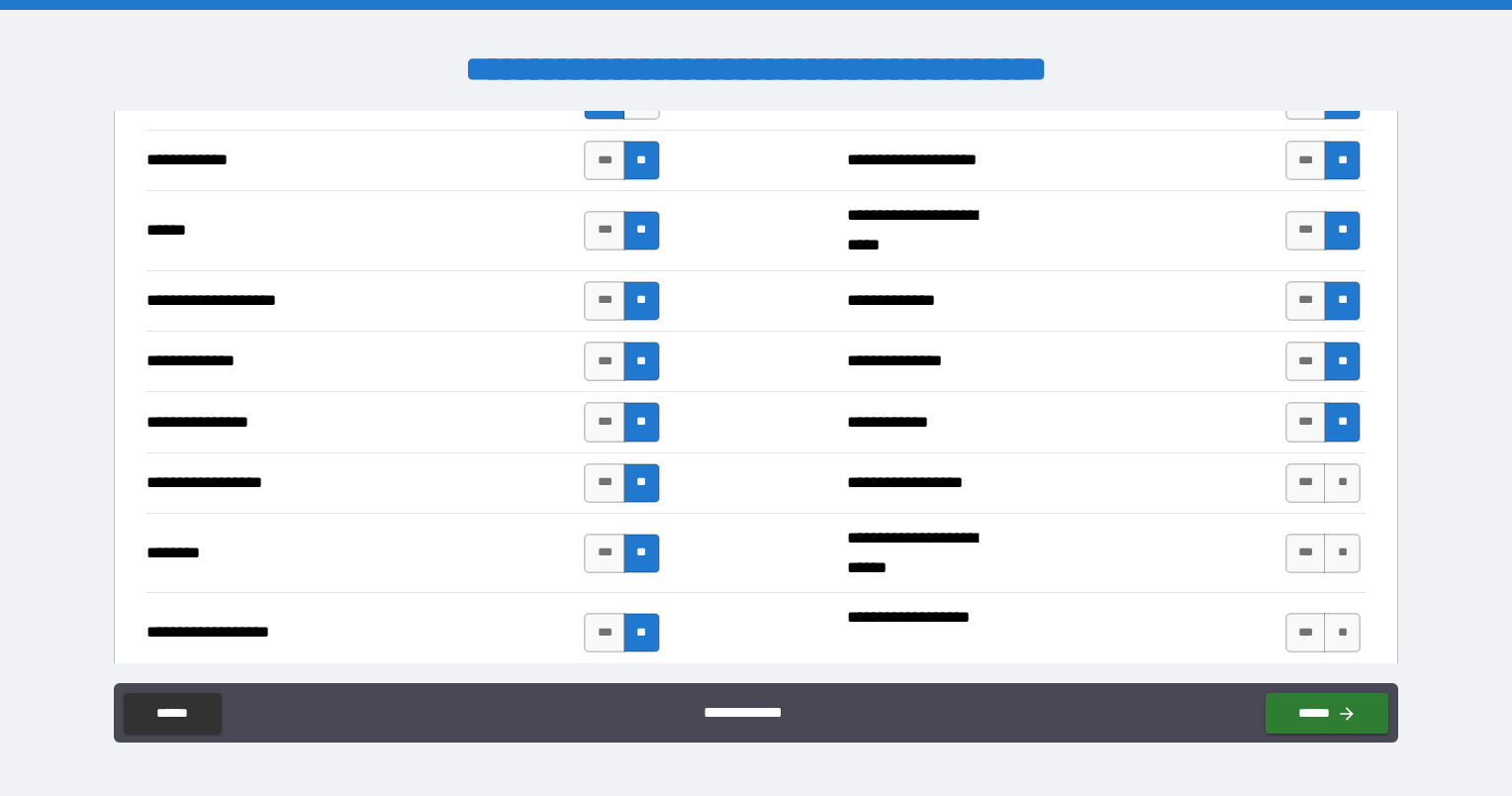 scroll, scrollTop: 2871, scrollLeft: 0, axis: vertical 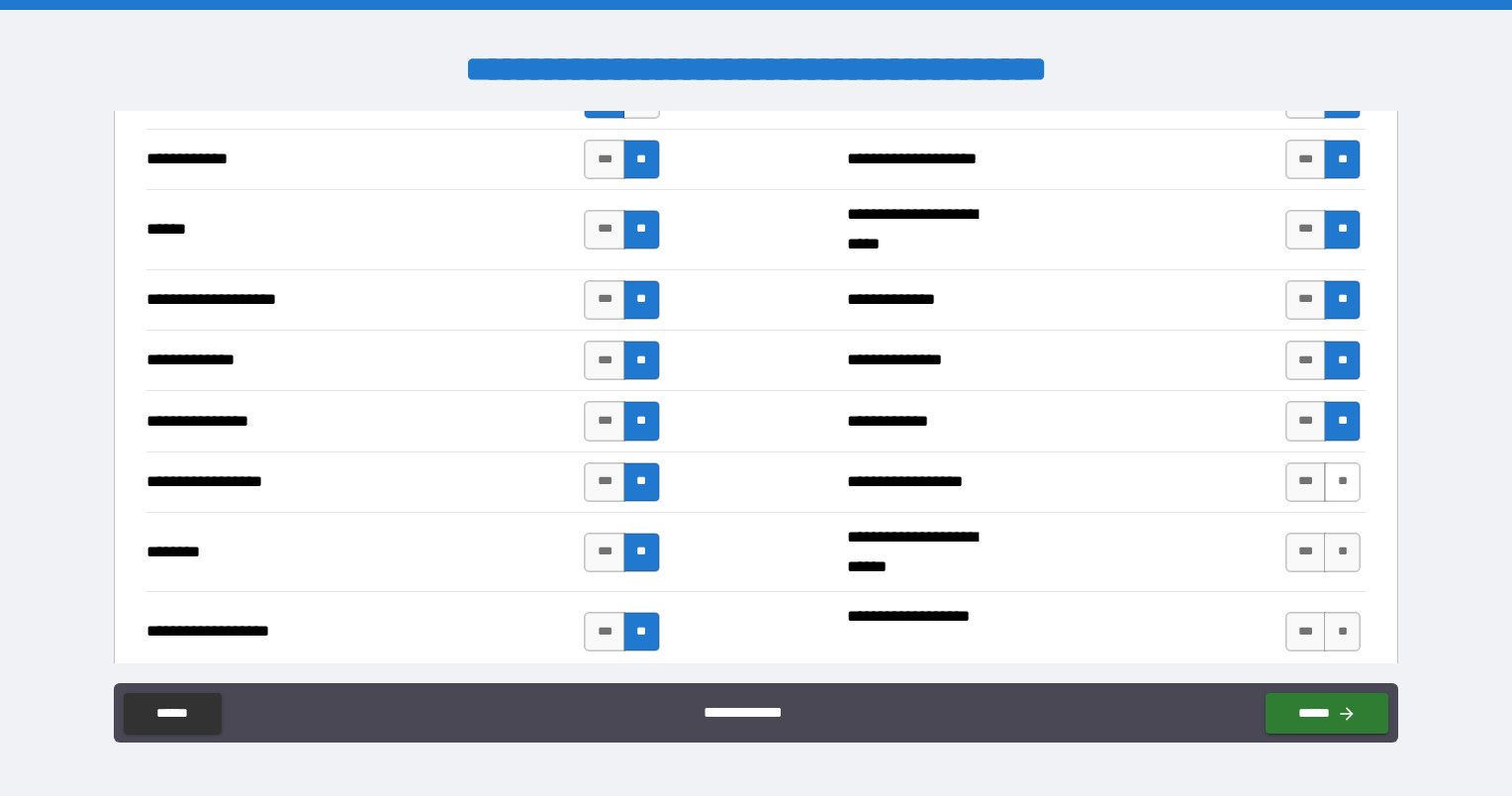 click on "**" at bounding box center [1342, 482] 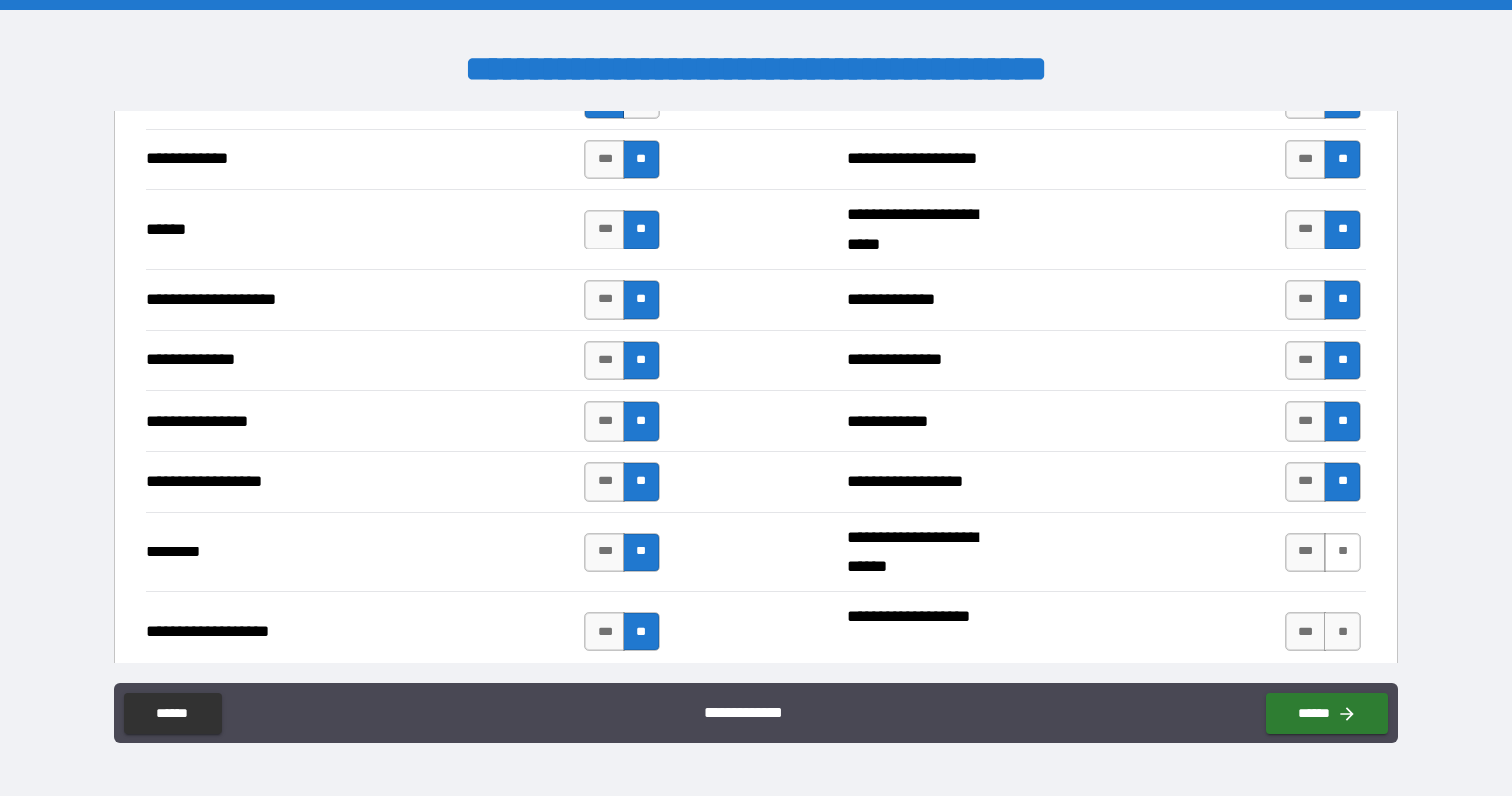 click on "**" at bounding box center [1342, 552] 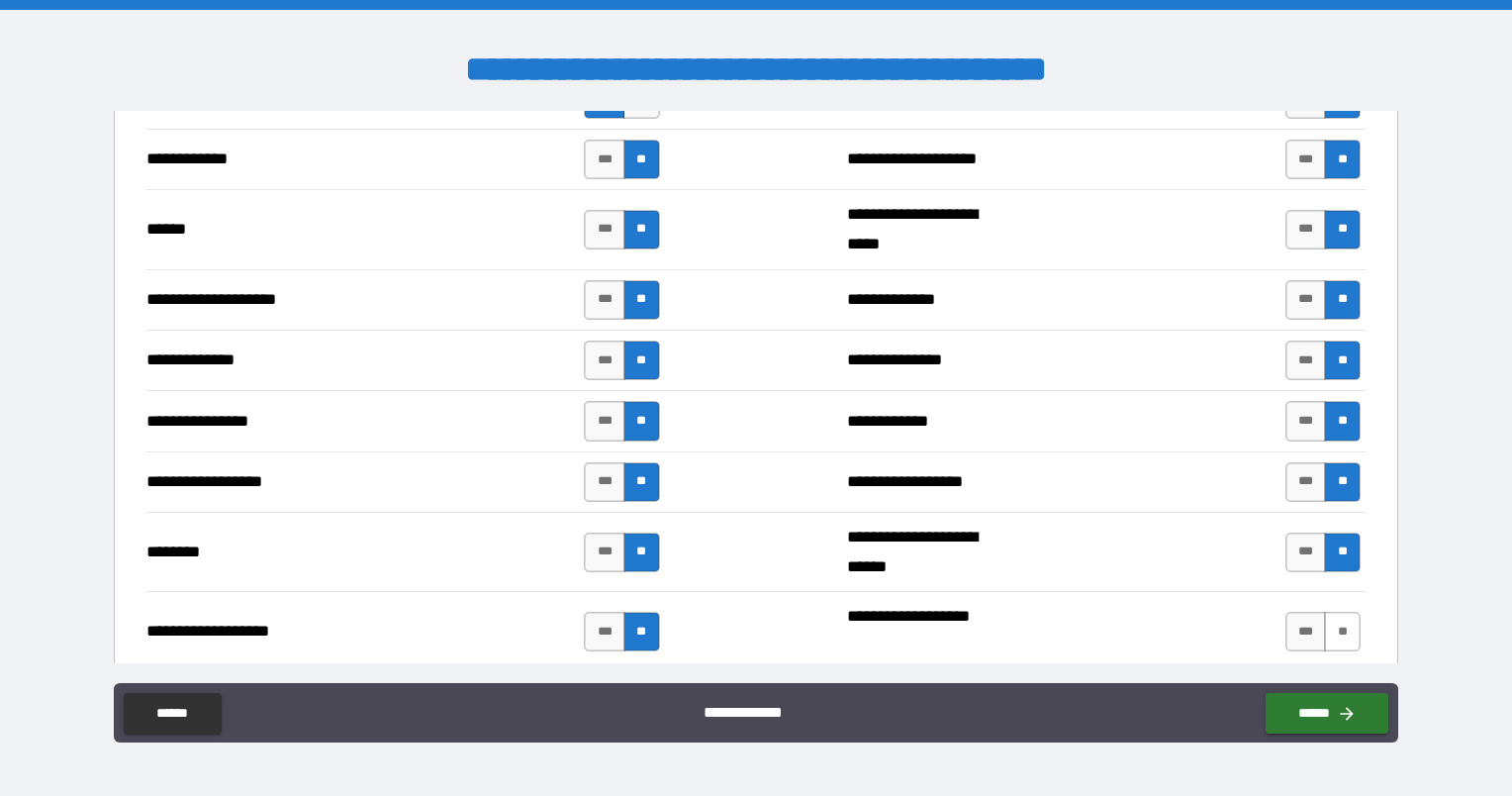 click on "**" at bounding box center (1342, 632) 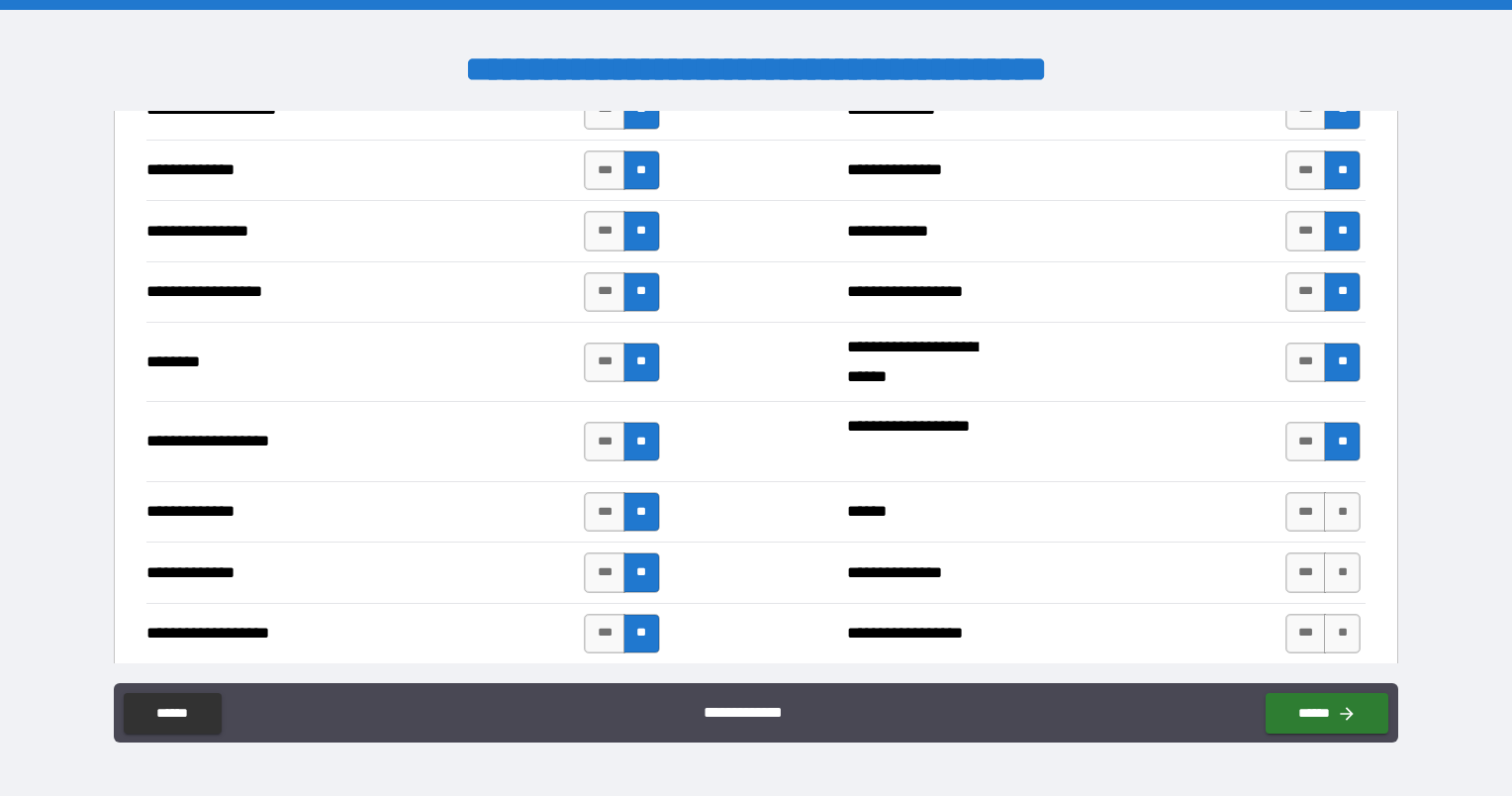 scroll, scrollTop: 3063, scrollLeft: 0, axis: vertical 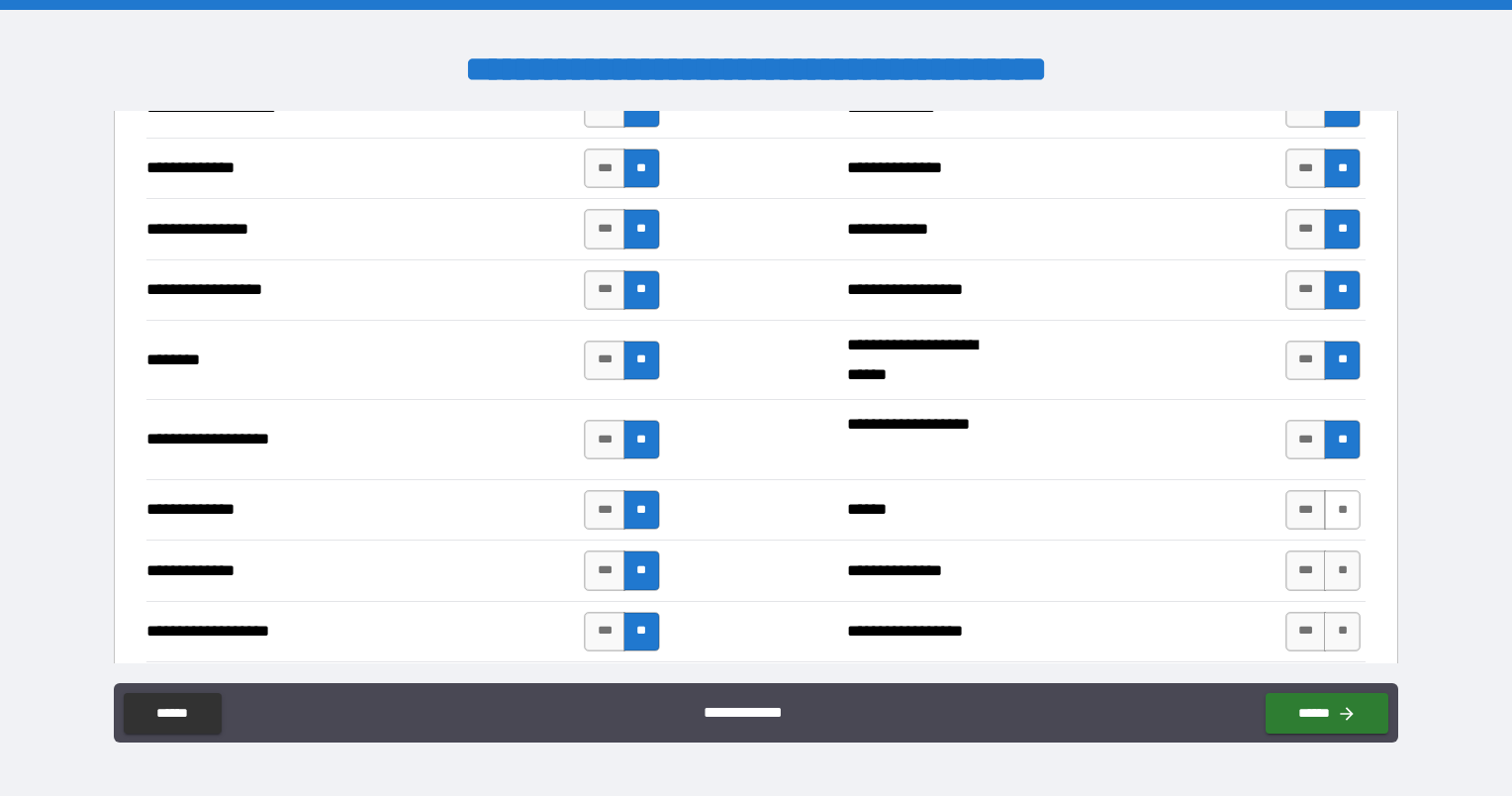 click on "**" at bounding box center [1342, 510] 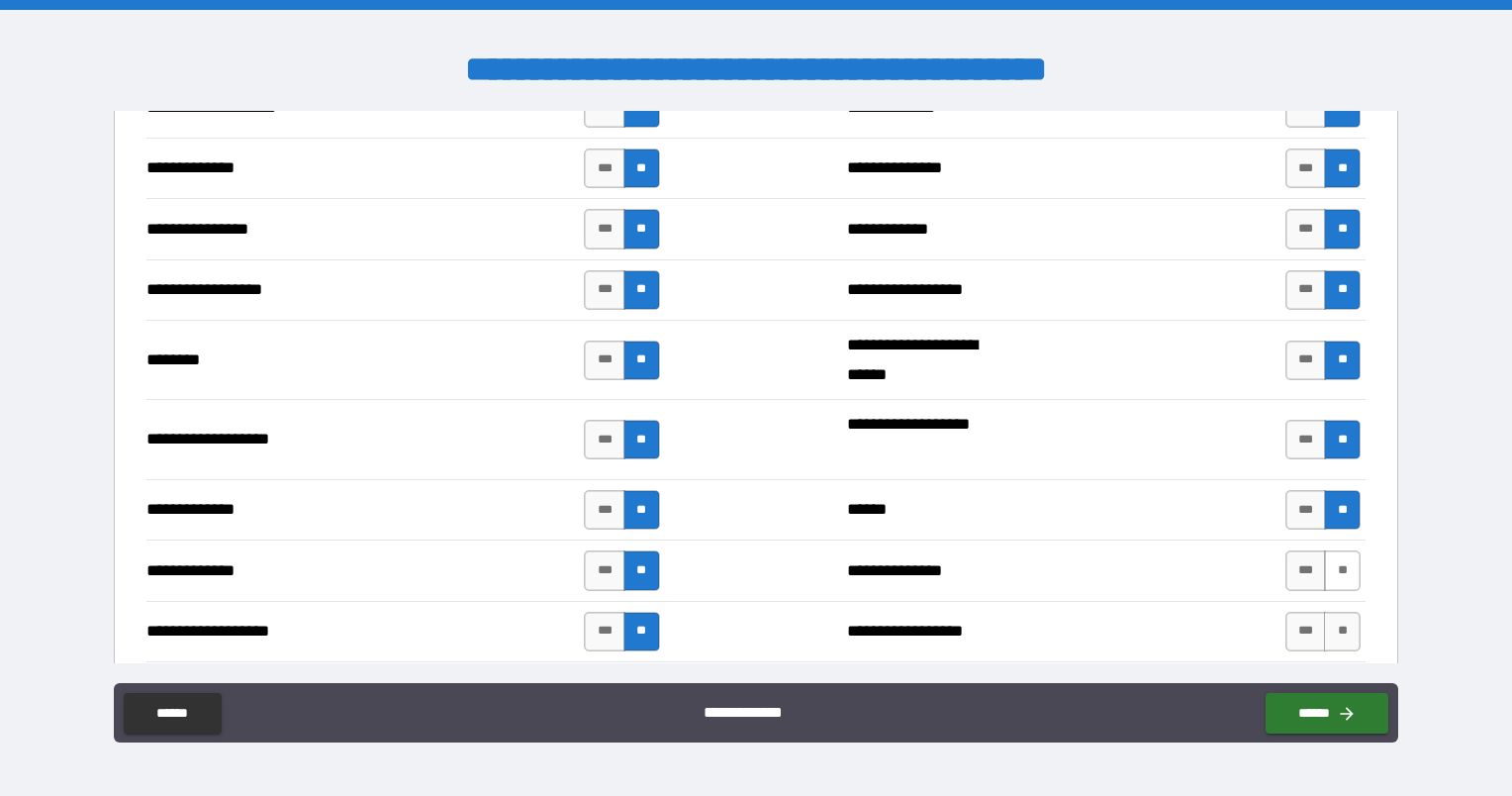 click on "**" at bounding box center [1342, 570] 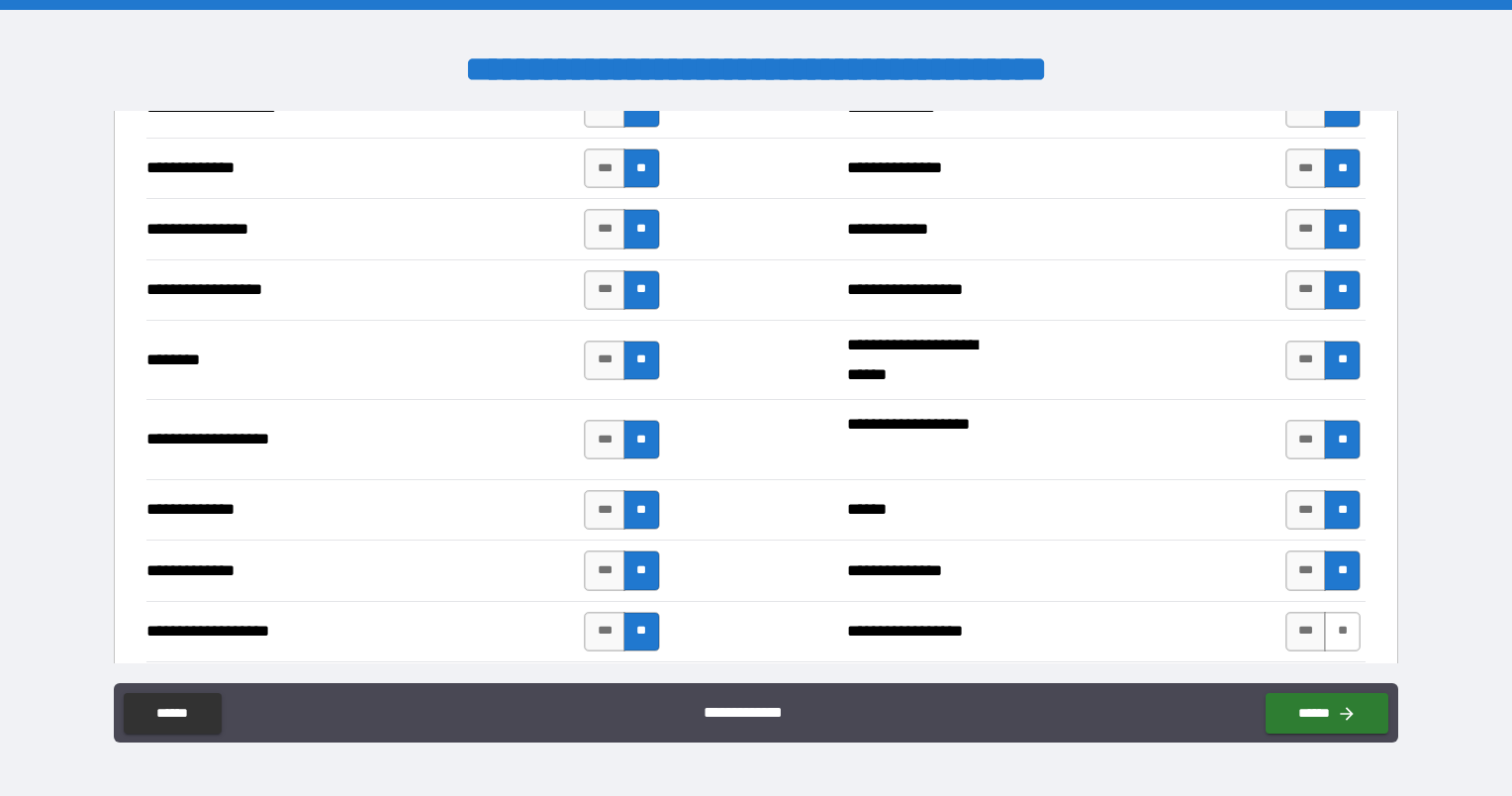 click on "**" at bounding box center [1342, 632] 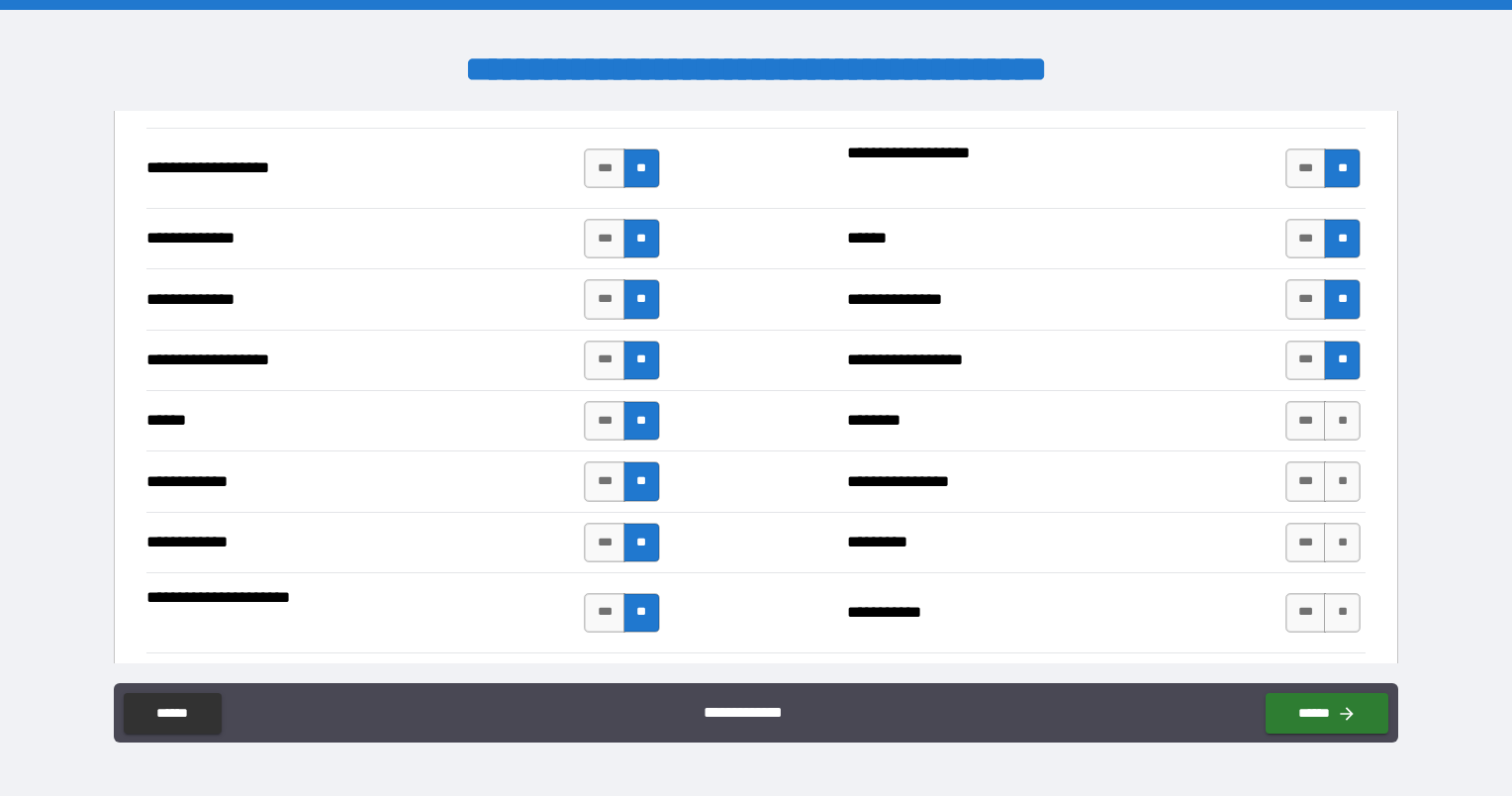 scroll, scrollTop: 3337, scrollLeft: 0, axis: vertical 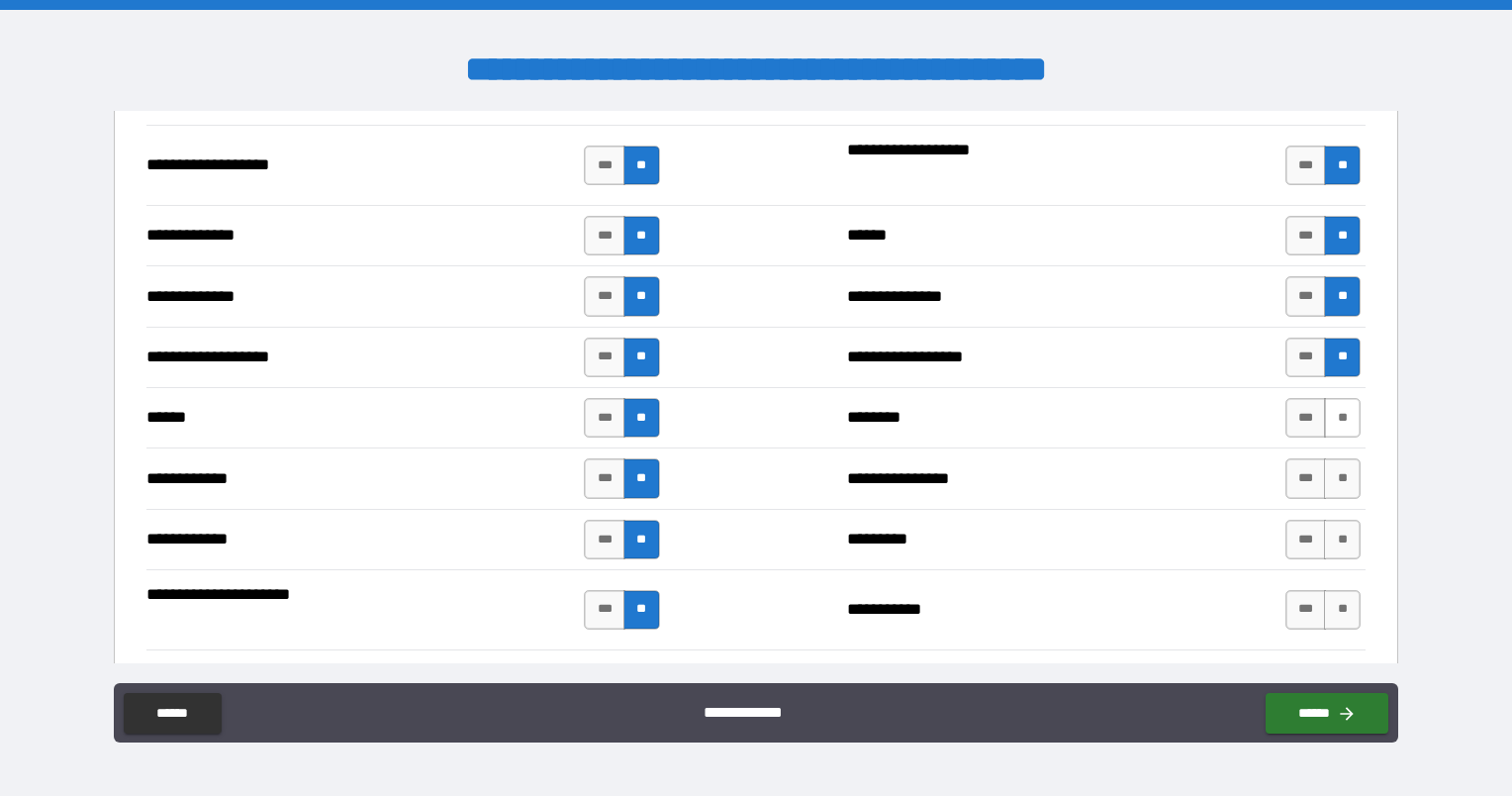 click on "**" at bounding box center (1342, 418) 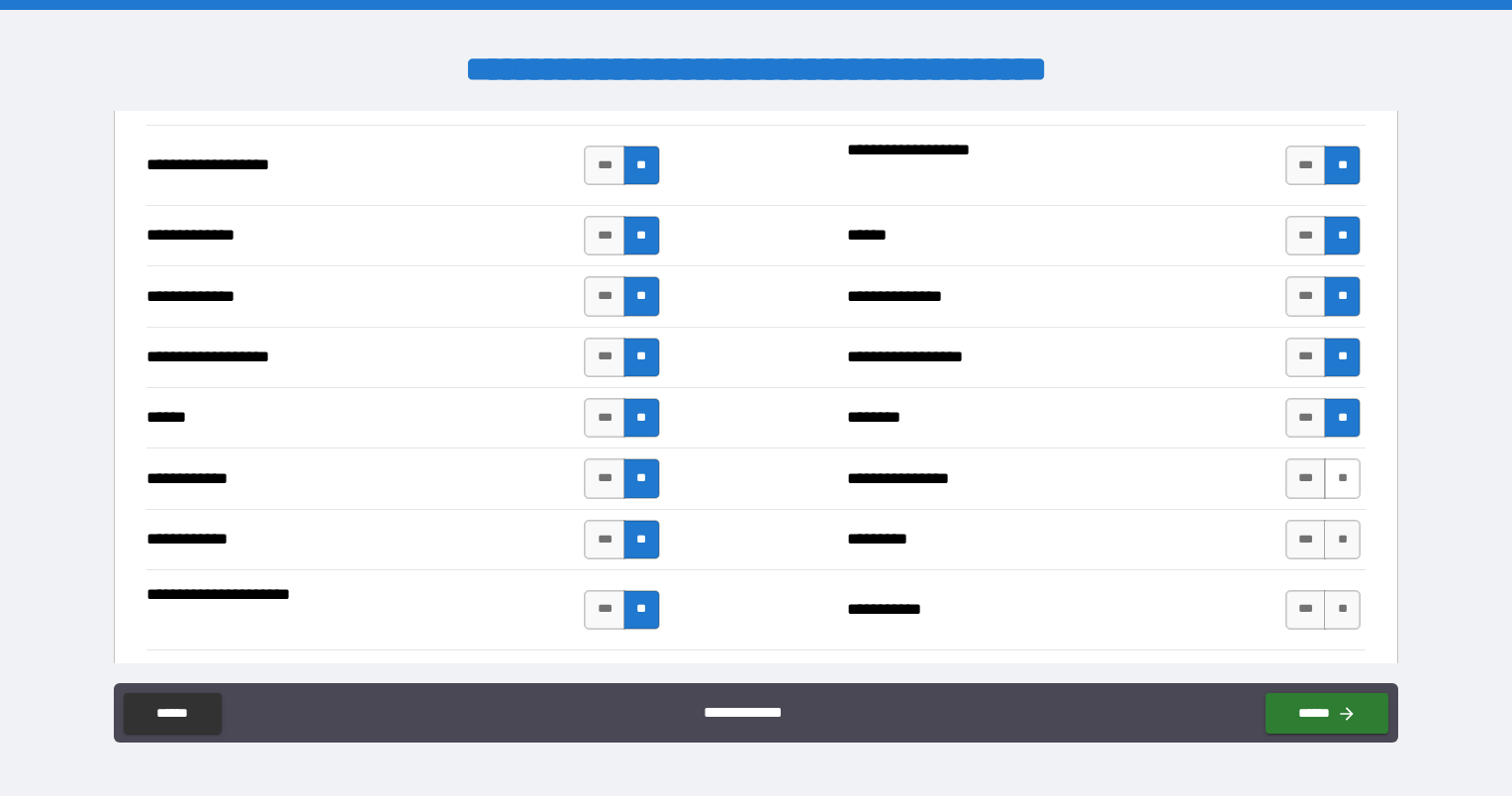 click on "**" at bounding box center (1342, 478) 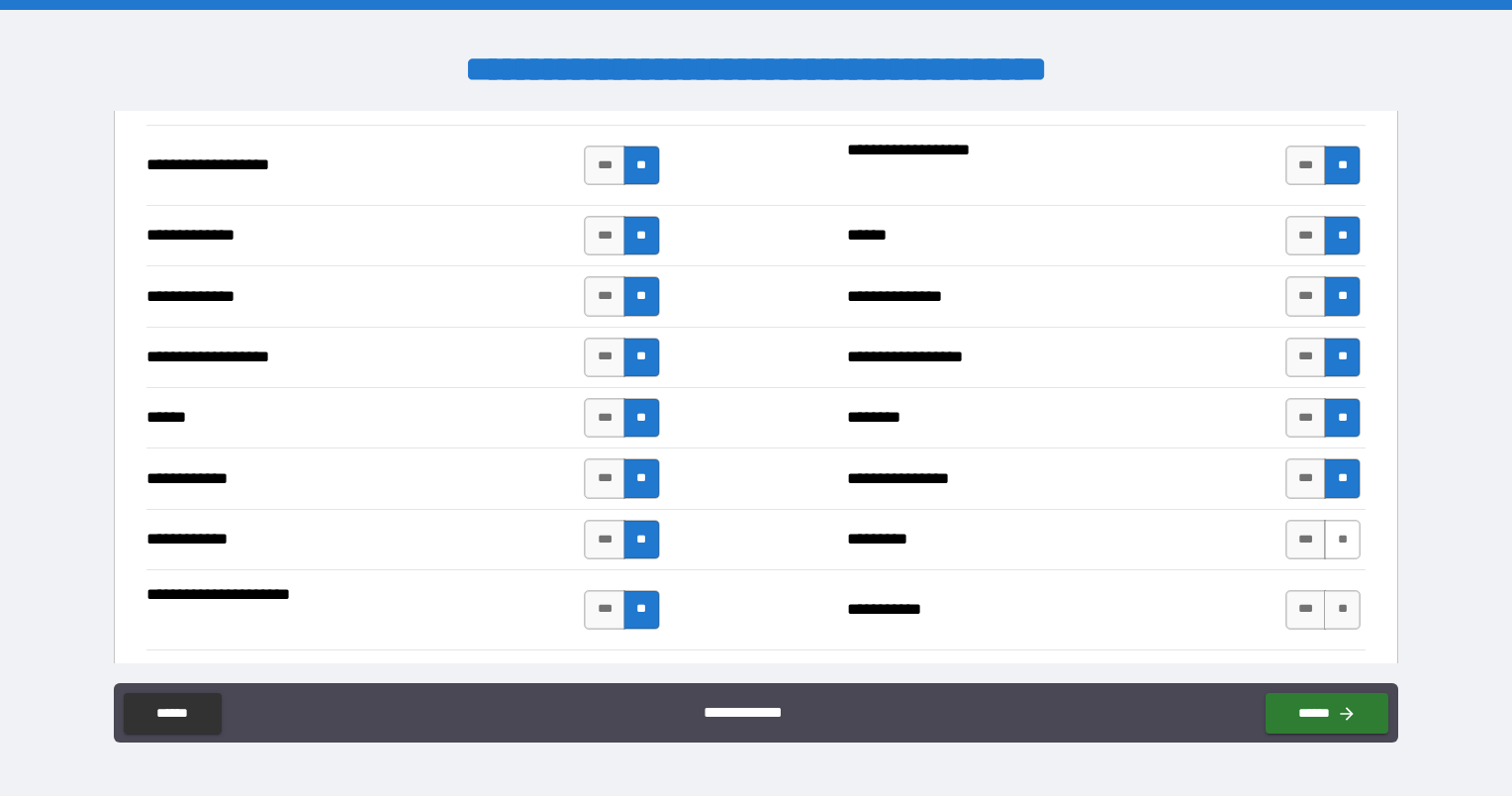 click on "**" at bounding box center (1342, 540) 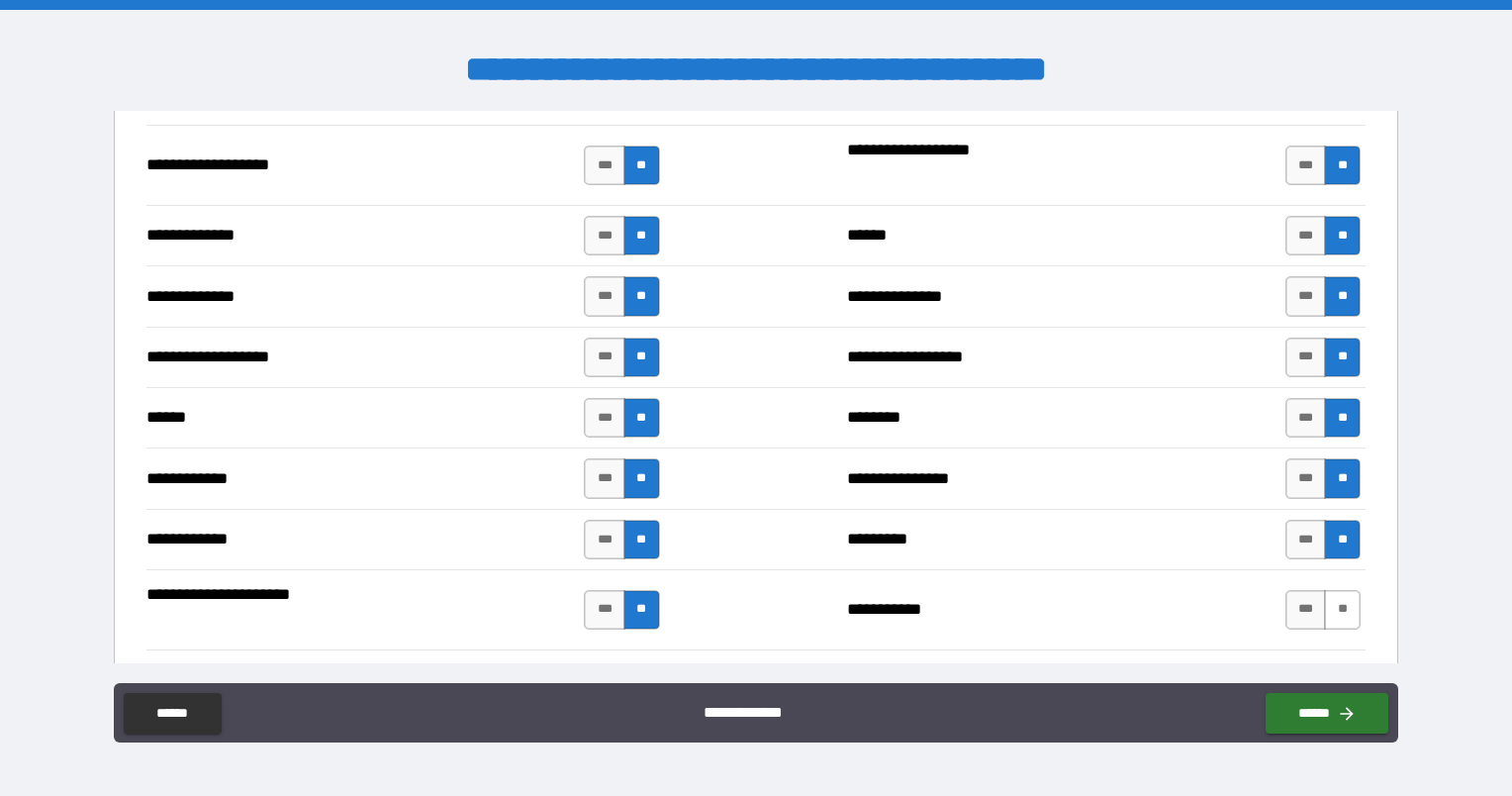 click on "**" at bounding box center [1342, 610] 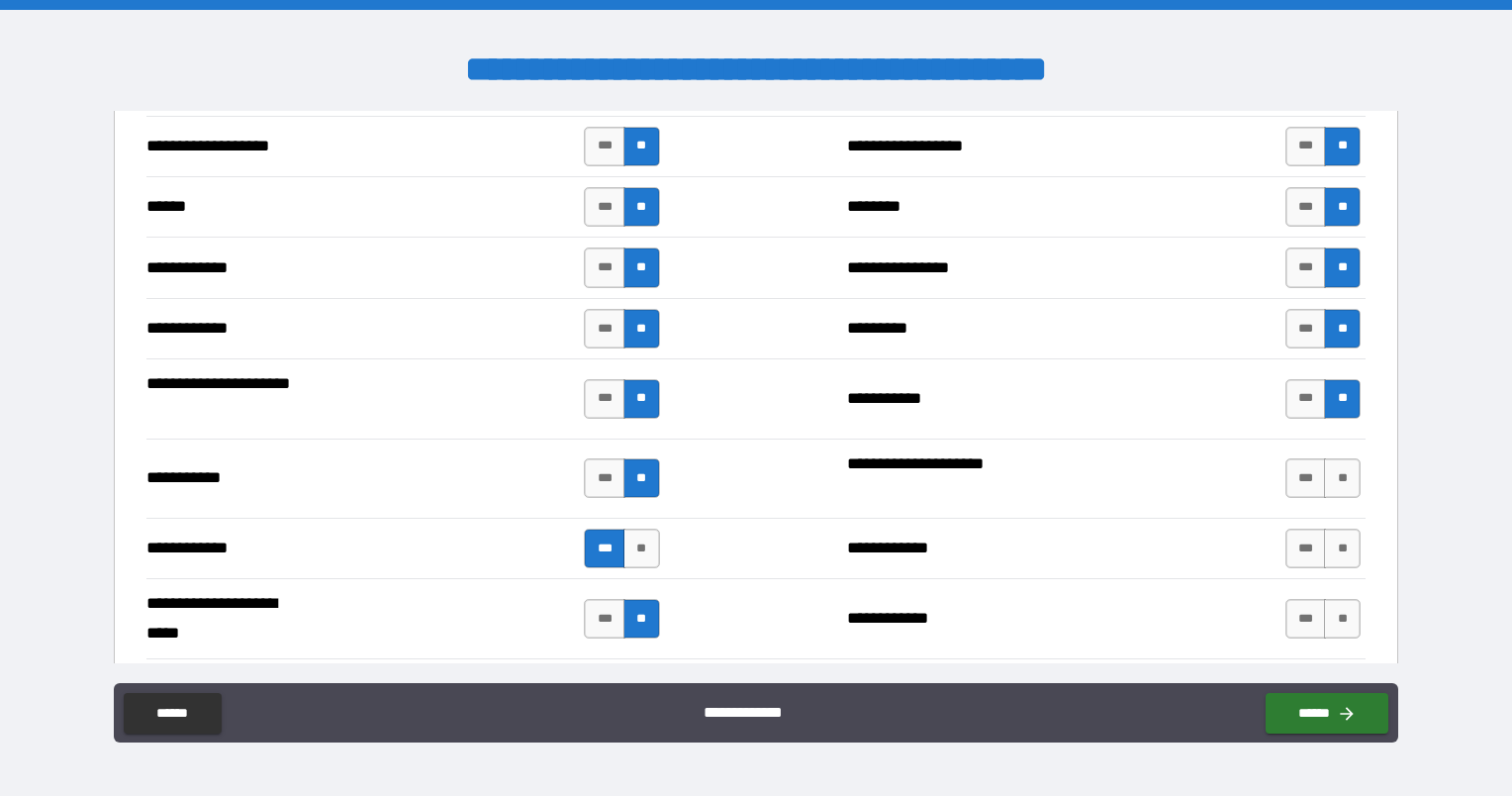 scroll, scrollTop: 3549, scrollLeft: 0, axis: vertical 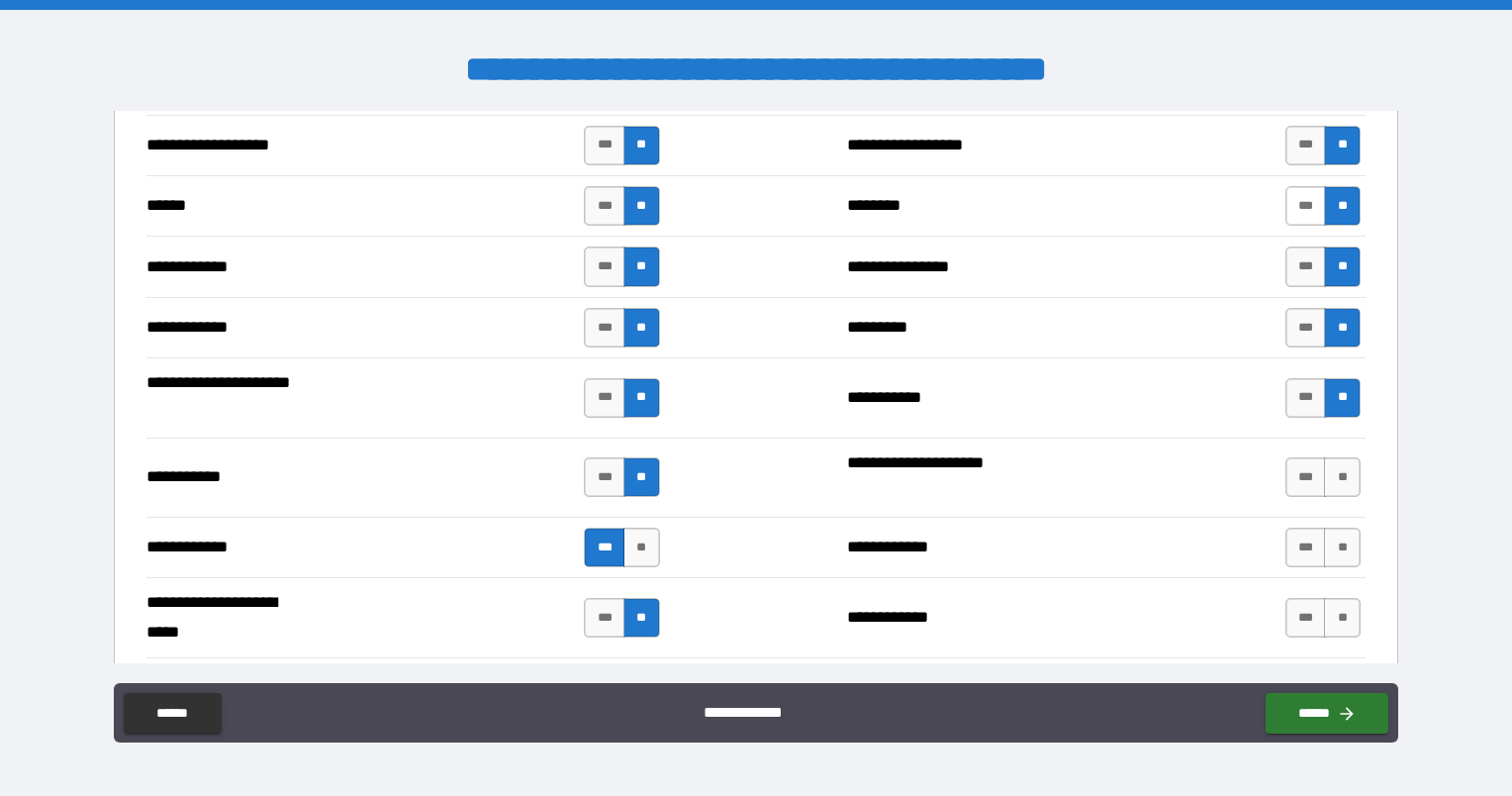 click on "***" at bounding box center (1306, 206) 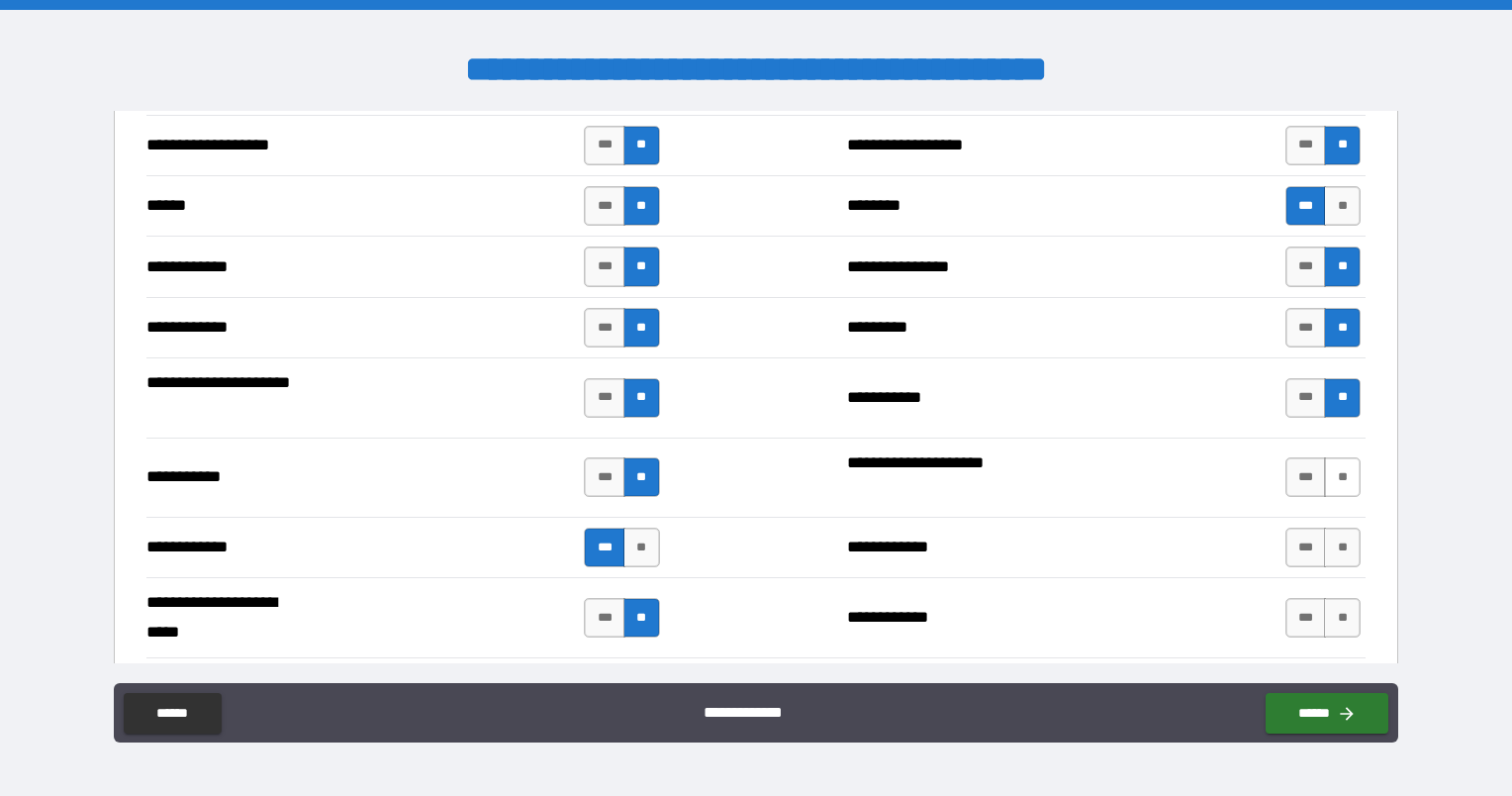 click on "**" at bounding box center [1342, 477] 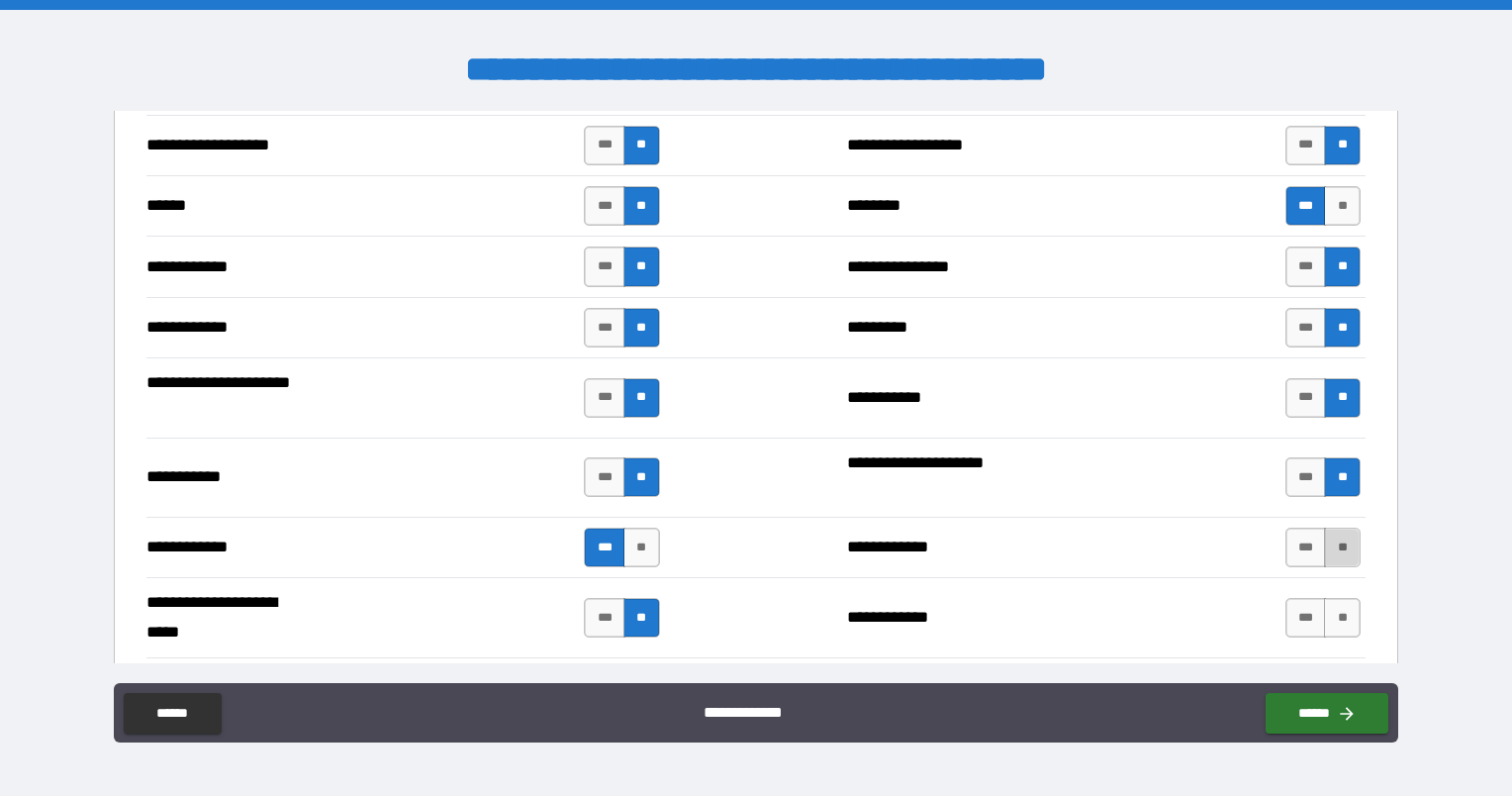 click on "**" at bounding box center (1342, 547) 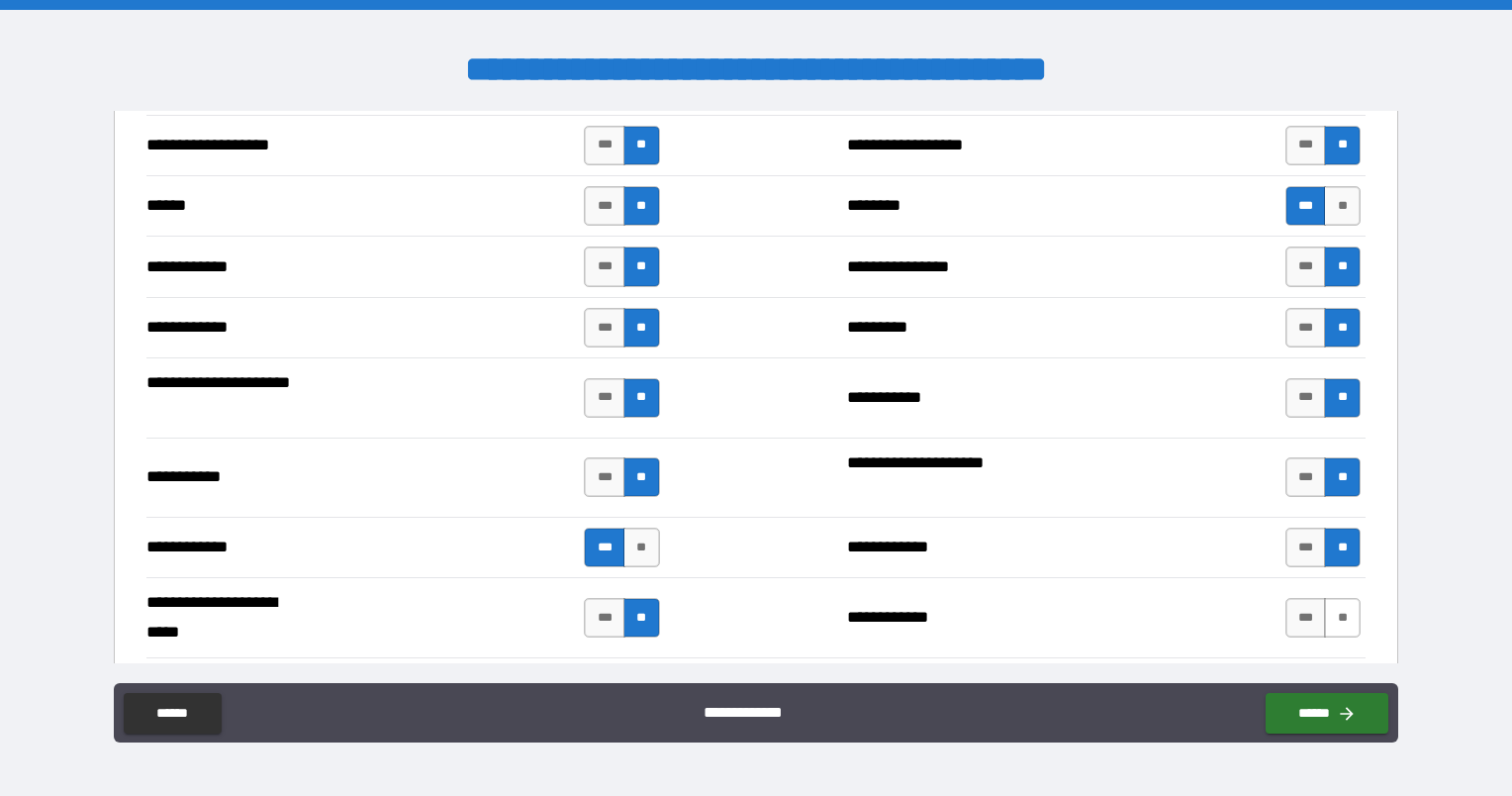 click on "**" at bounding box center (1342, 618) 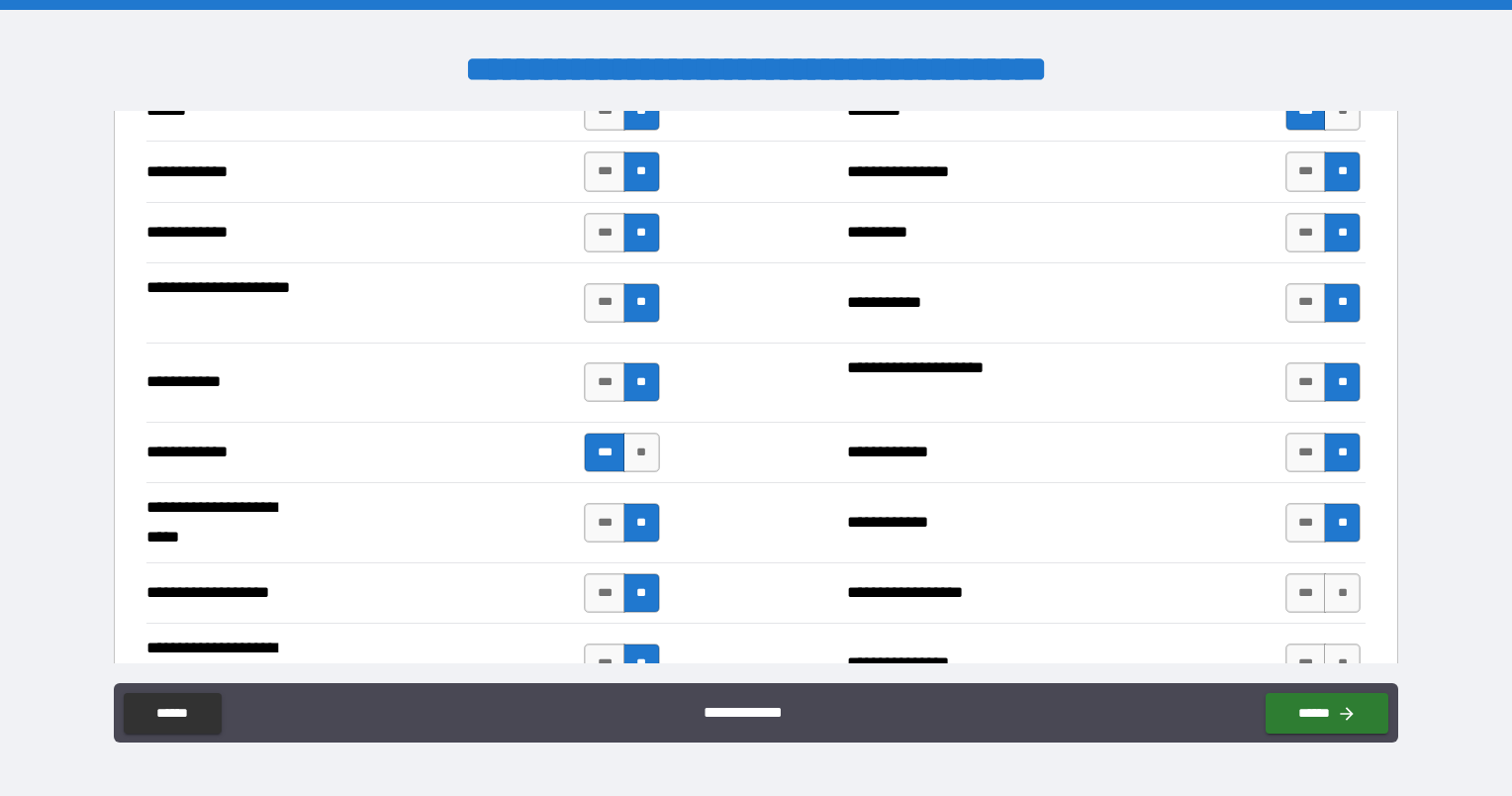 scroll, scrollTop: 3701, scrollLeft: 0, axis: vertical 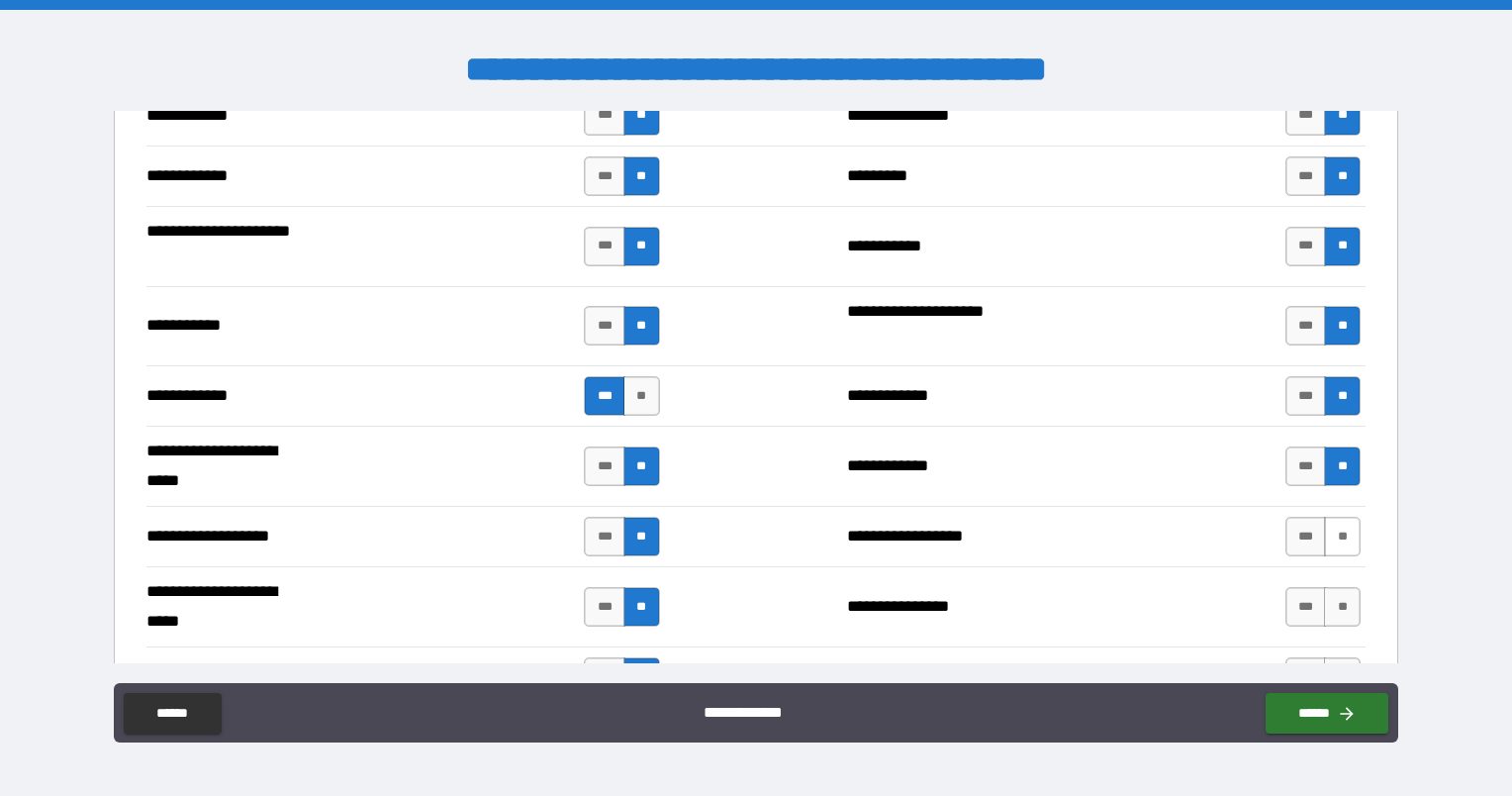 click on "**" at bounding box center (1342, 537) 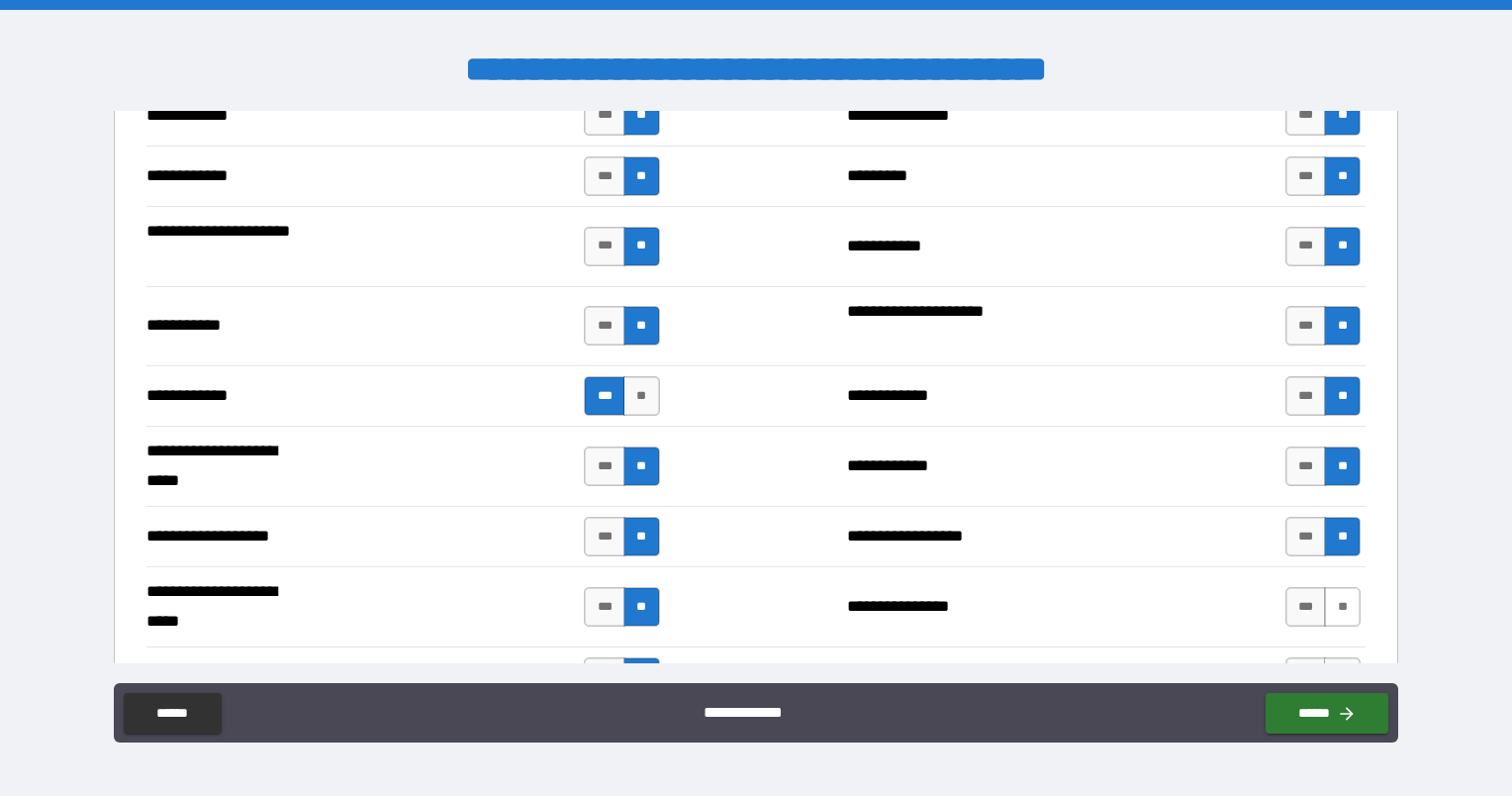 click on "**" at bounding box center [1342, 607] 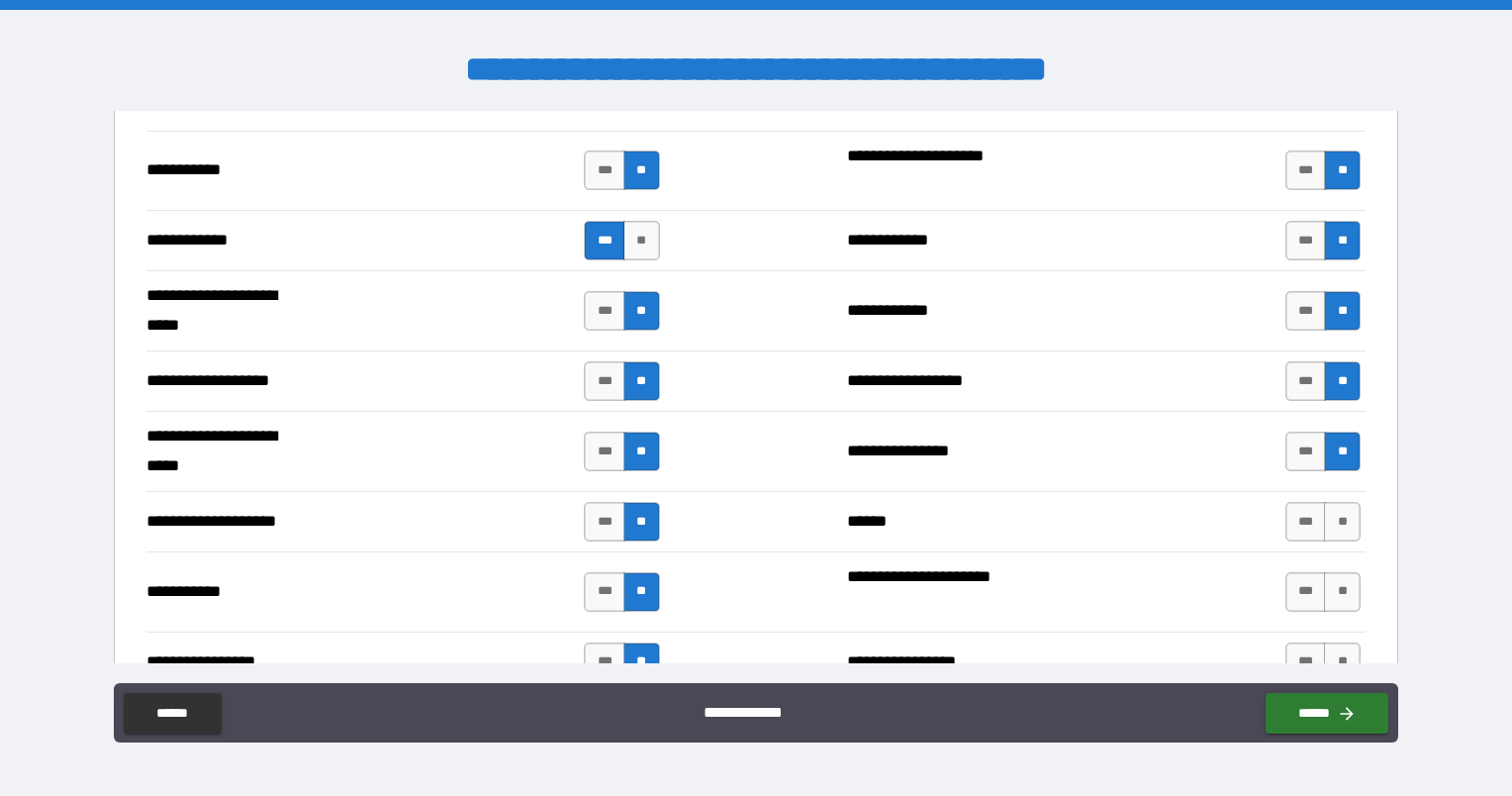 scroll, scrollTop: 3865, scrollLeft: 0, axis: vertical 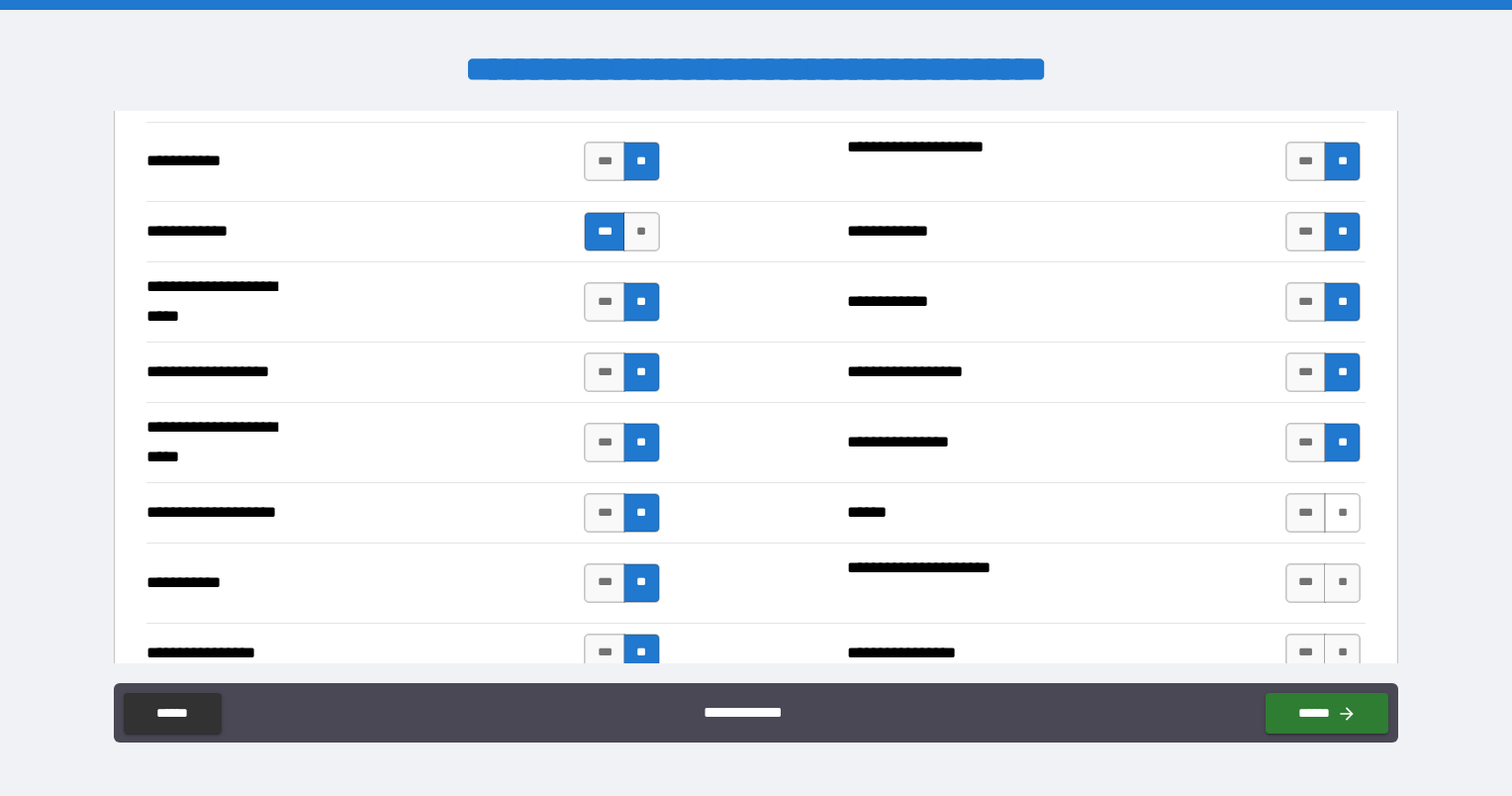 click on "**" at bounding box center (1342, 513) 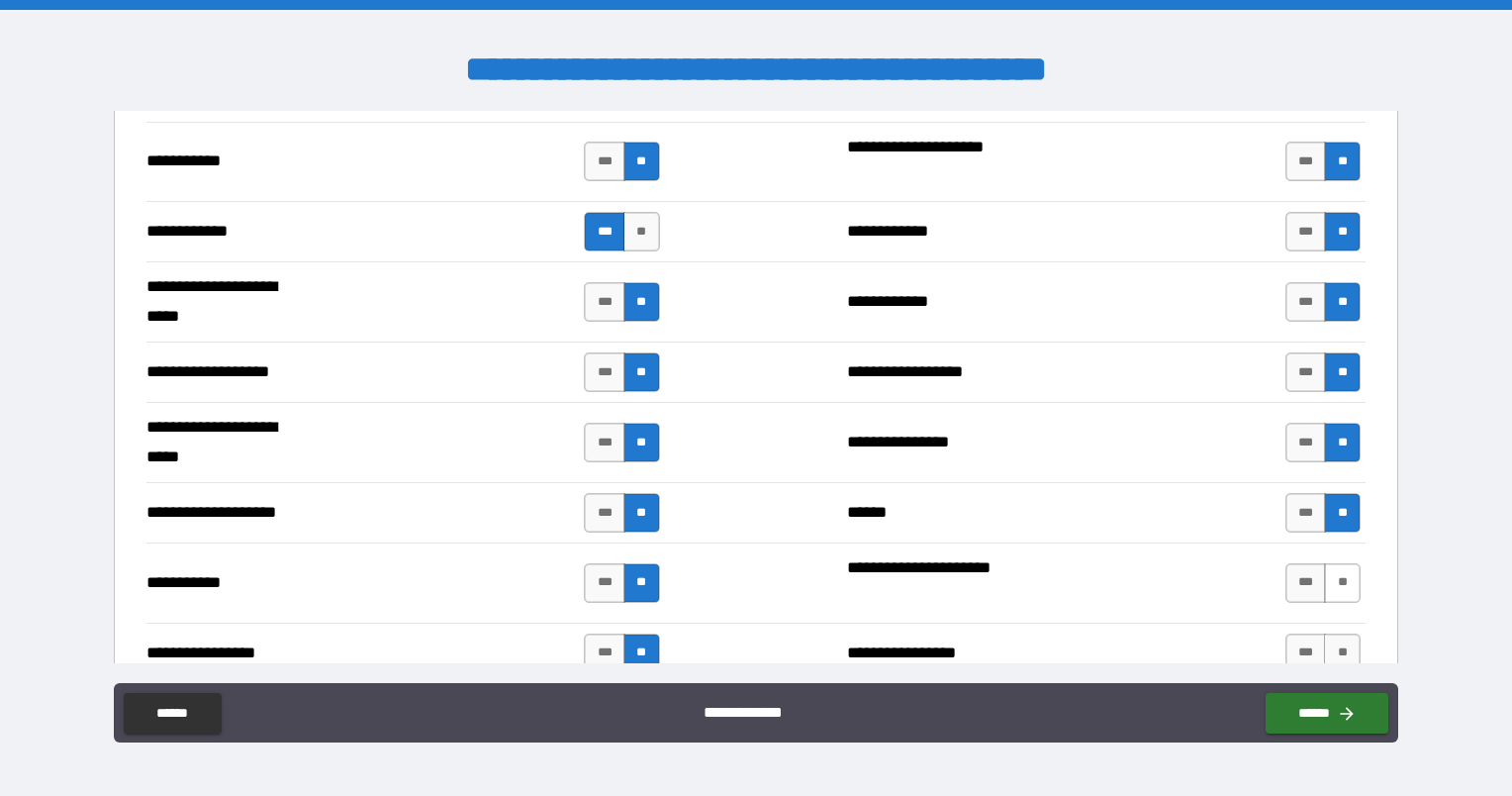 click on "**" at bounding box center (1342, 583) 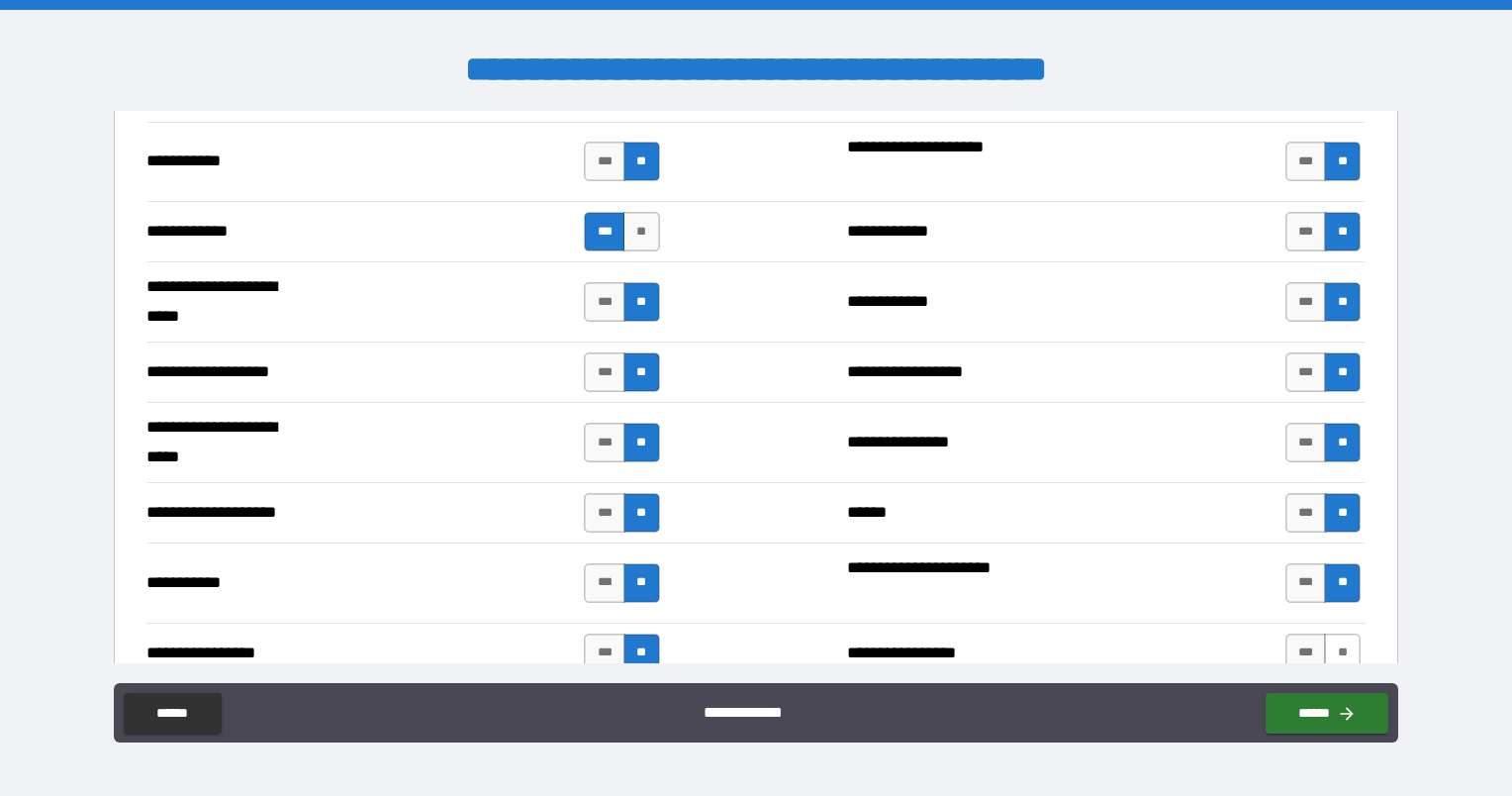 click on "**" at bounding box center [1342, 653] 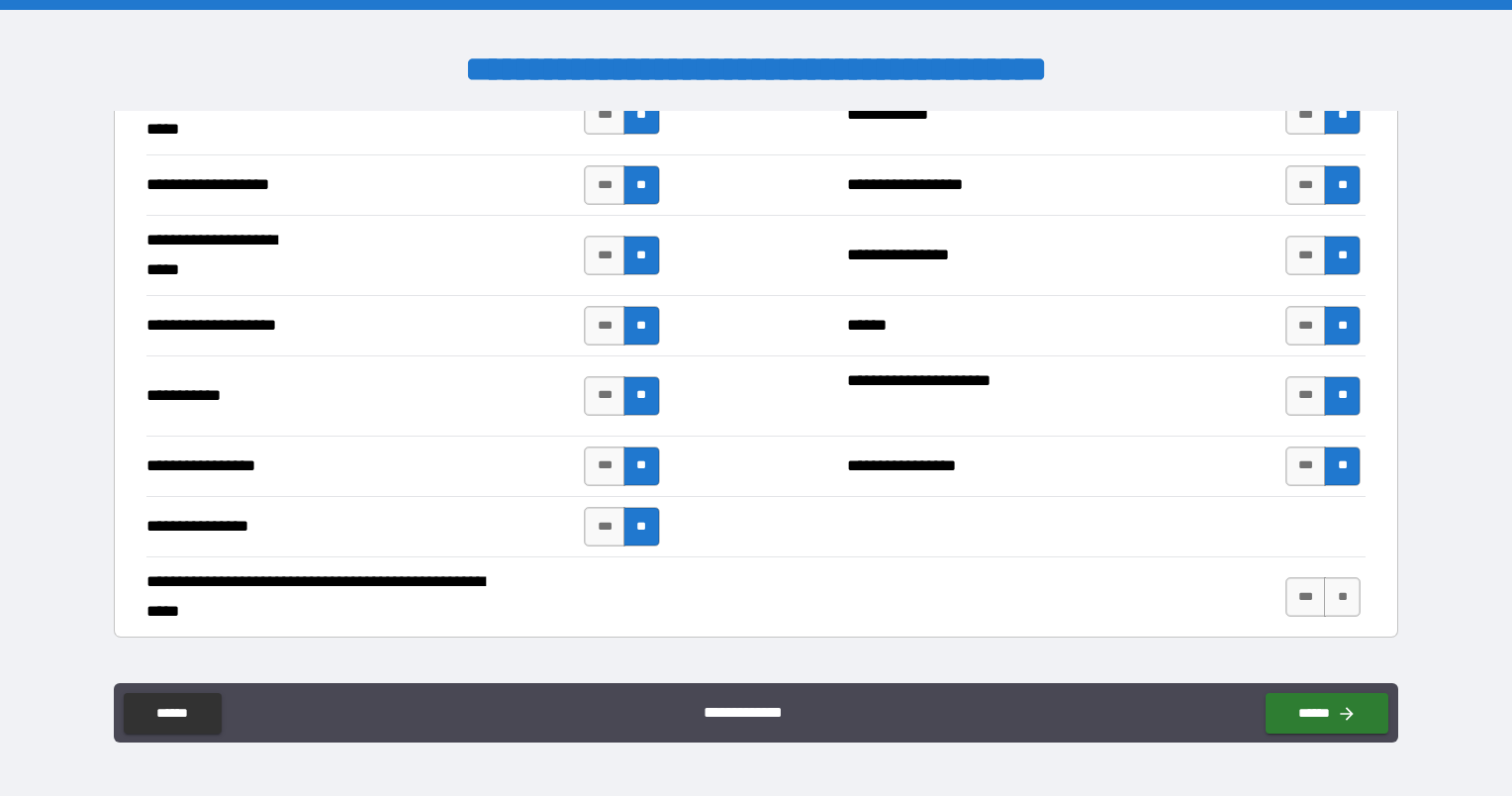 scroll, scrollTop: 4061, scrollLeft: 0, axis: vertical 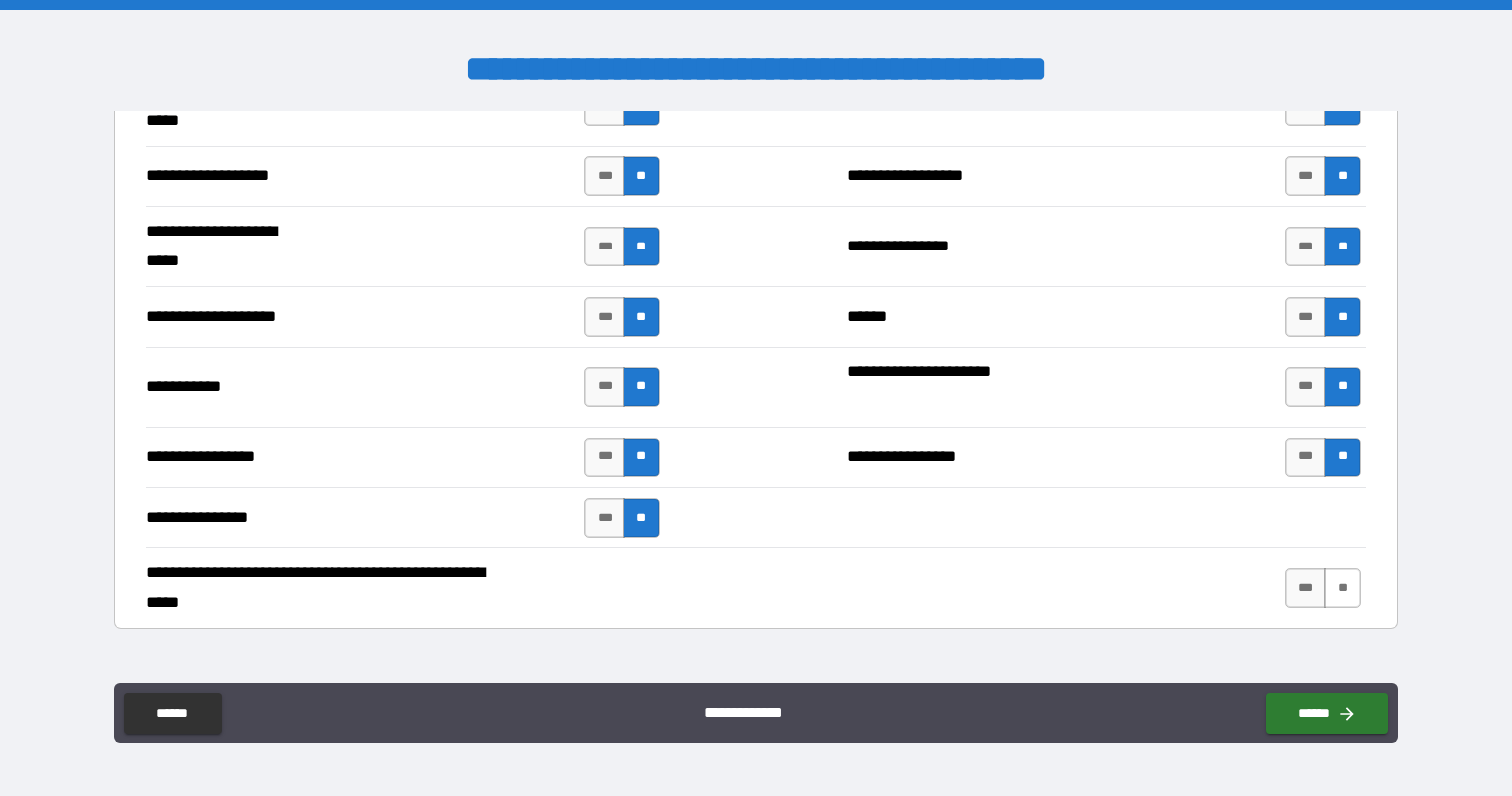 click on "**" at bounding box center (1342, 588) 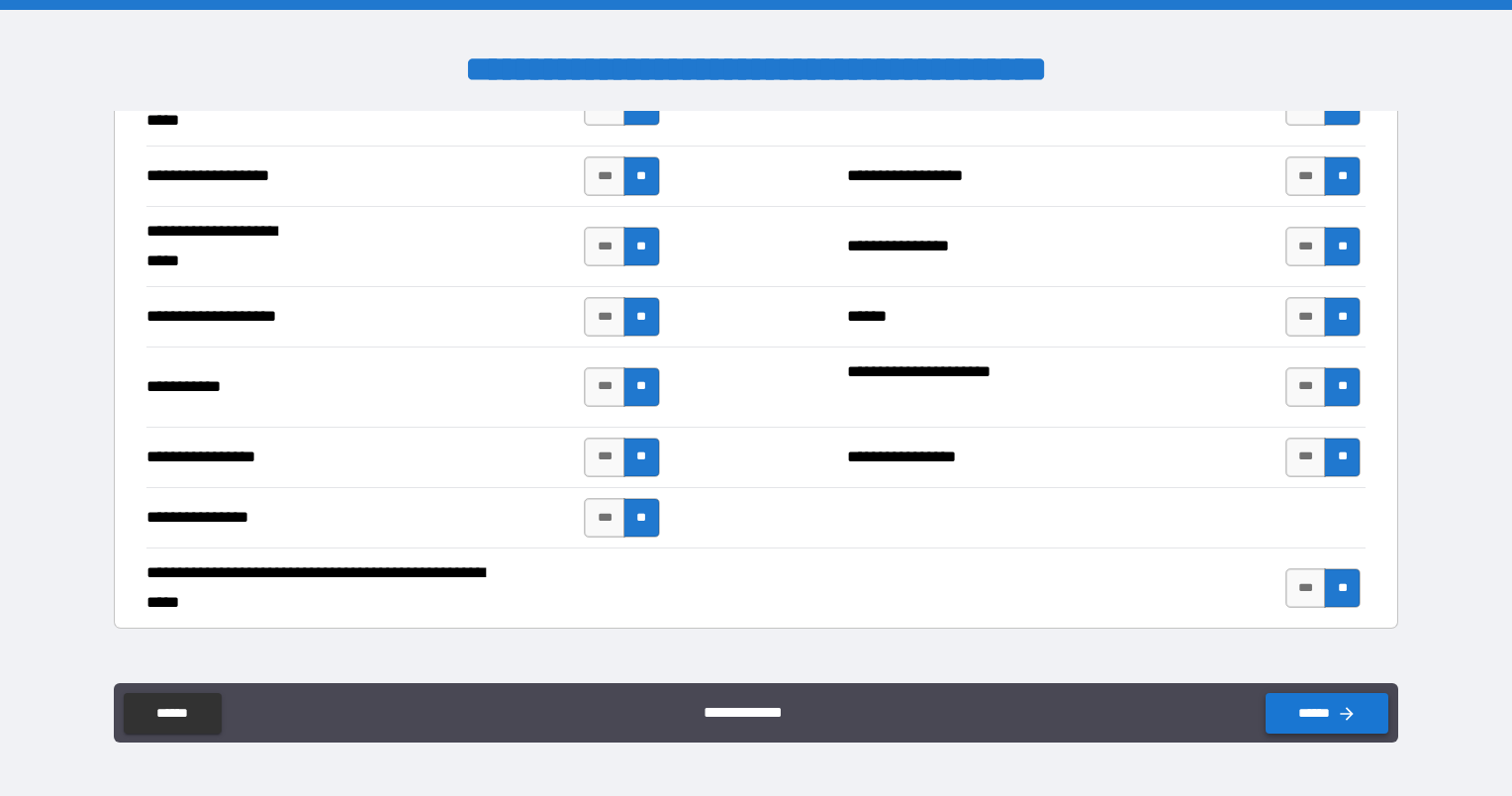 click on "******" at bounding box center (1327, 713) 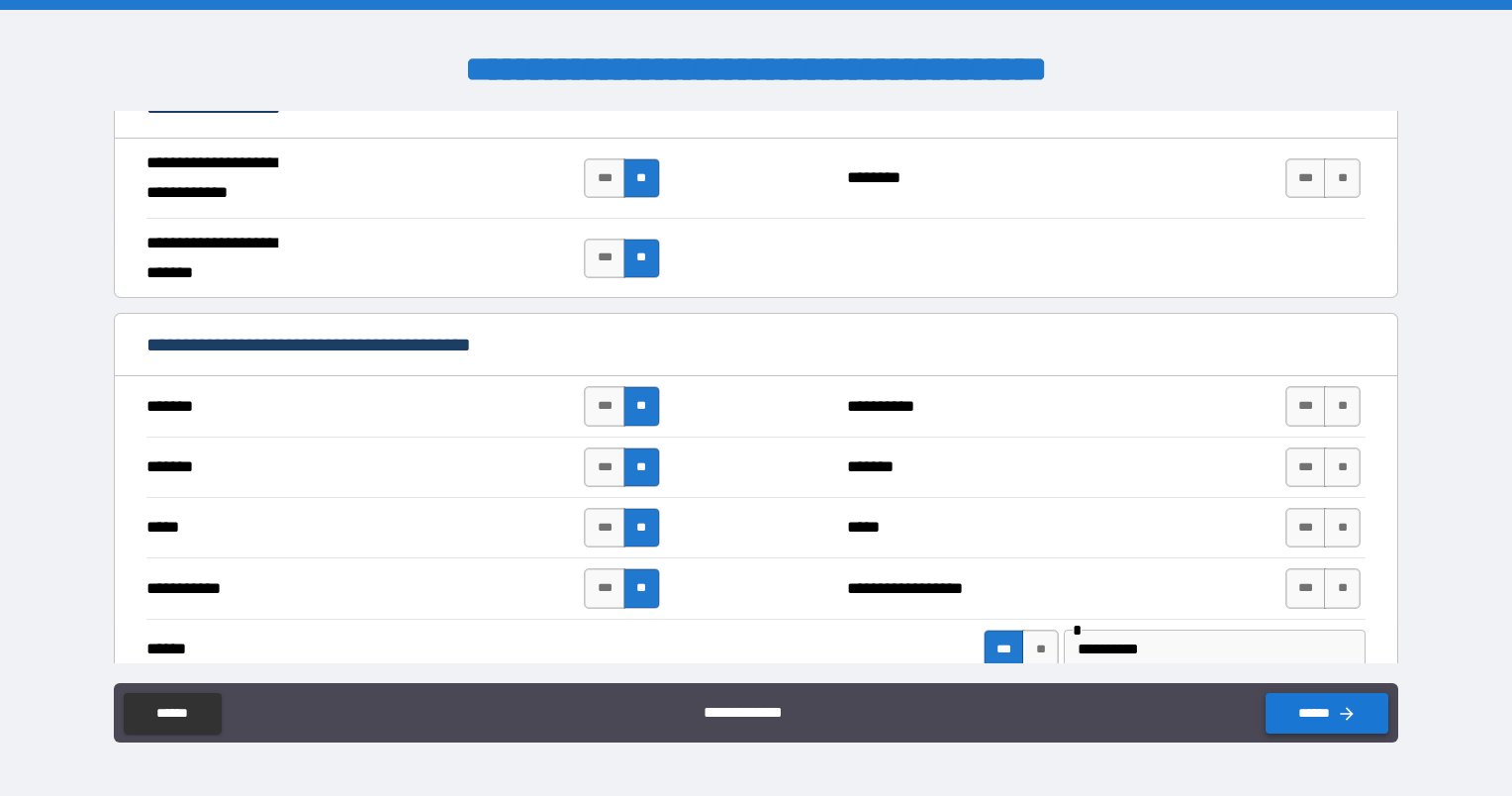 scroll, scrollTop: 1184, scrollLeft: 0, axis: vertical 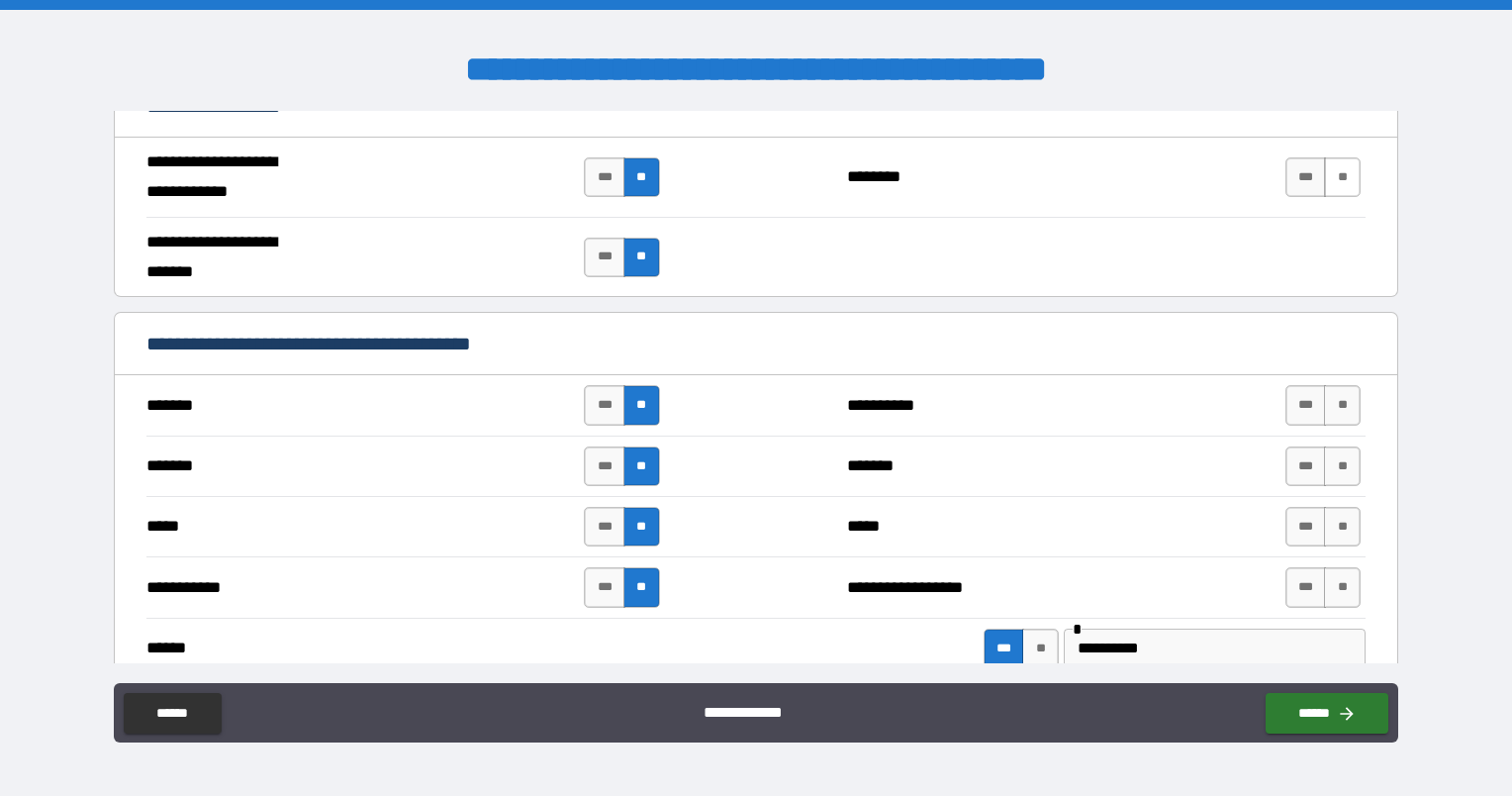 click on "**" at bounding box center [1342, 177] 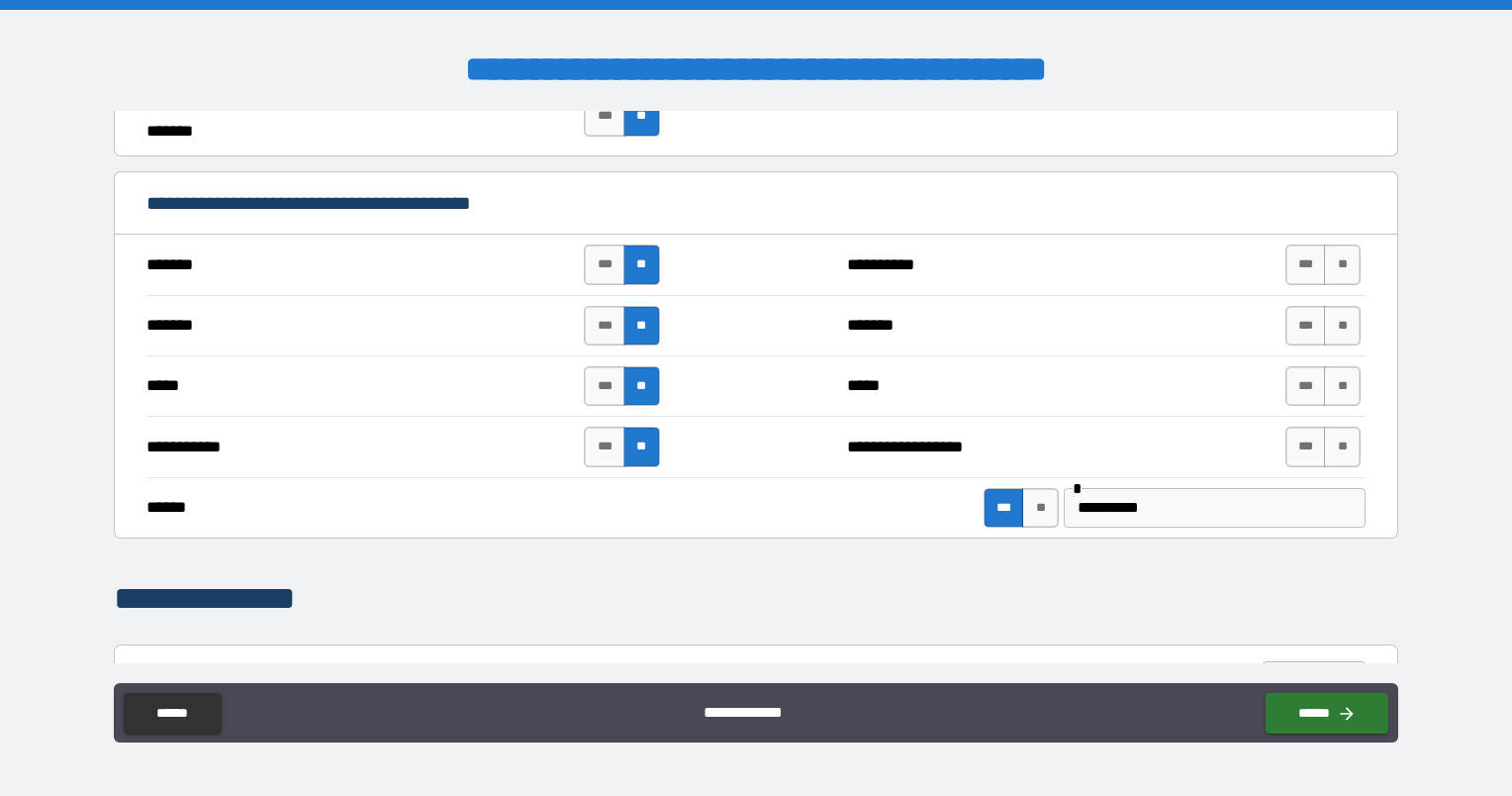 scroll, scrollTop: 1335, scrollLeft: 0, axis: vertical 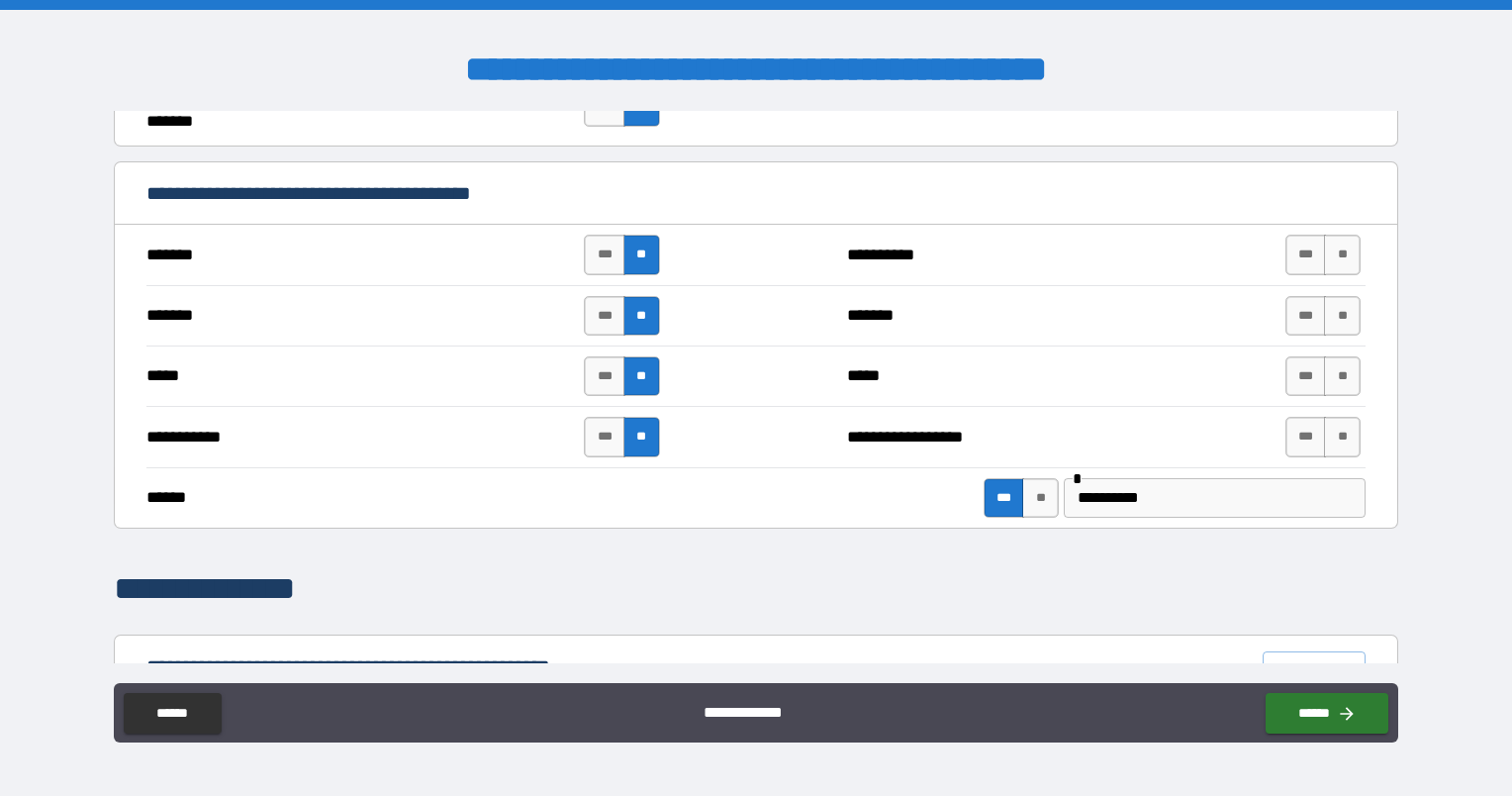click on "**********" at bounding box center (1214, 498) 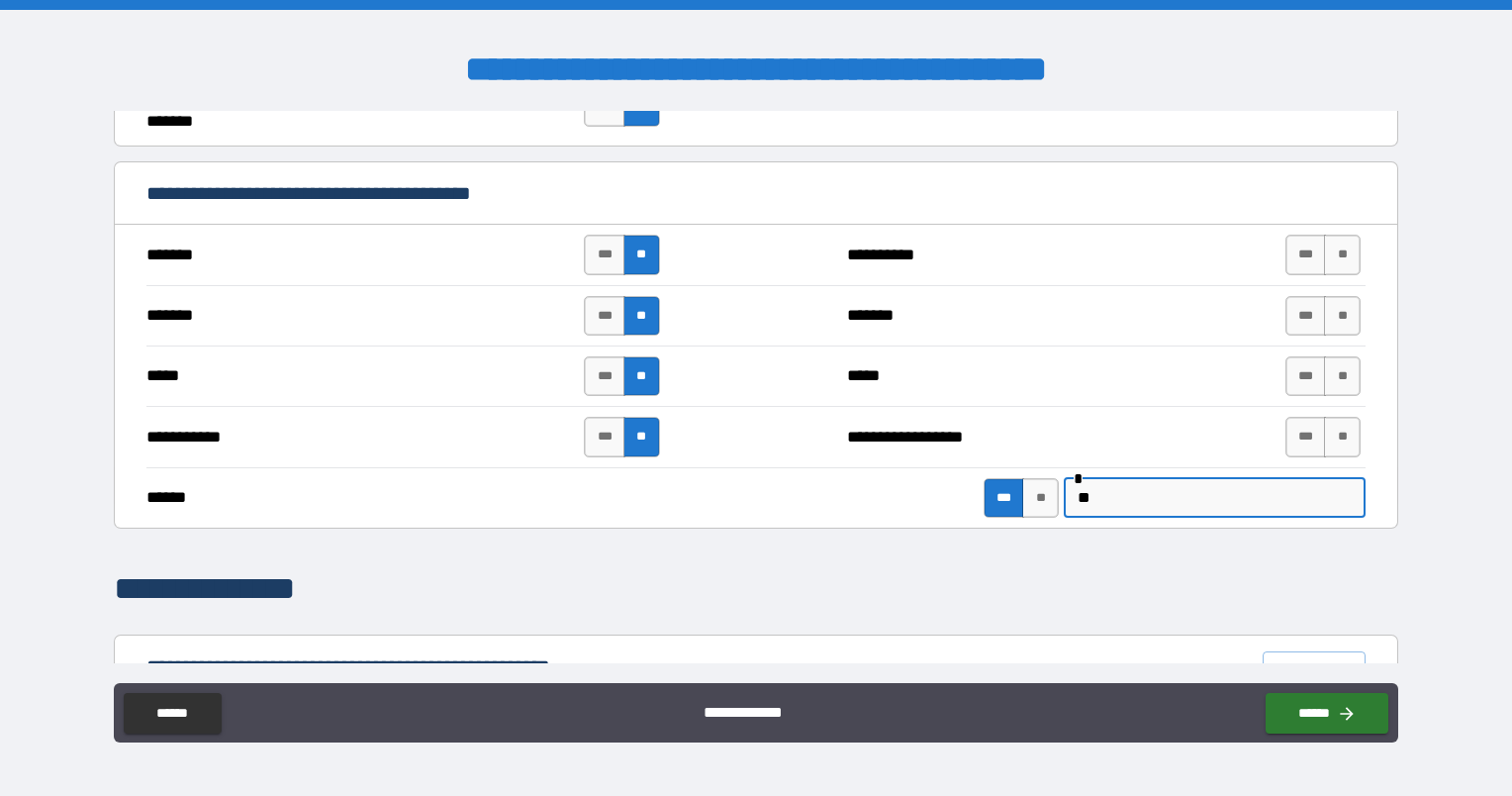 type on "*" 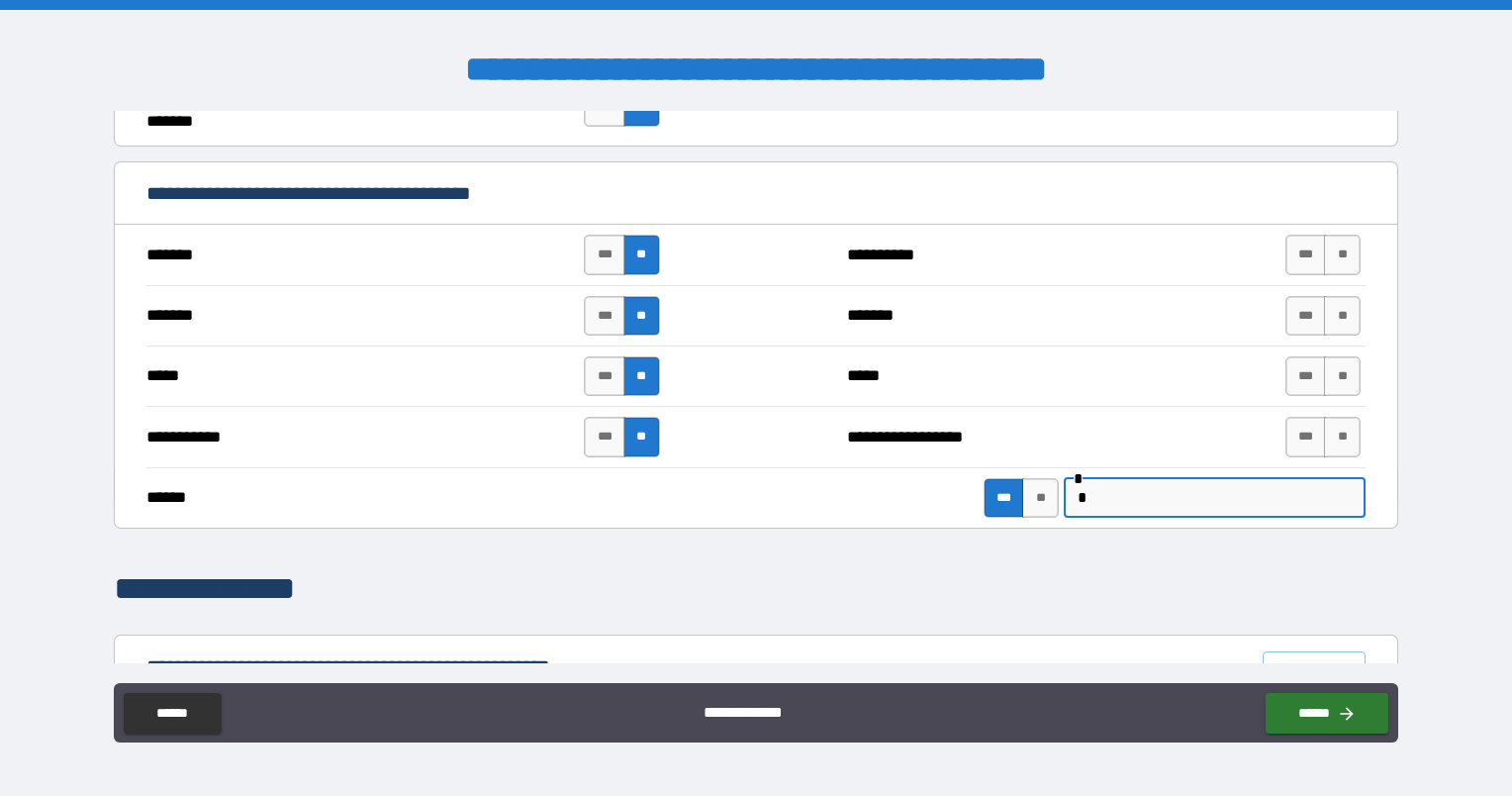 type 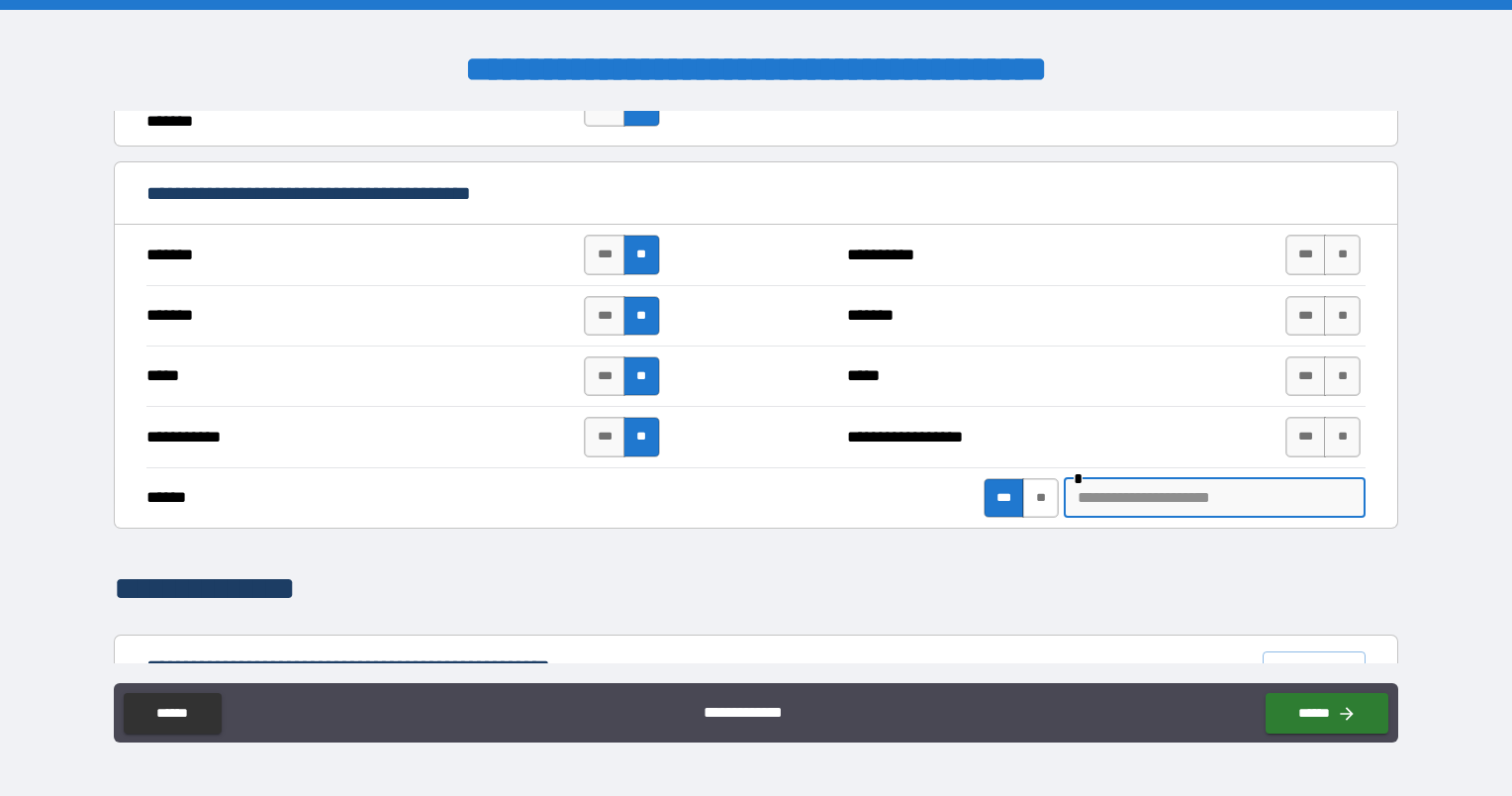 click on "**" at bounding box center (1040, 498) 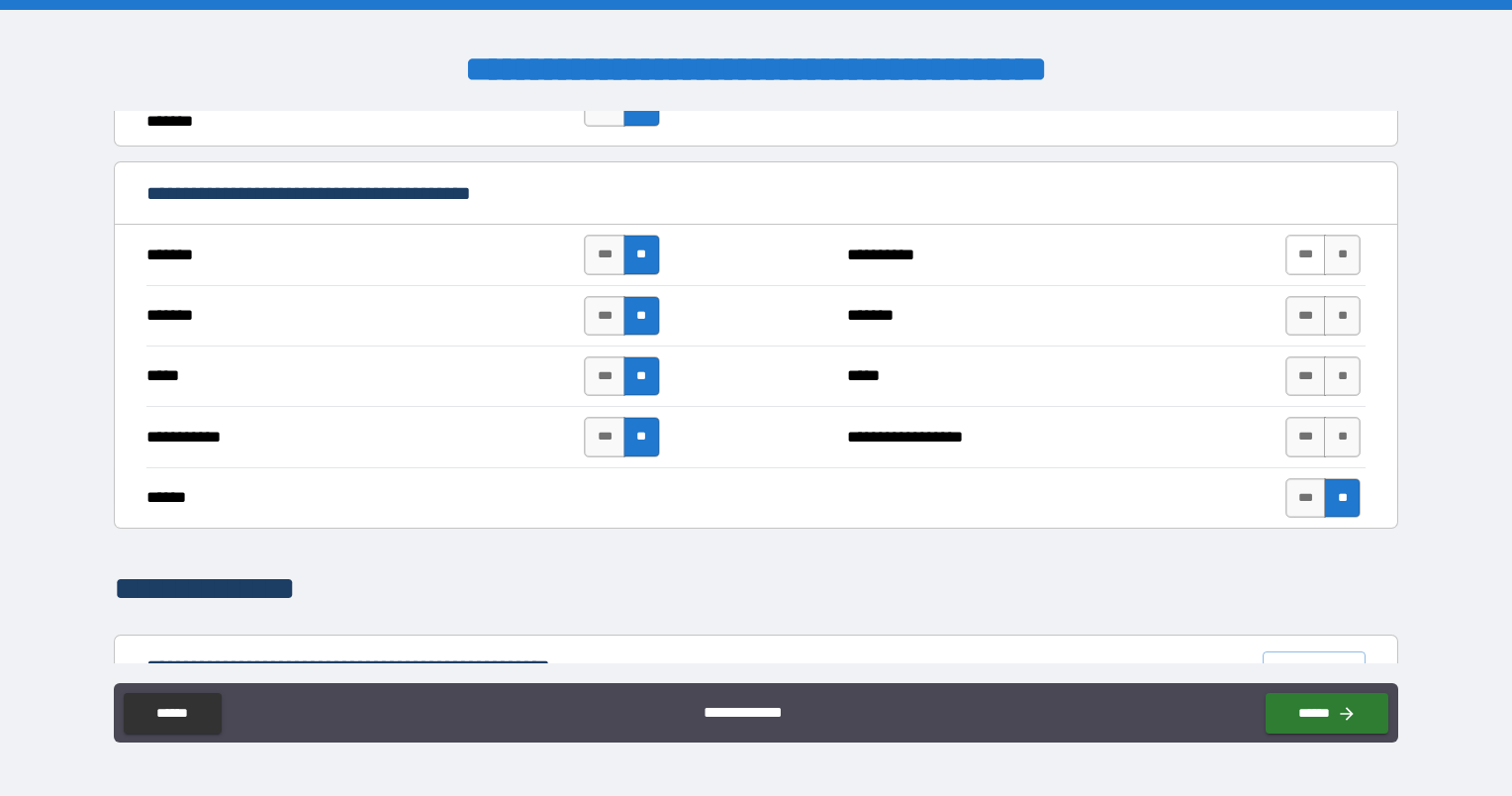 click on "***" at bounding box center (1306, 254) 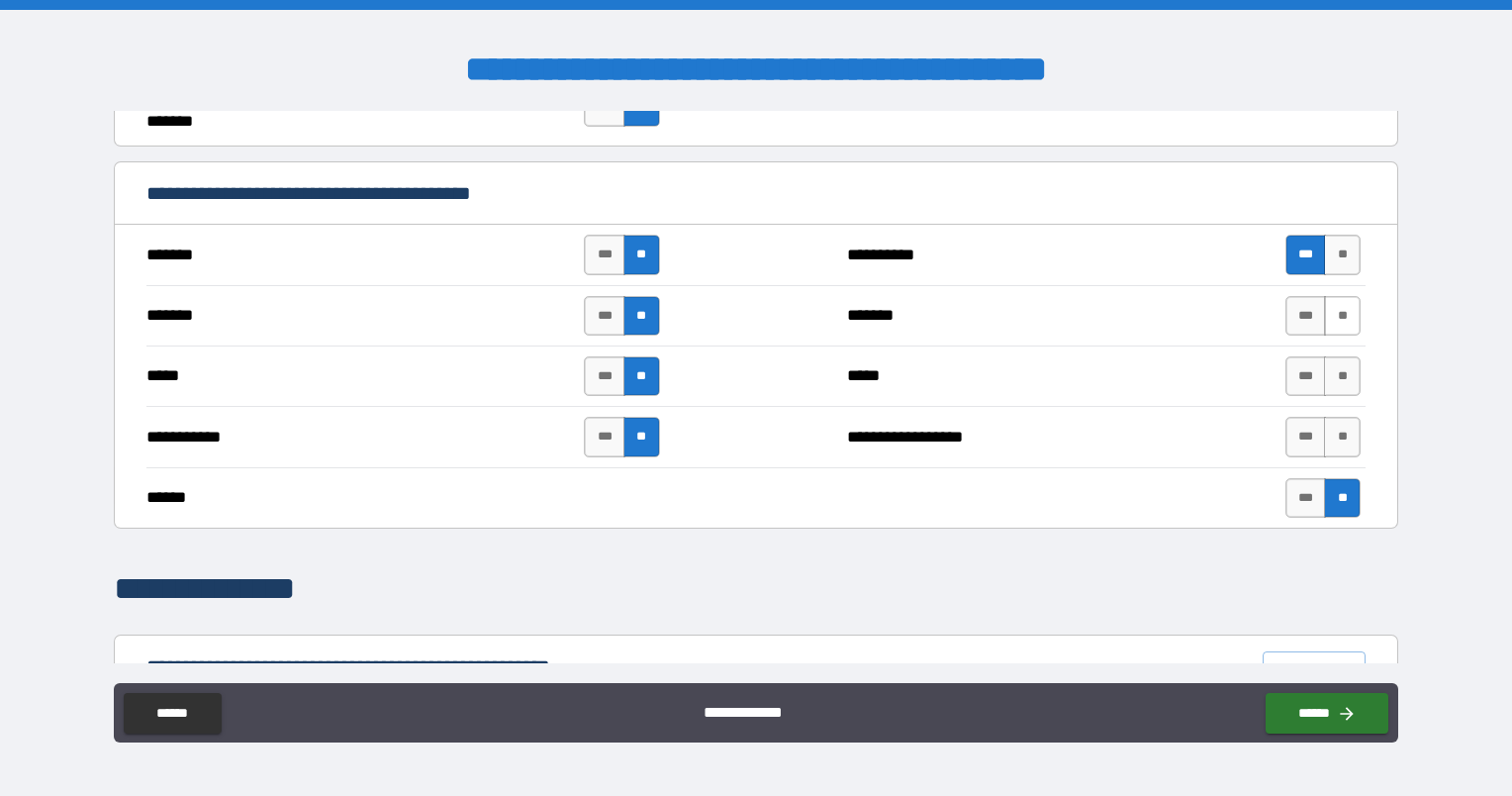 click on "**" at bounding box center [1342, 316] 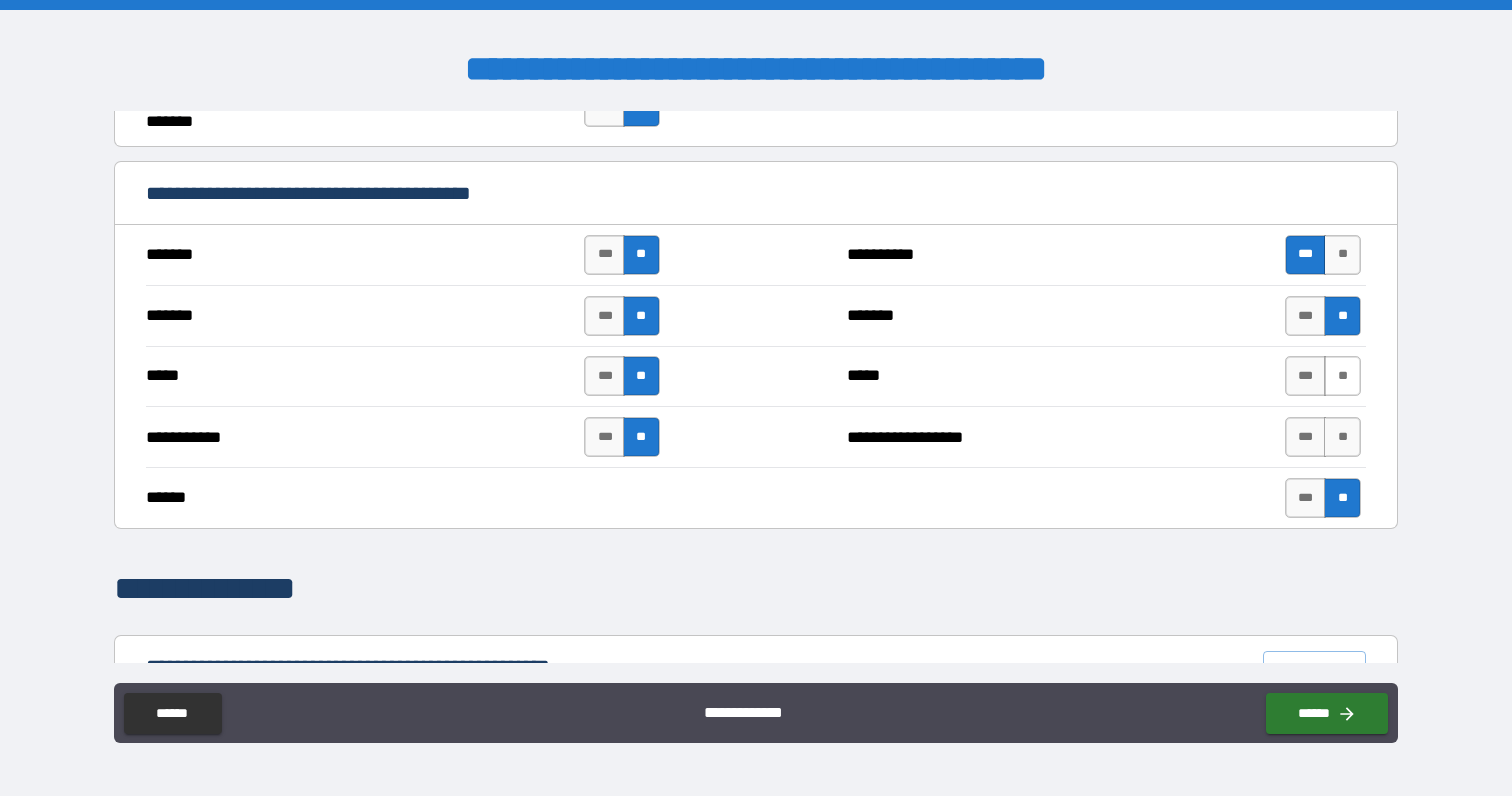 click on "**" at bounding box center (1342, 376) 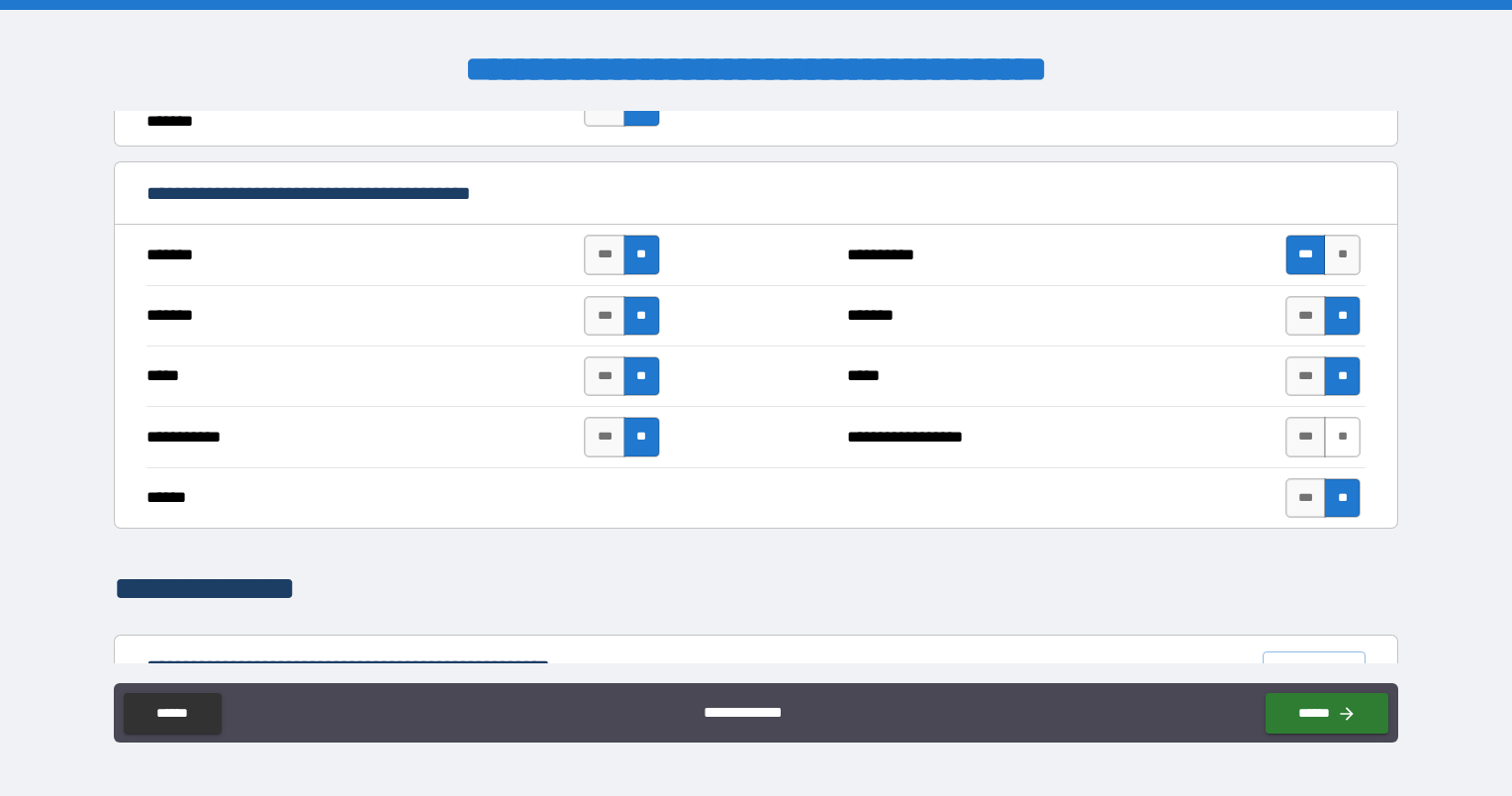click on "**" at bounding box center [1342, 437] 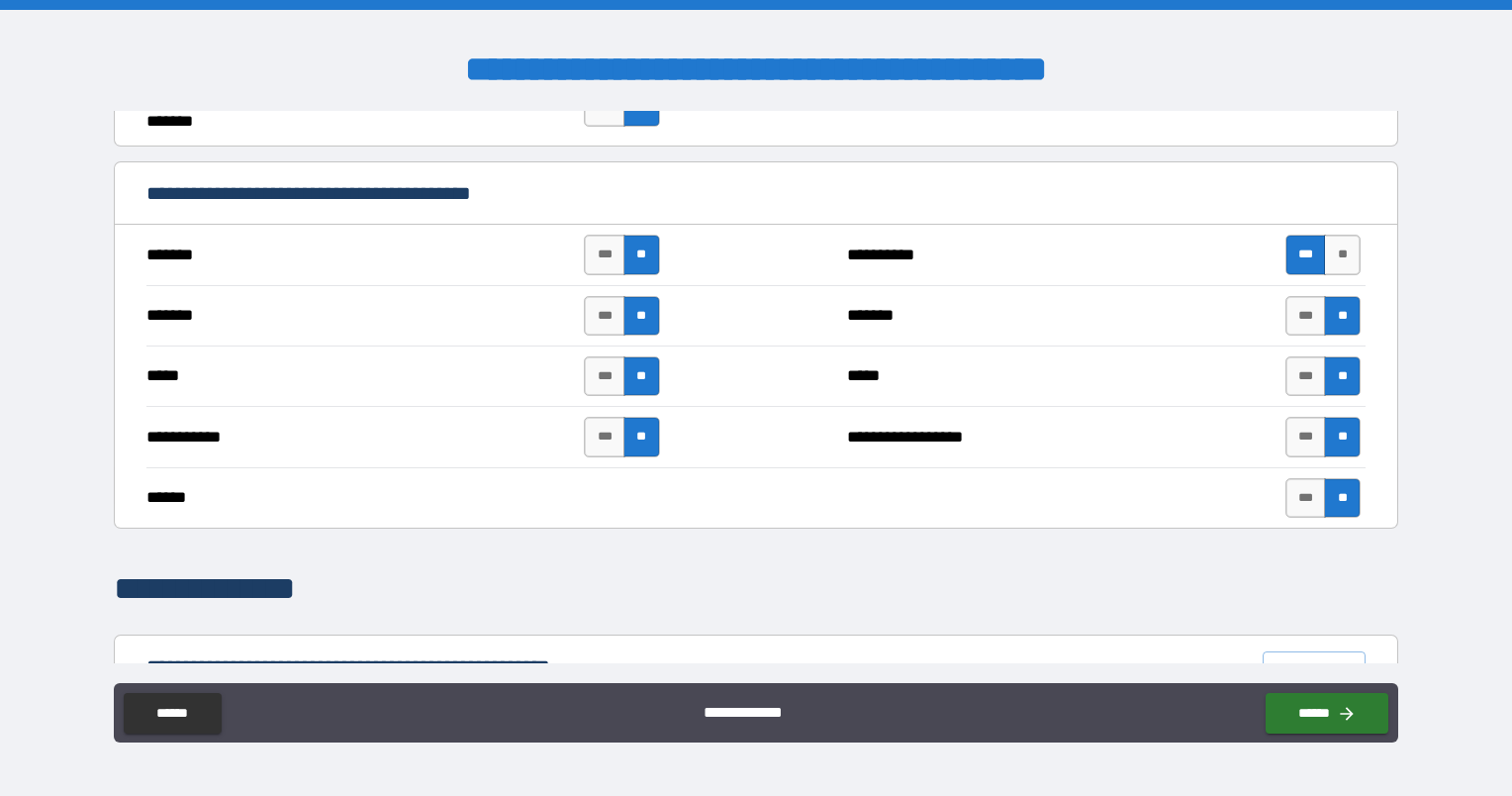 click on "**********" at bounding box center [756, 387] 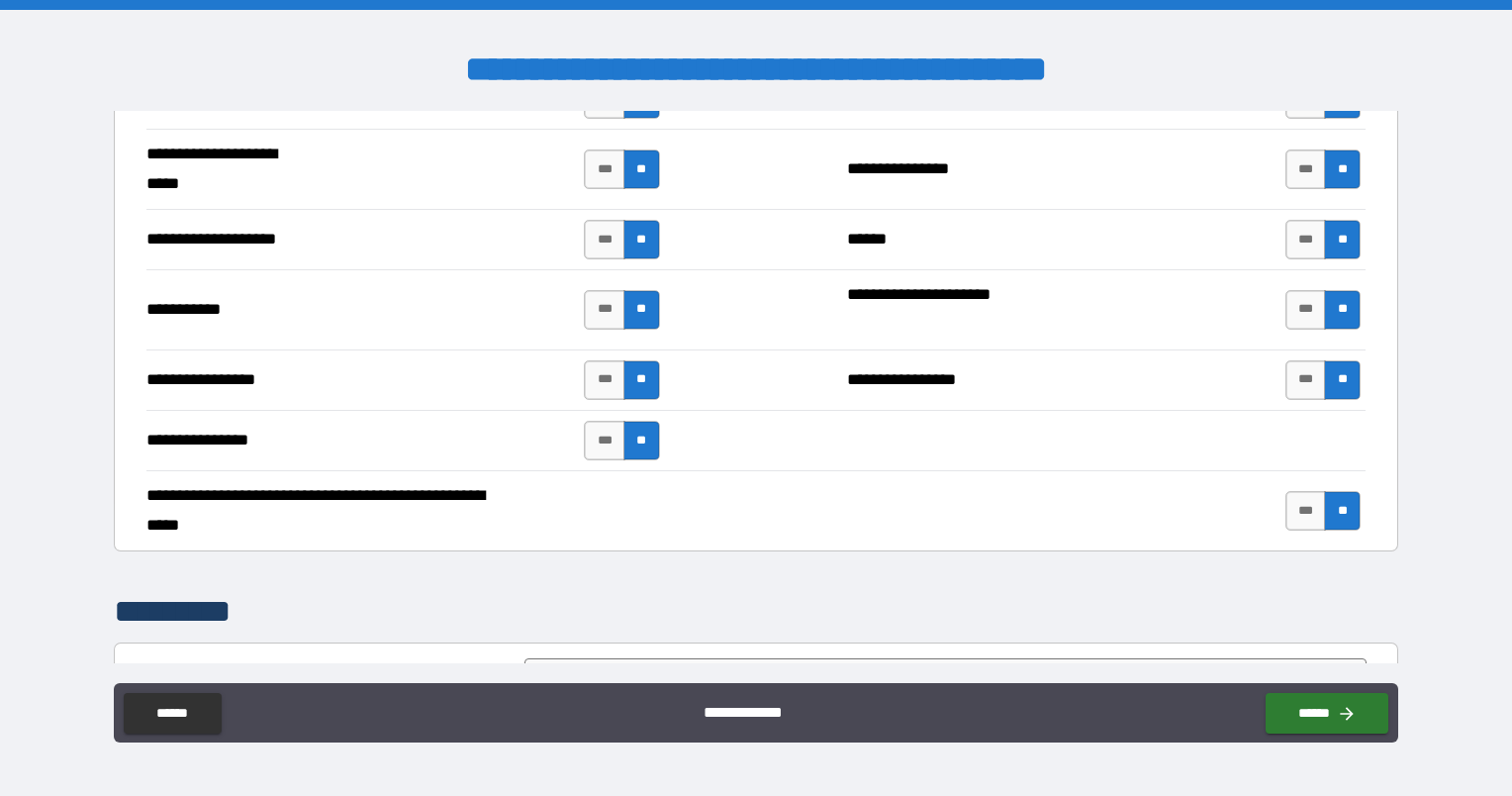 scroll, scrollTop: 4467, scrollLeft: 0, axis: vertical 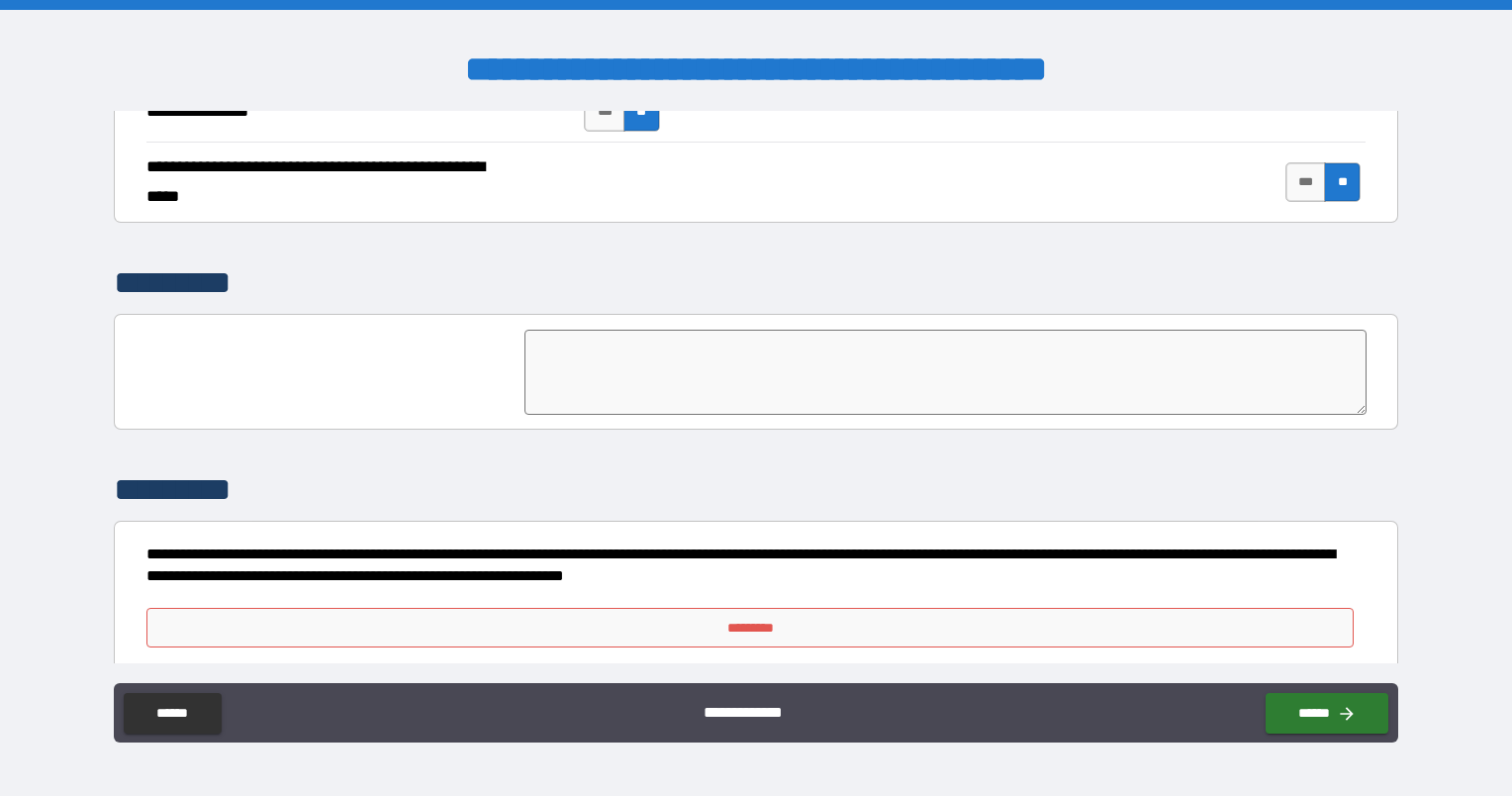 click on "*********" at bounding box center (750, 628) 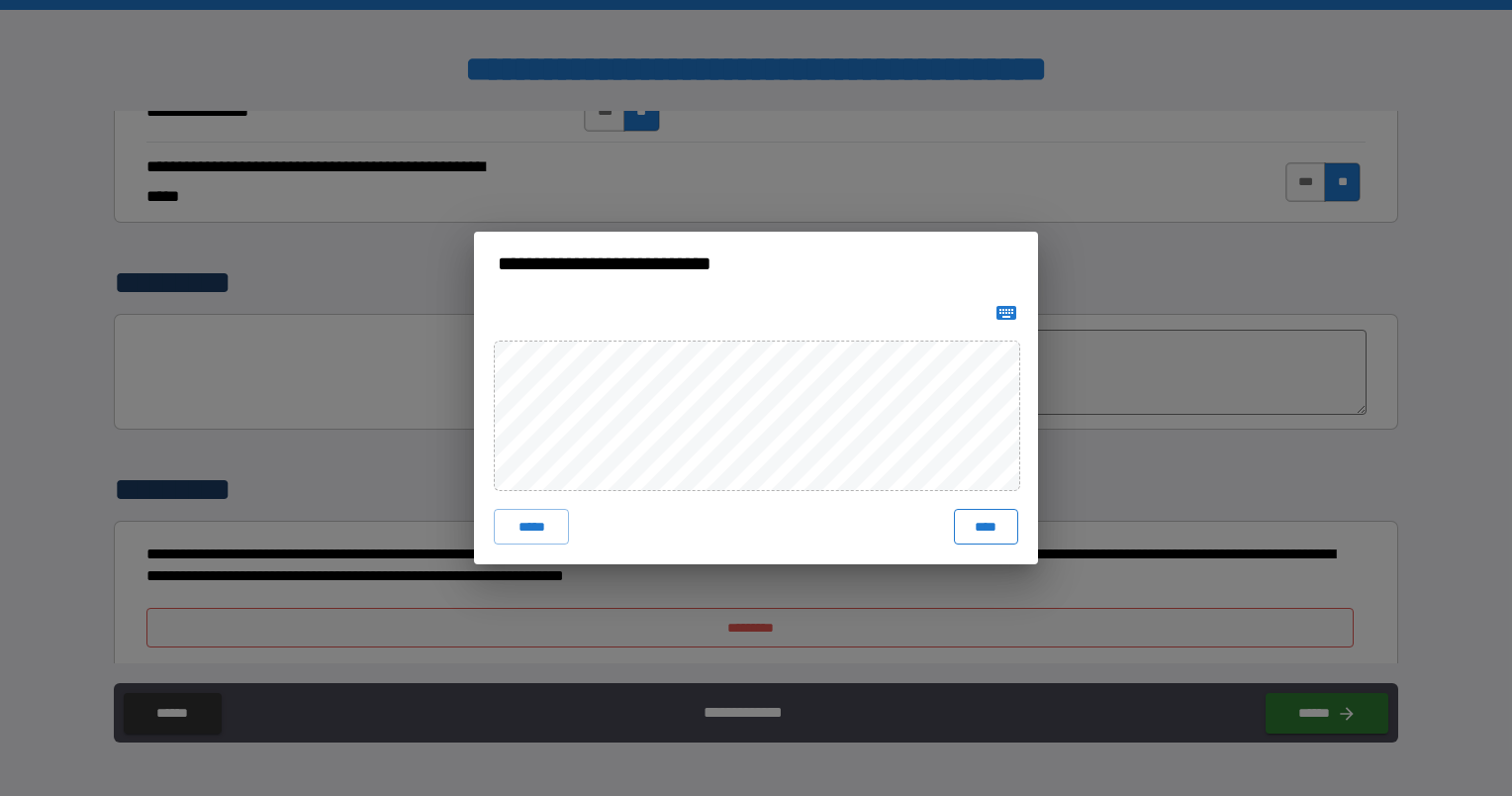 click on "****" at bounding box center [986, 527] 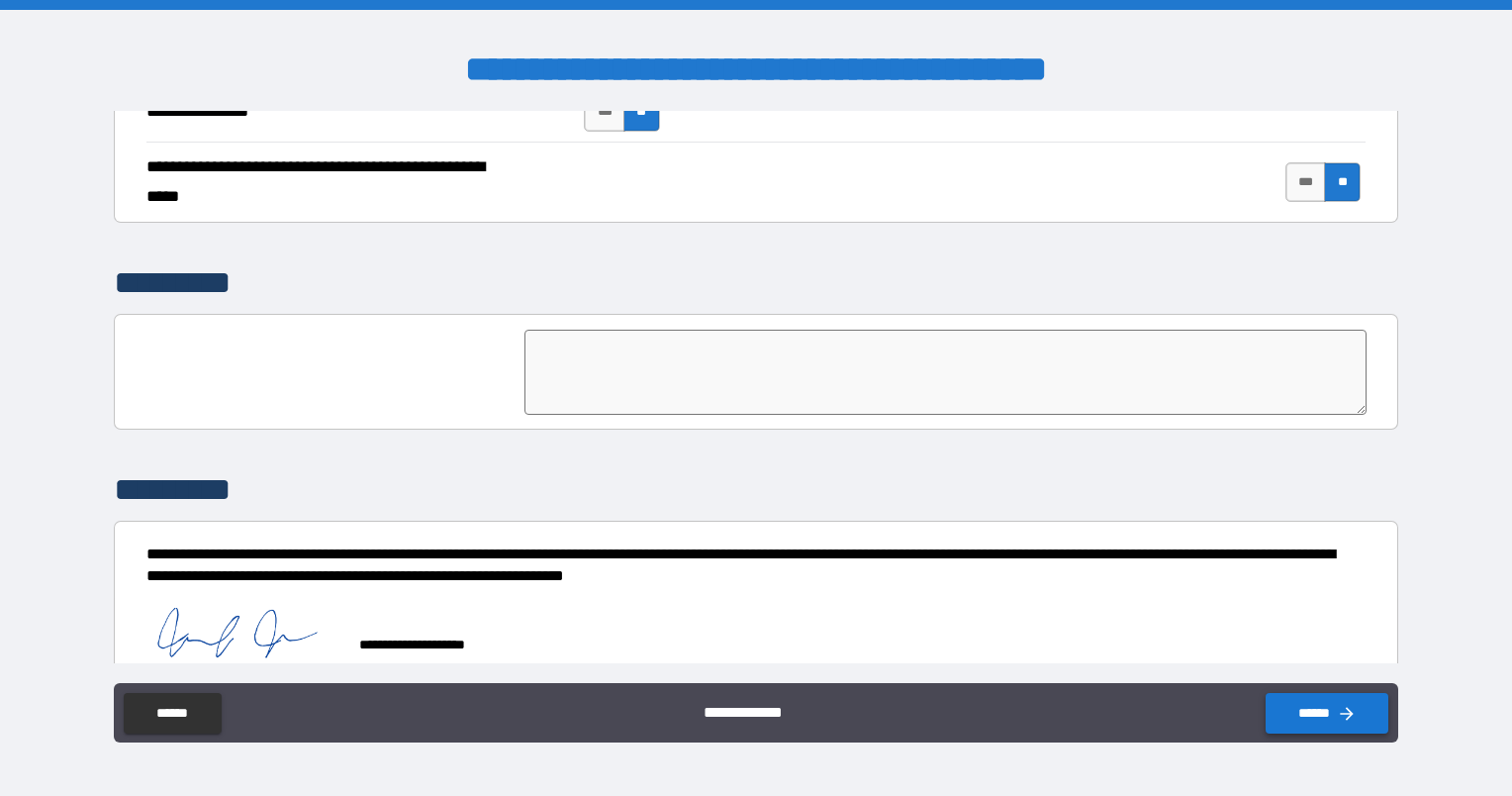 click on "******" at bounding box center (1327, 713) 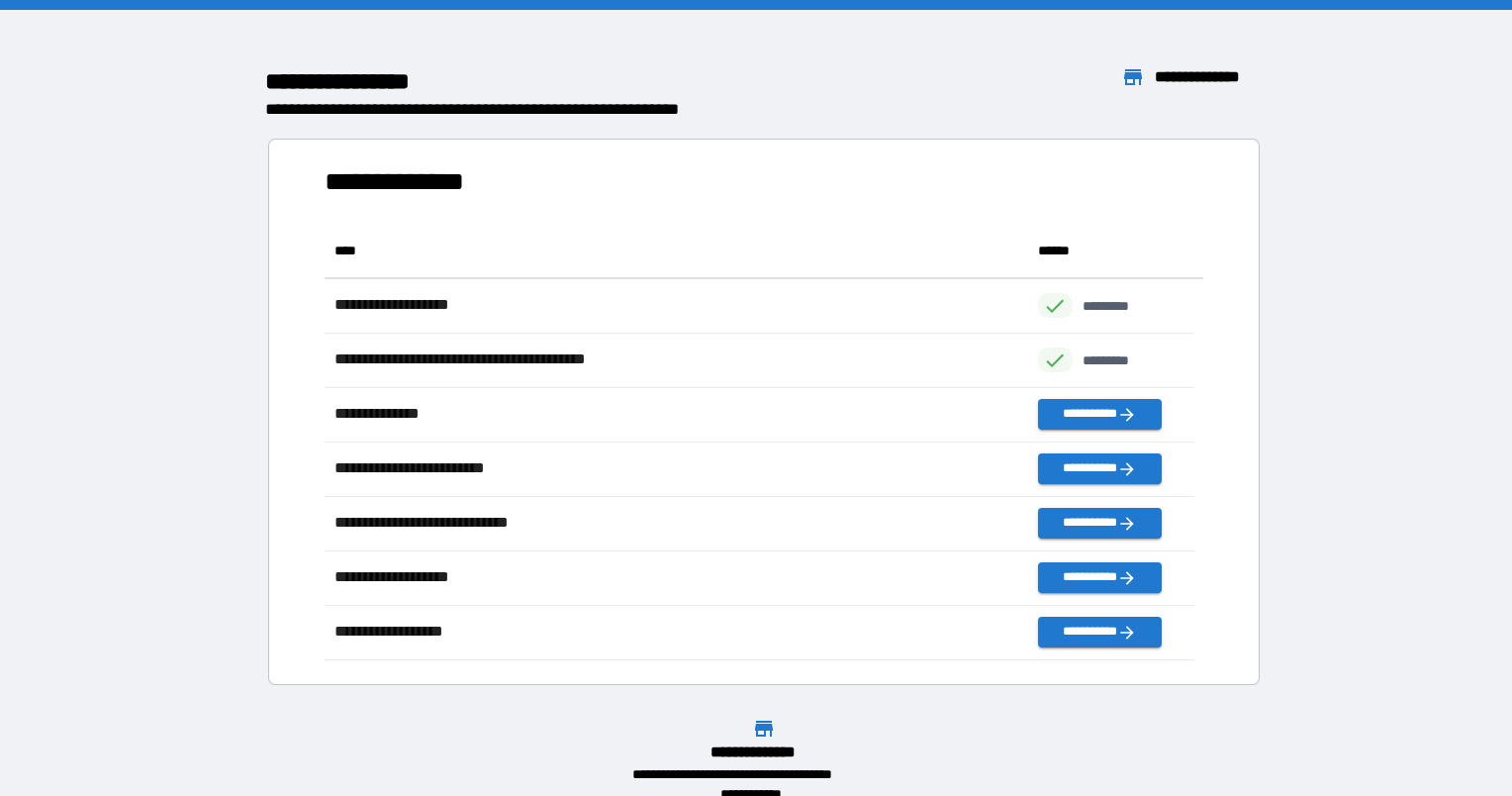scroll, scrollTop: 16, scrollLeft: 16, axis: both 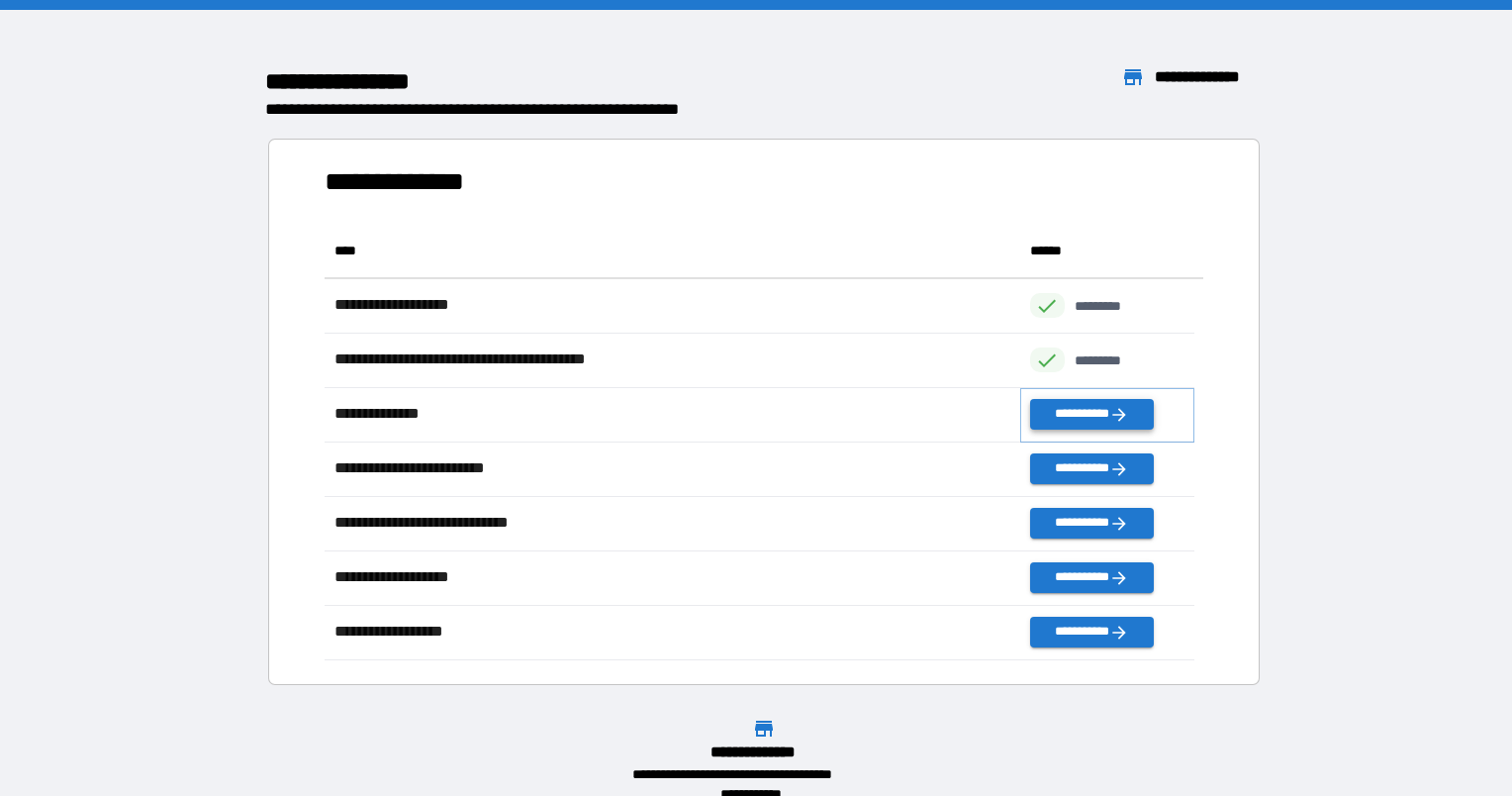 click on "**********" at bounding box center (1091, 414) 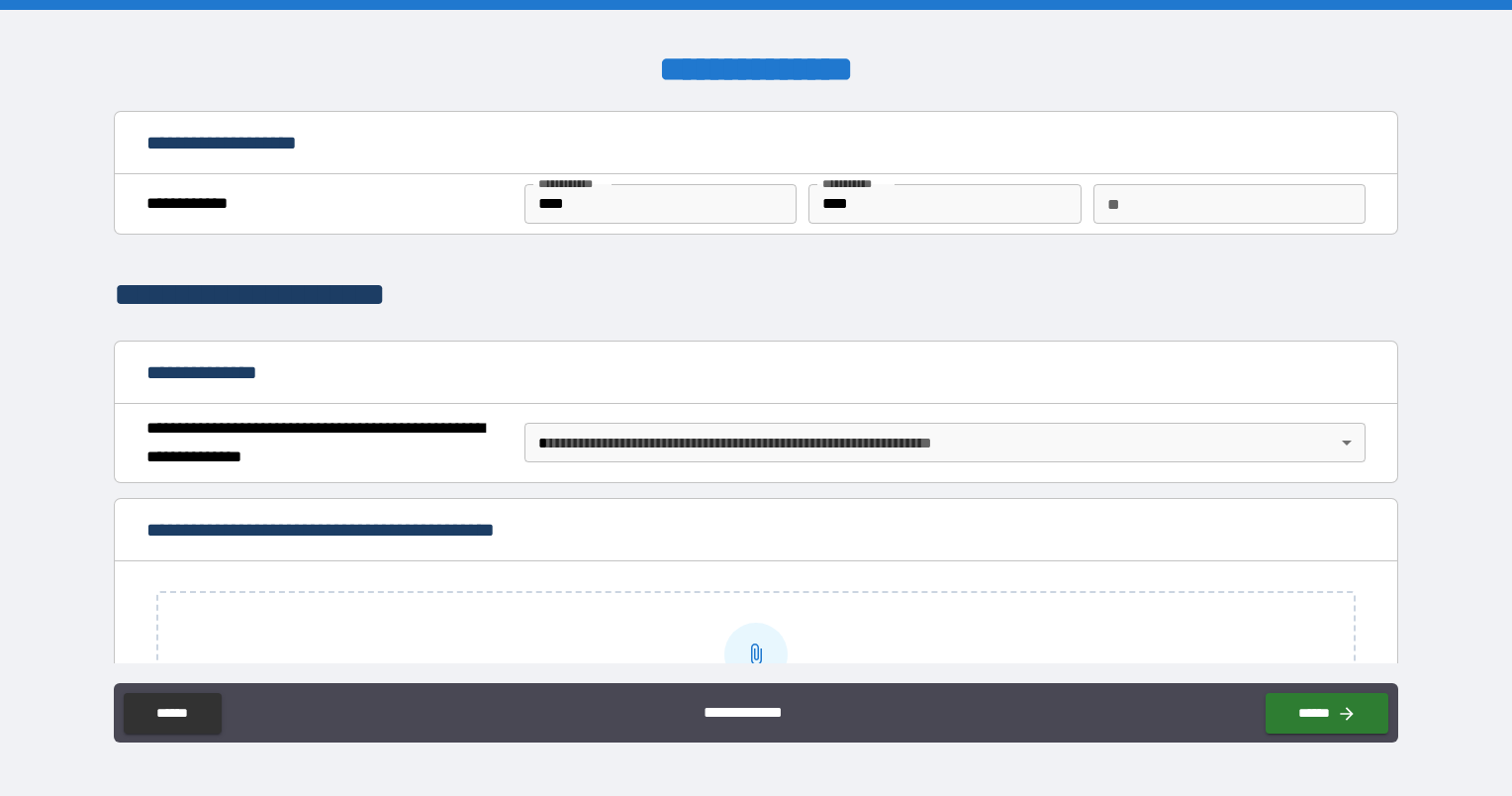 click on "**********" at bounding box center [756, 398] 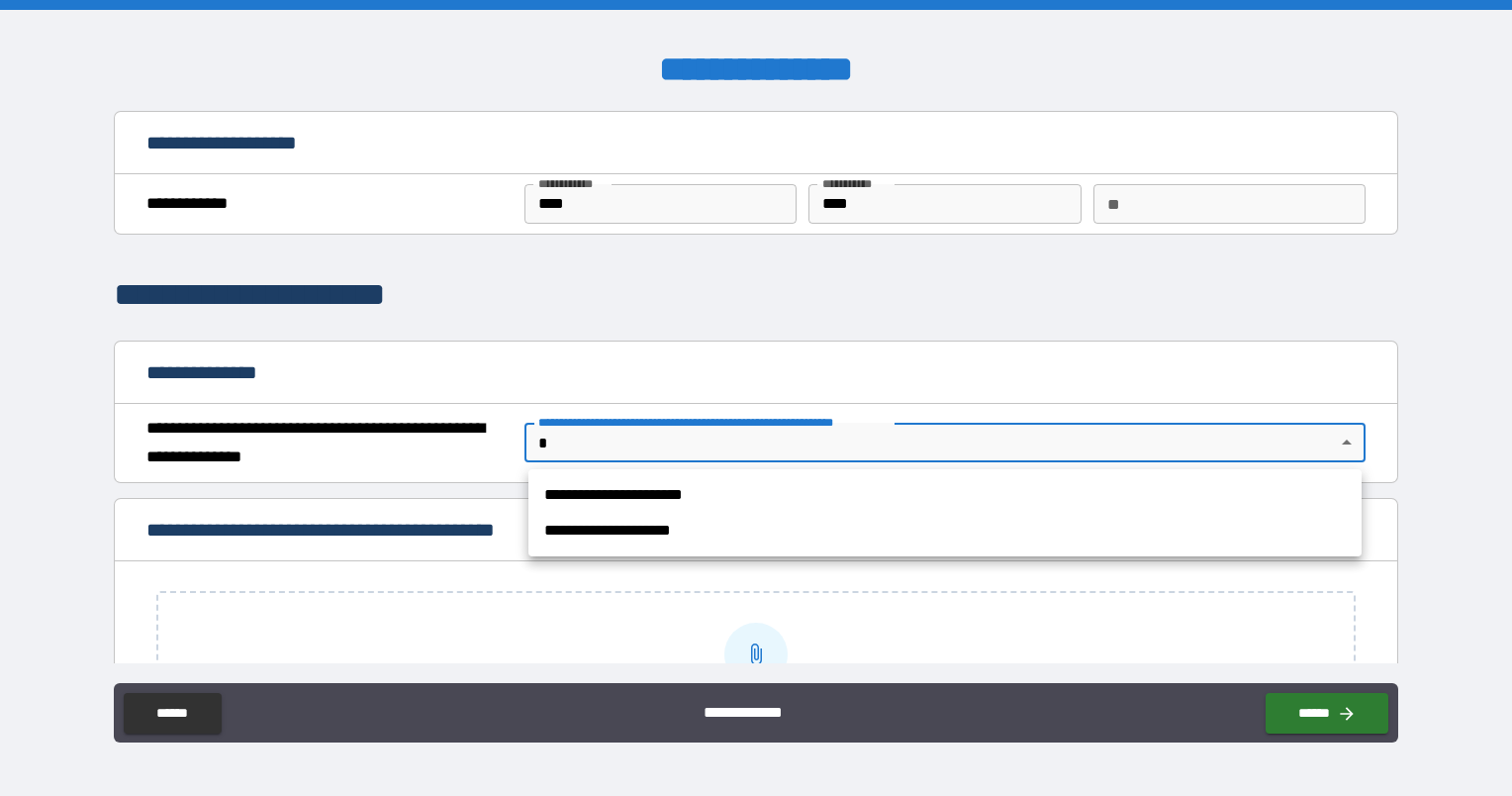 click on "**********" at bounding box center [945, 495] 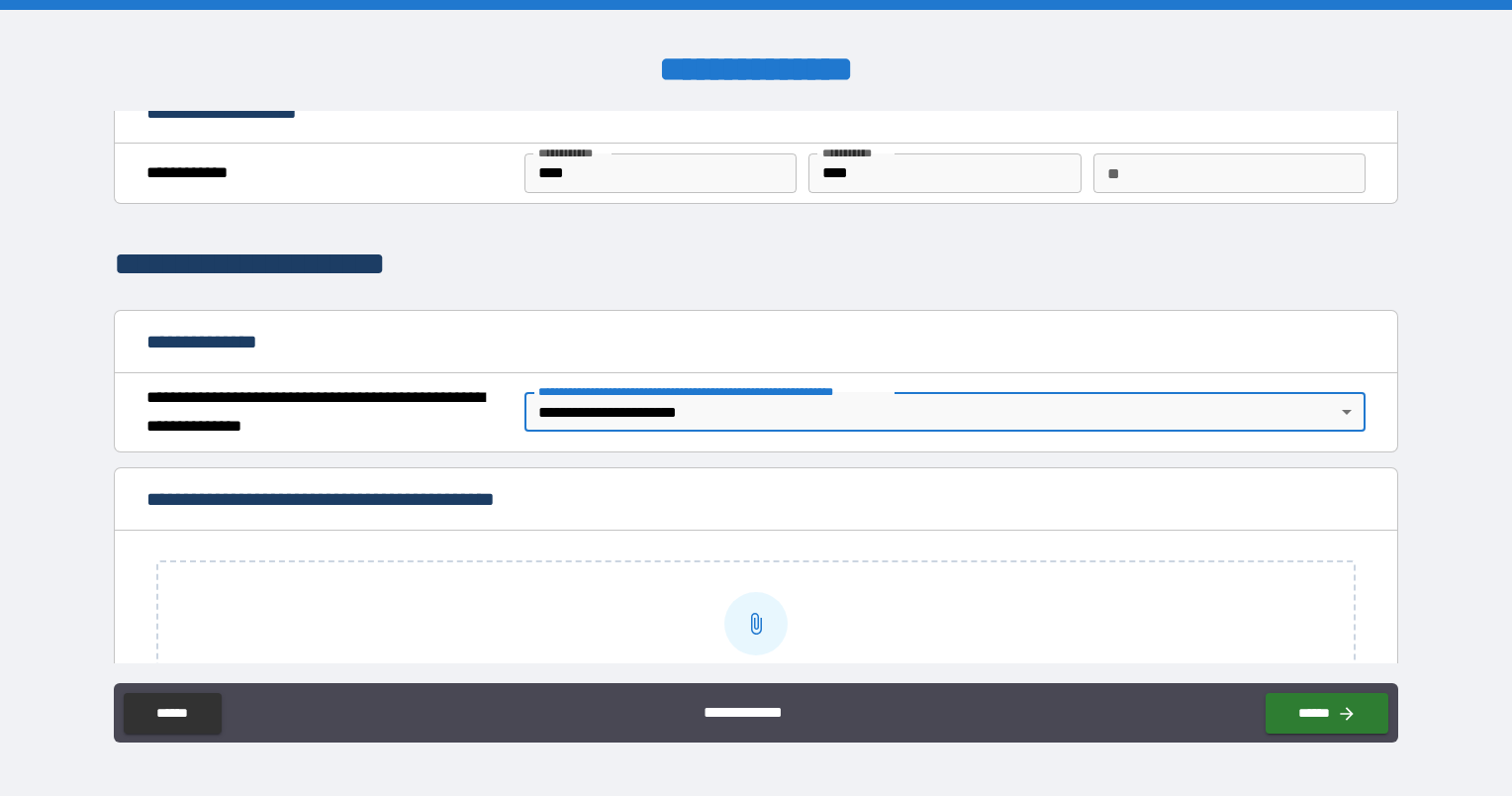 scroll, scrollTop: 0, scrollLeft: 0, axis: both 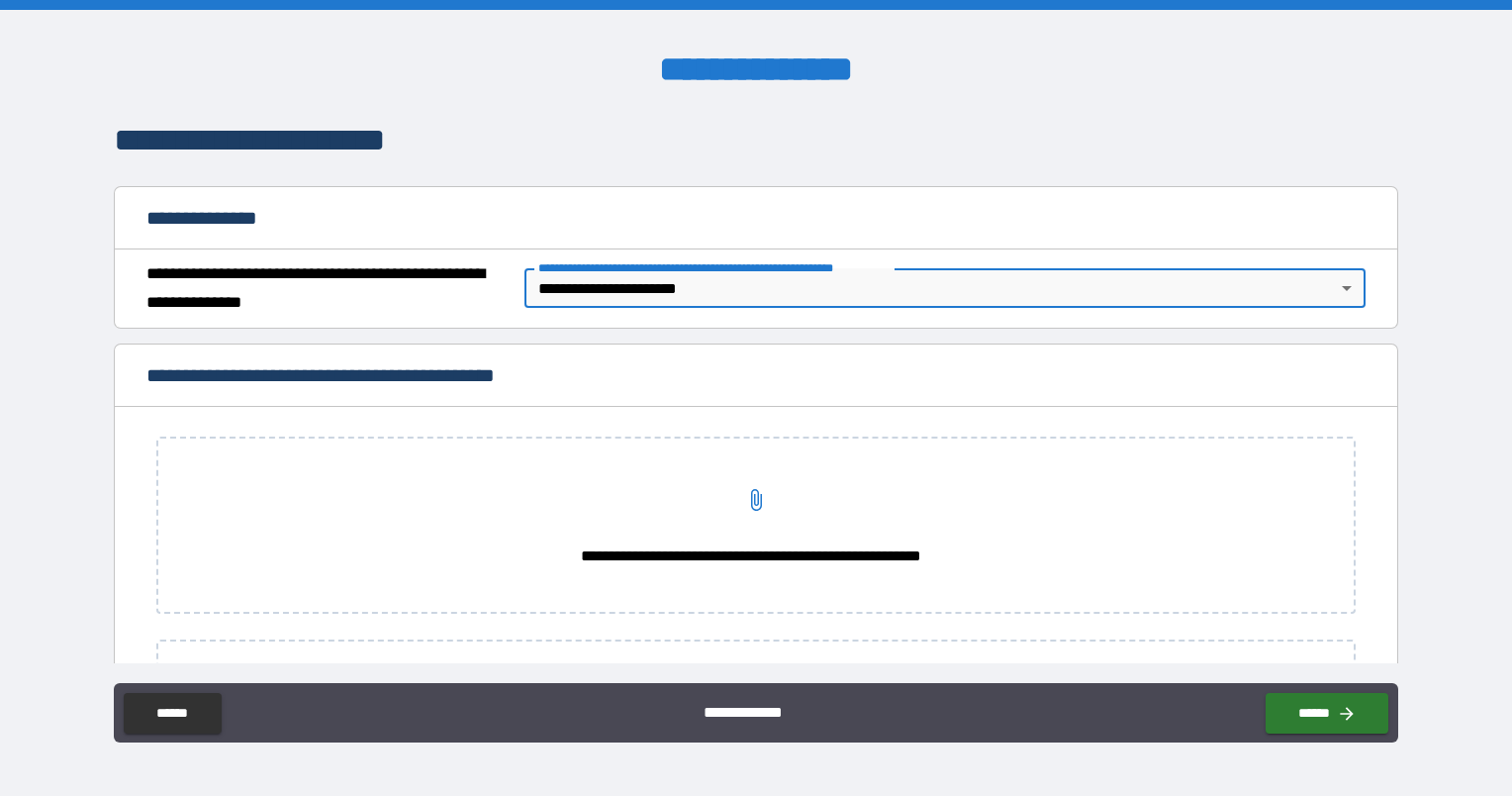 click 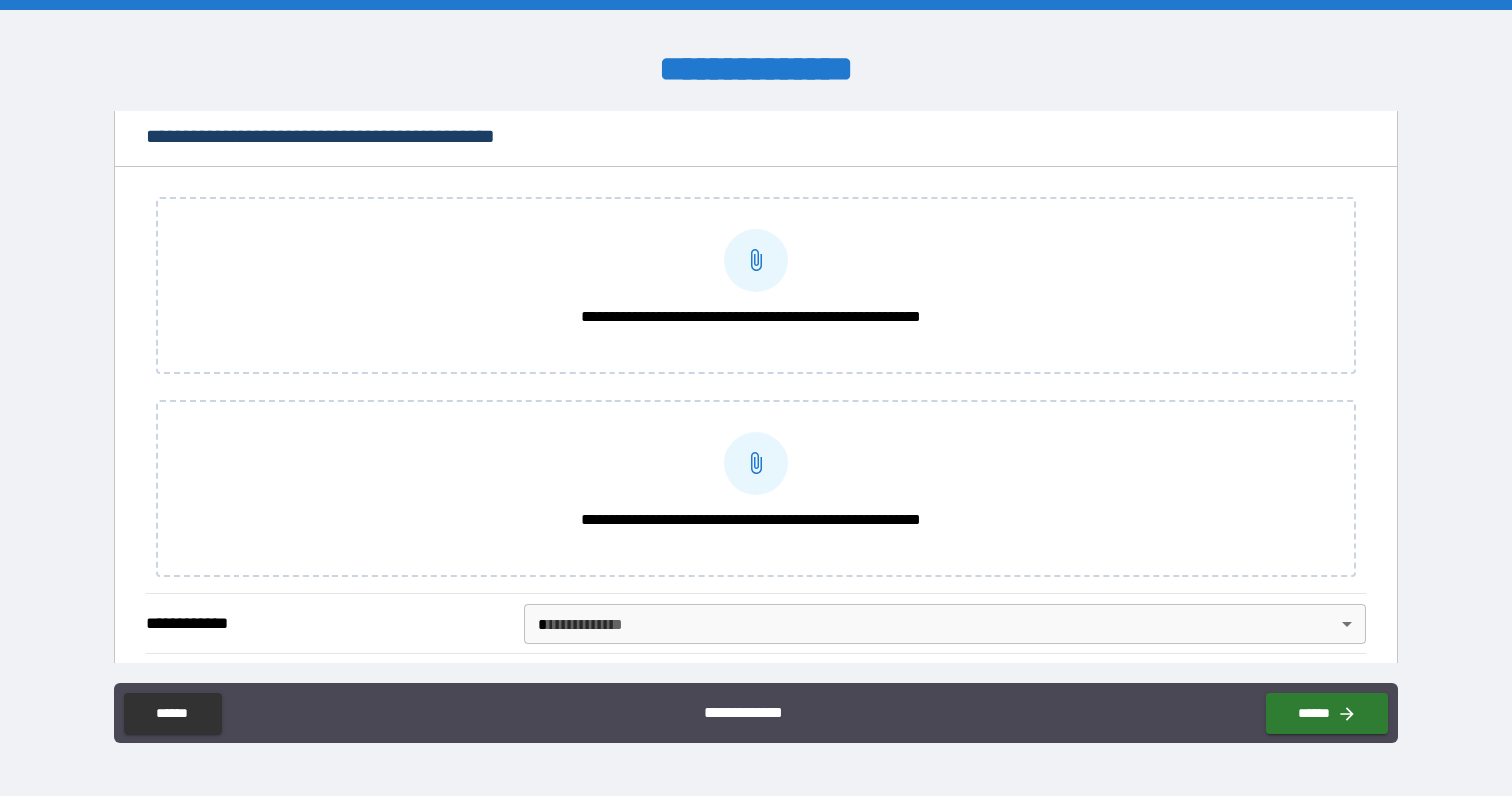 scroll, scrollTop: 396, scrollLeft: 0, axis: vertical 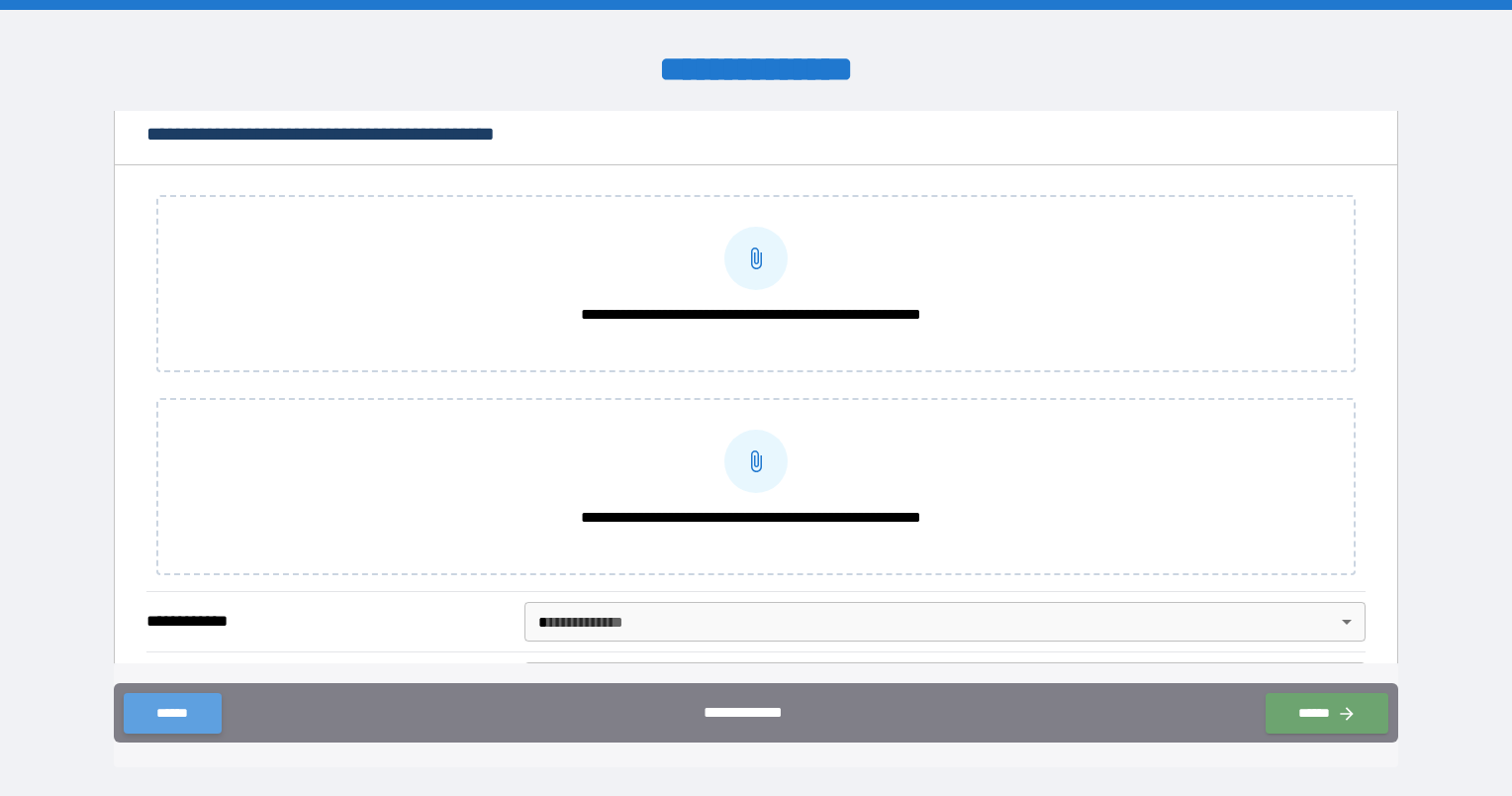 click on "******" at bounding box center [172, 713] 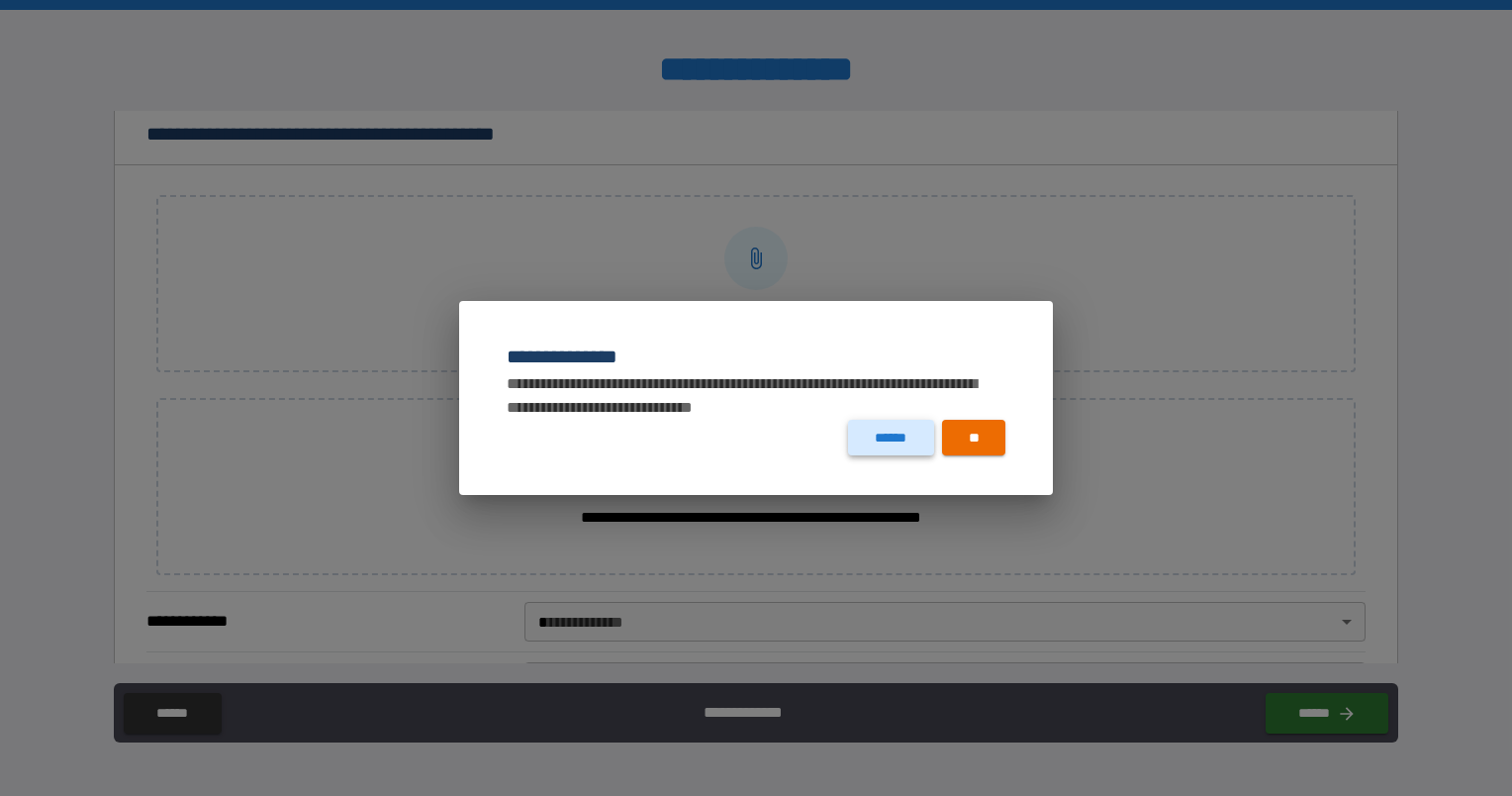 click on "******" at bounding box center (891, 438) 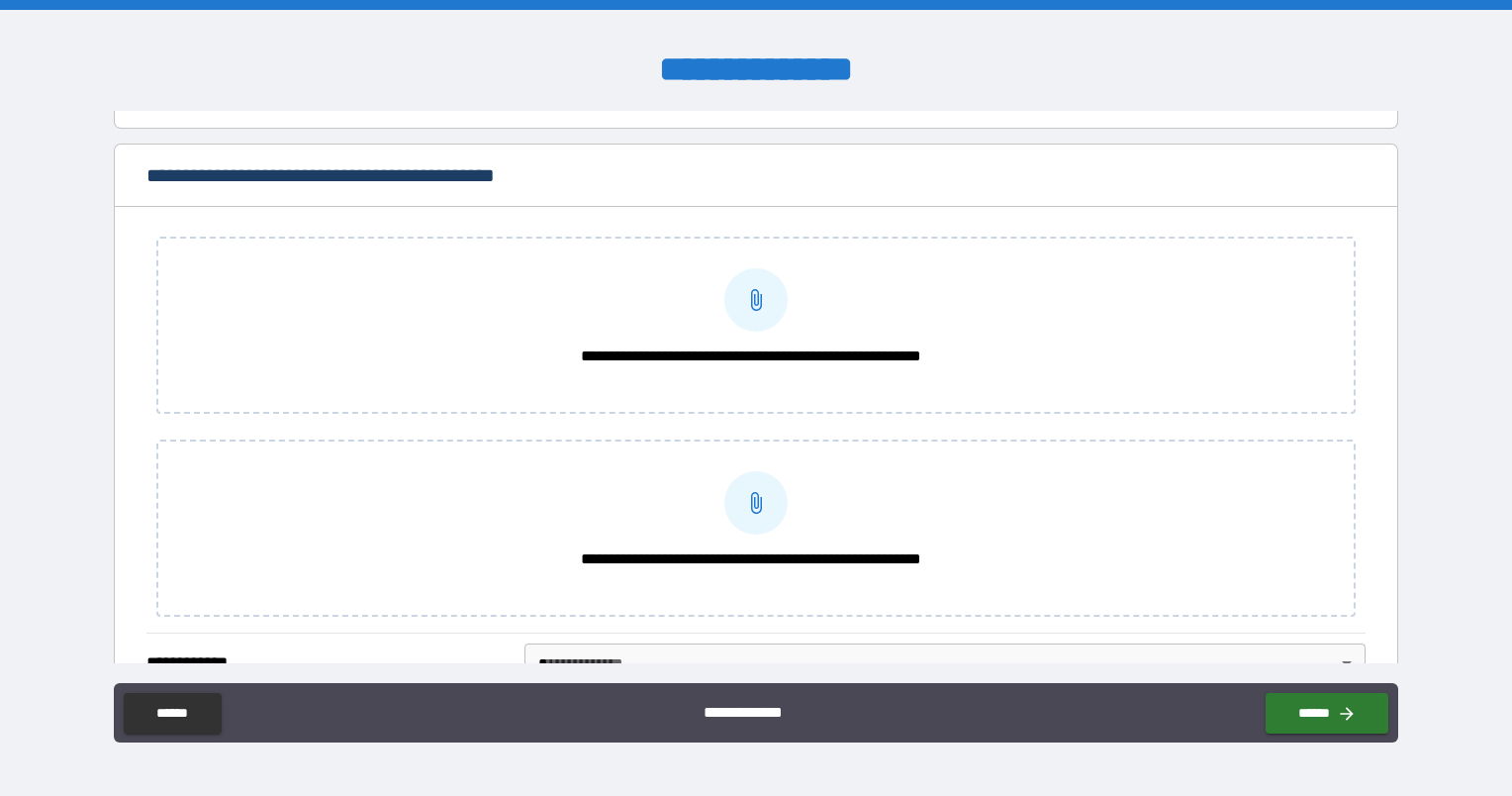 scroll, scrollTop: 349, scrollLeft: 0, axis: vertical 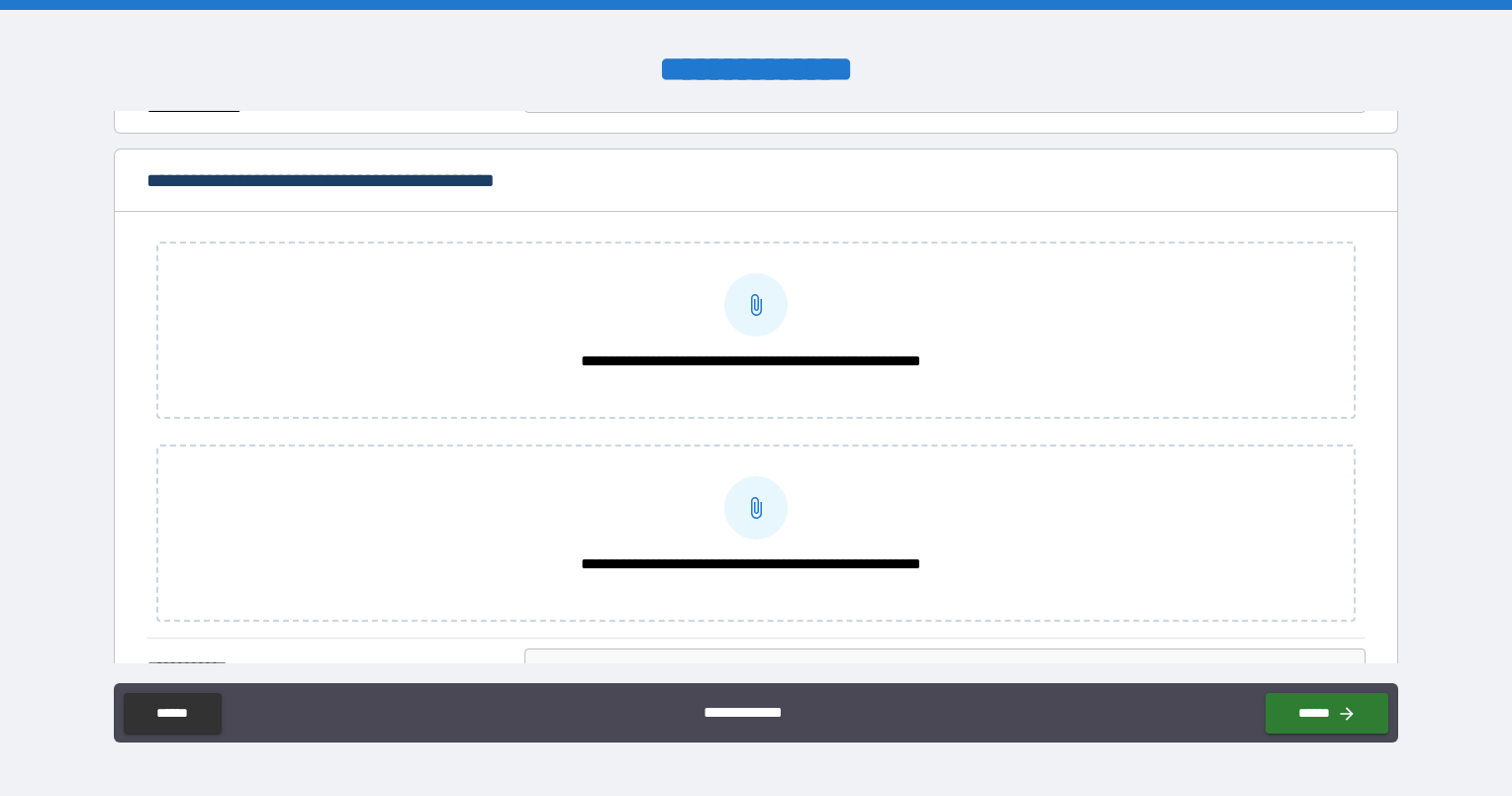 click on "******" at bounding box center [172, 713] 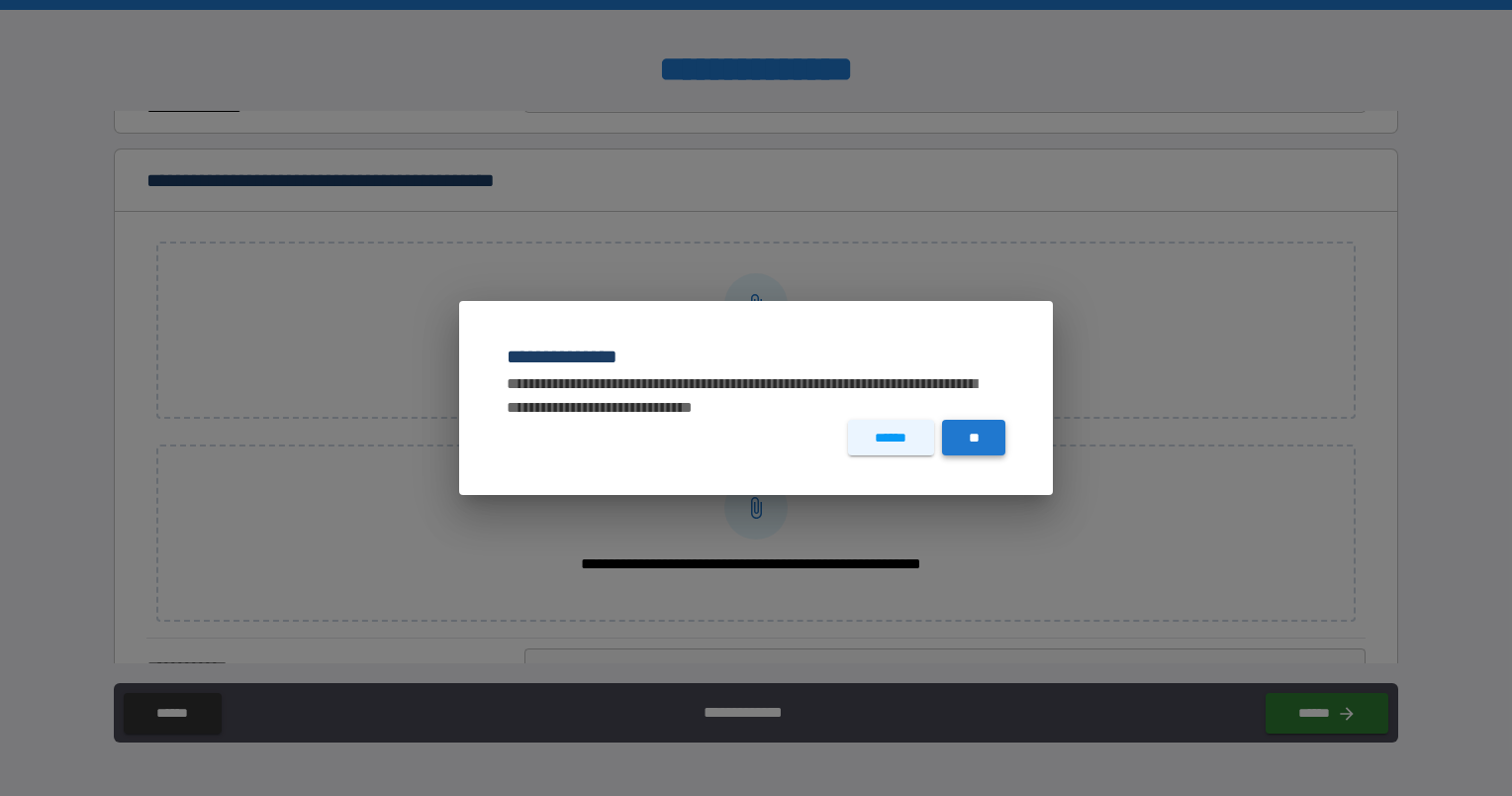 click on "**" at bounding box center [974, 438] 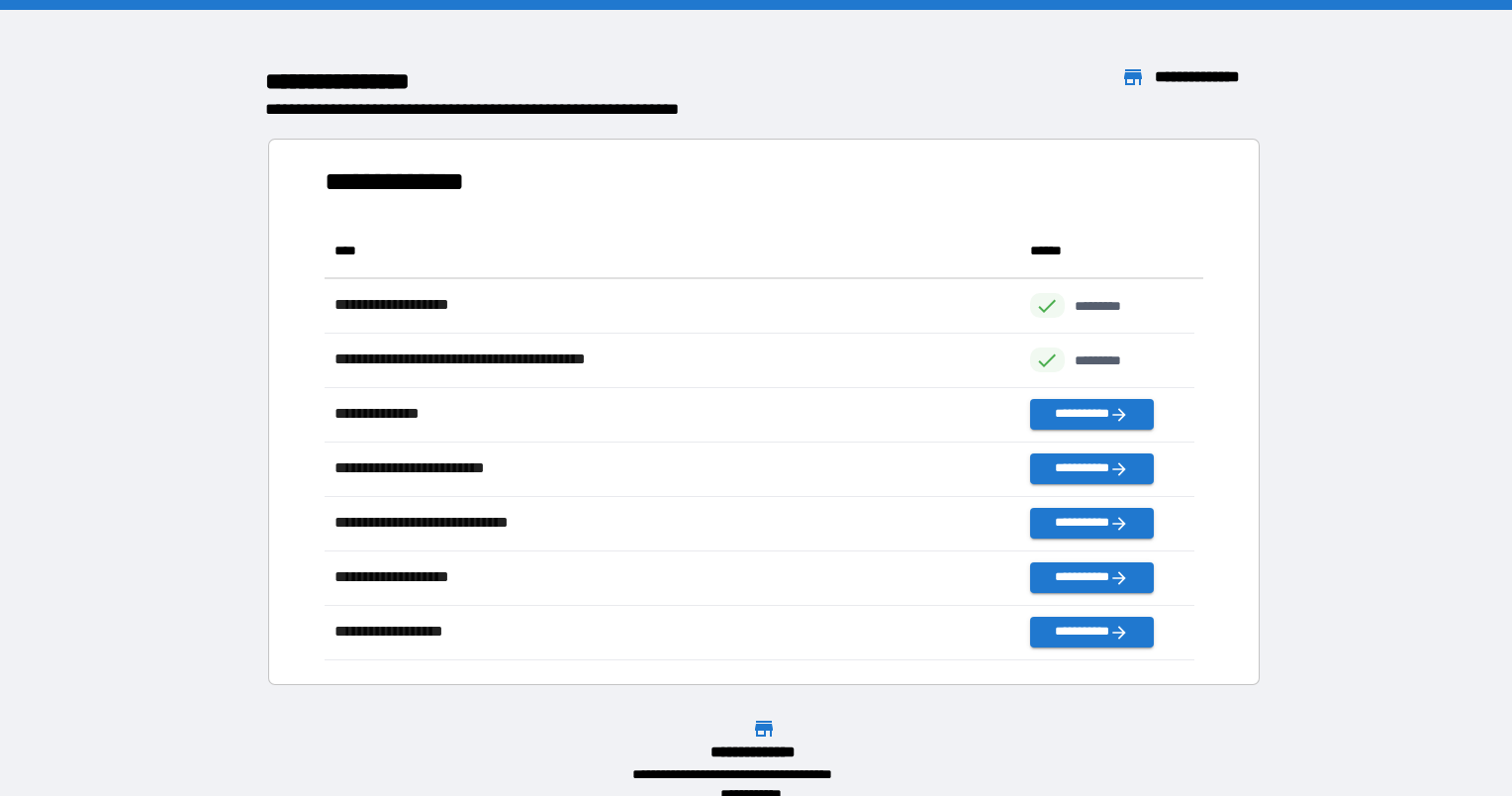 scroll, scrollTop: 16, scrollLeft: 16, axis: both 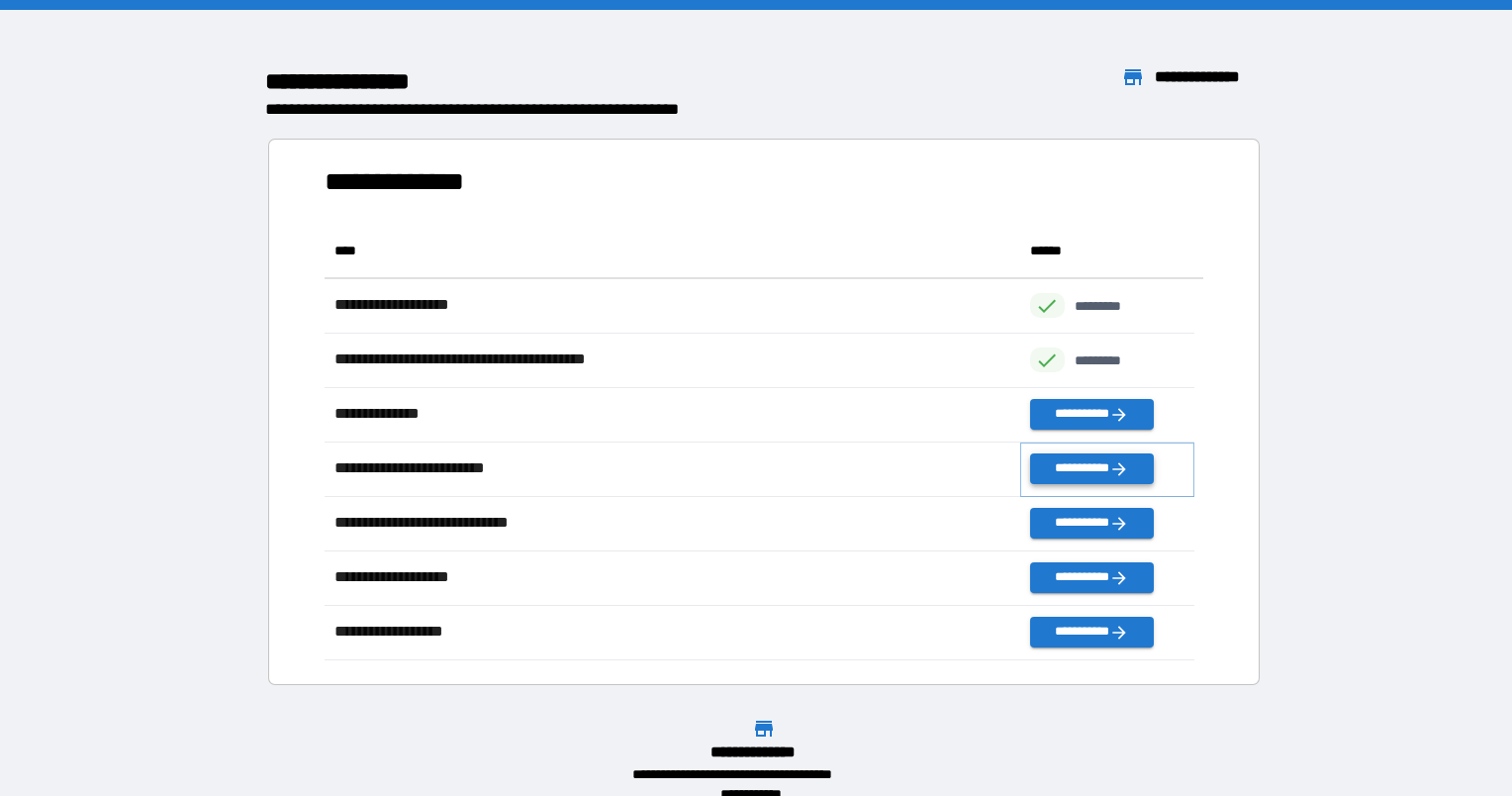 click on "**********" at bounding box center [1091, 468] 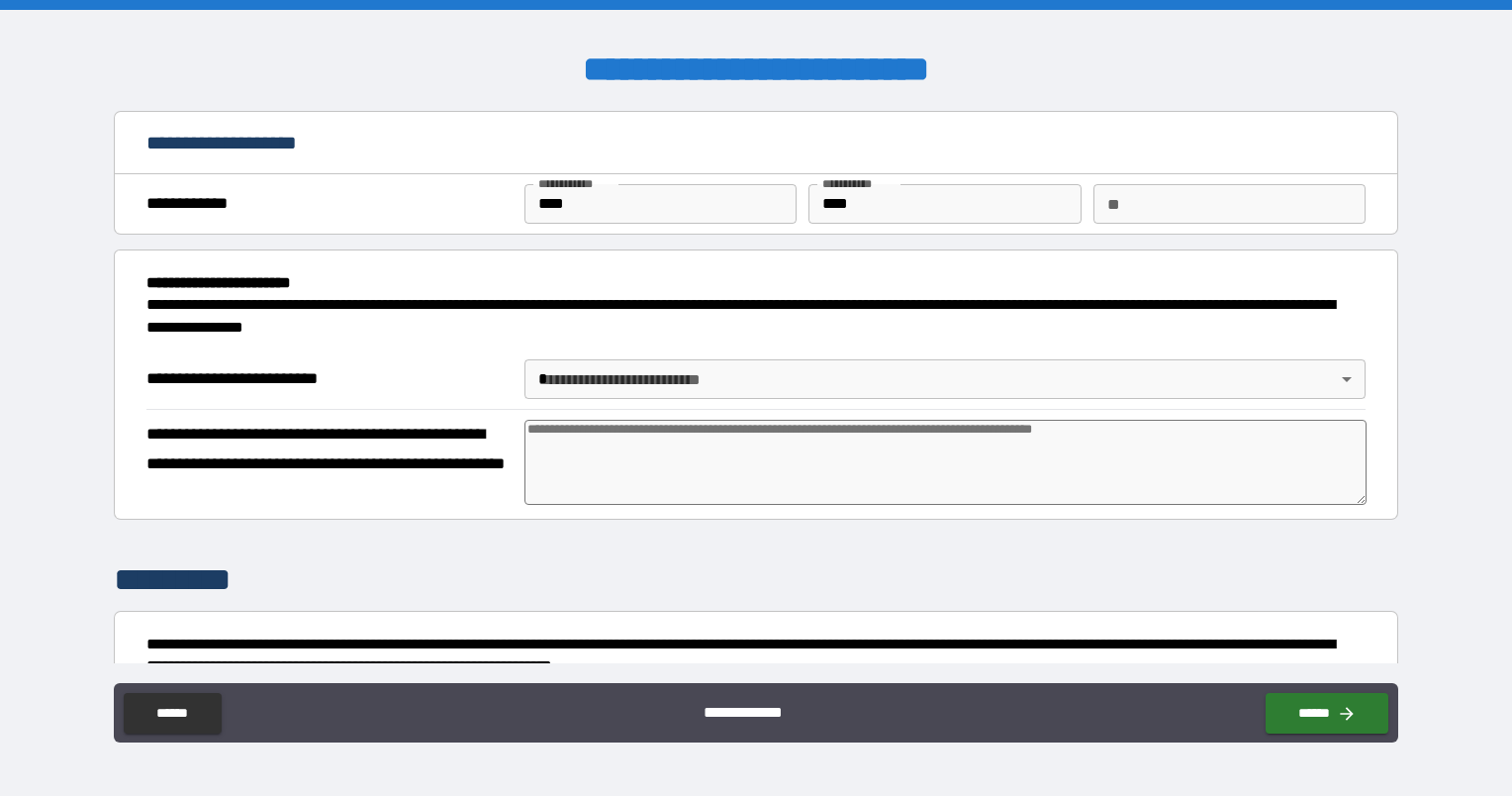 type on "*" 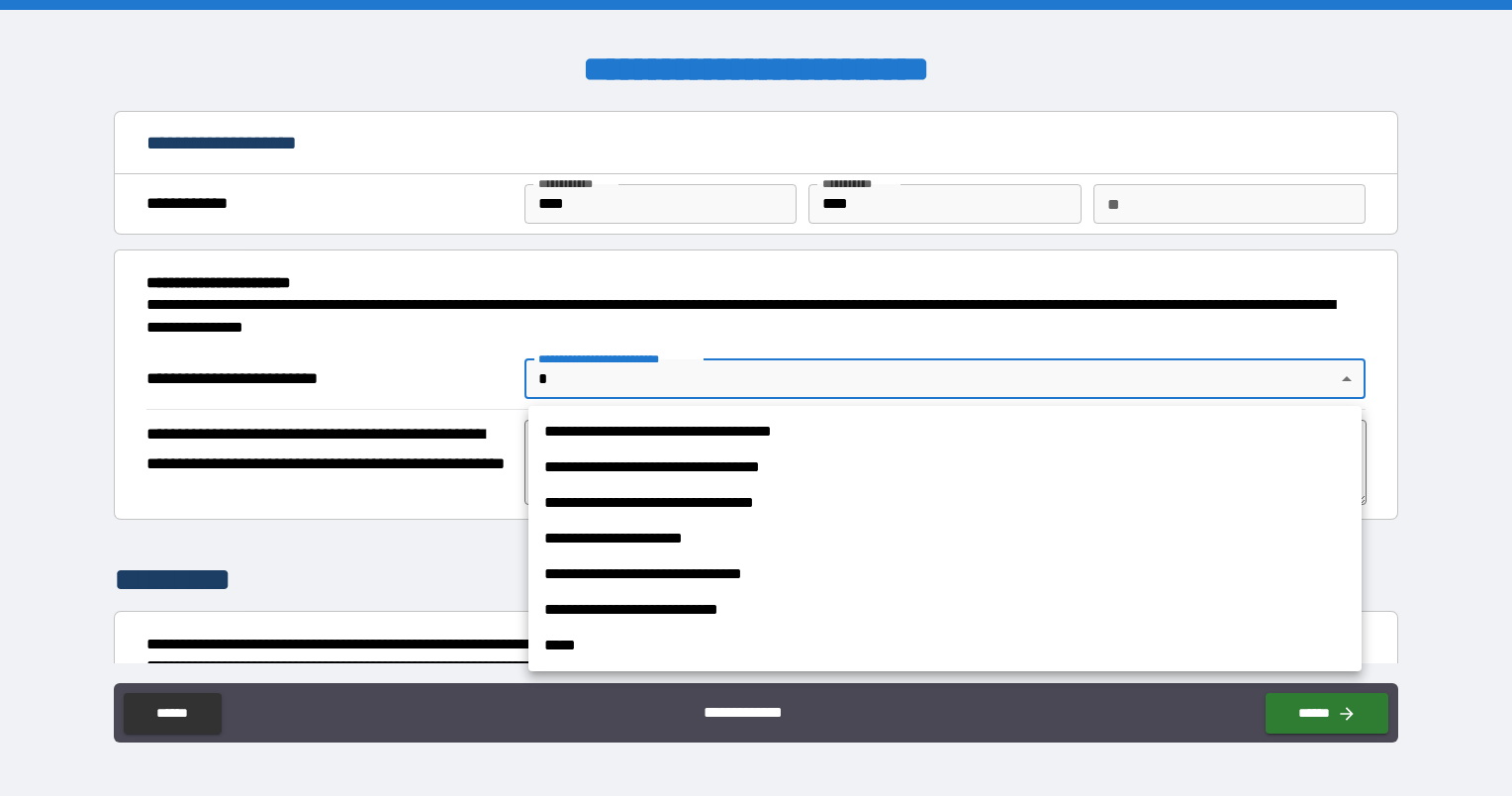 click on "**********" at bounding box center (945, 503) 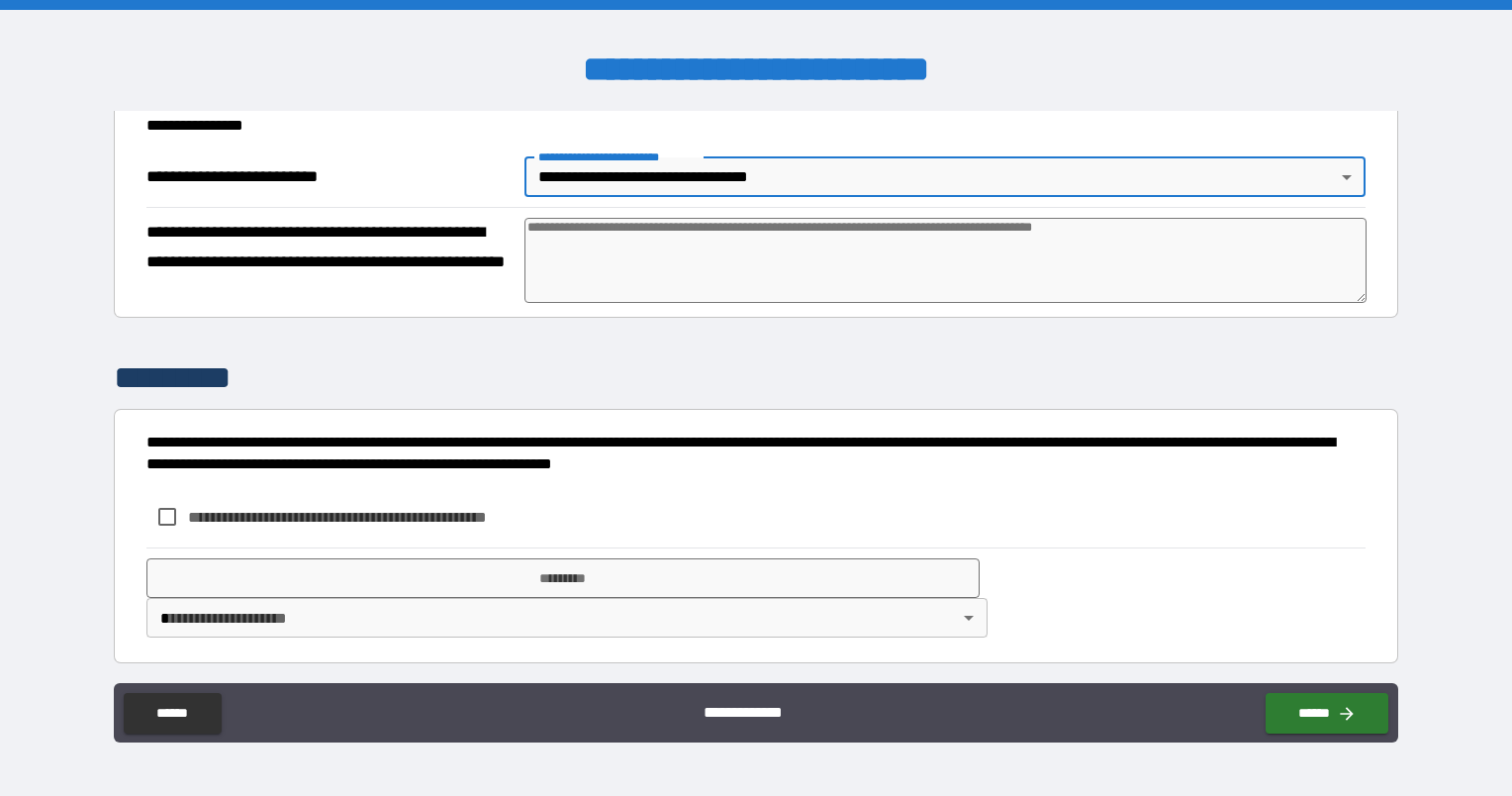 scroll, scrollTop: 204, scrollLeft: 0, axis: vertical 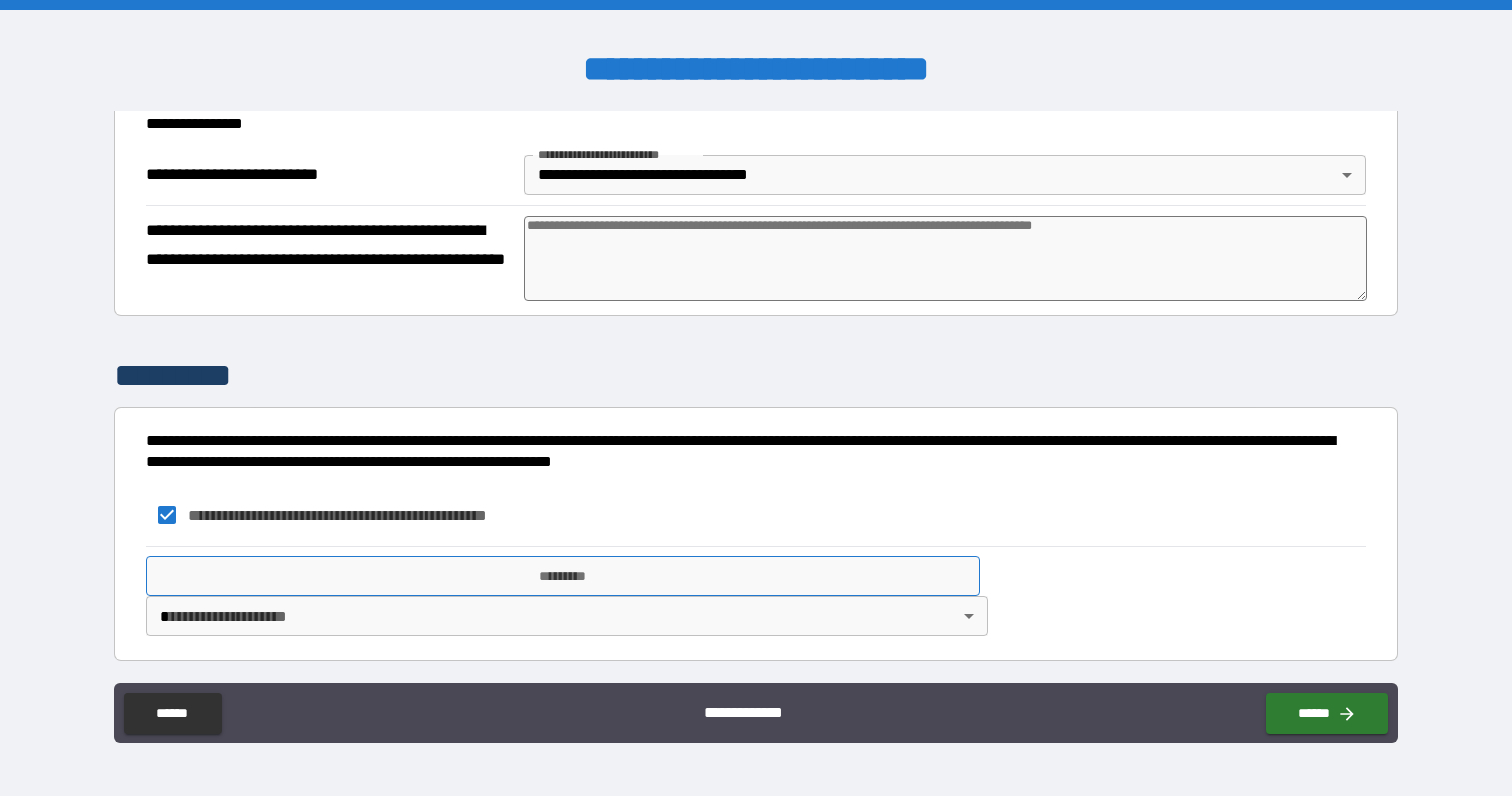 click on "*********" at bounding box center [563, 576] 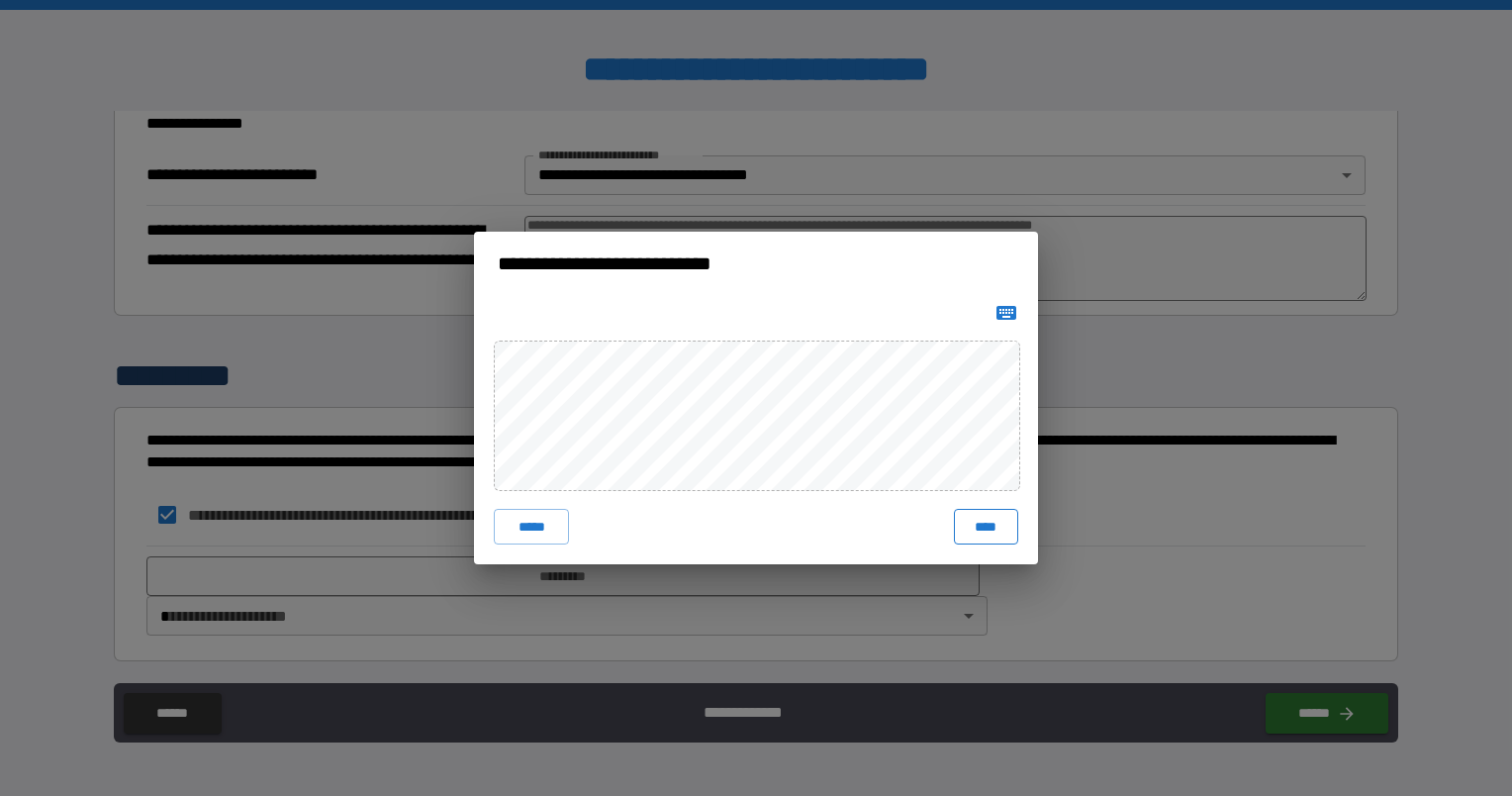 click on "****" at bounding box center [986, 527] 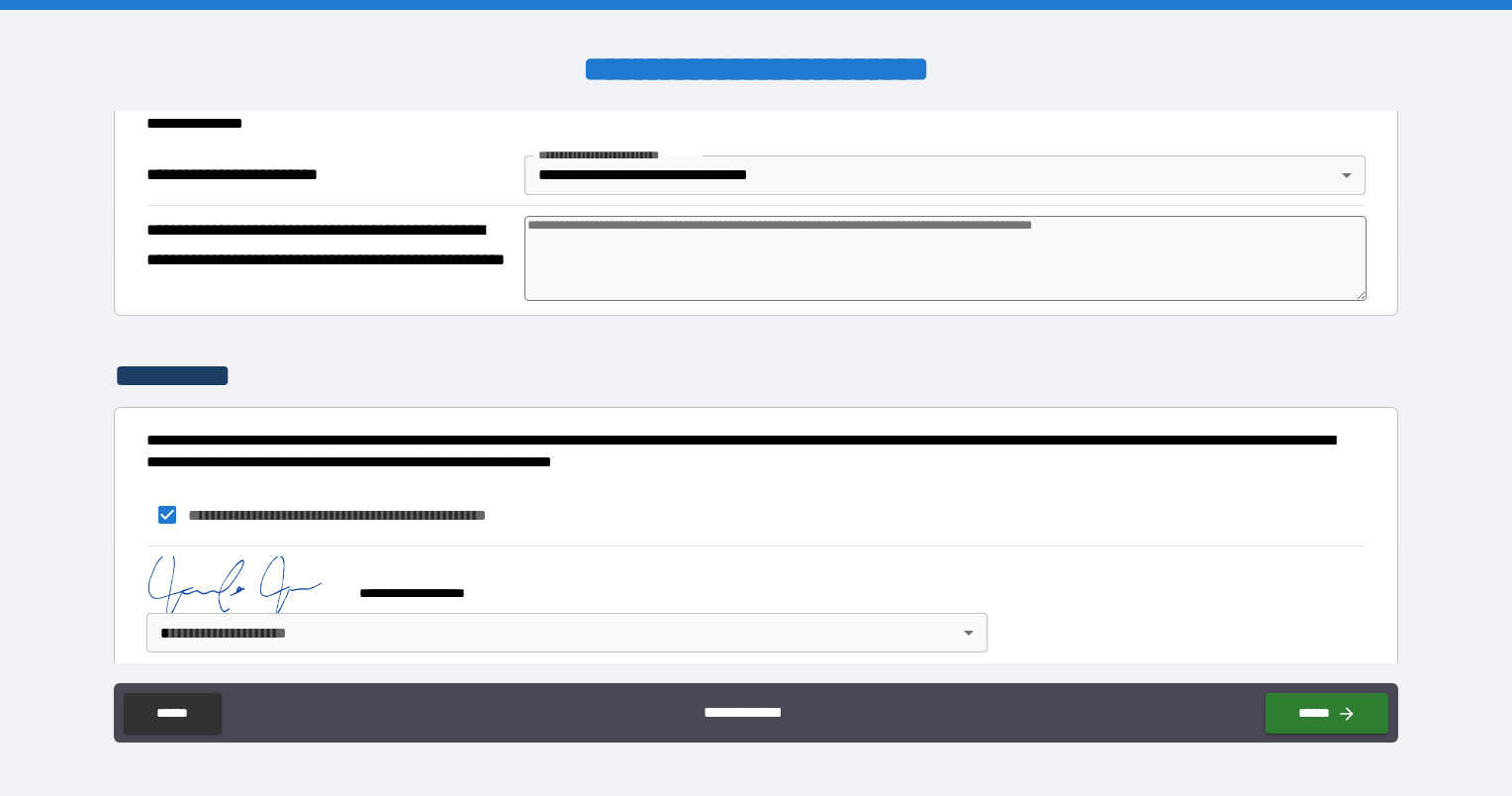 click on "**********" at bounding box center (756, 398) 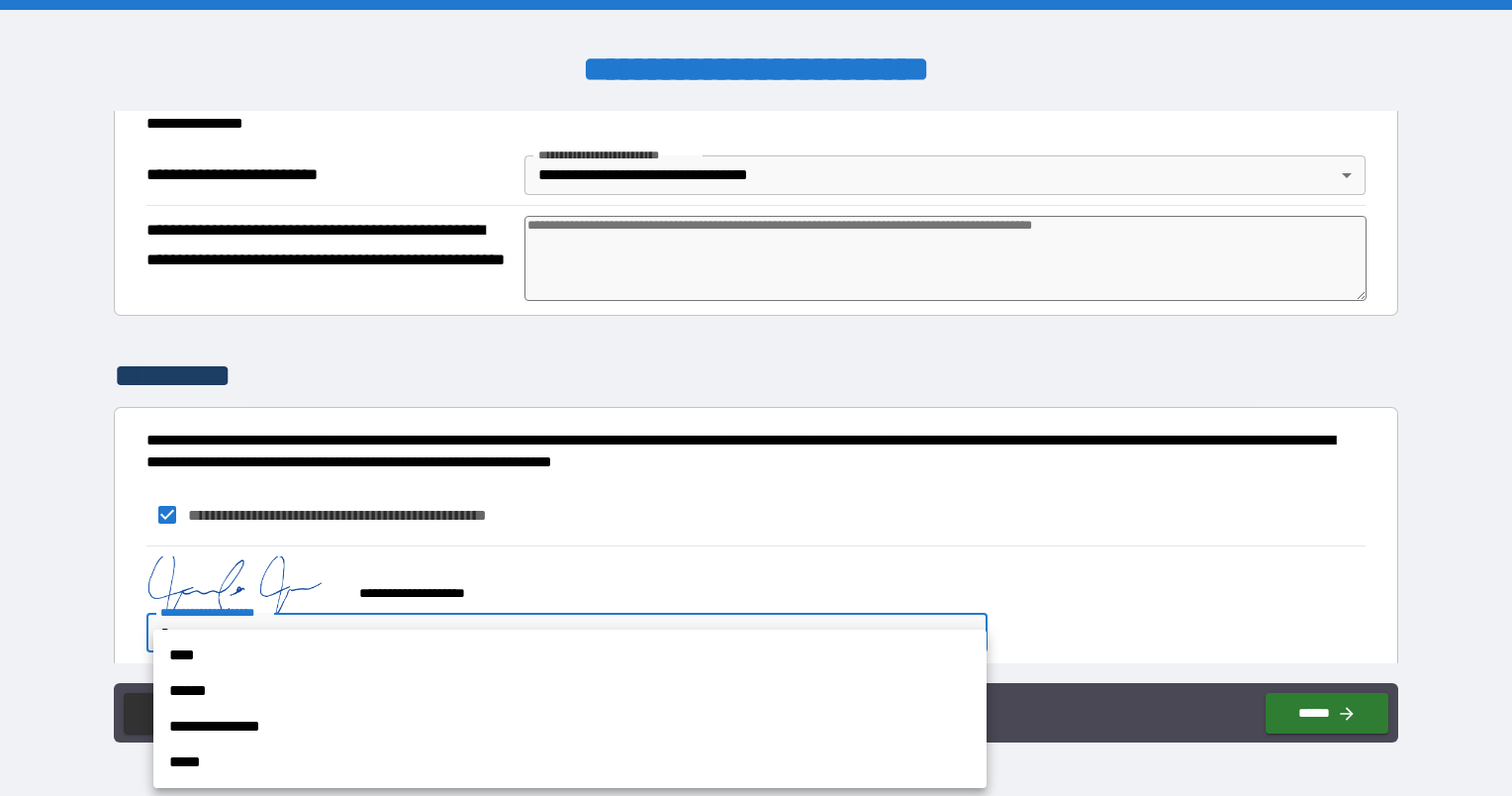click on "*****" at bounding box center [570, 762] 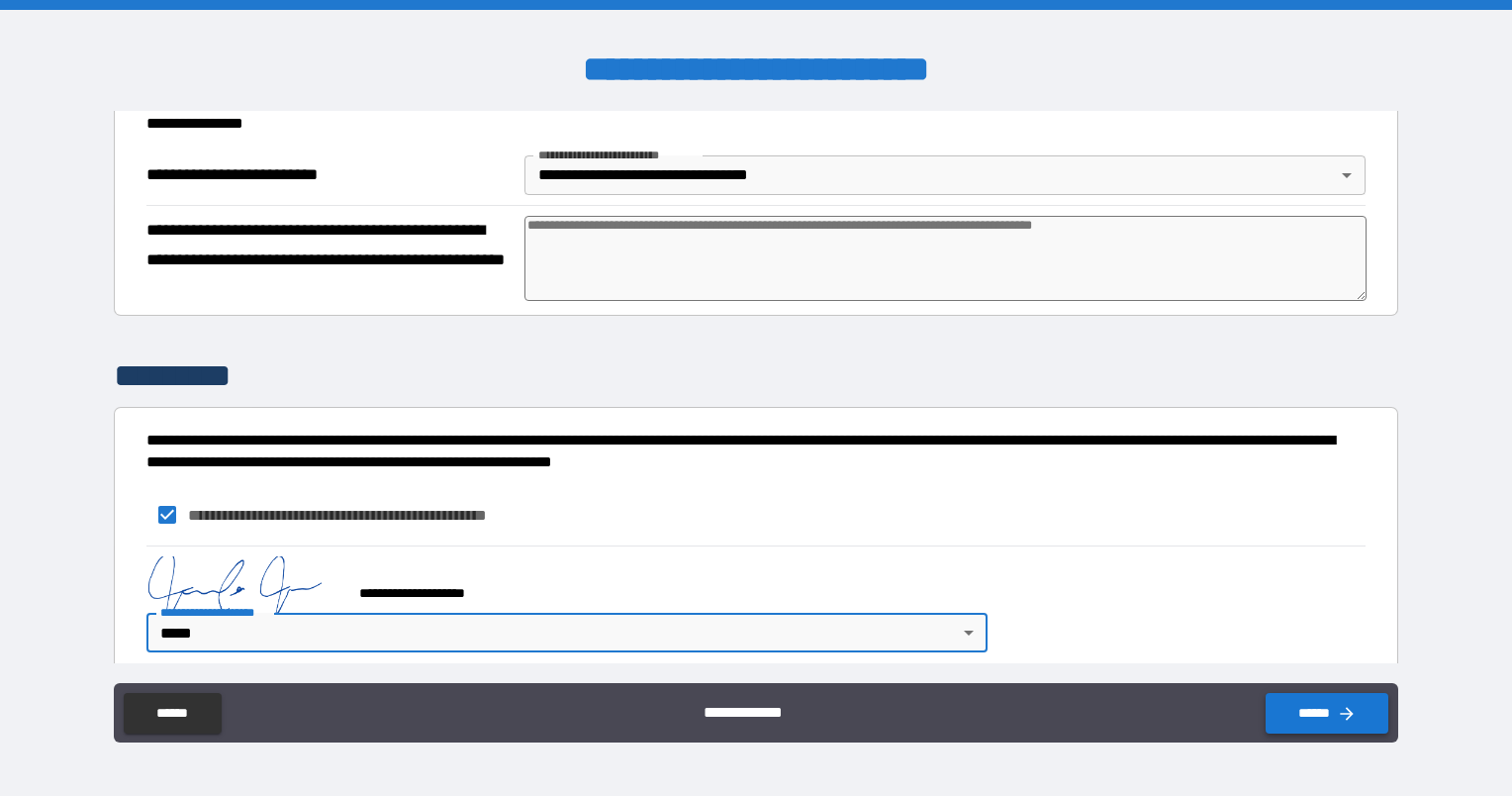 click on "******" at bounding box center (1327, 713) 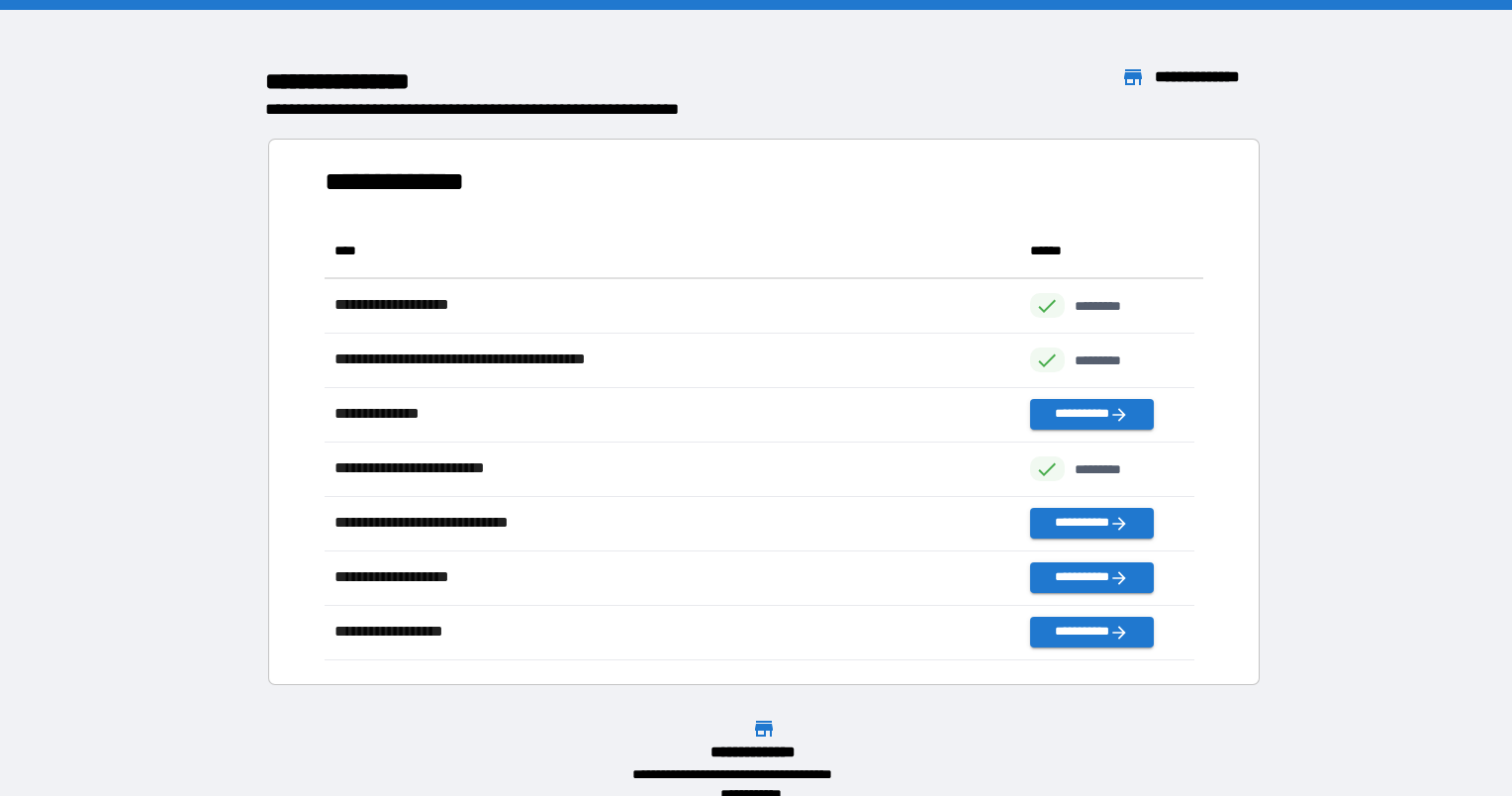 scroll, scrollTop: 16, scrollLeft: 16, axis: both 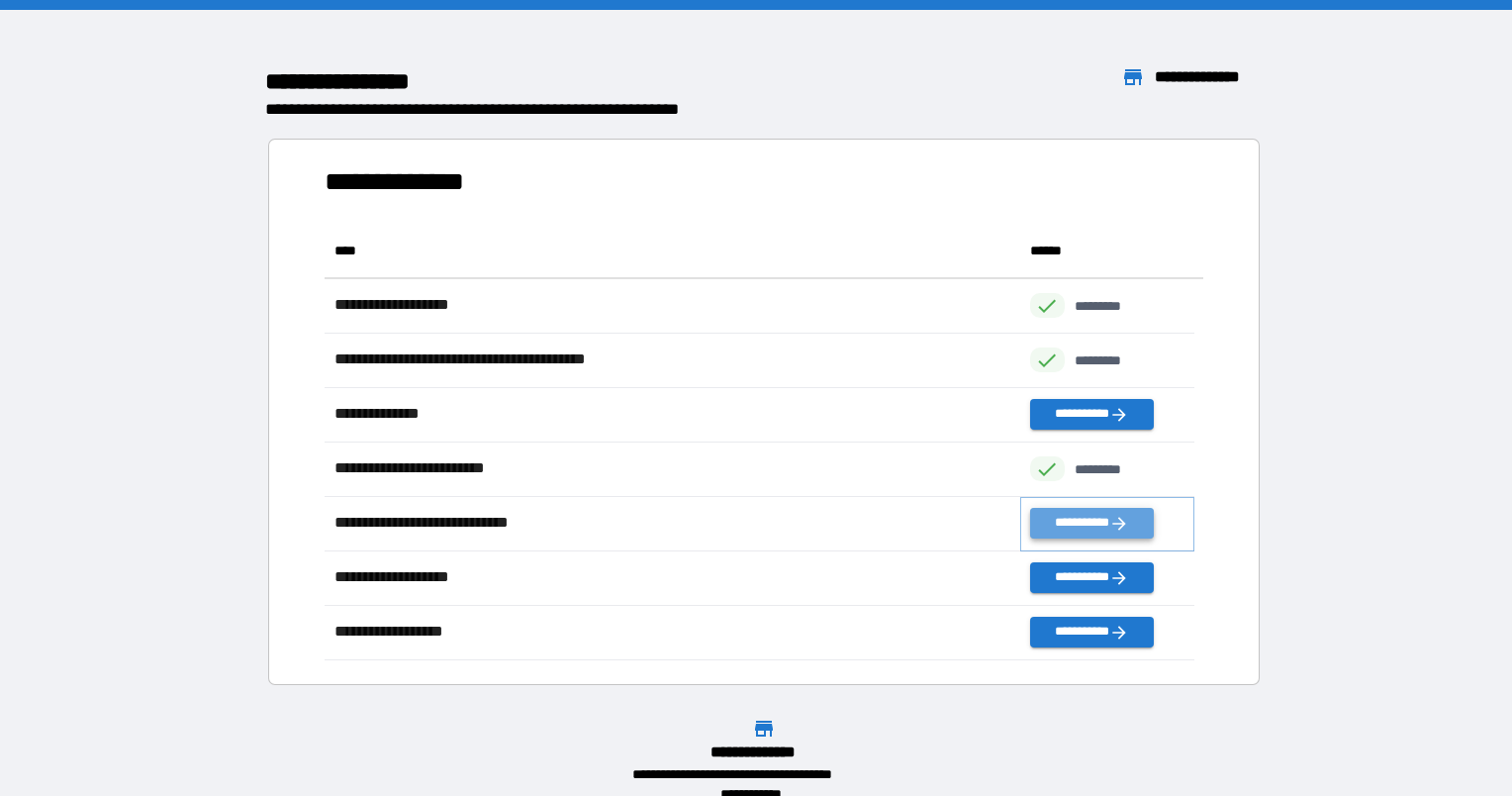 click 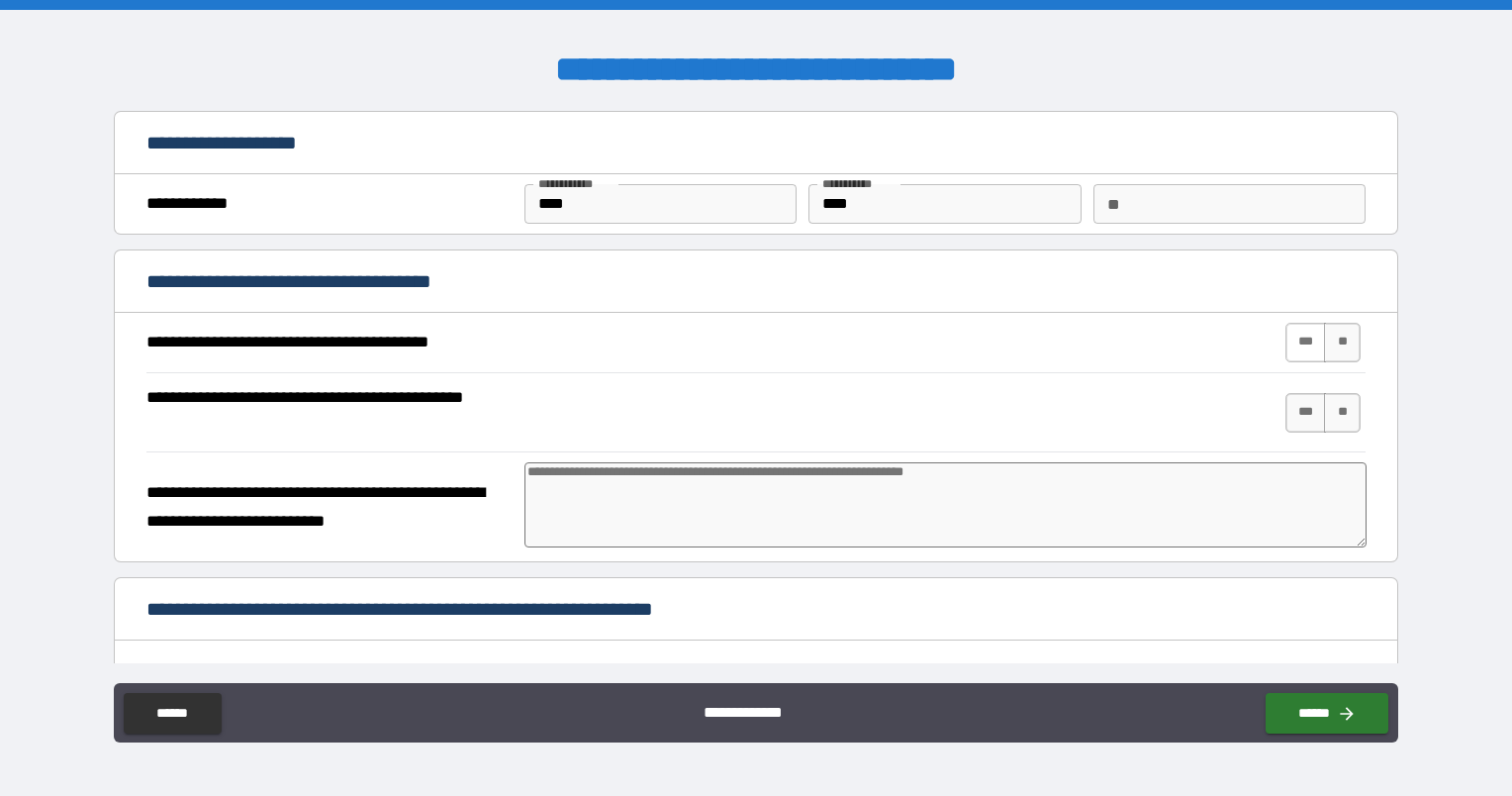 click on "***" at bounding box center (1306, 343) 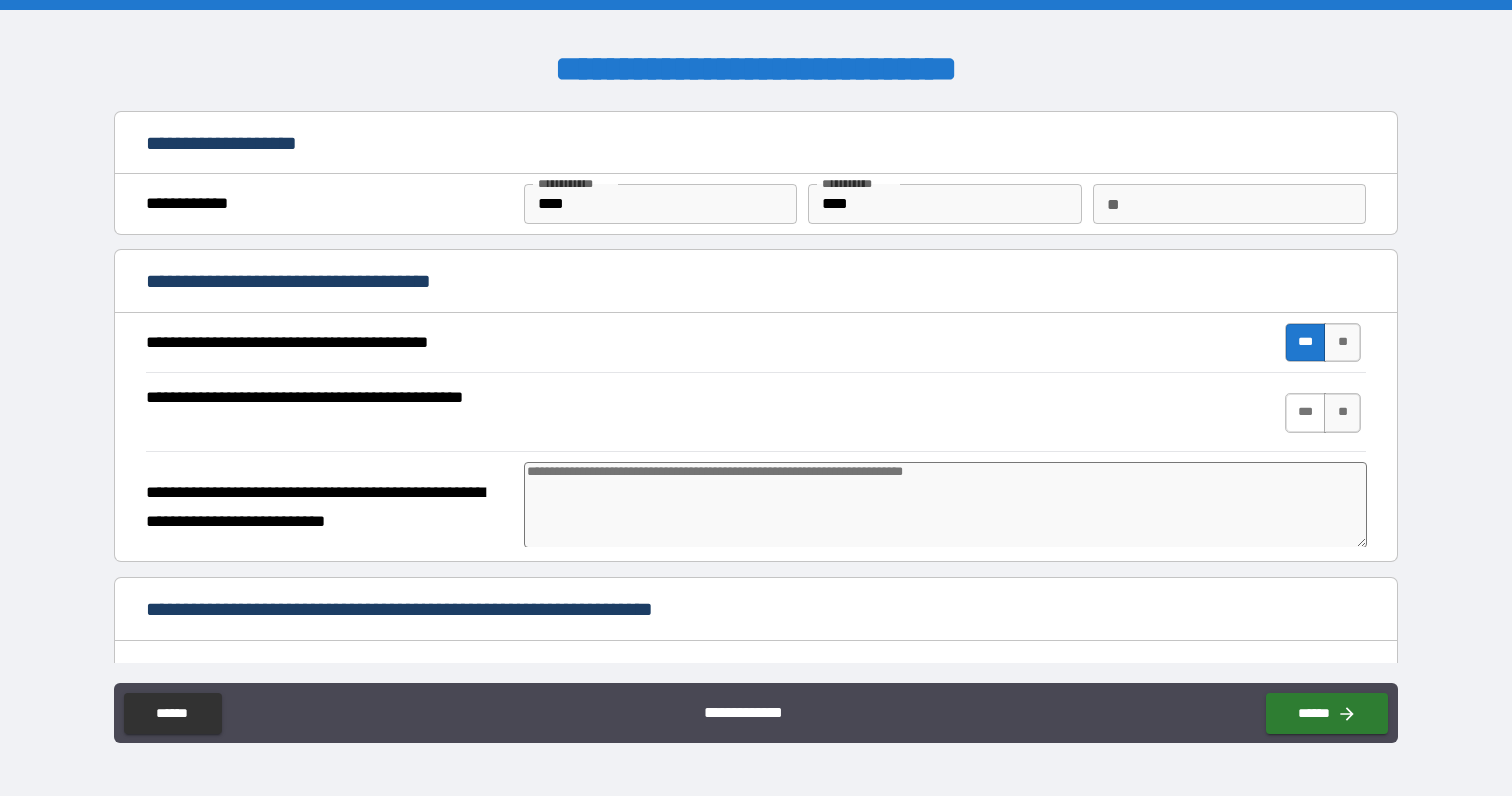 click on "***" at bounding box center [1306, 413] 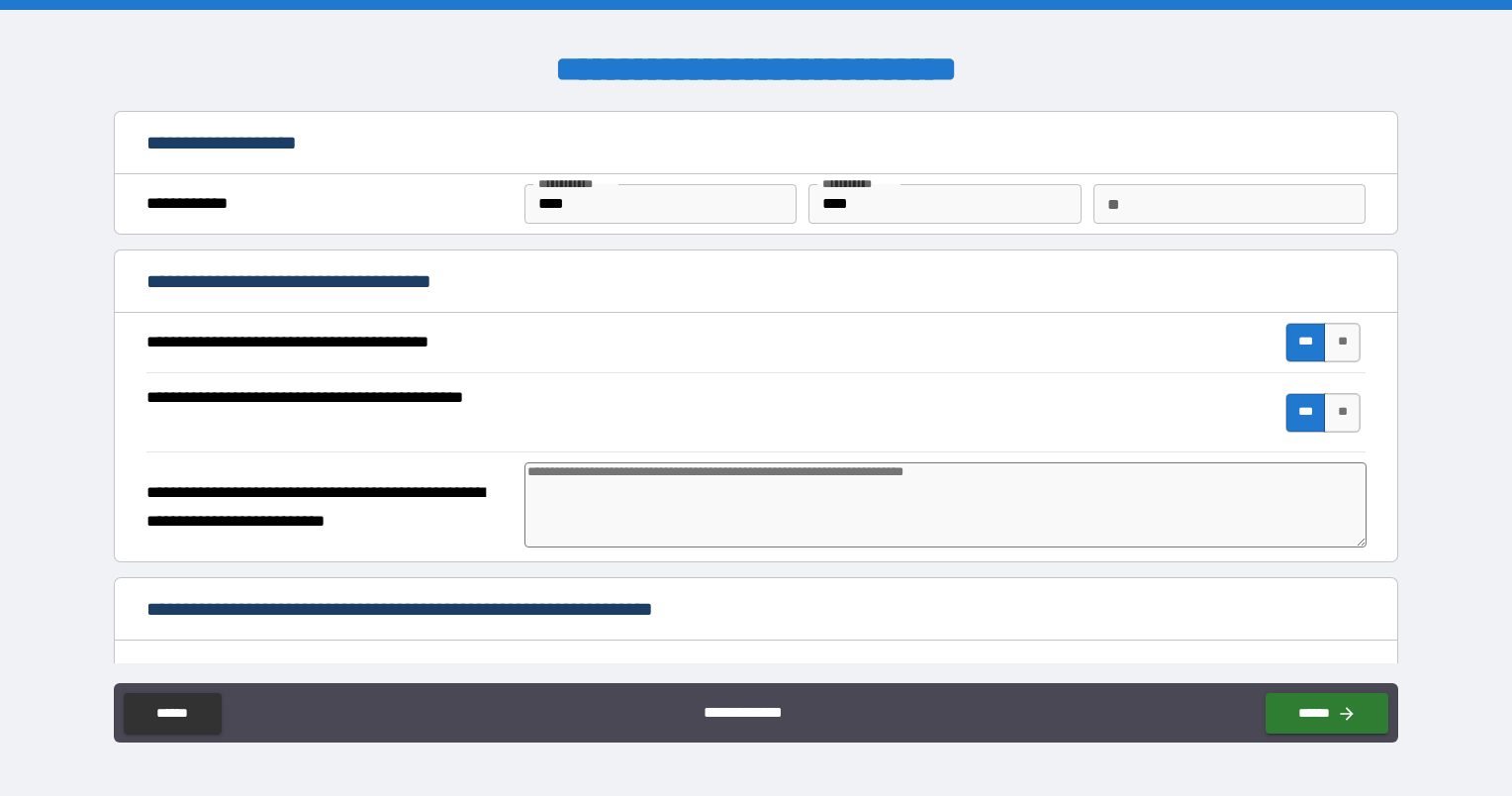 click at bounding box center [945, 505] 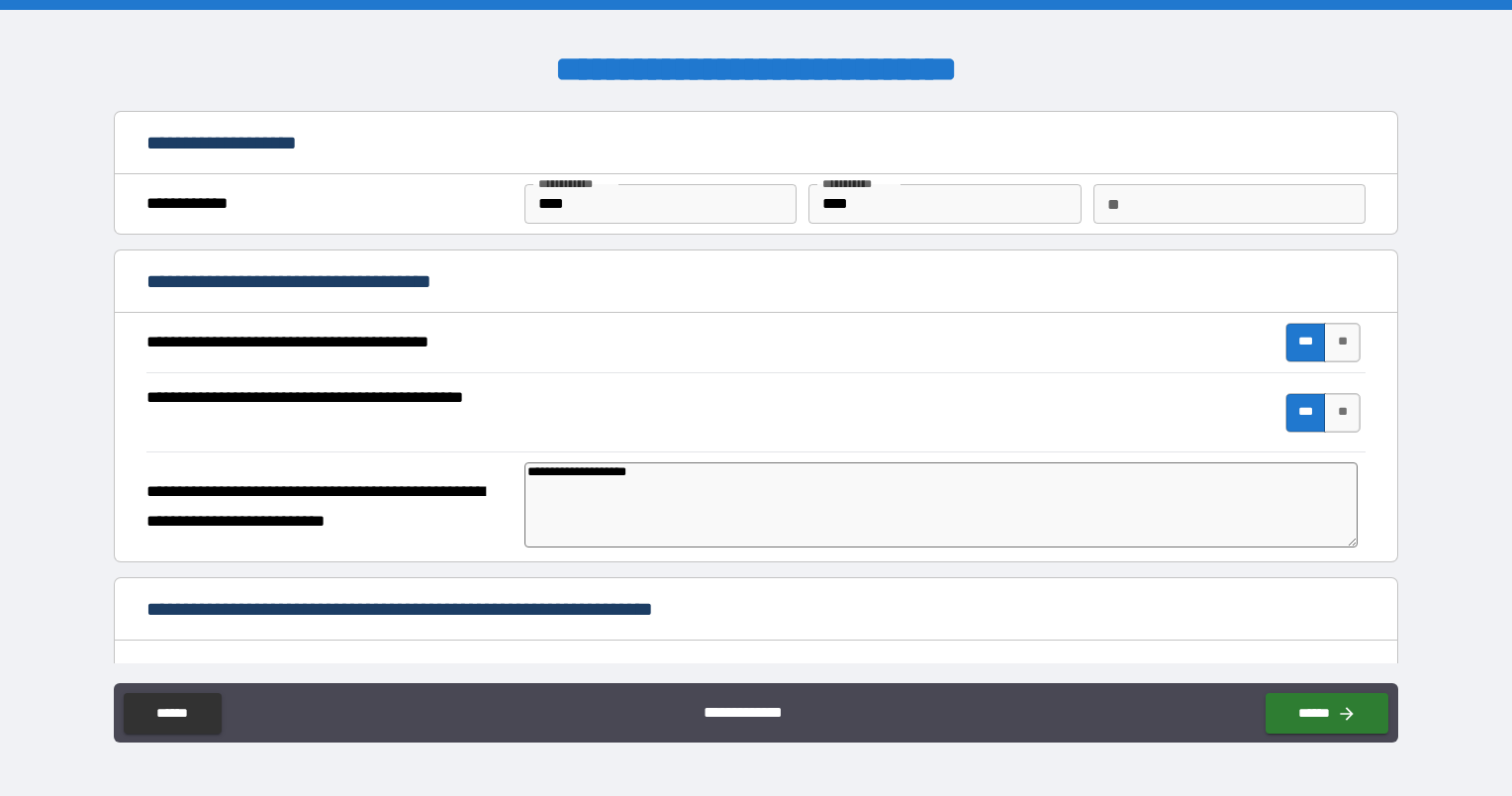 click on "**********" at bounding box center (941, 505) 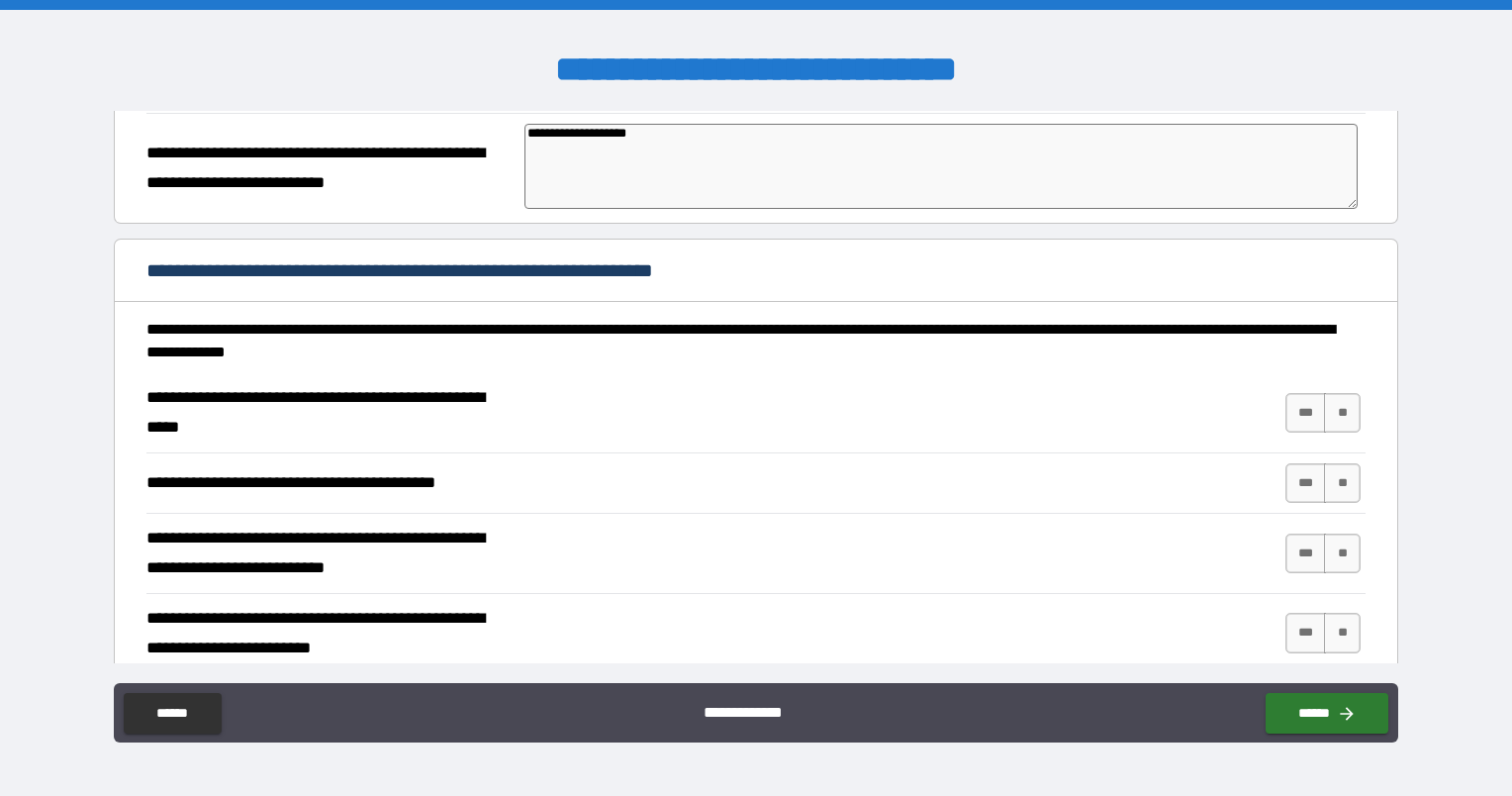 scroll, scrollTop: 349, scrollLeft: 0, axis: vertical 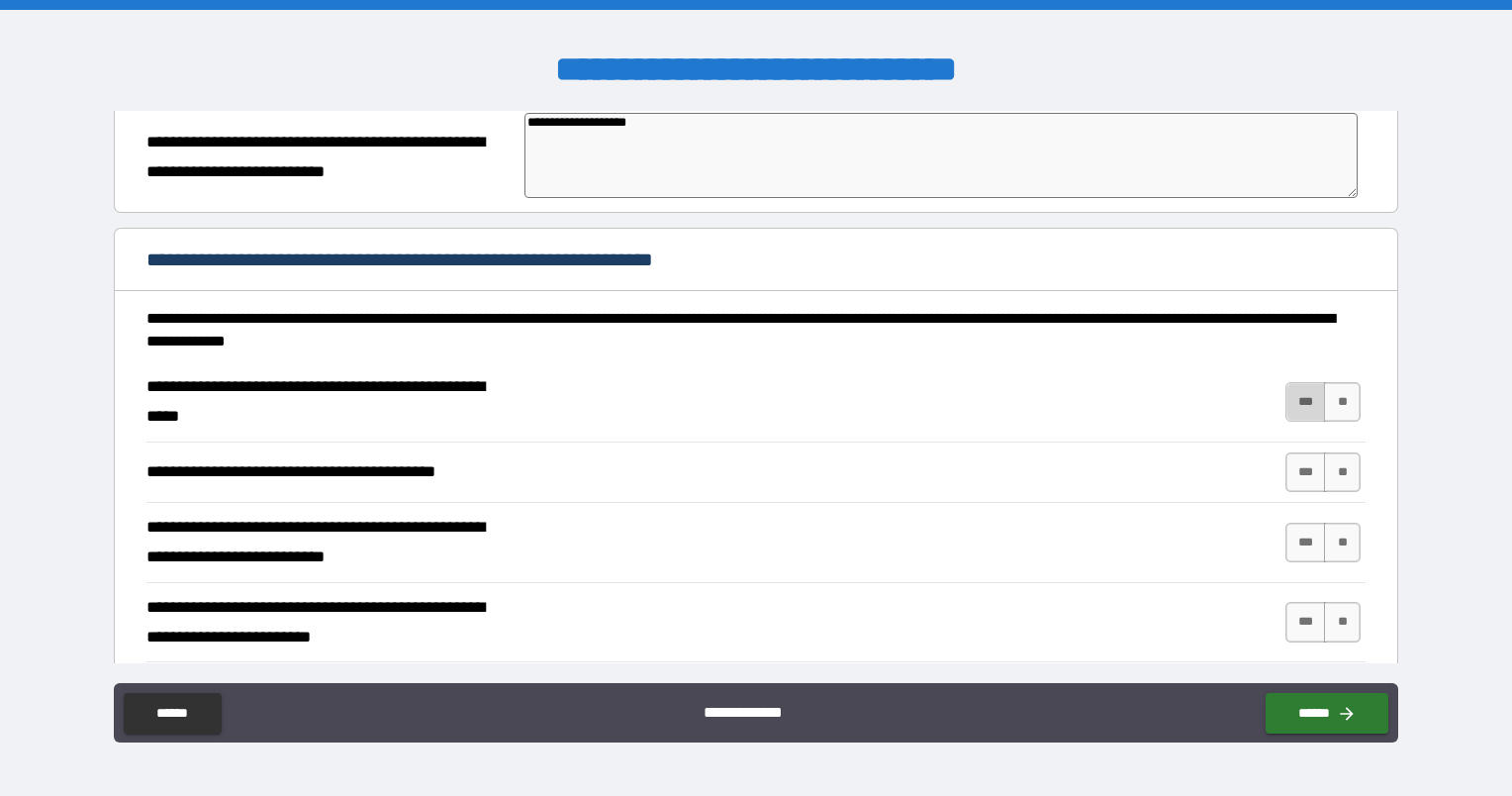 click on "***" at bounding box center [1306, 402] 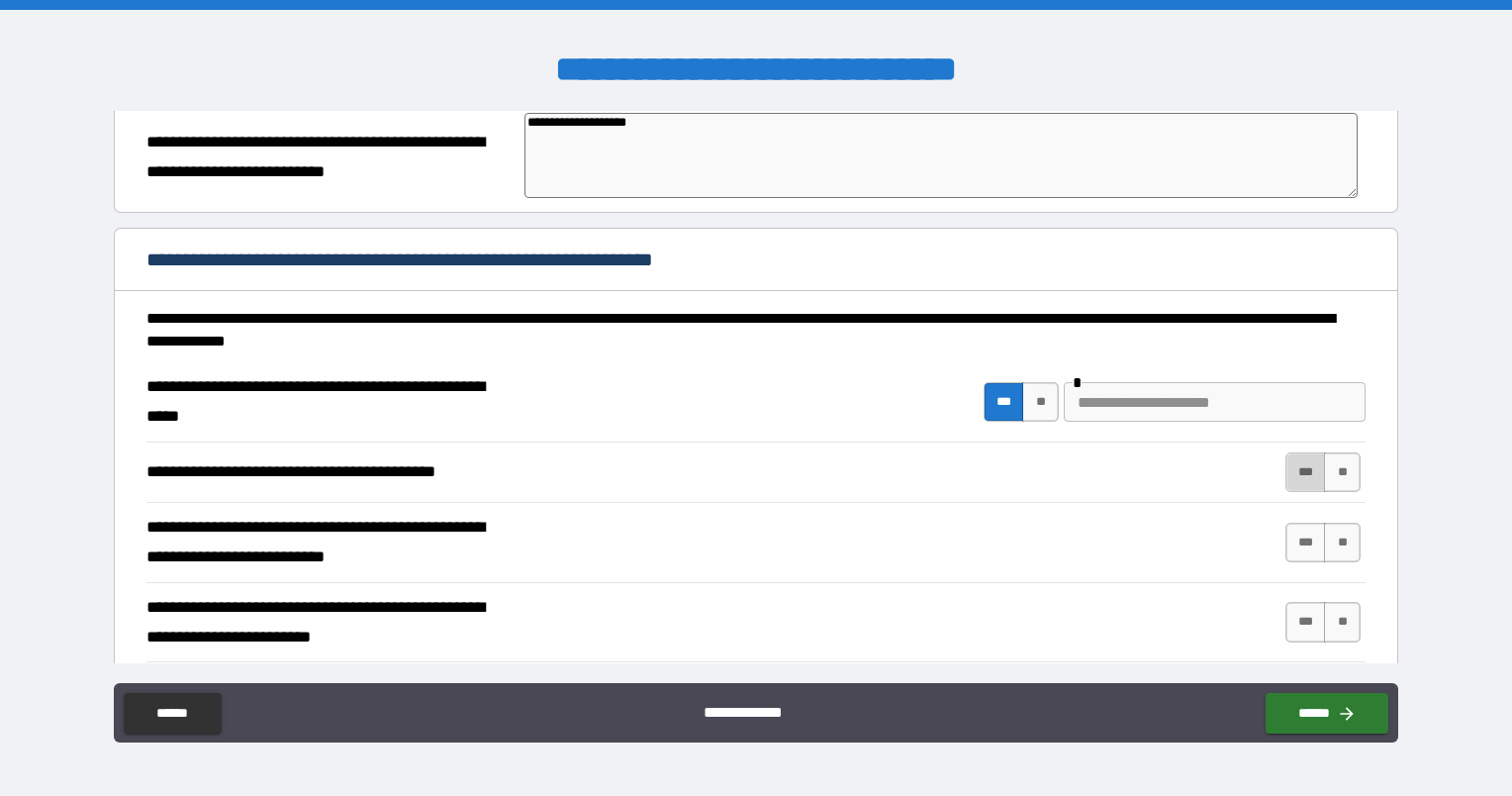 click on "***" at bounding box center (1306, 472) 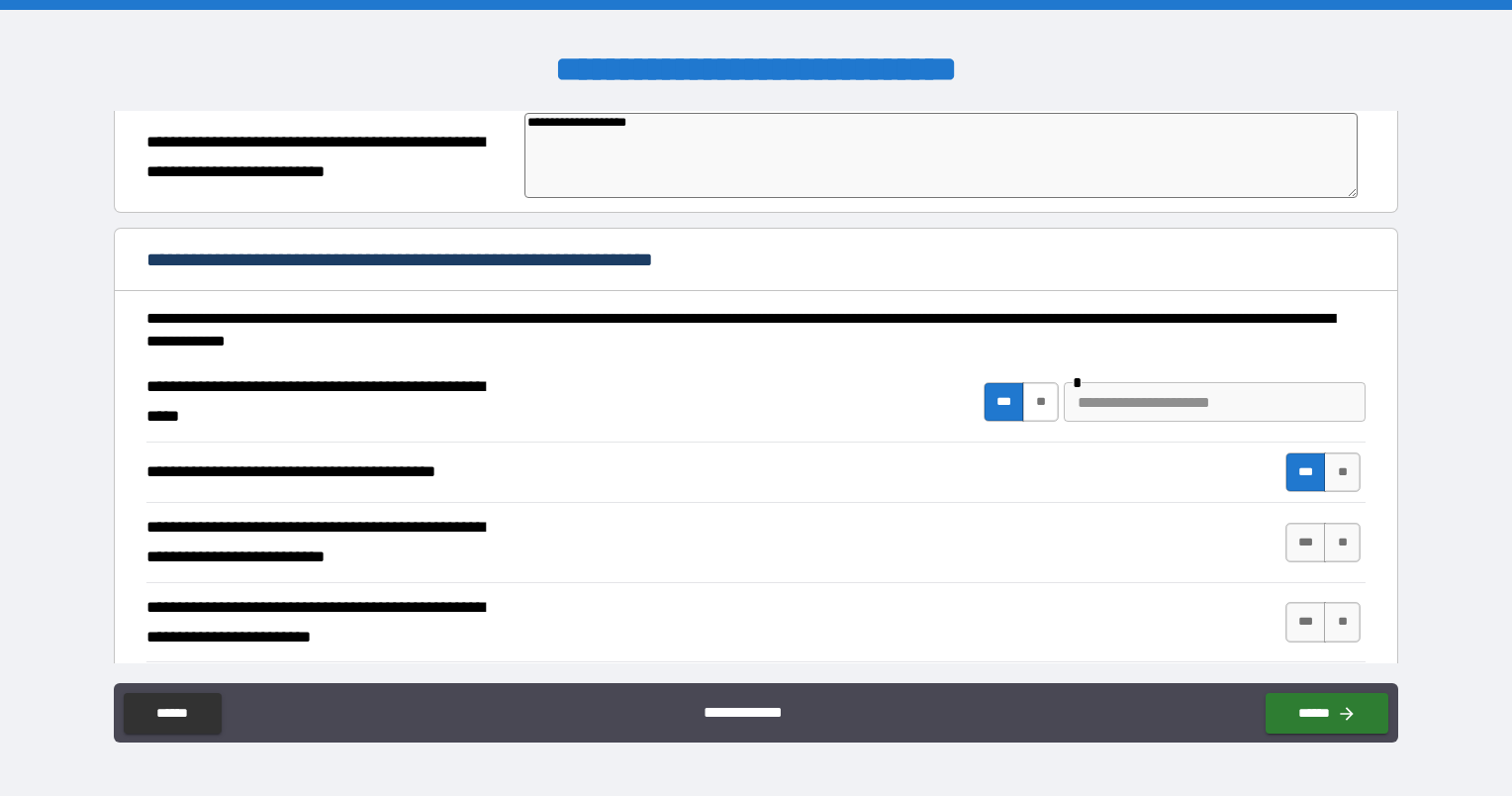 click on "**" at bounding box center (1040, 402) 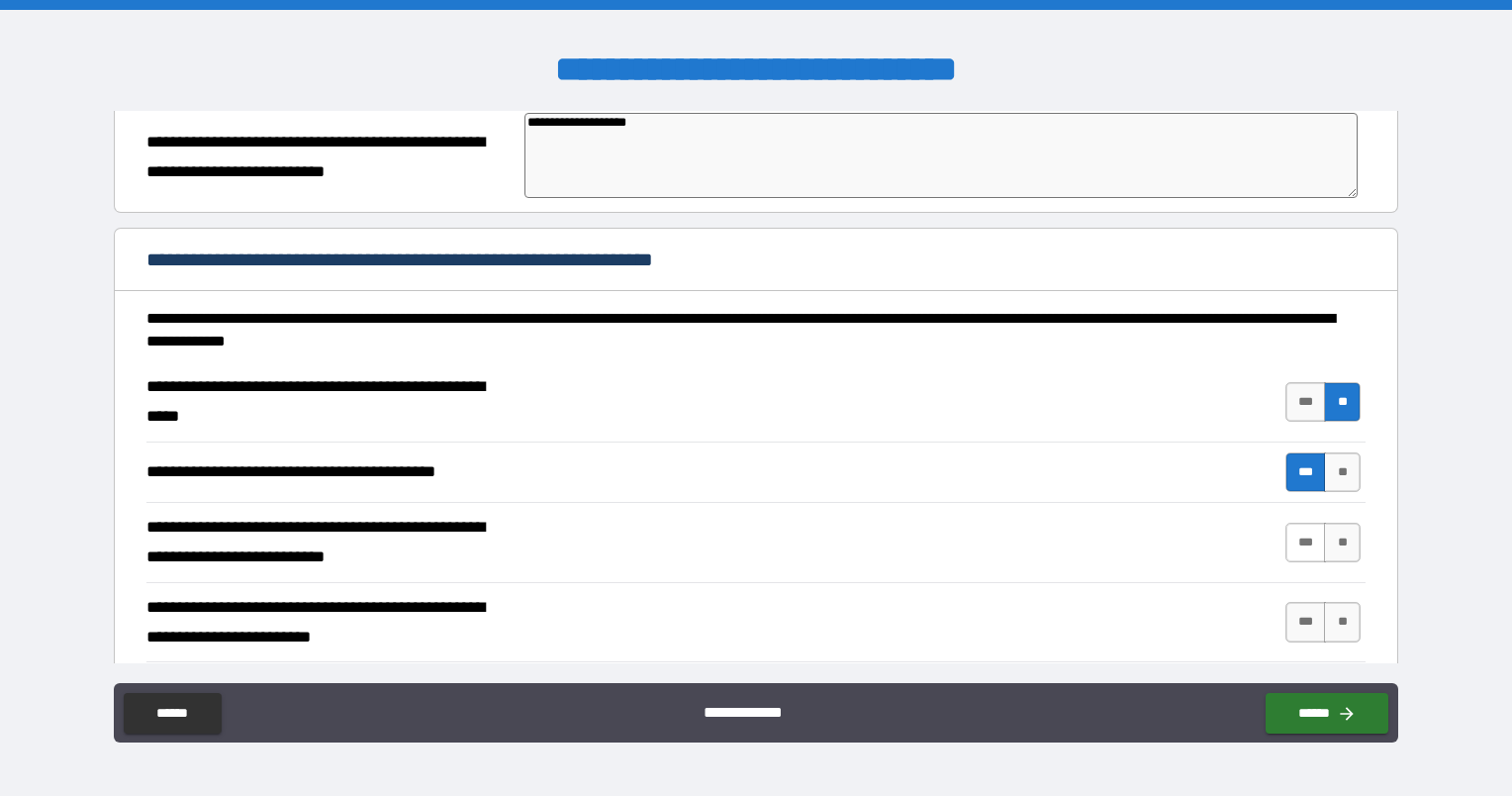 click on "***" at bounding box center (1306, 543) 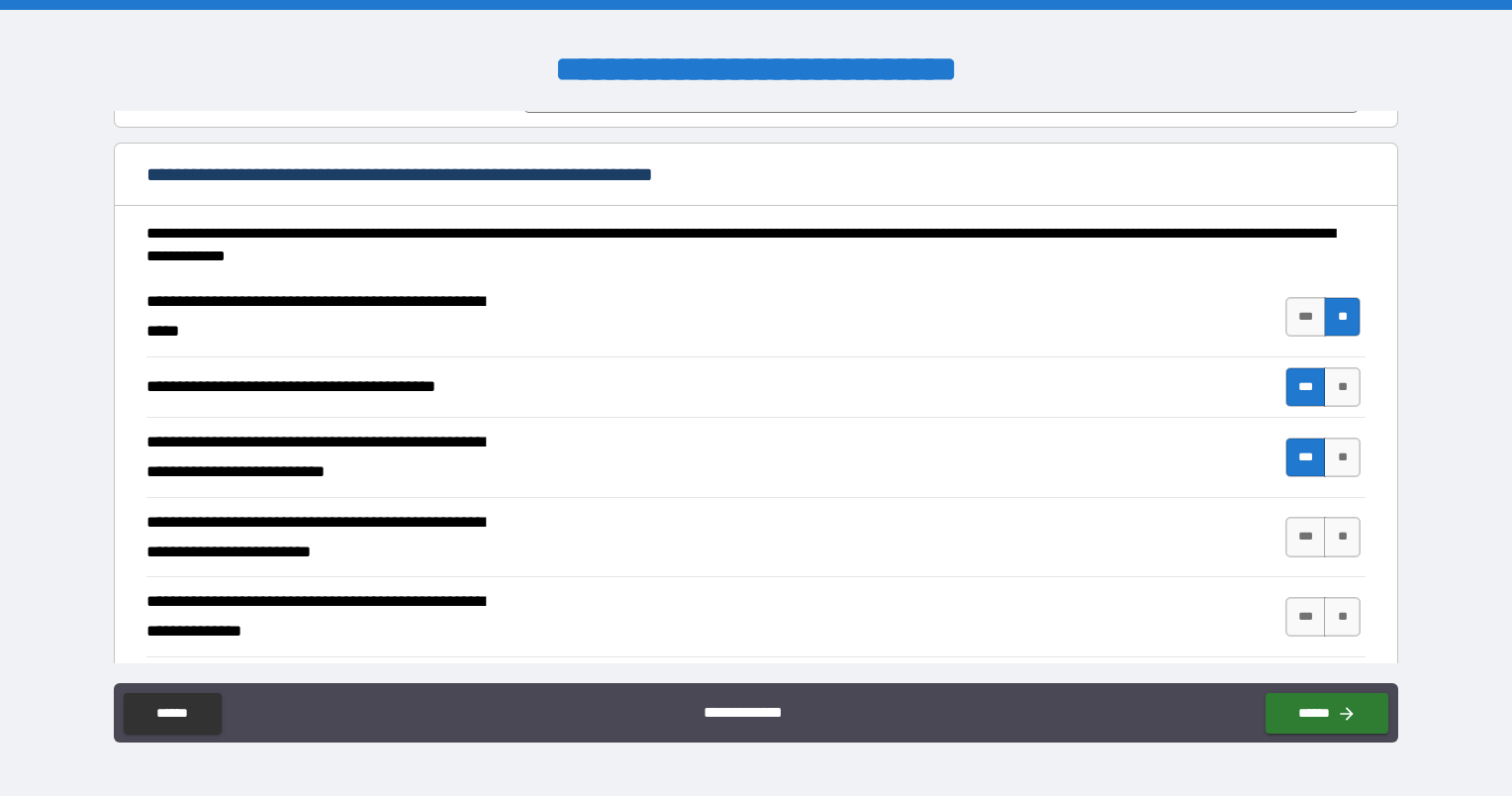 scroll, scrollTop: 450, scrollLeft: 0, axis: vertical 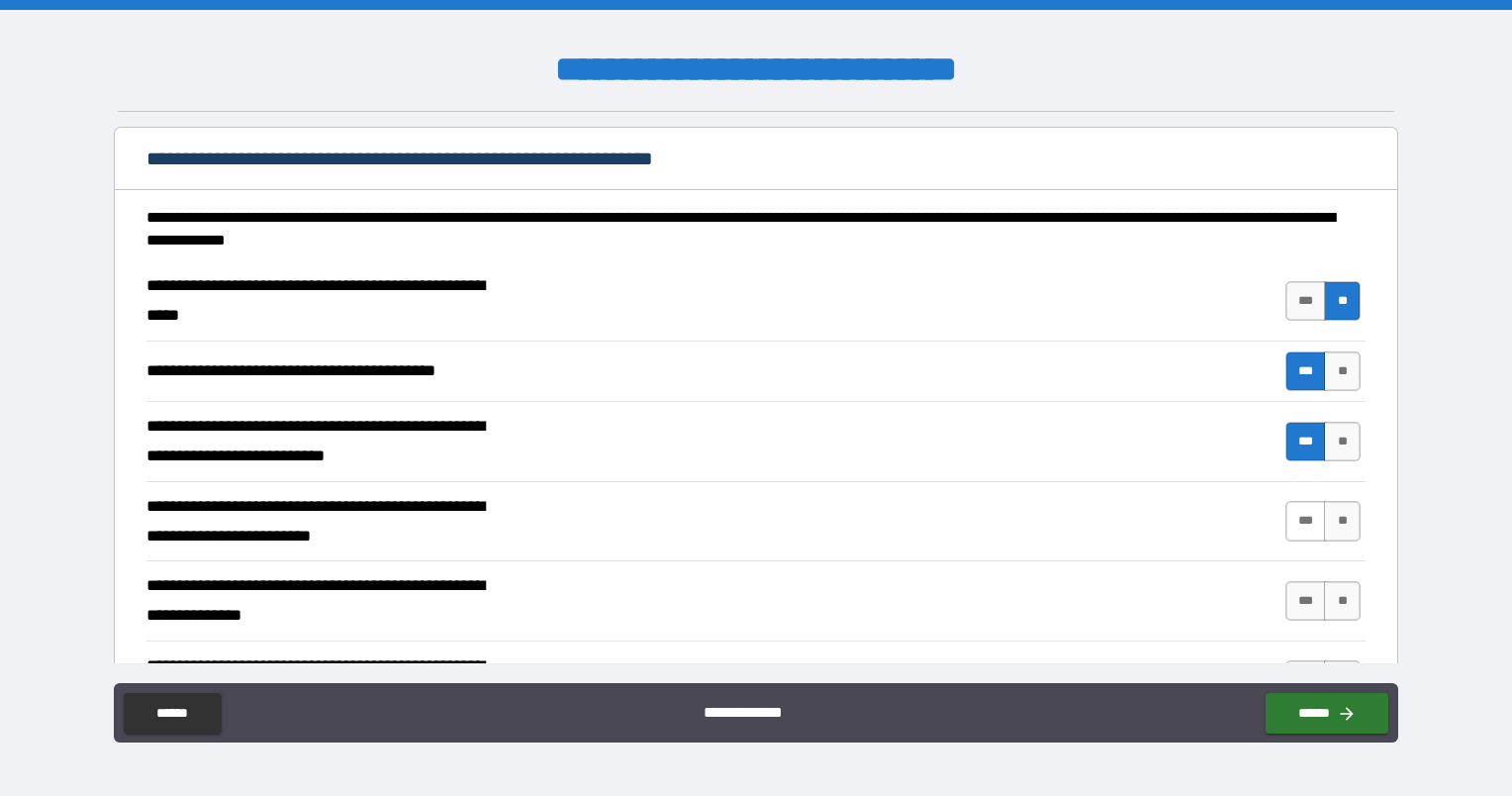 click on "***" at bounding box center (1306, 521) 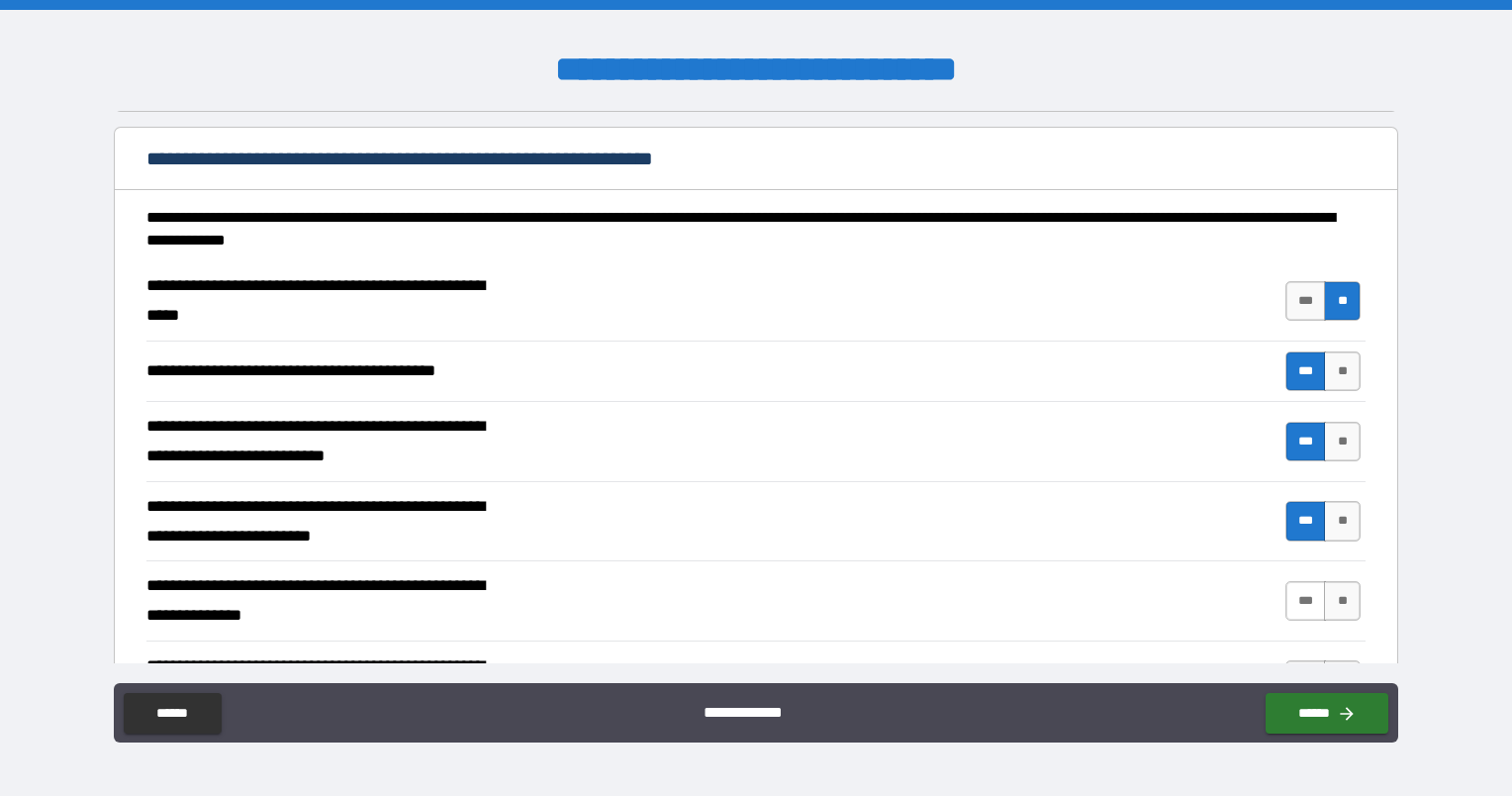 click on "***" at bounding box center [1306, 601] 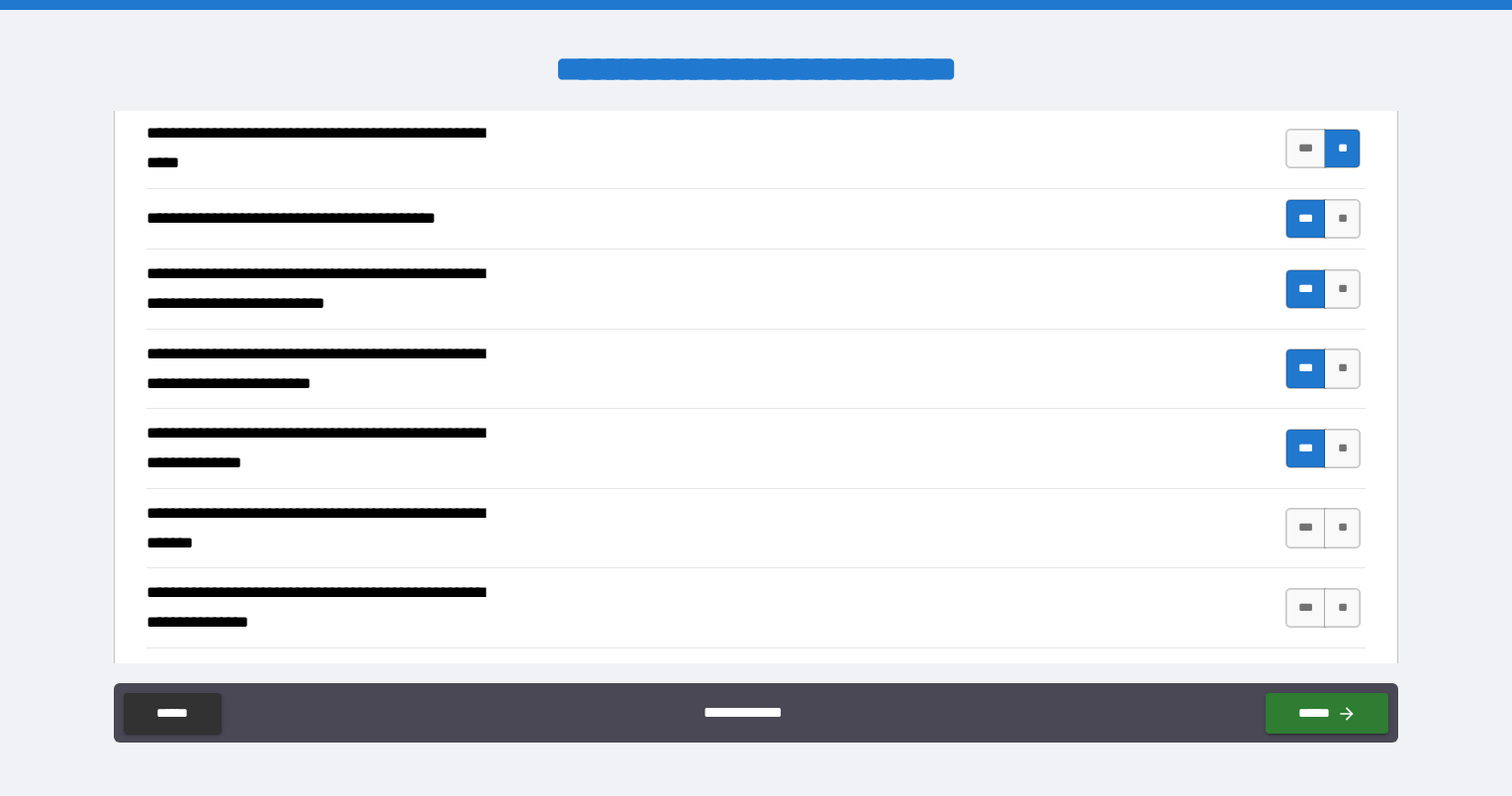 scroll, scrollTop: 605, scrollLeft: 0, axis: vertical 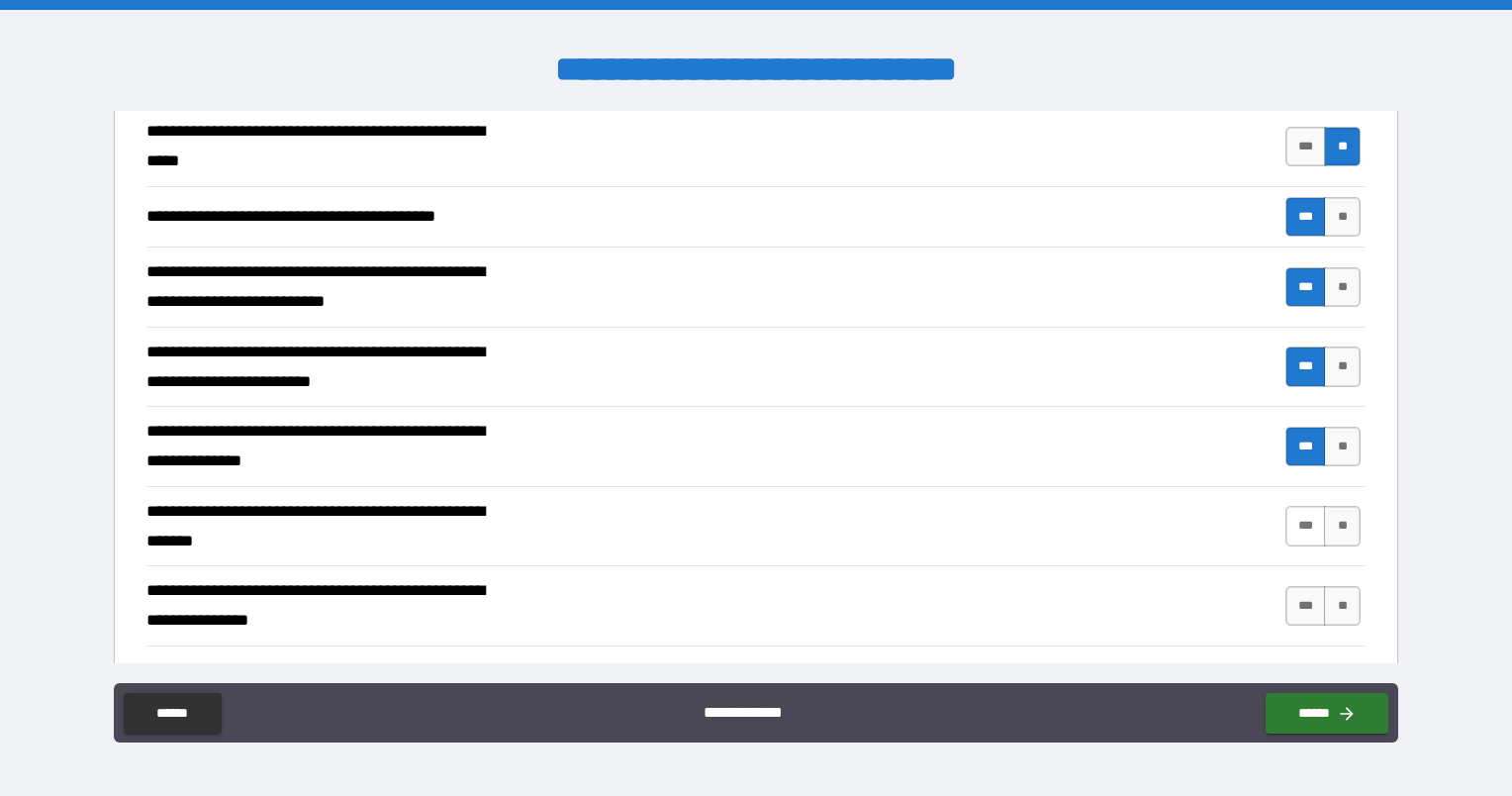 click on "***" at bounding box center [1306, 526] 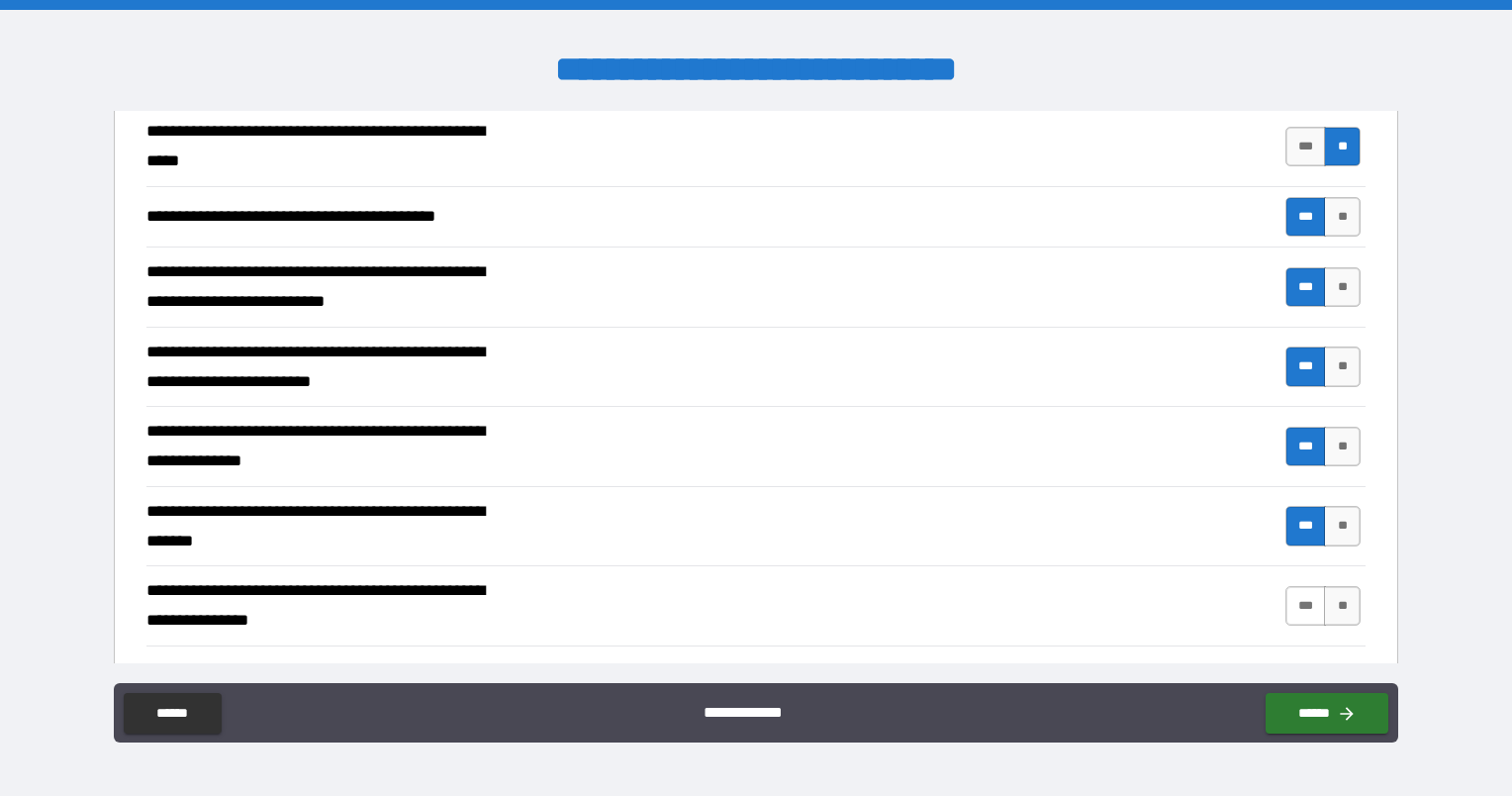 click on "***" at bounding box center (1306, 606) 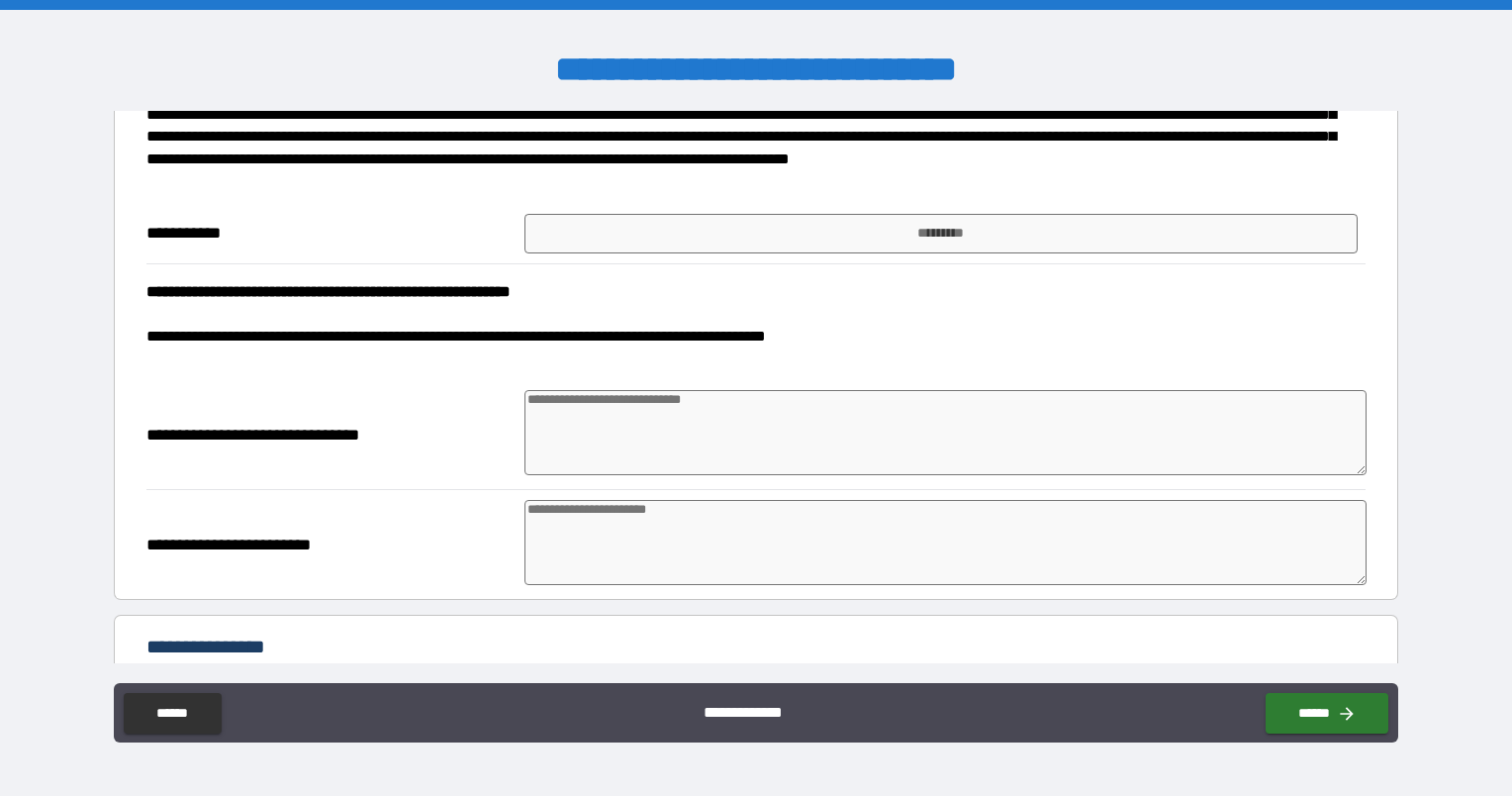 scroll, scrollTop: 1598, scrollLeft: 0, axis: vertical 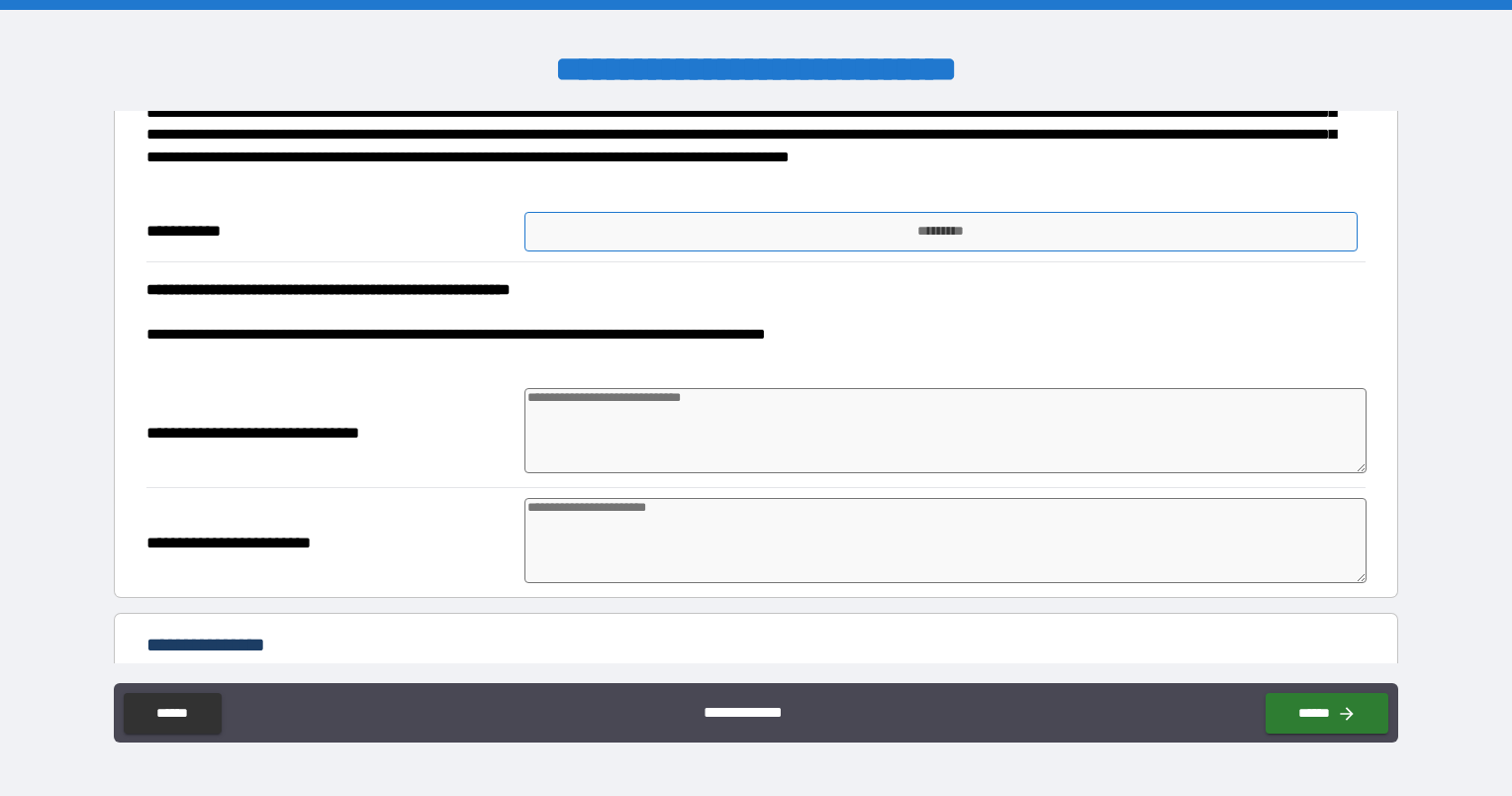 click on "*********" at bounding box center [941, 232] 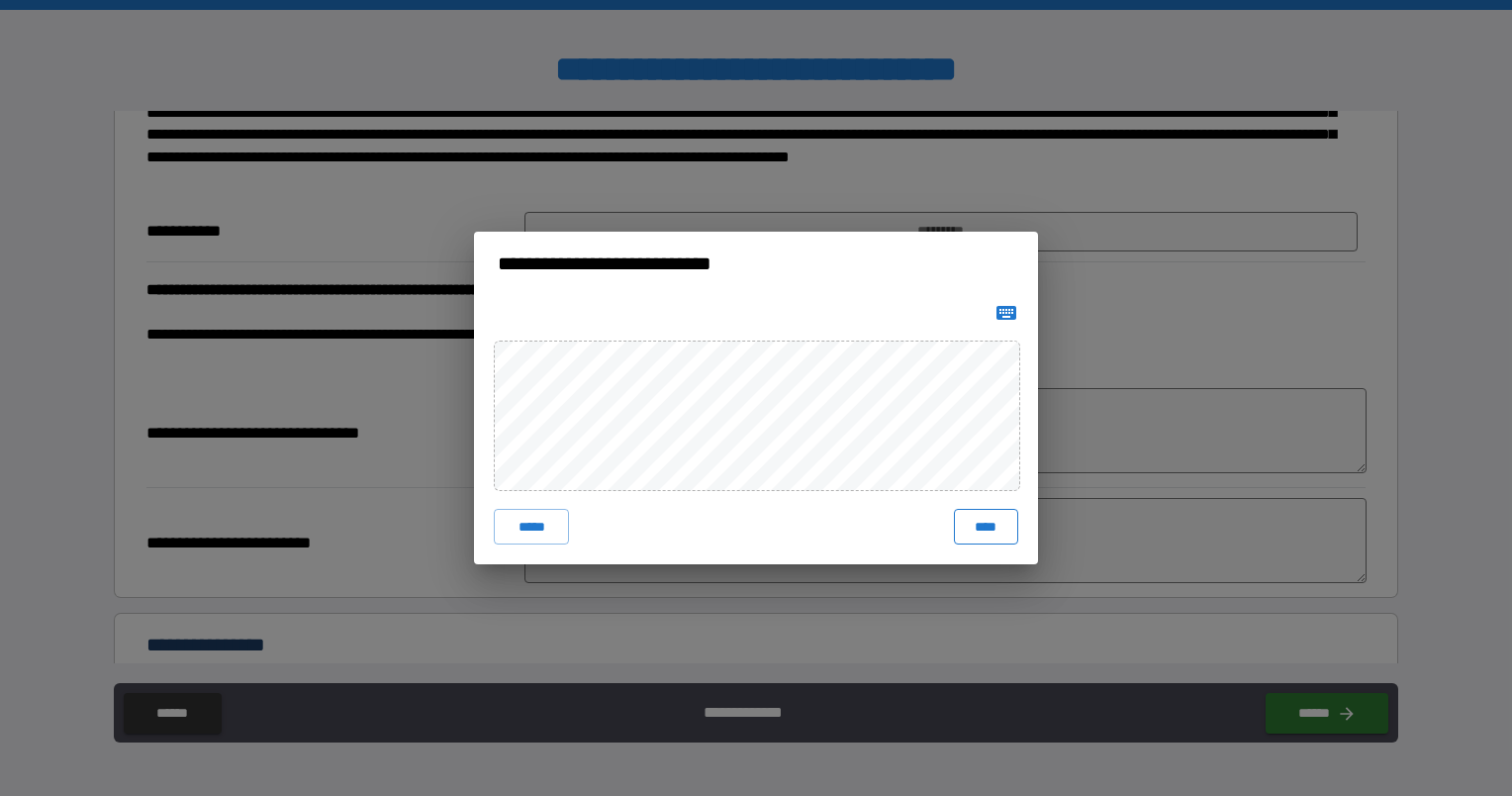 click on "****" at bounding box center (986, 527) 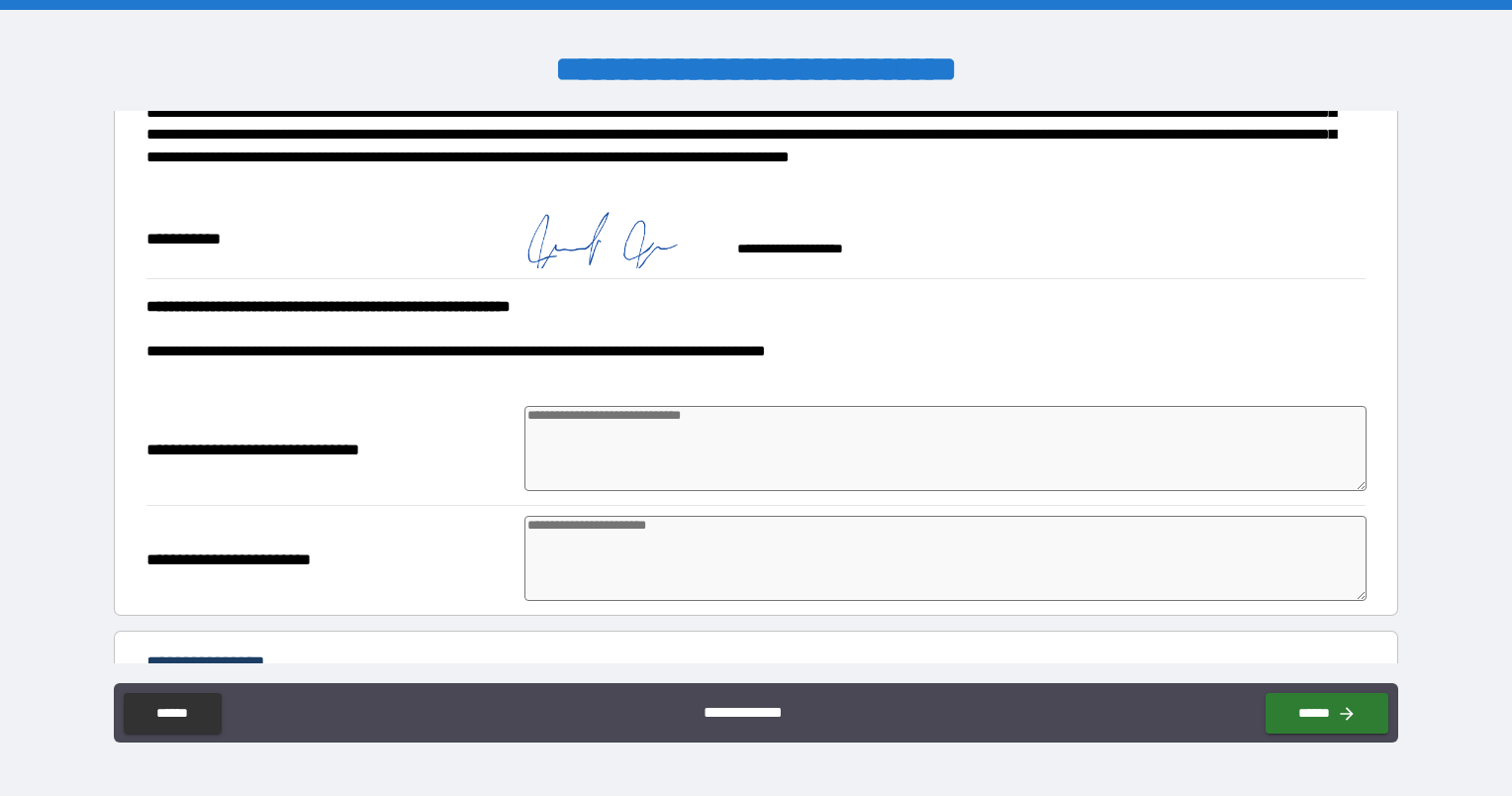 click at bounding box center (945, 448) 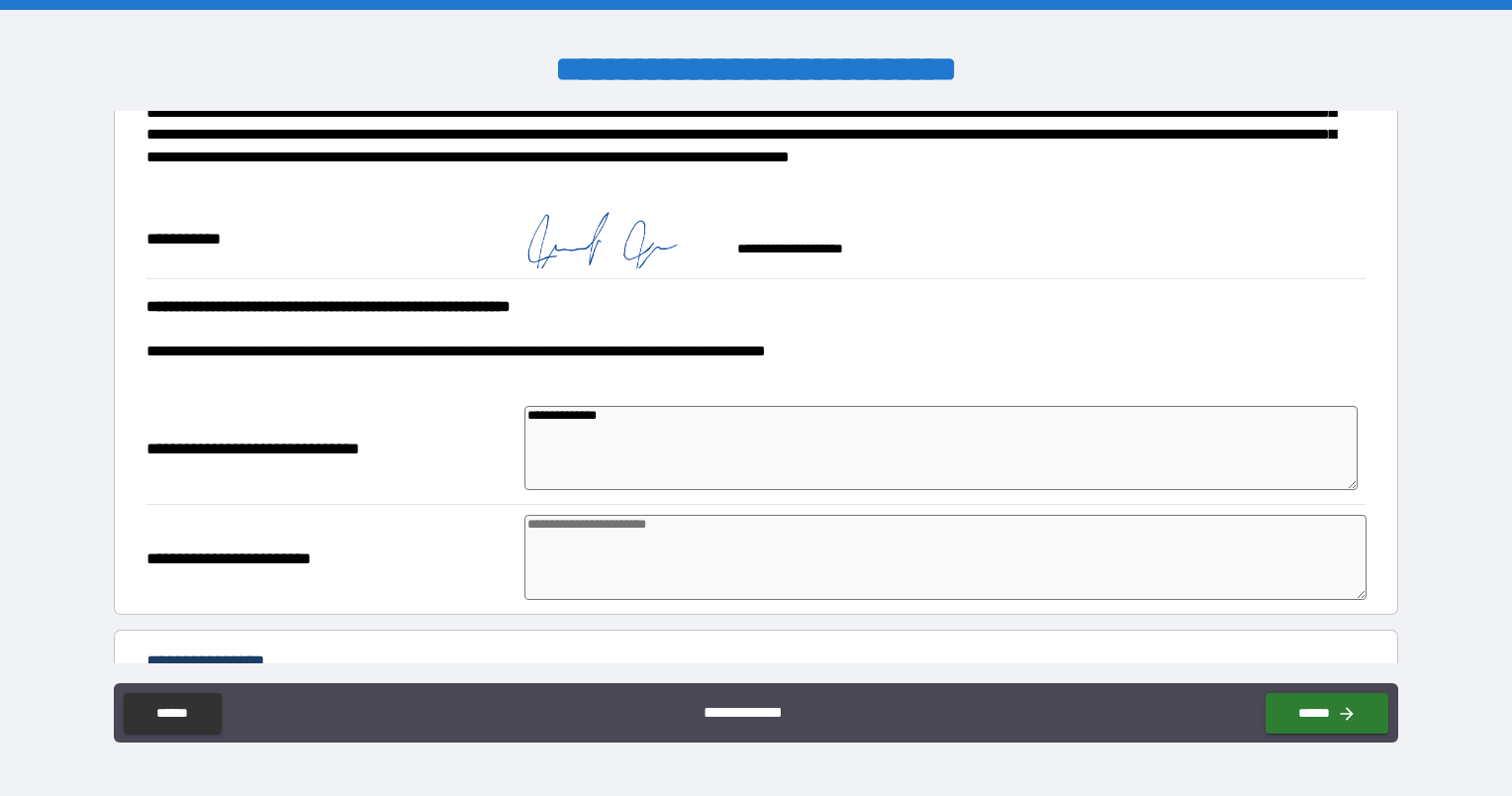 click at bounding box center (945, 557) 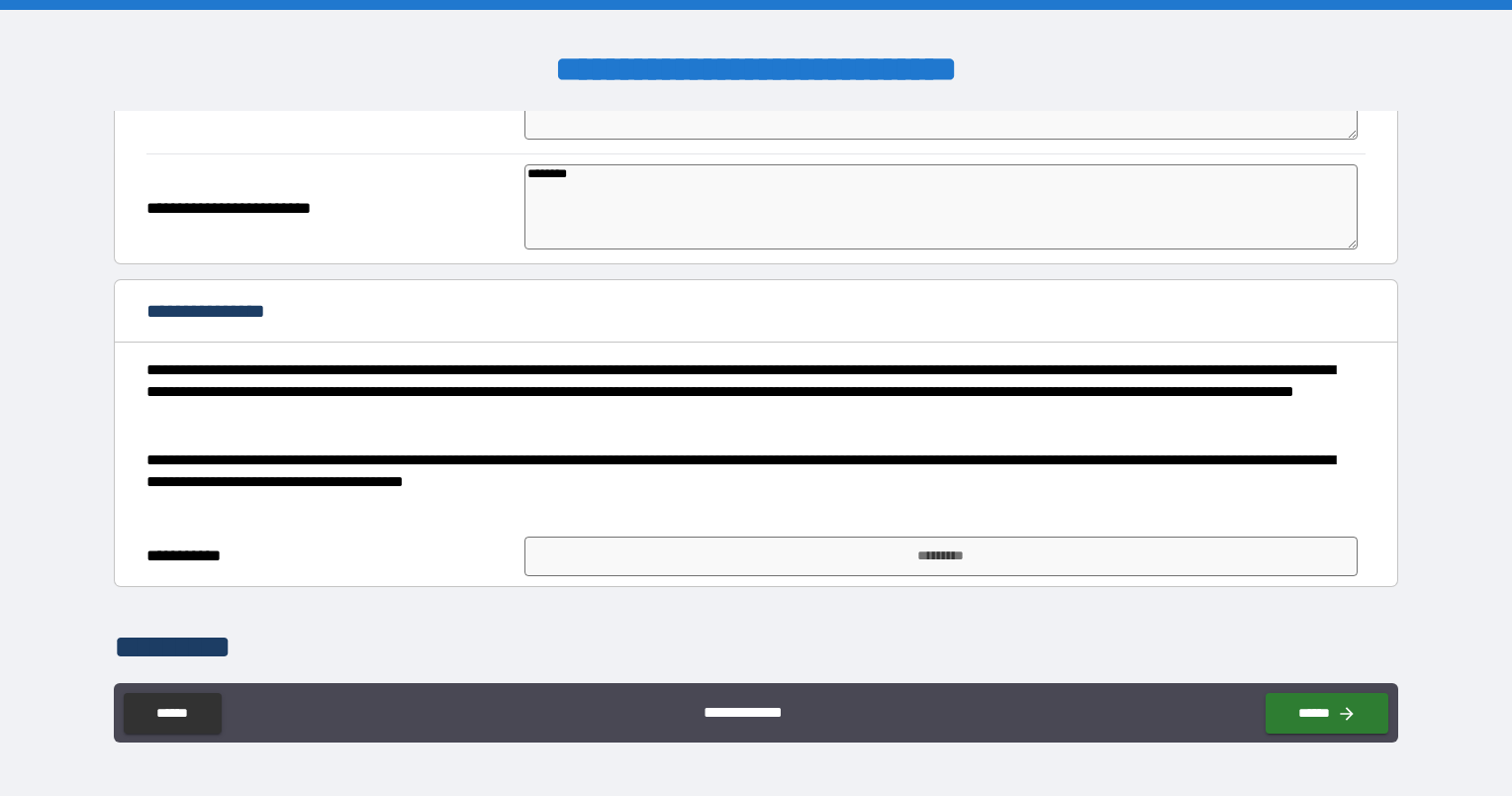scroll, scrollTop: 1987, scrollLeft: 0, axis: vertical 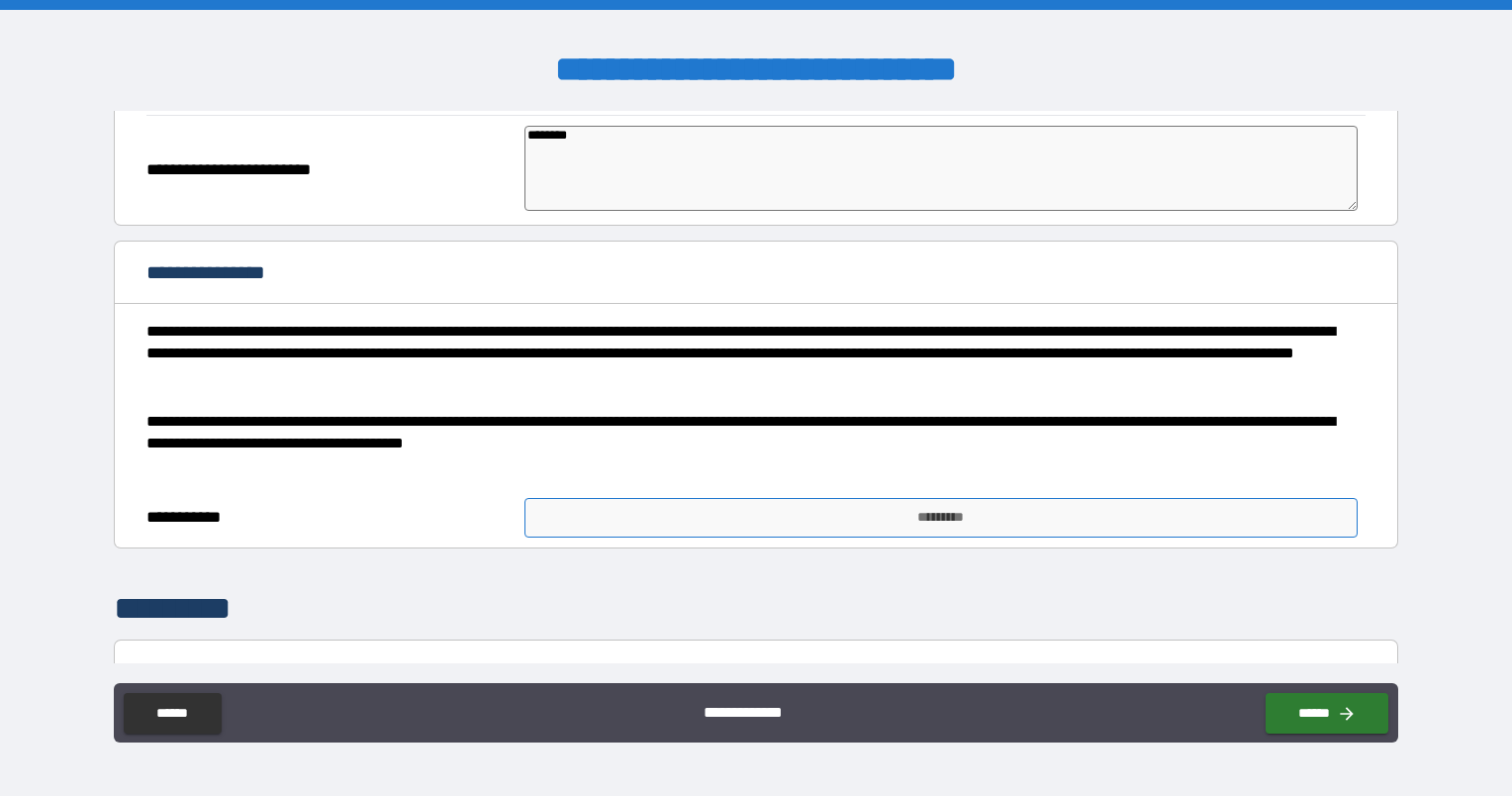 click on "*********" at bounding box center (941, 518) 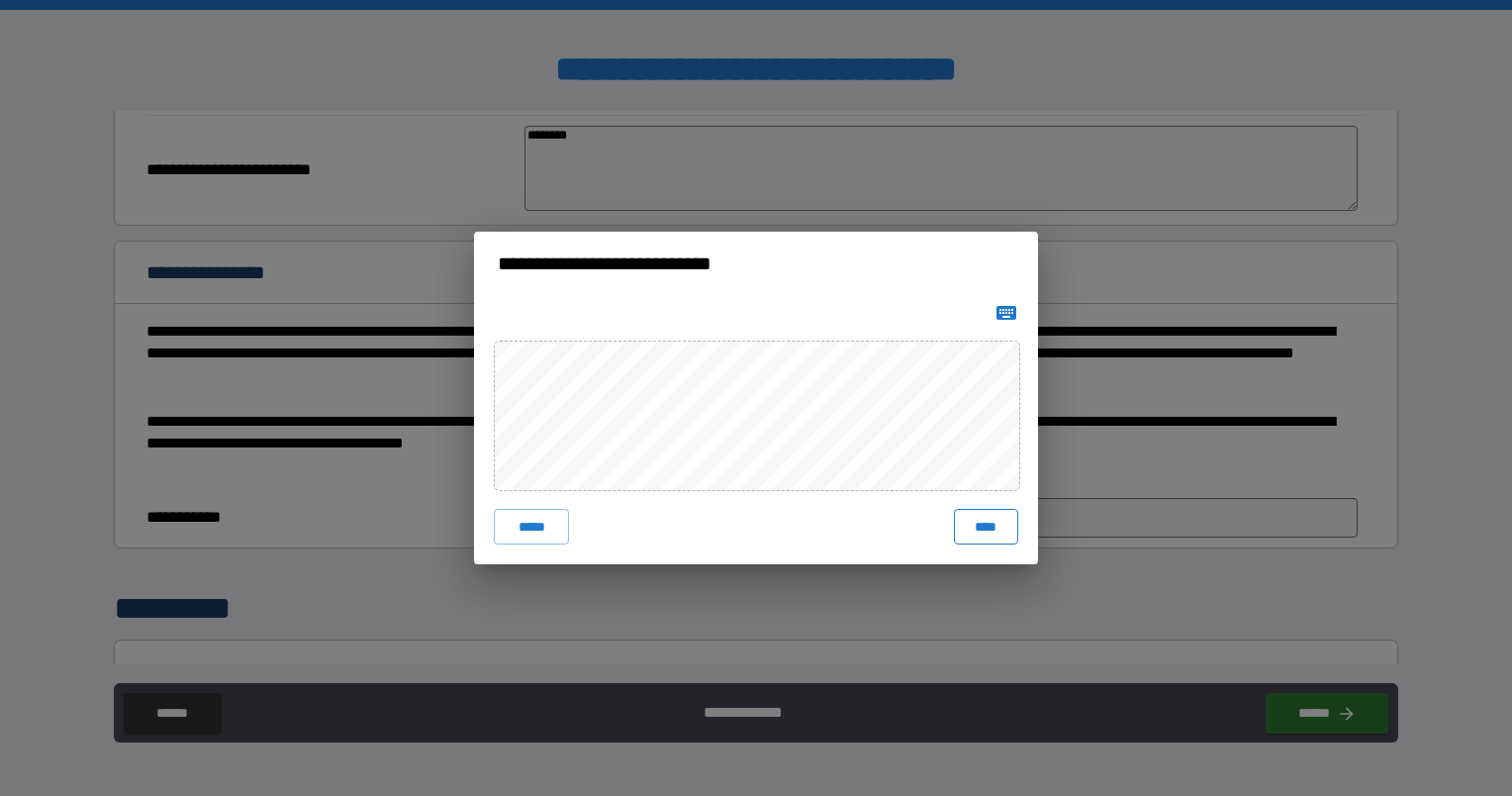 click on "****" at bounding box center [986, 527] 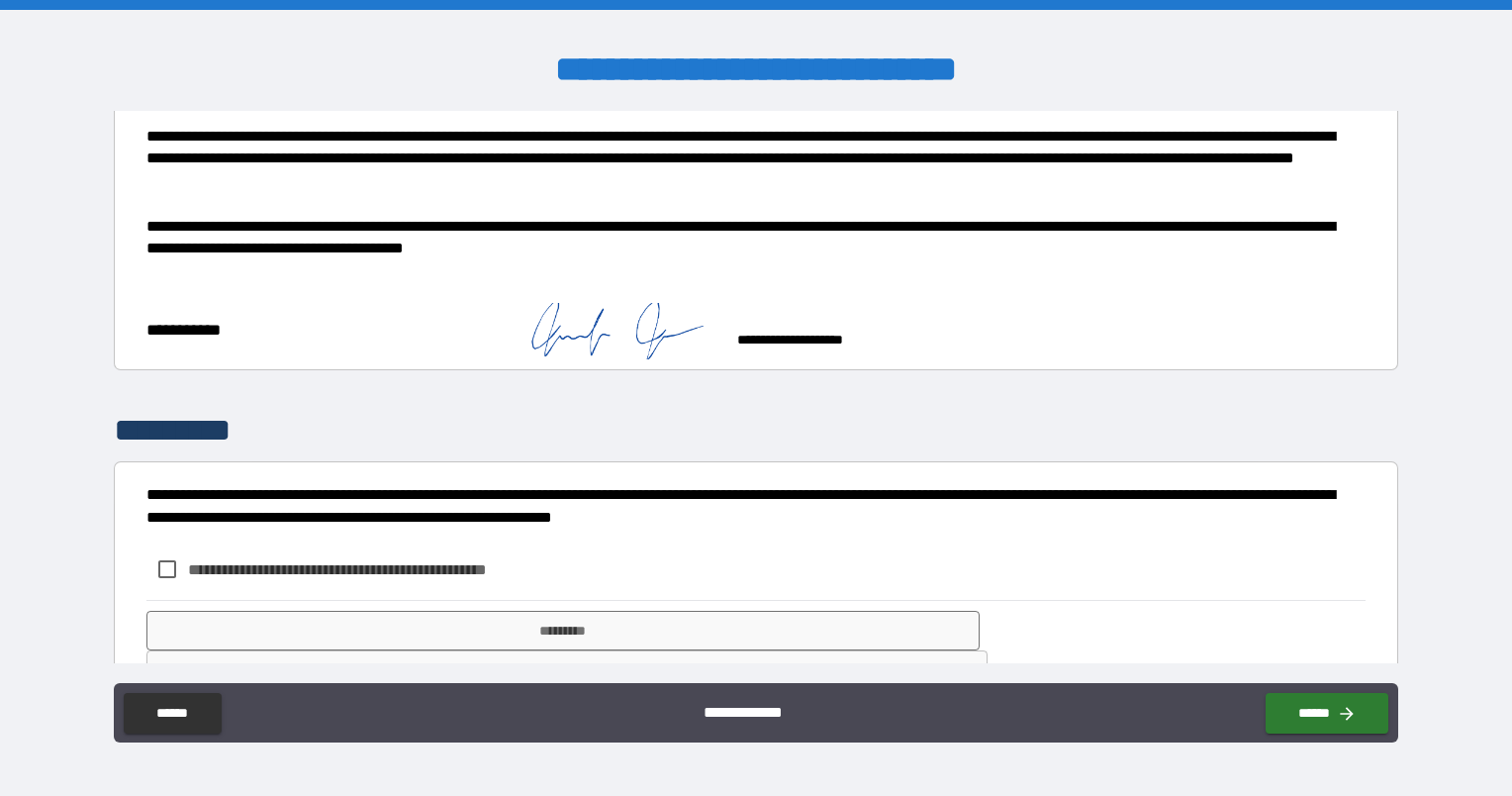 scroll, scrollTop: 2234, scrollLeft: 0, axis: vertical 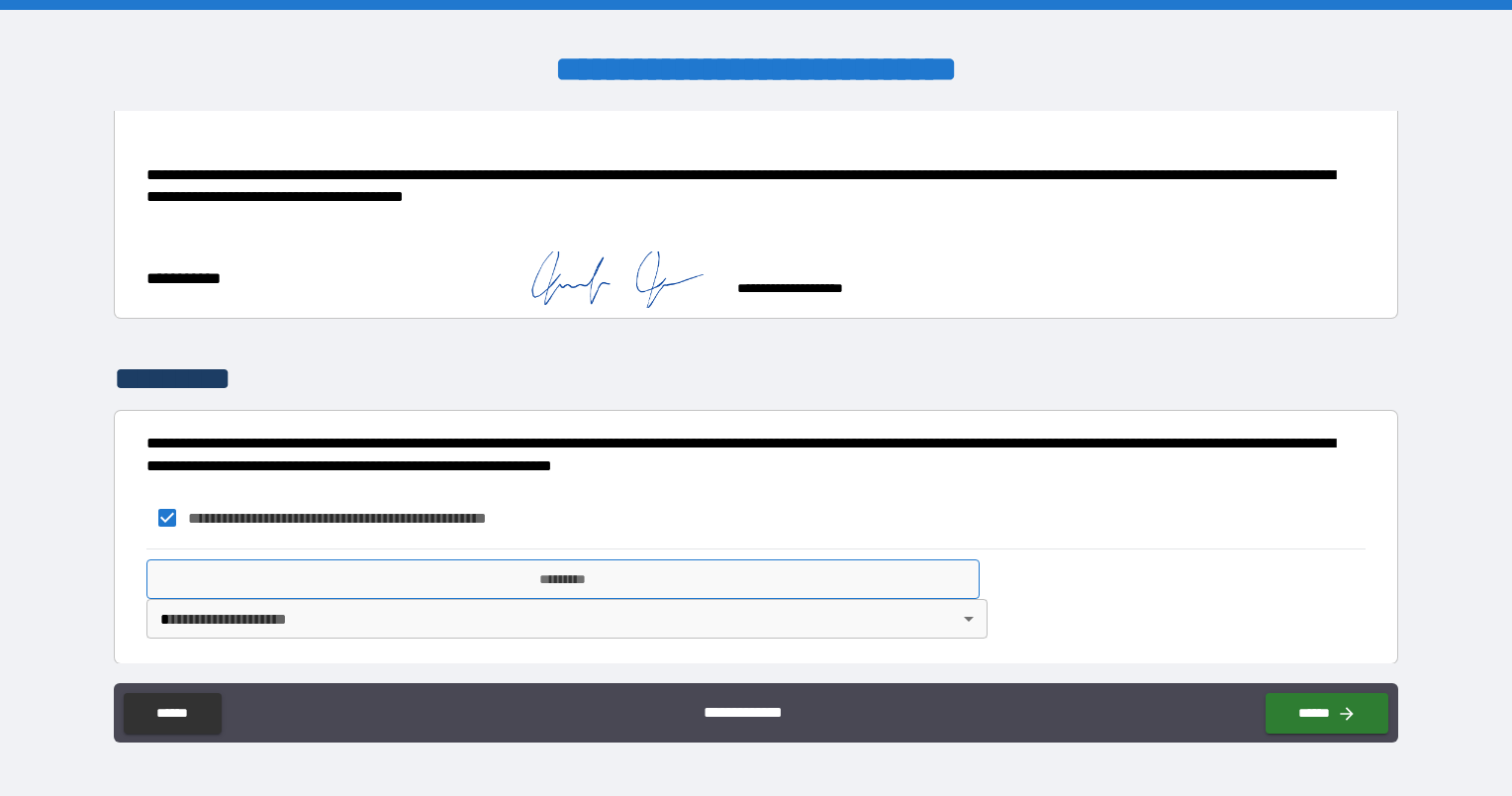 click on "*********" at bounding box center [563, 579] 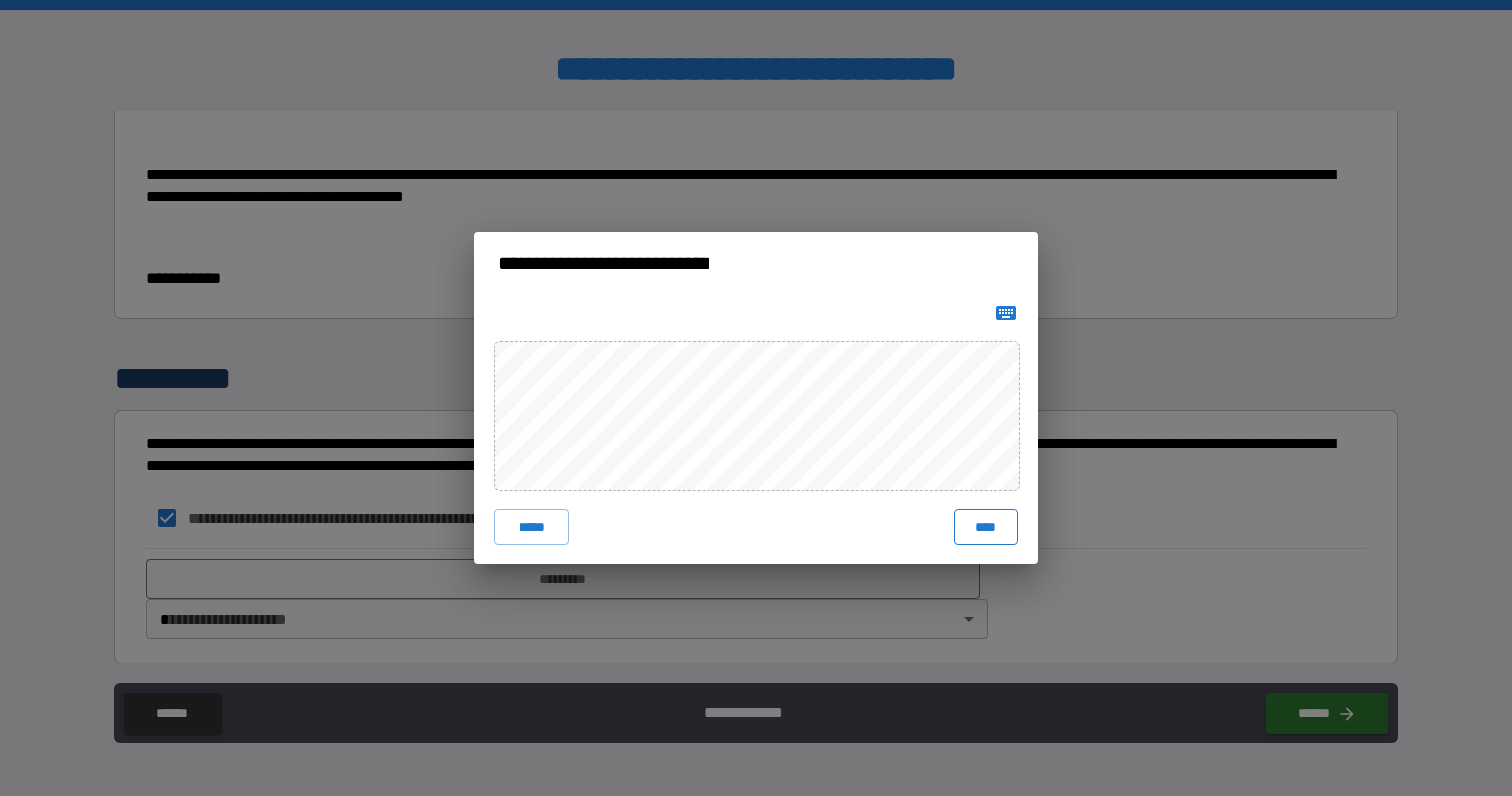 click on "****" at bounding box center (986, 527) 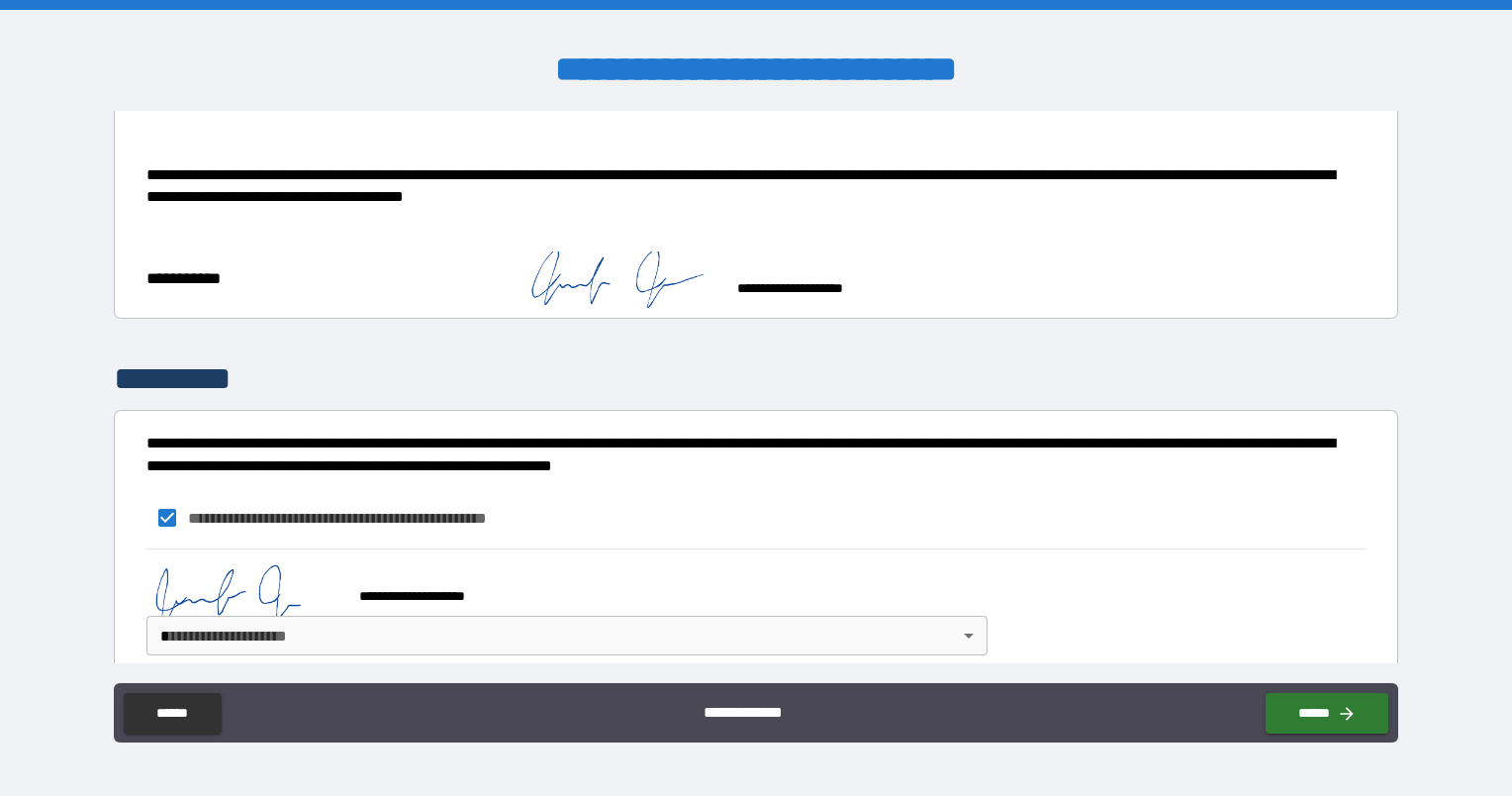 click on "**********" at bounding box center (756, 398) 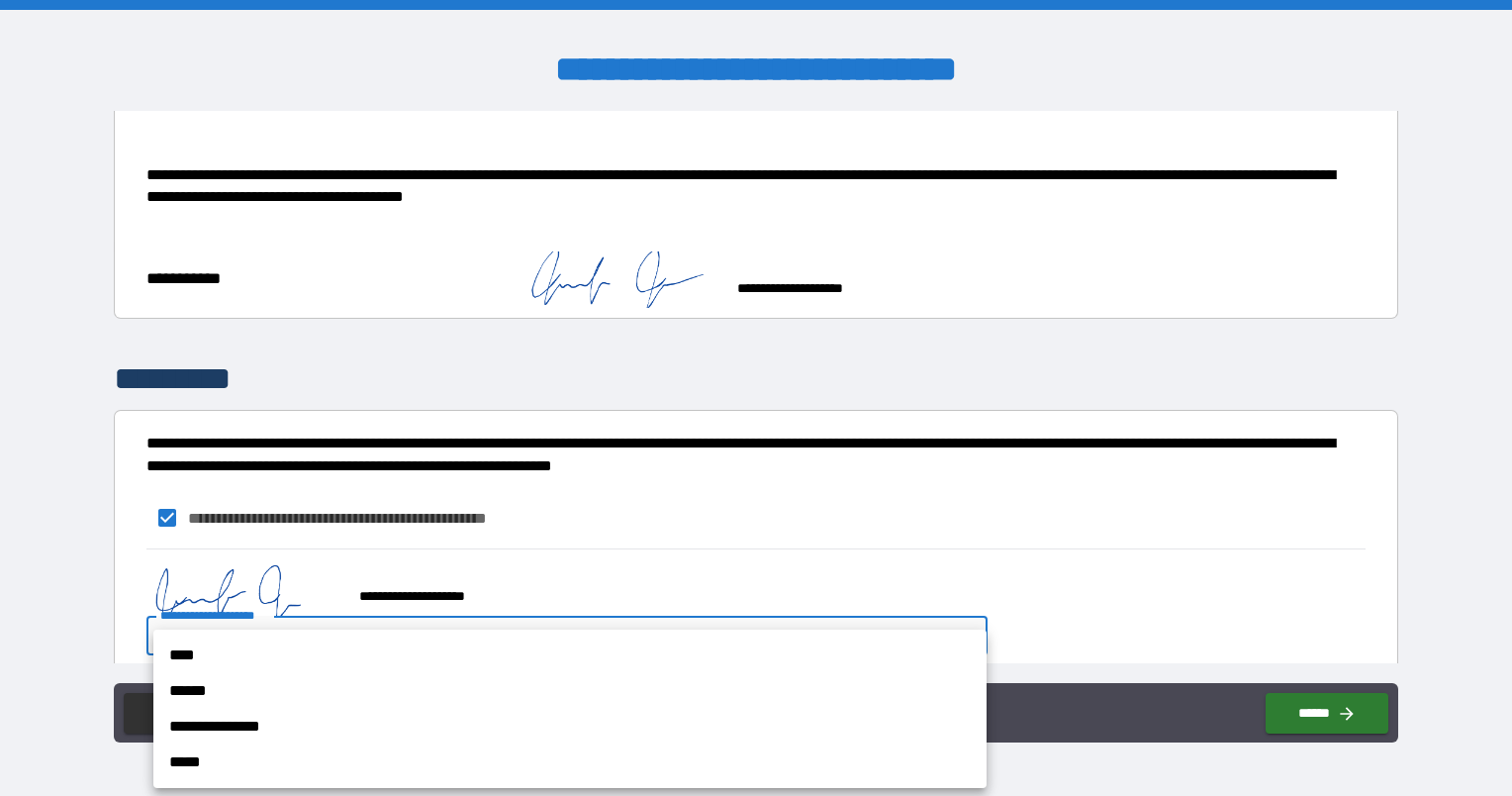 click on "*****" at bounding box center [570, 762] 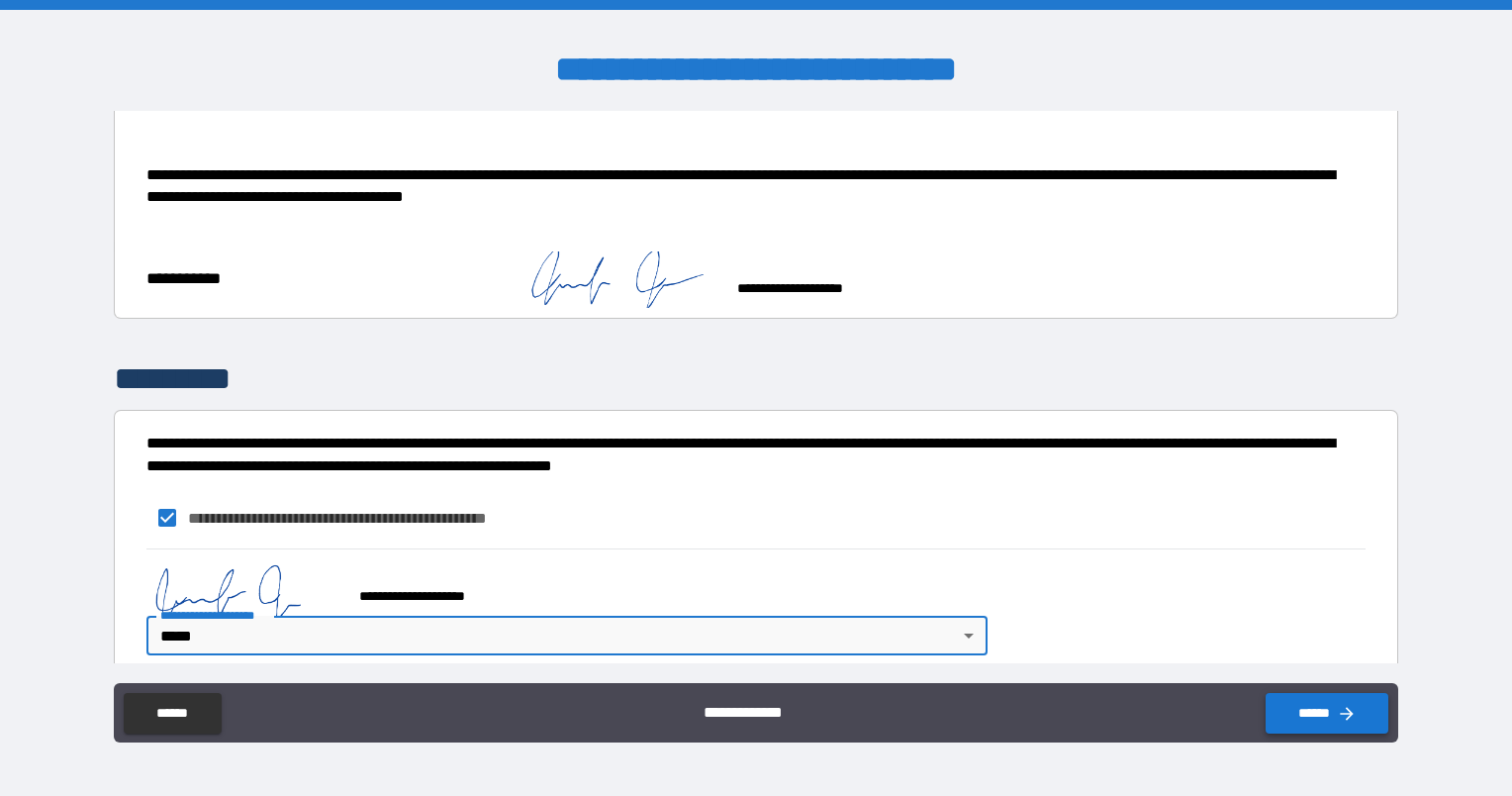 click on "******" at bounding box center (1327, 713) 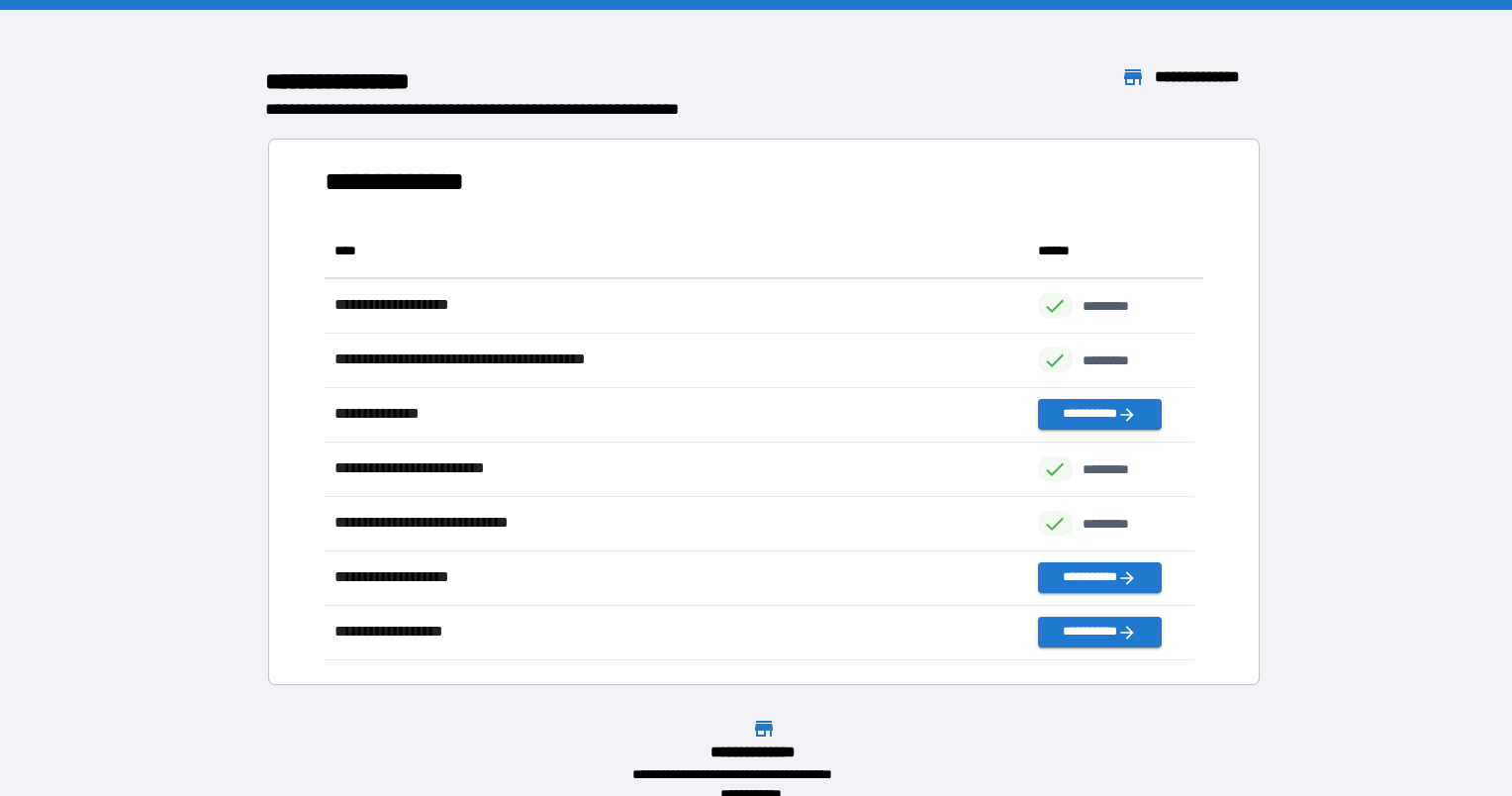 scroll, scrollTop: 422, scrollLeft: 854, axis: both 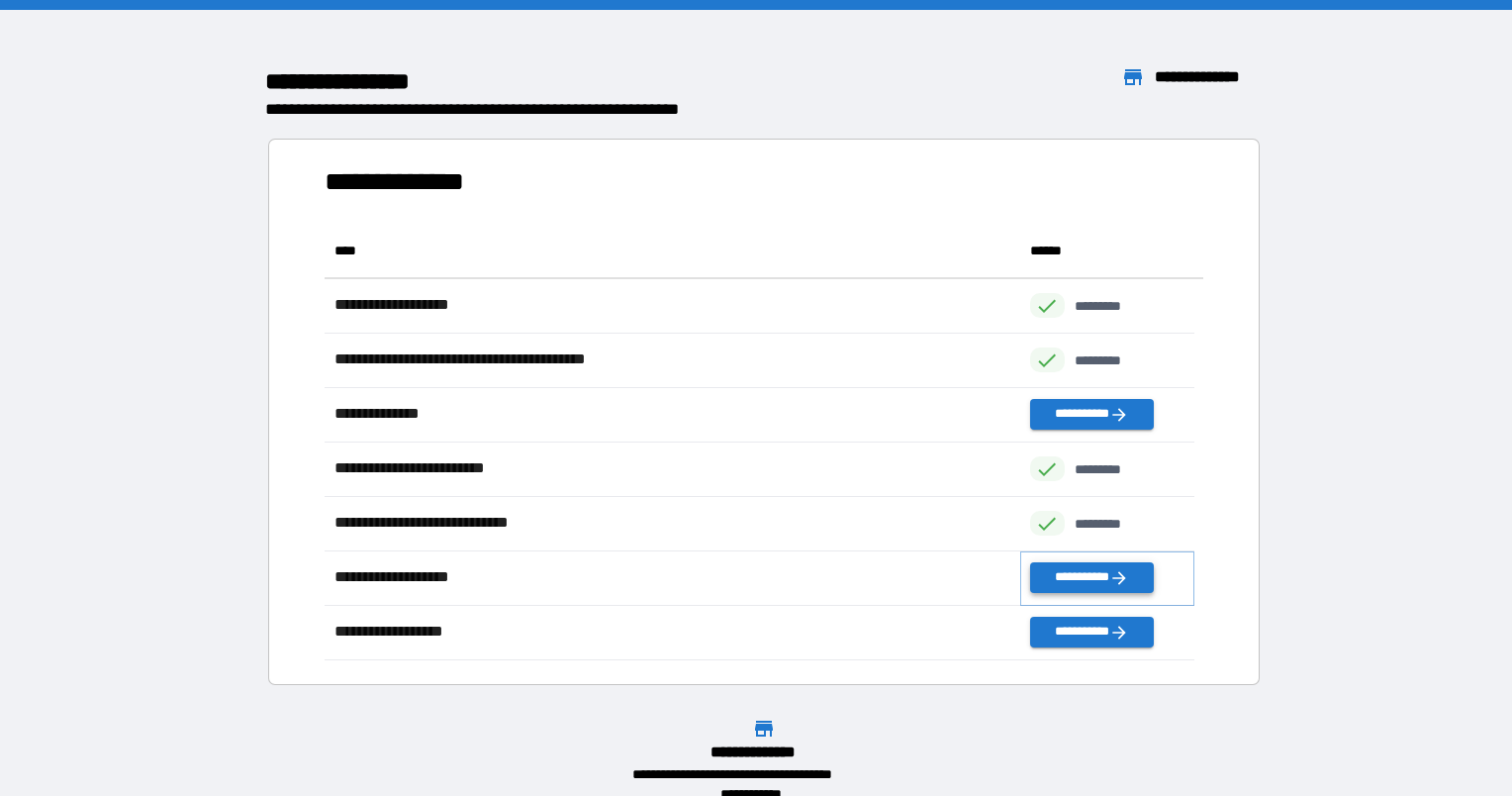 click on "**********" at bounding box center [1091, 577] 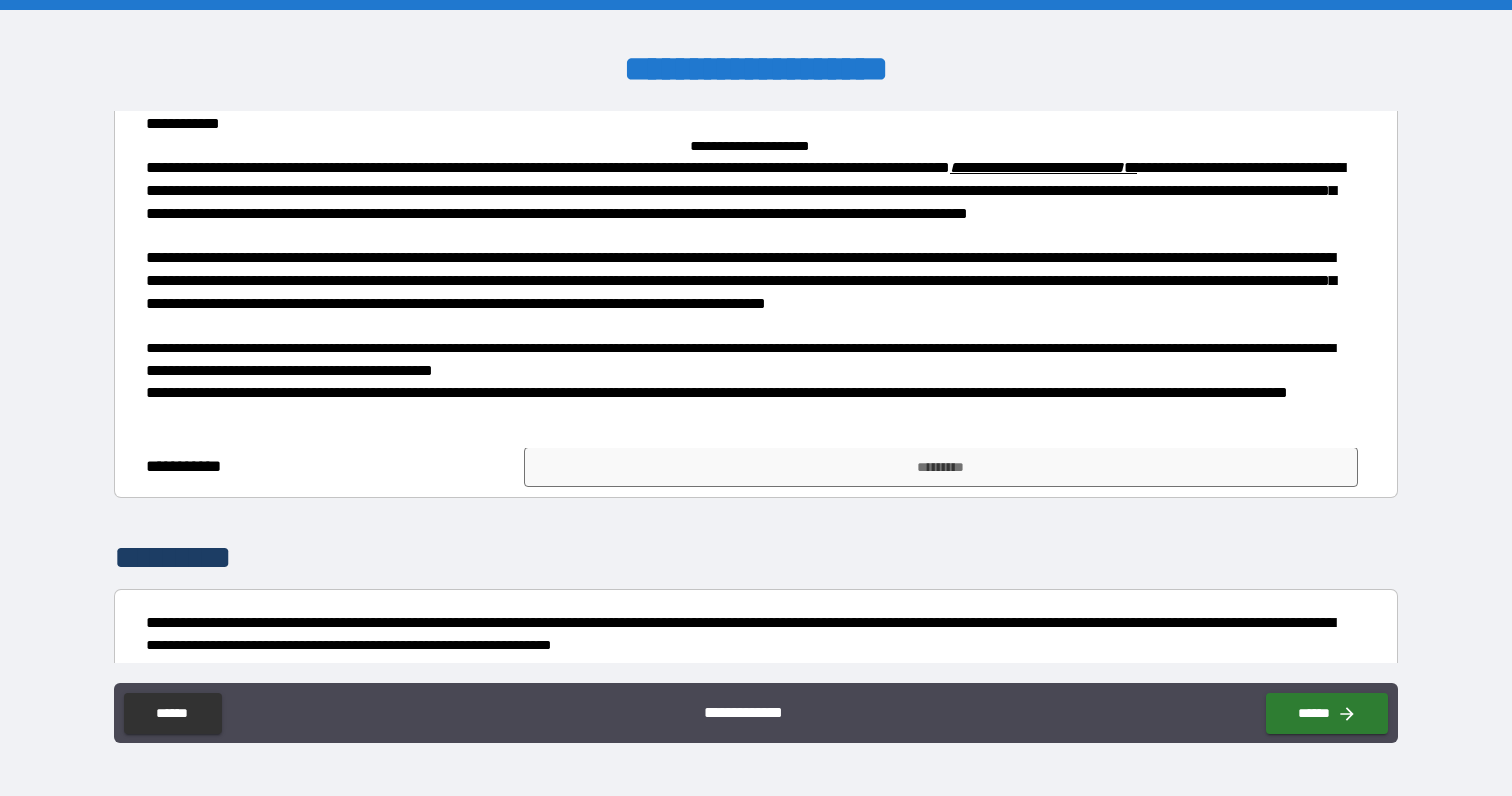 scroll, scrollTop: 451, scrollLeft: 0, axis: vertical 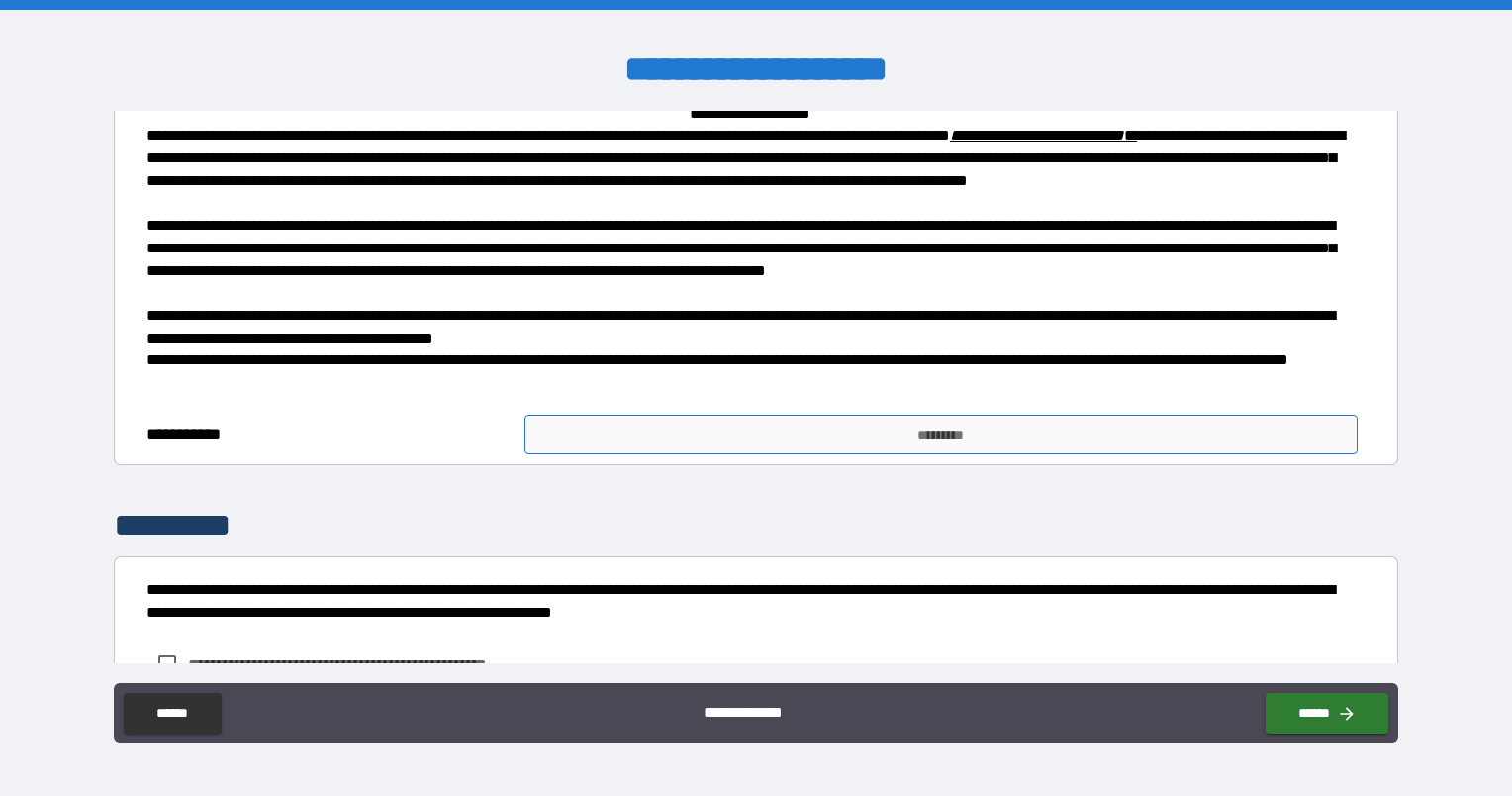 click on "*********" at bounding box center [941, 435] 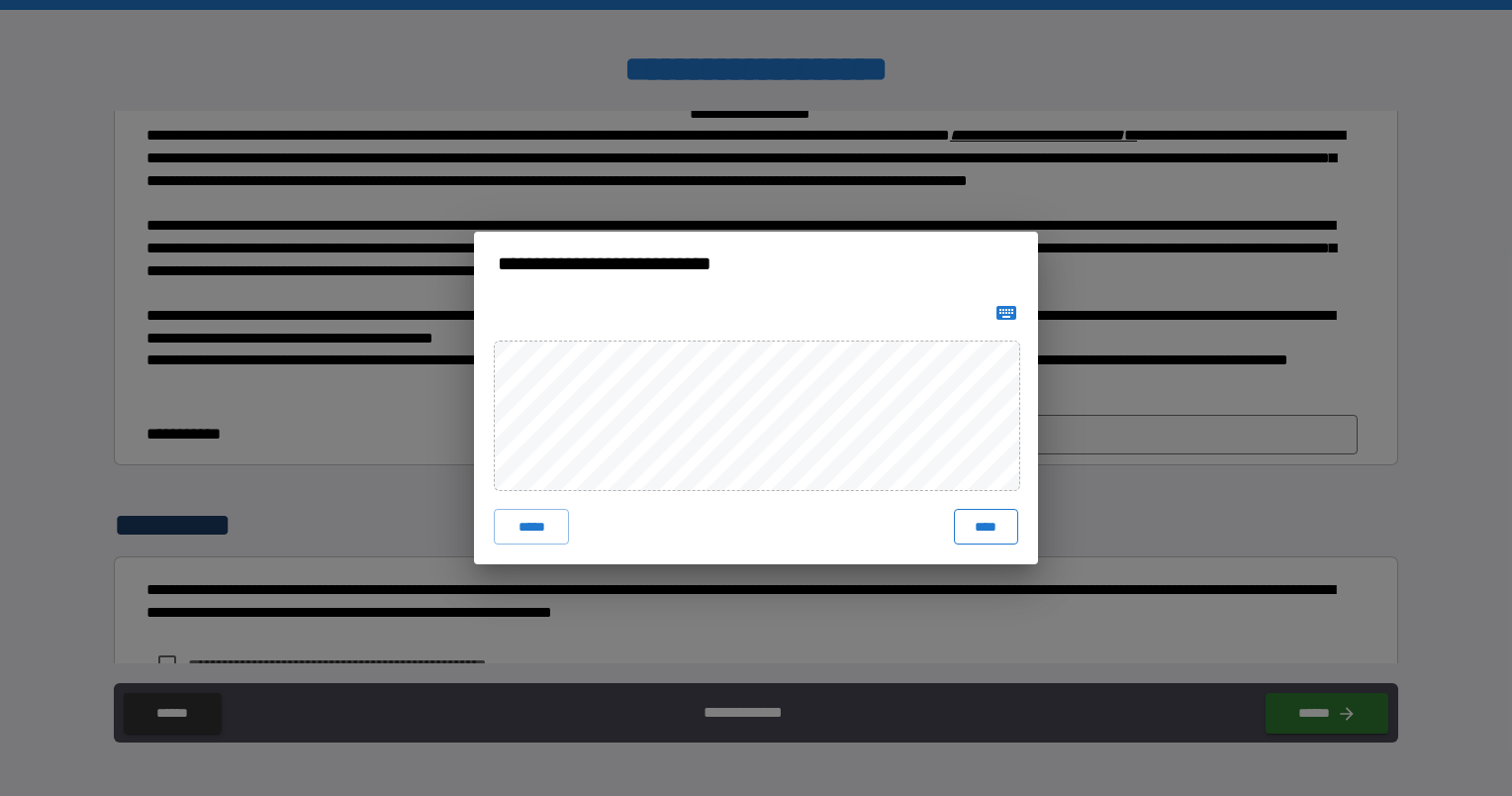 click on "****" at bounding box center [986, 527] 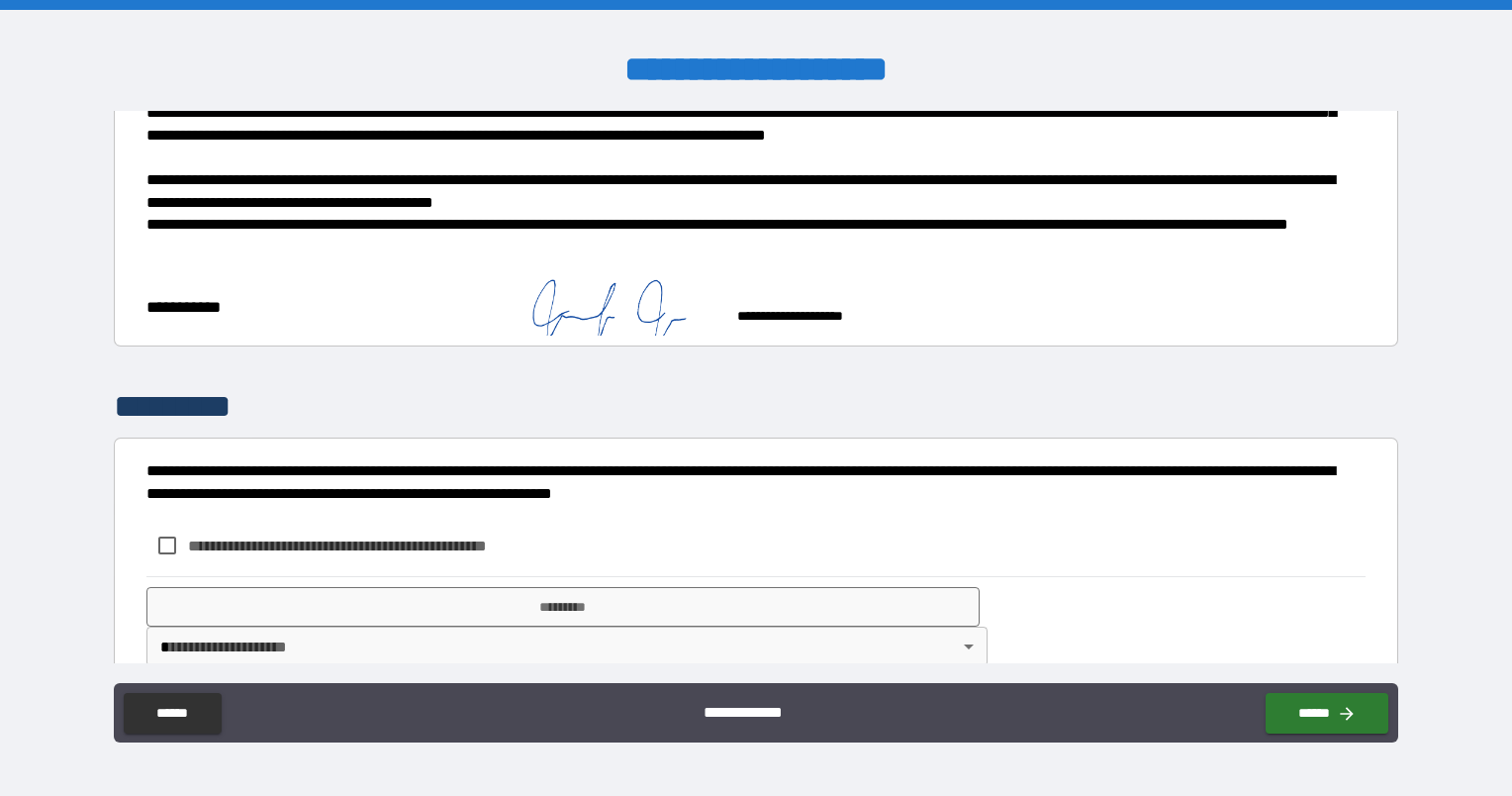 scroll, scrollTop: 619, scrollLeft: 0, axis: vertical 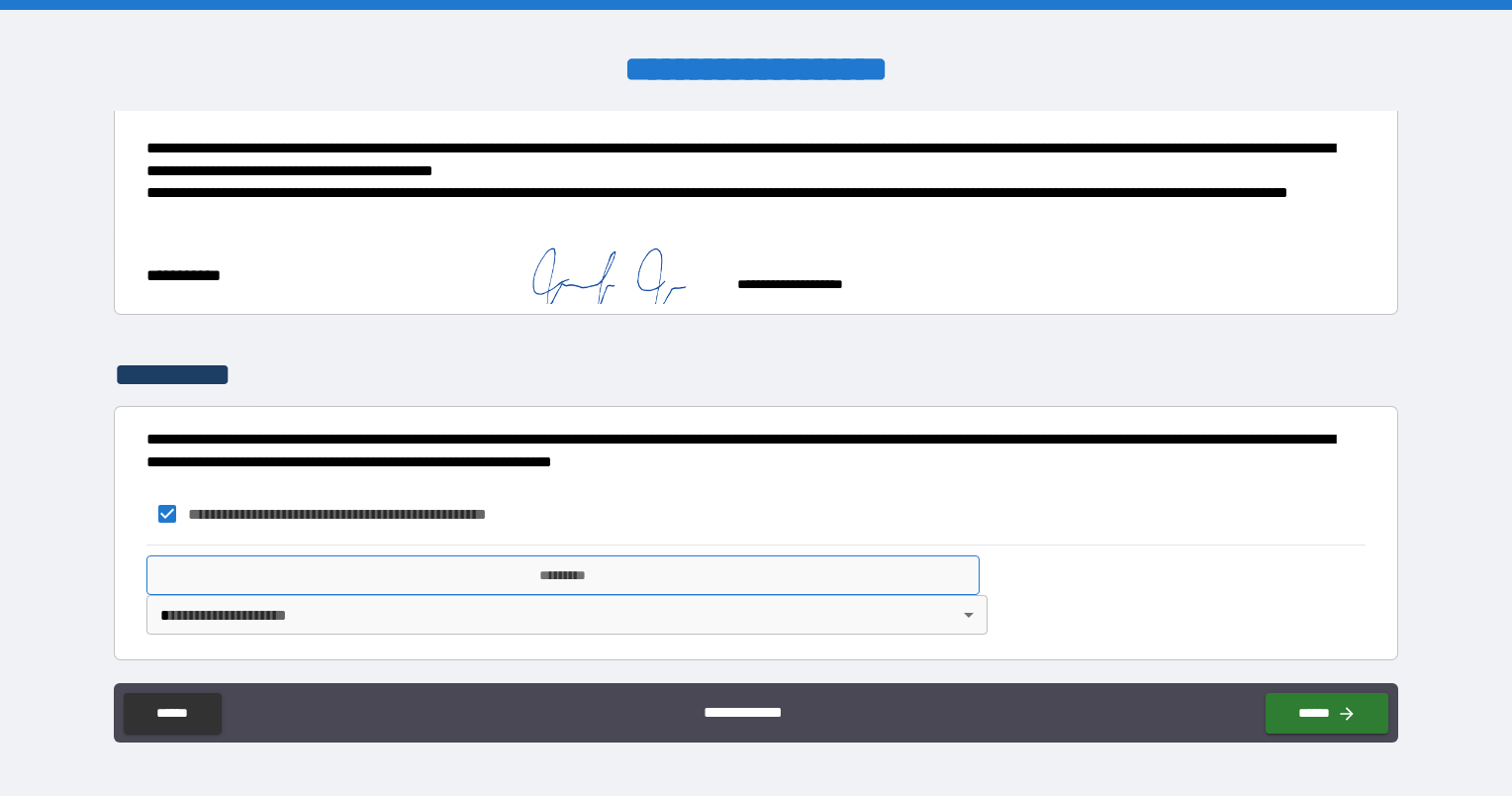 click on "*********" at bounding box center [563, 575] 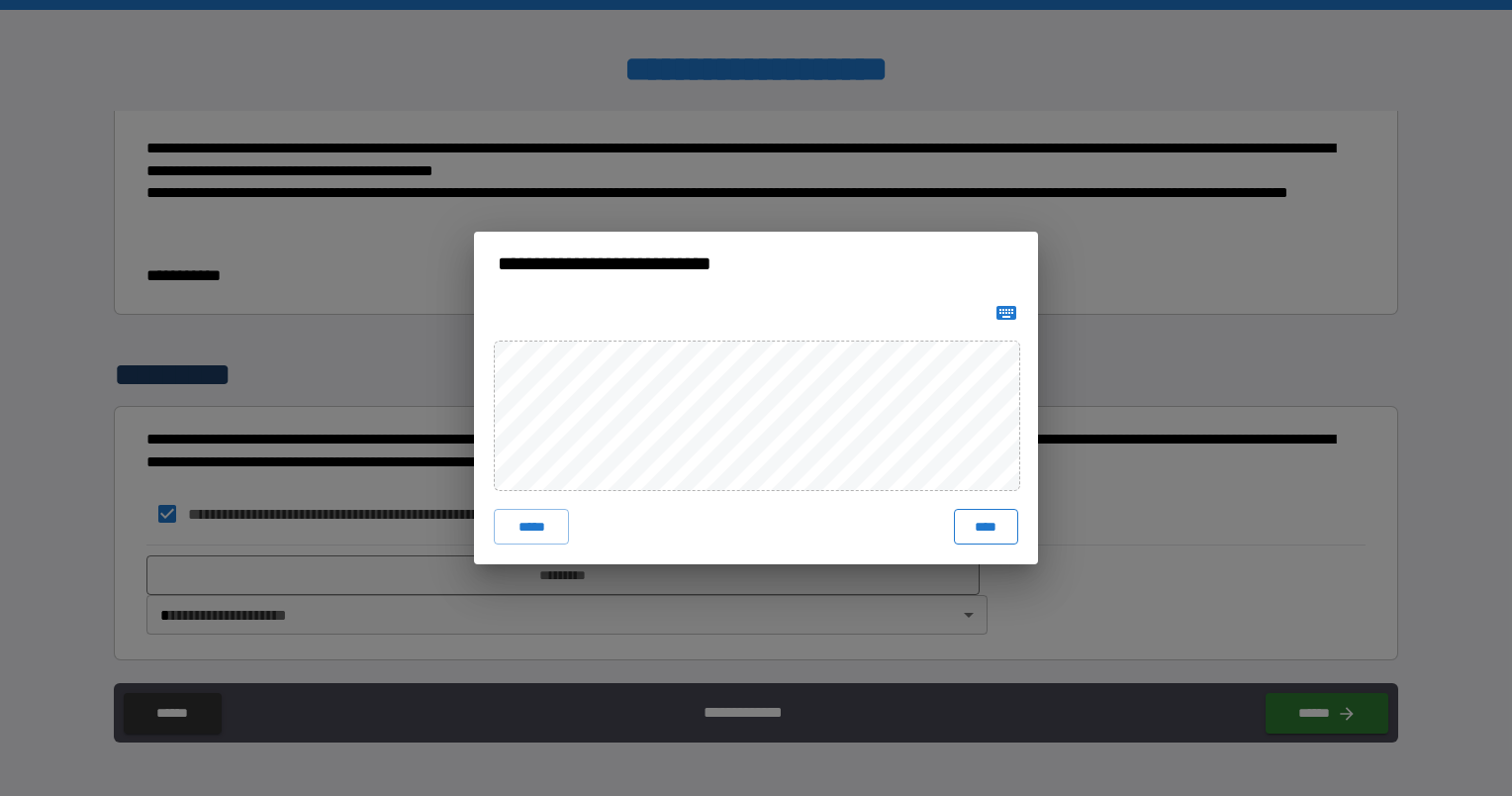 click on "****" at bounding box center (986, 527) 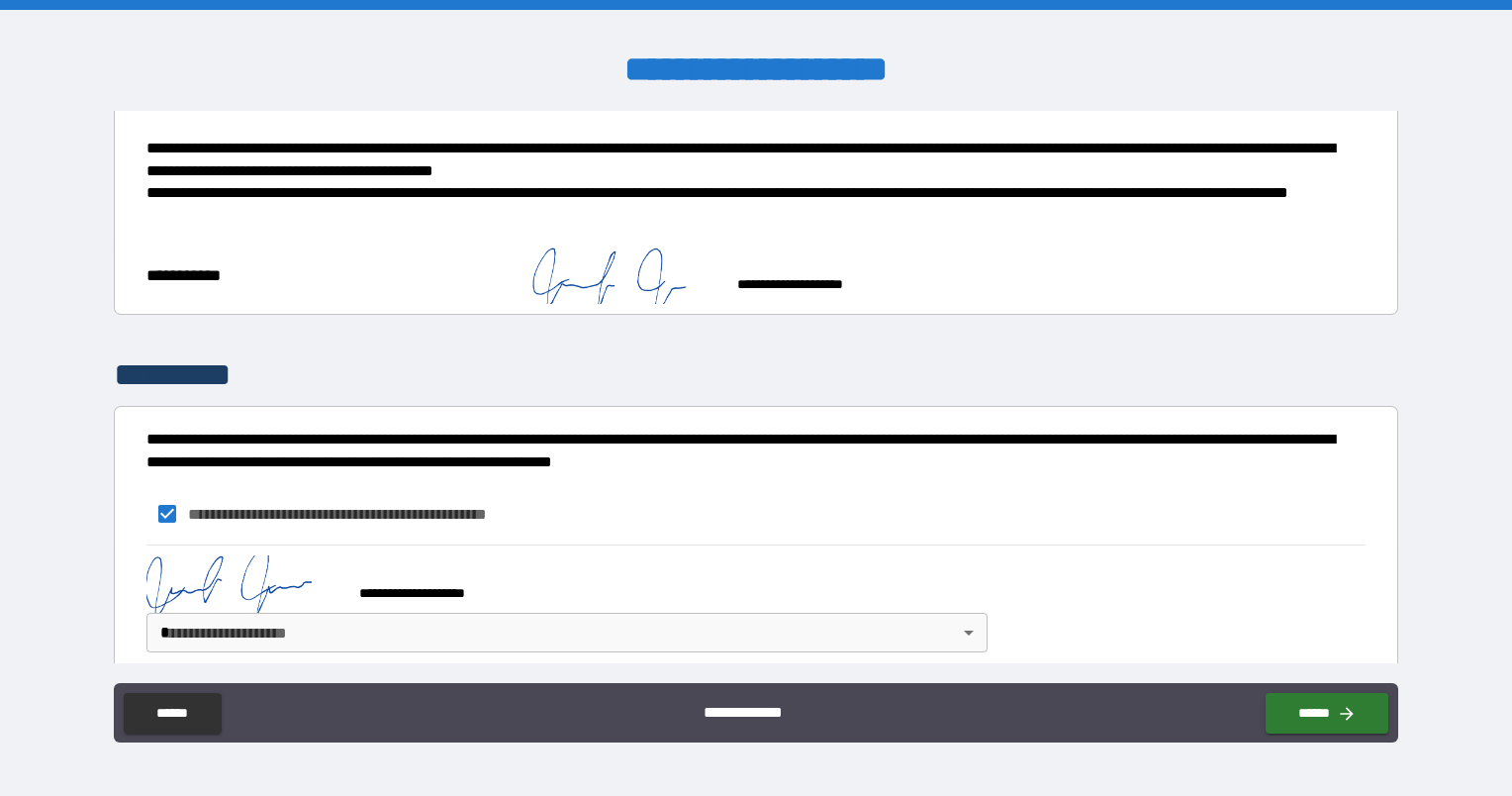 click on "**********" at bounding box center (756, 398) 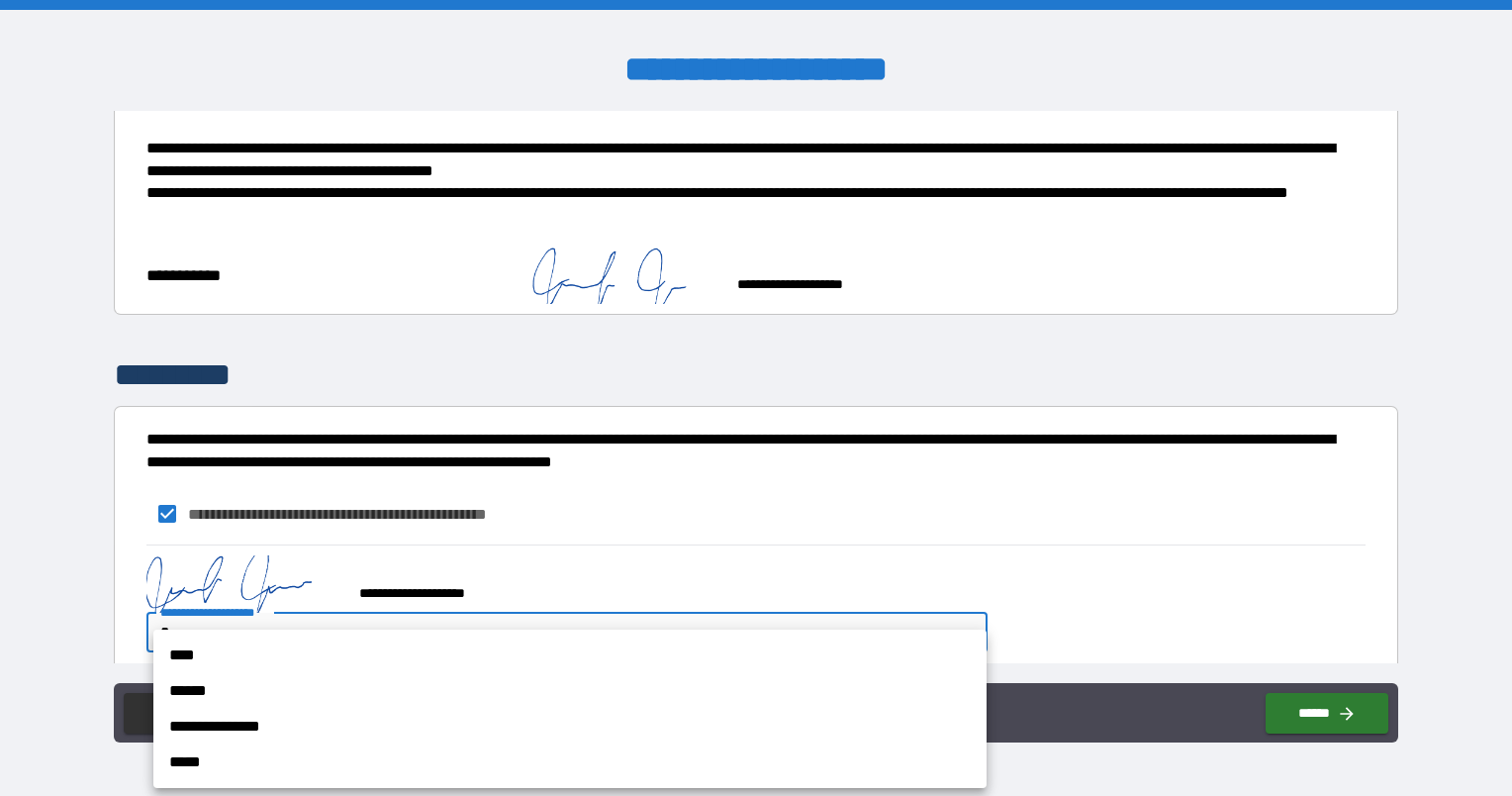 click on "*****" at bounding box center [570, 762] 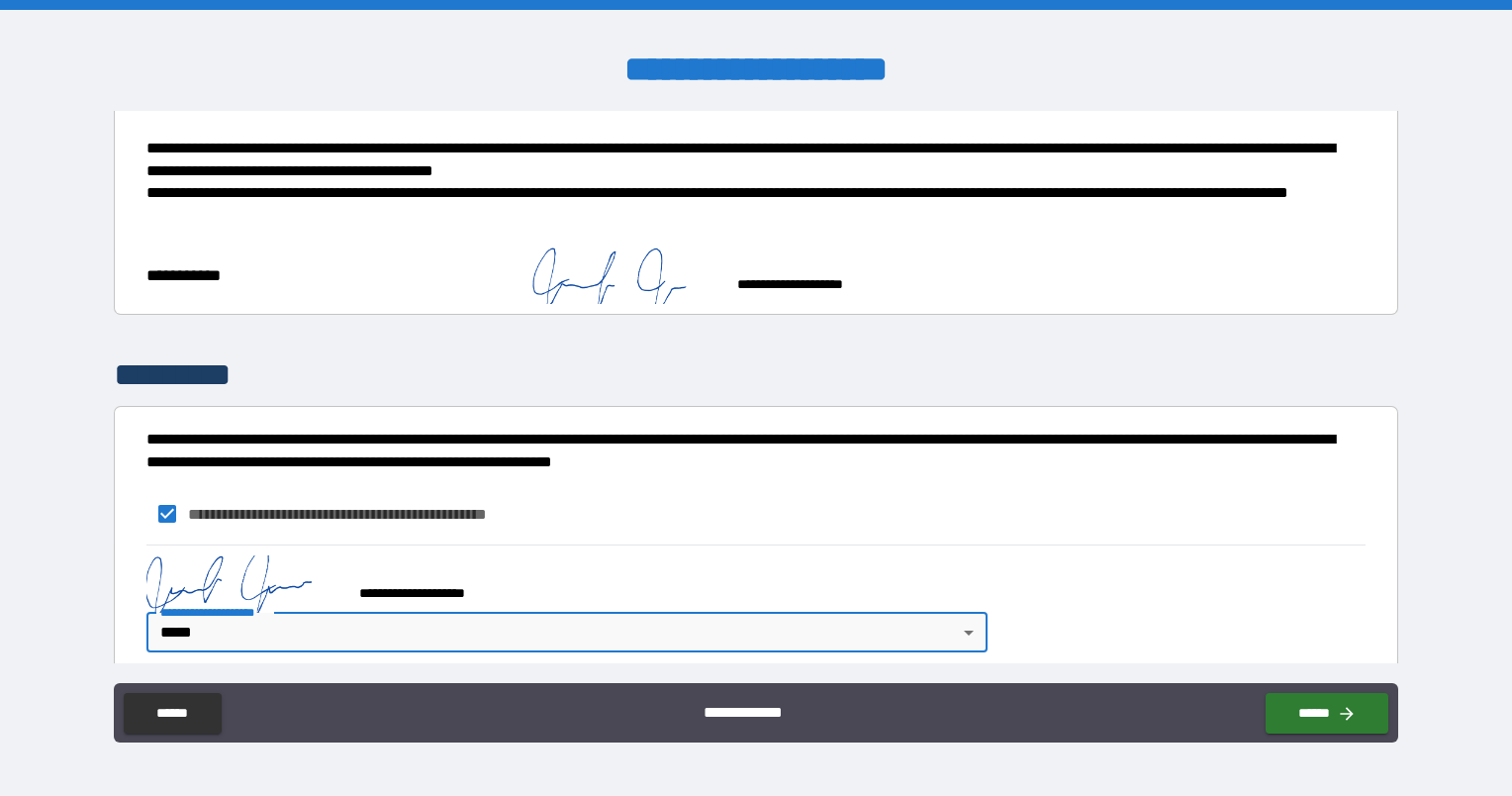scroll, scrollTop: 636, scrollLeft: 0, axis: vertical 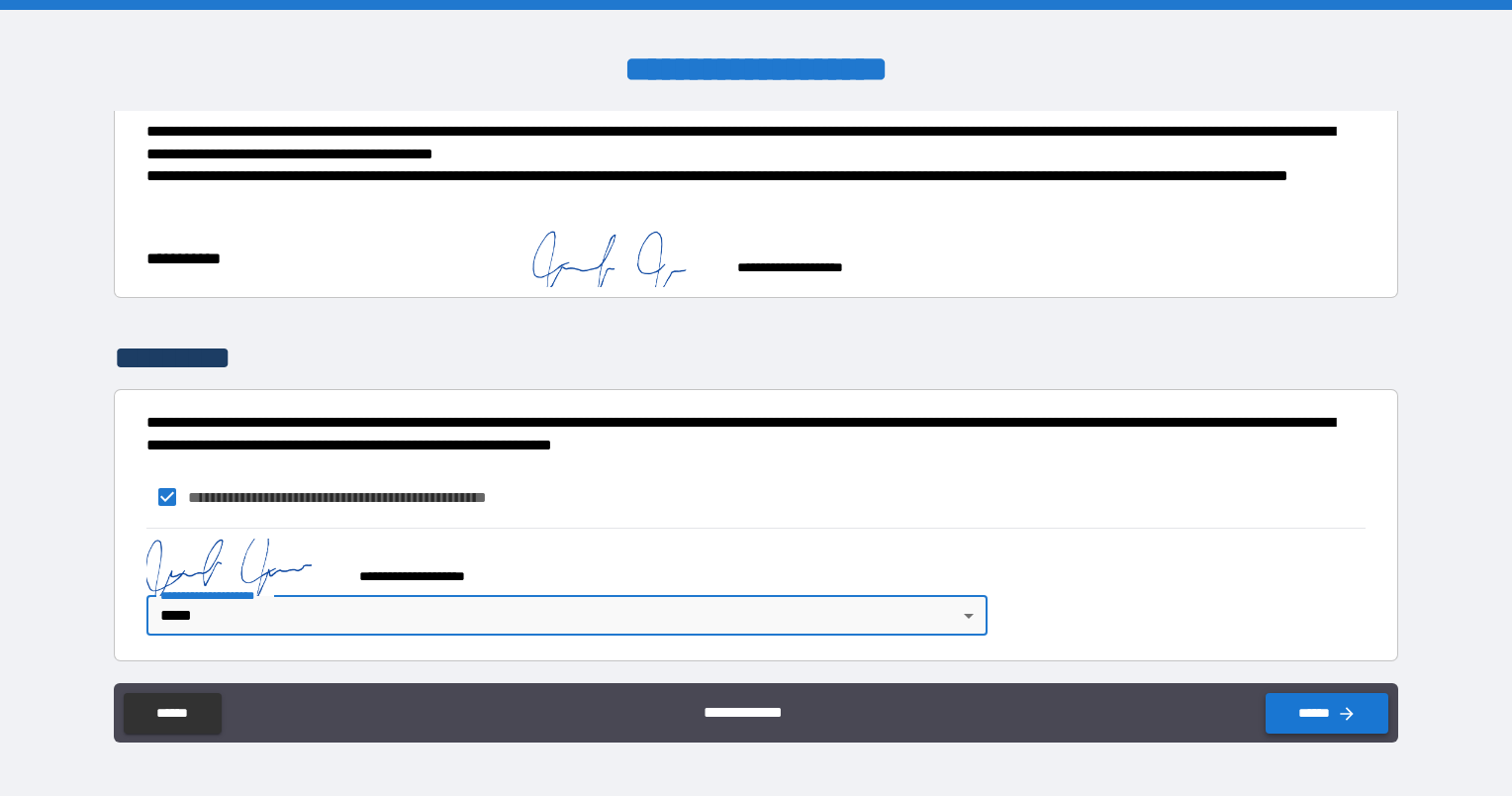 click on "******" at bounding box center (1327, 713) 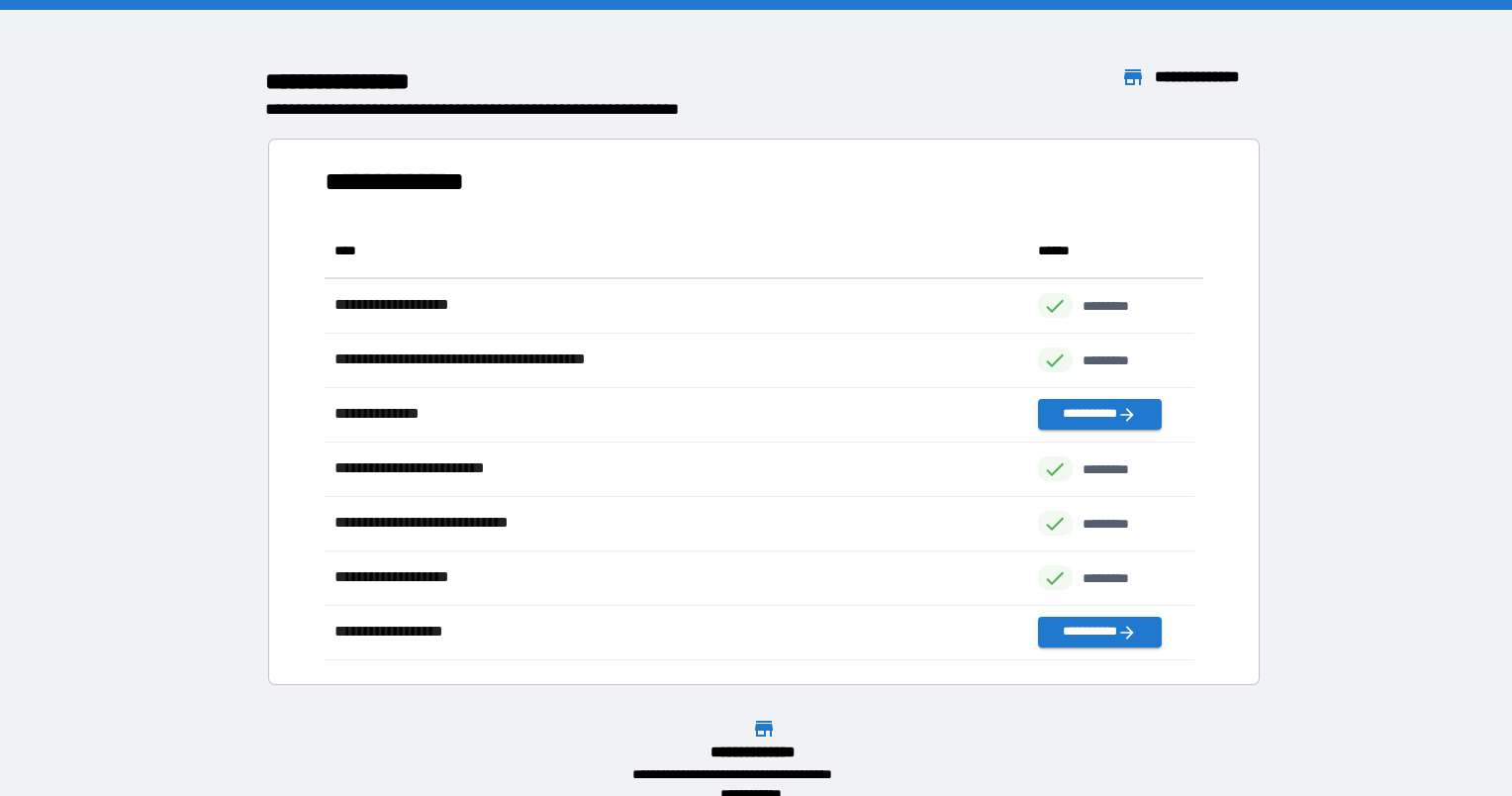 scroll, scrollTop: 422, scrollLeft: 854, axis: both 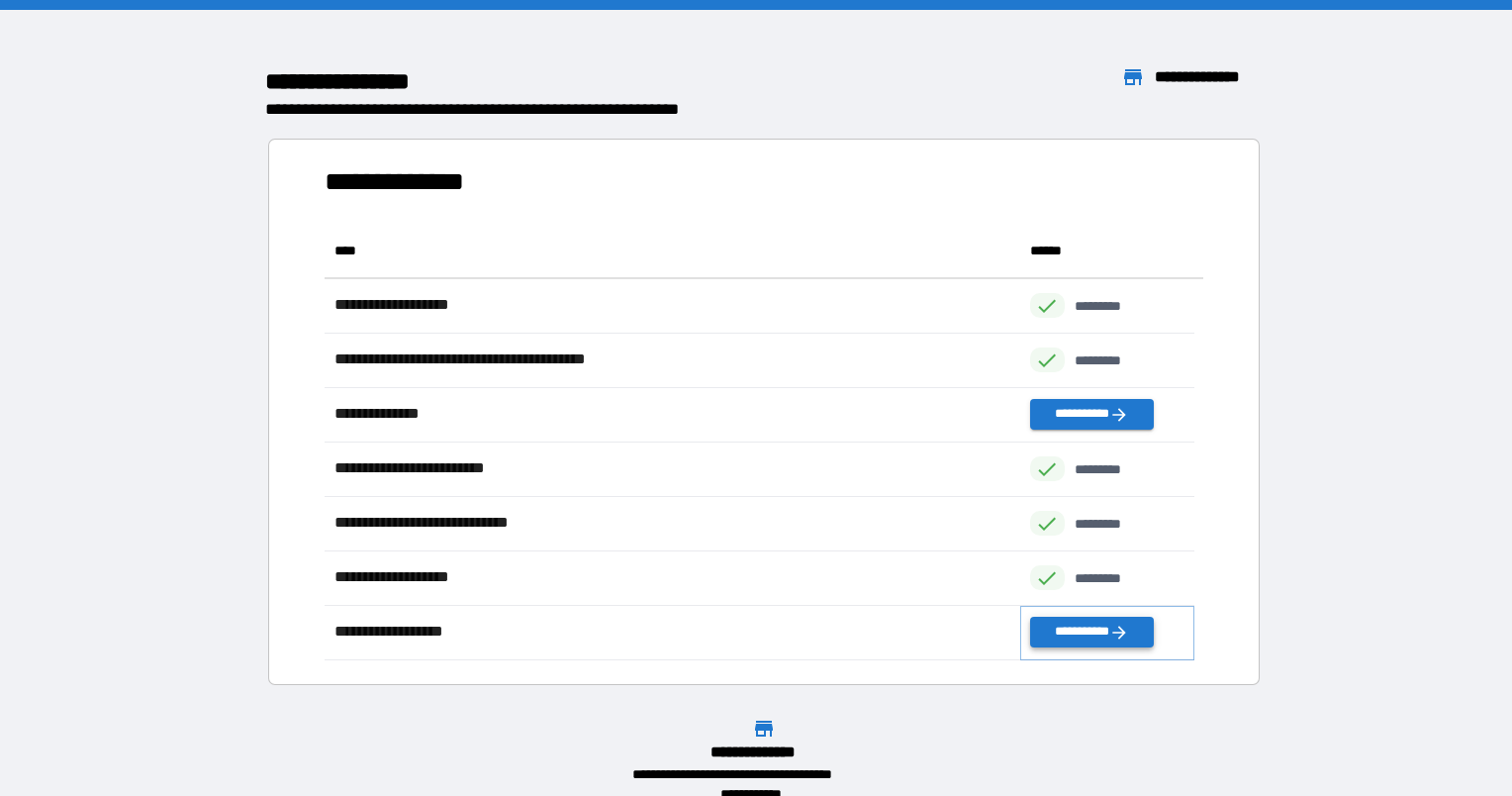 click 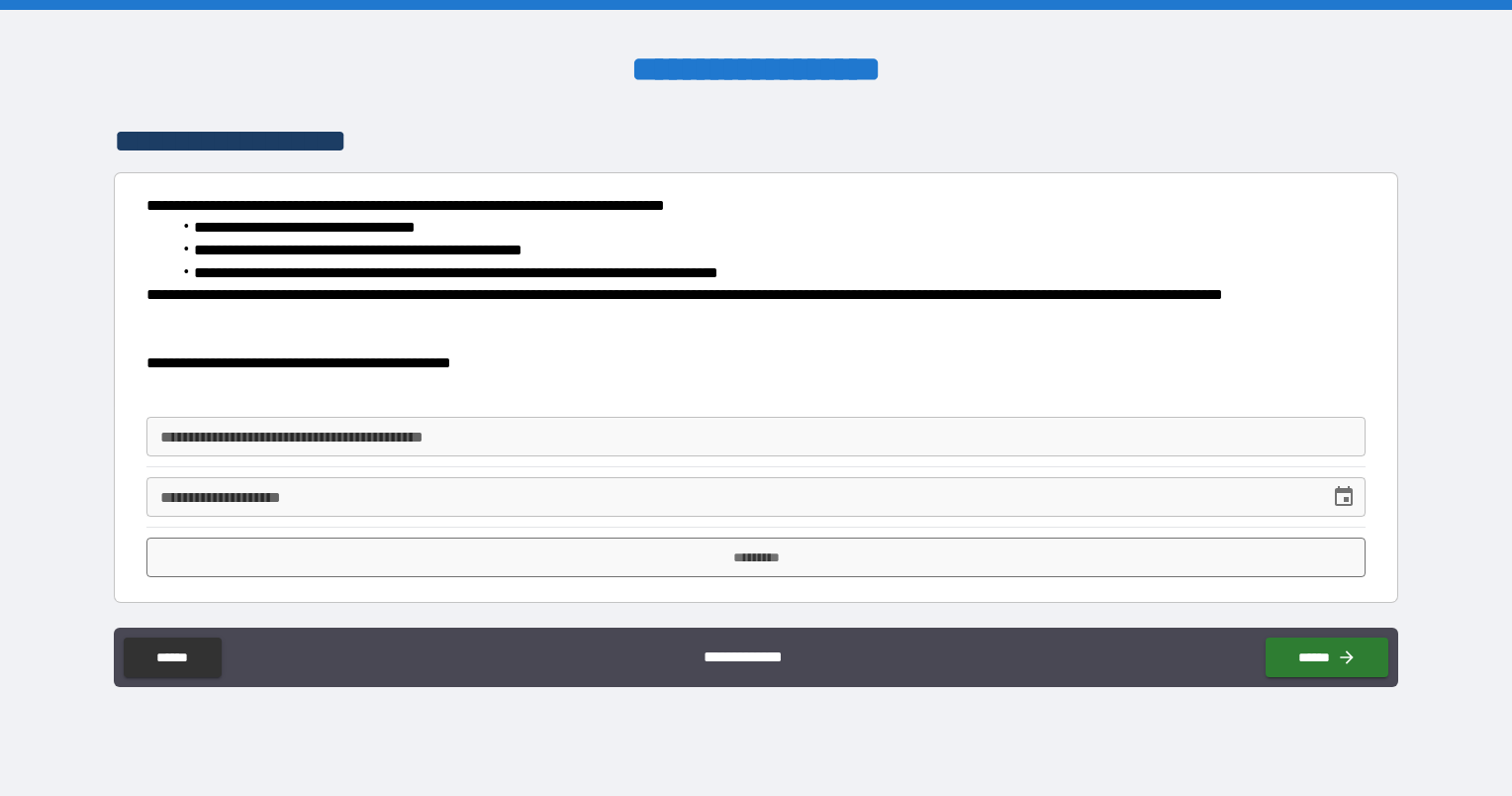 click on "**********" at bounding box center (756, 437) 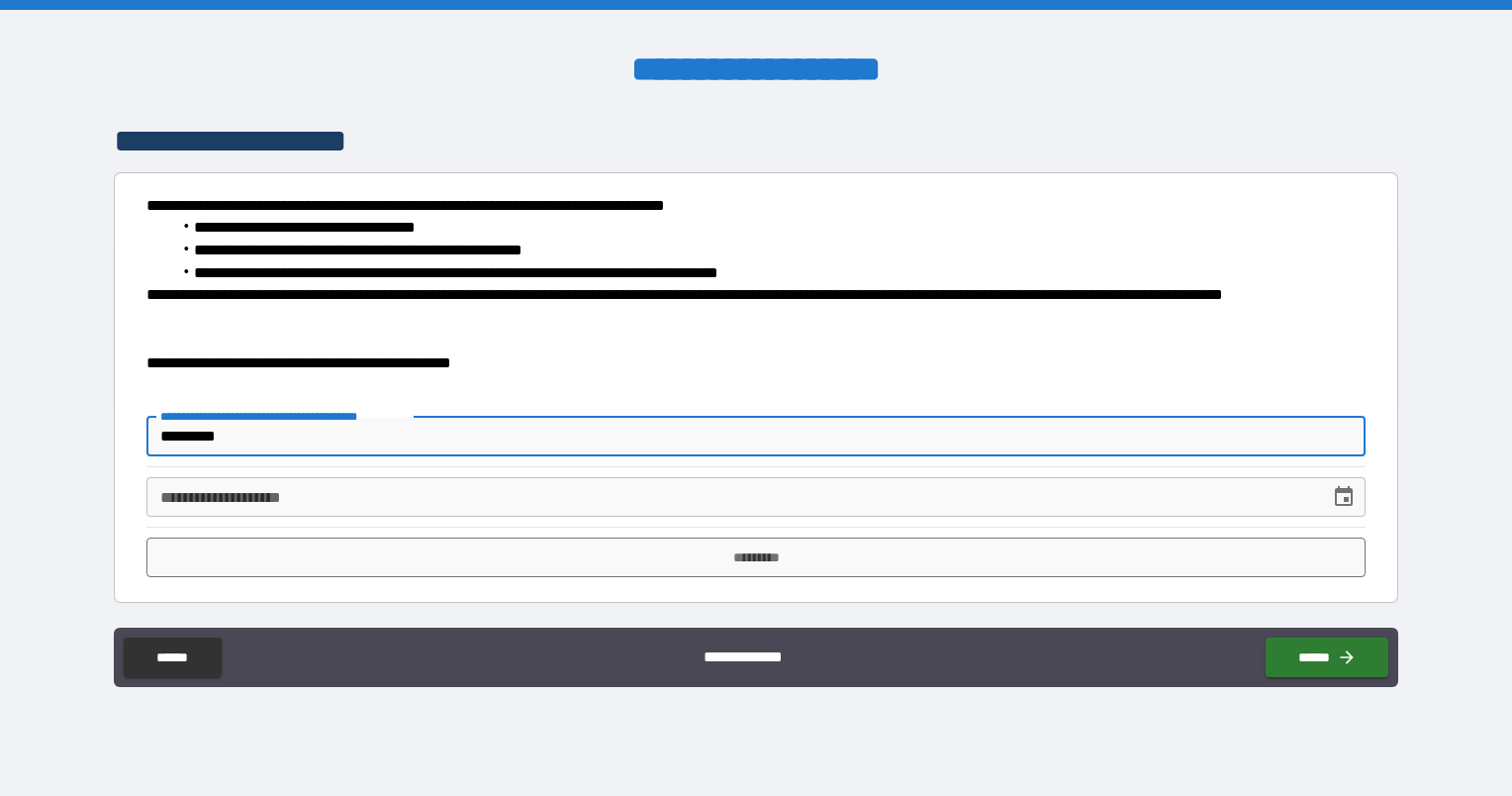 click on "**********" at bounding box center [731, 497] 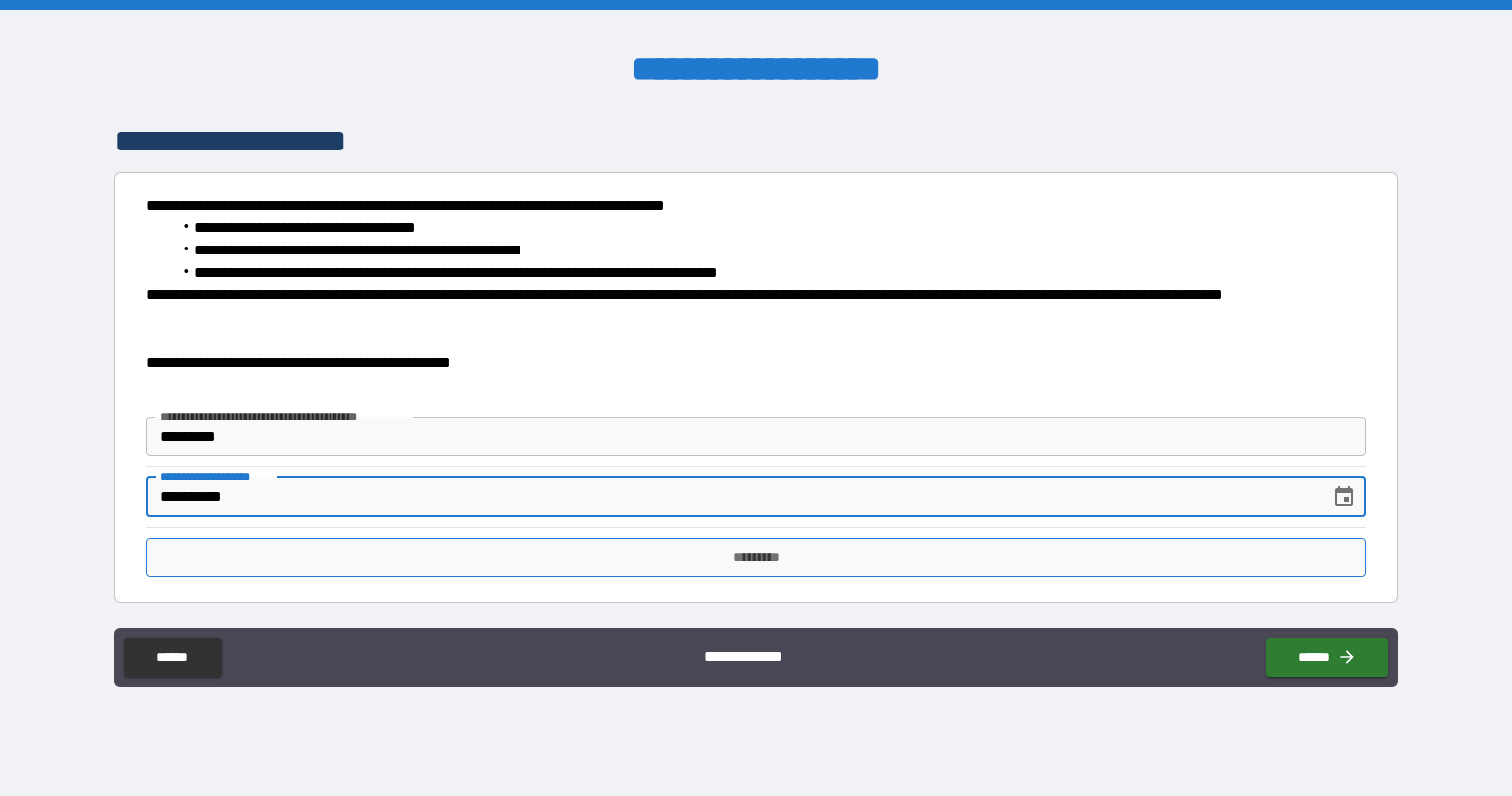click on "*********" at bounding box center [756, 557] 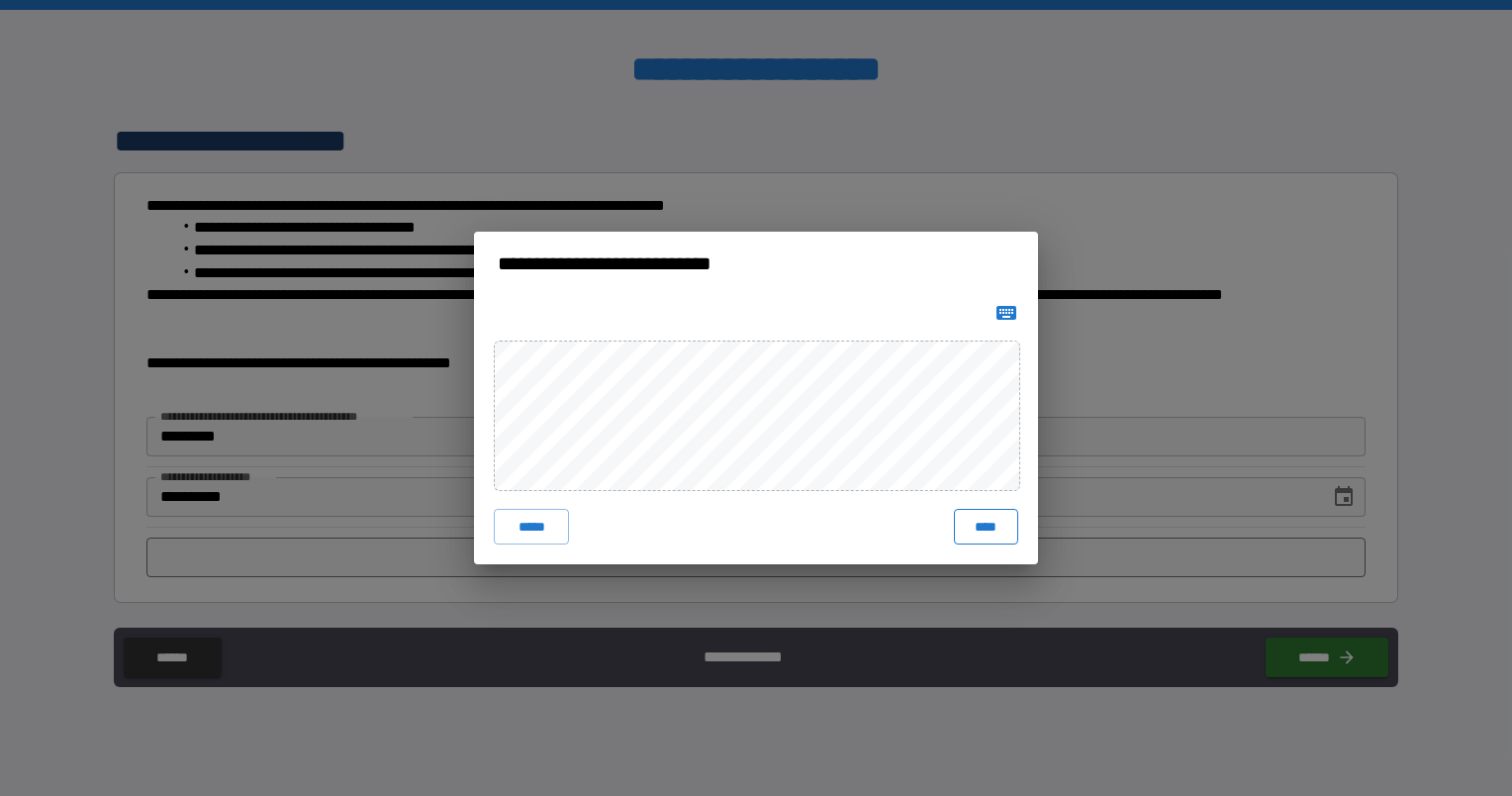 click on "****" at bounding box center [986, 527] 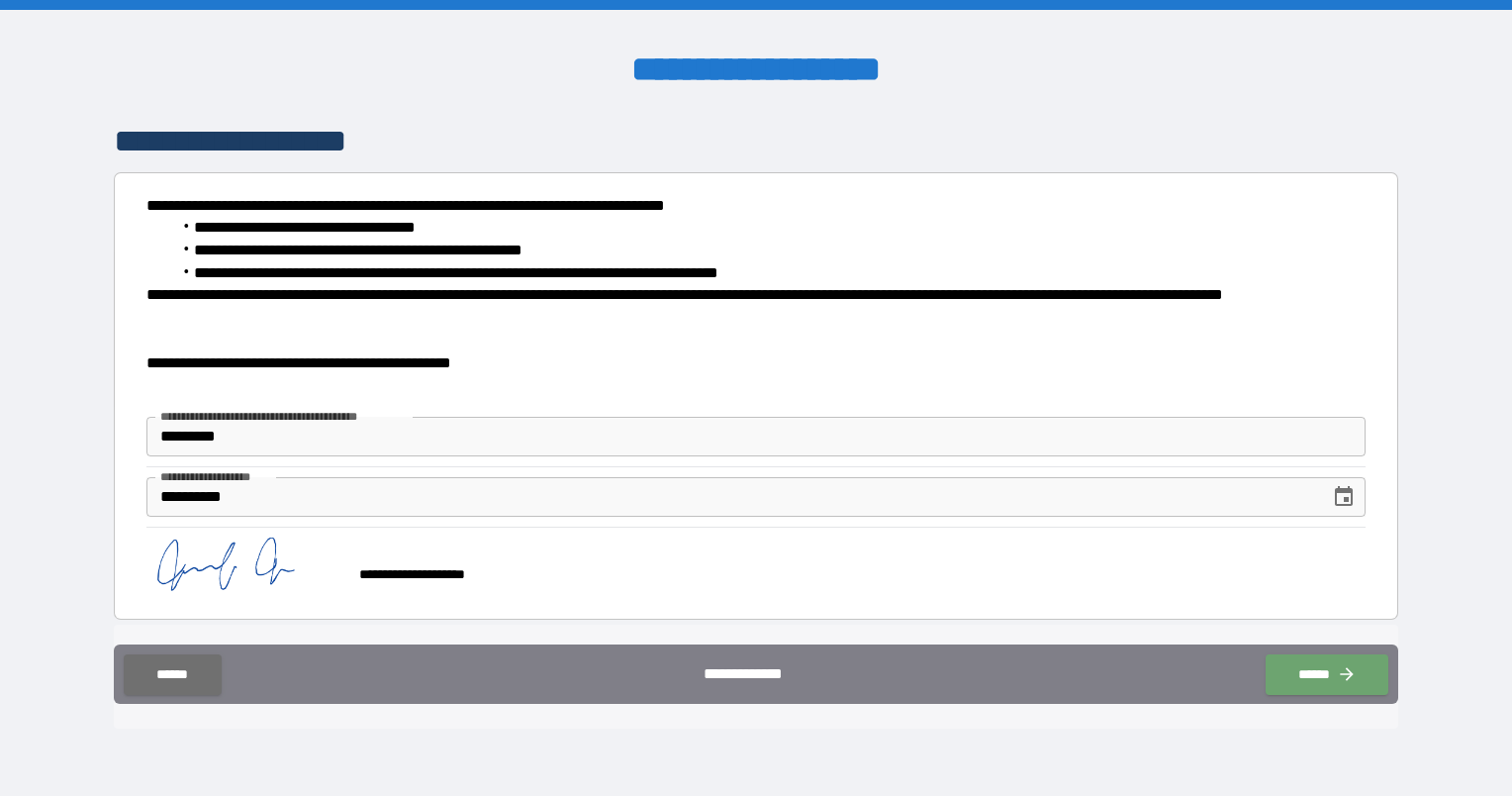 click on "******" at bounding box center (1327, 674) 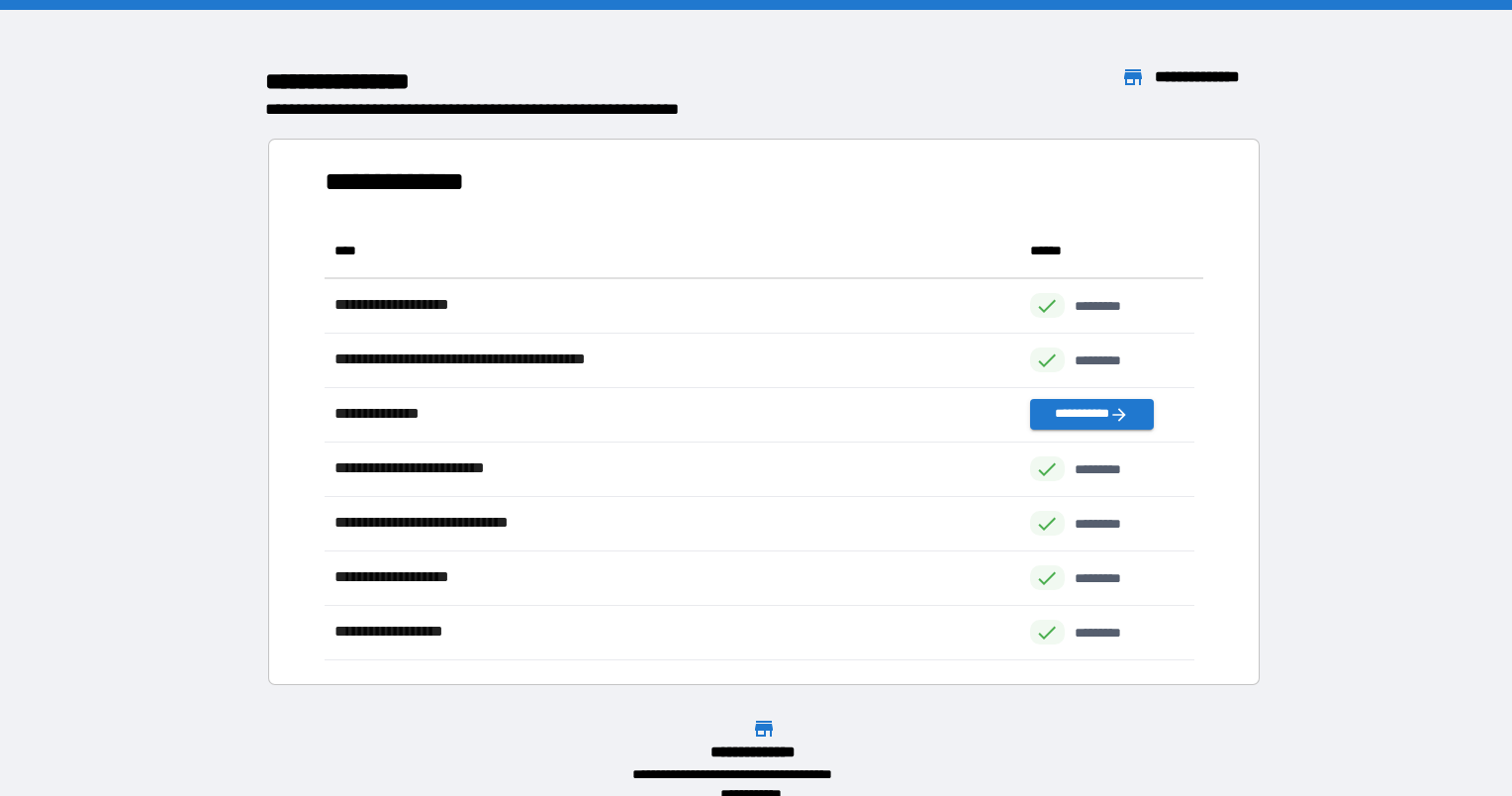 scroll, scrollTop: 16, scrollLeft: 16, axis: both 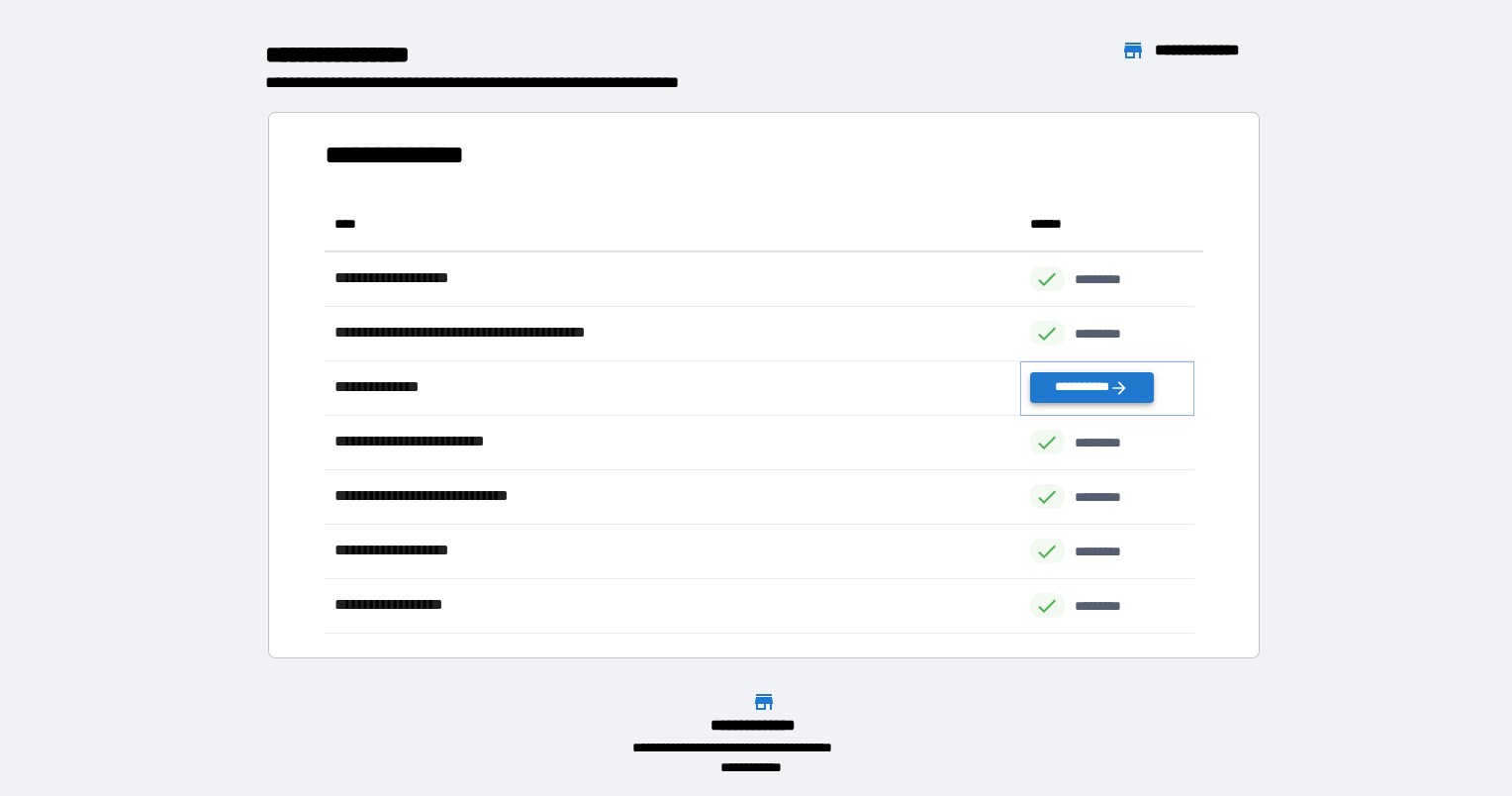 click on "**********" at bounding box center [1091, 387] 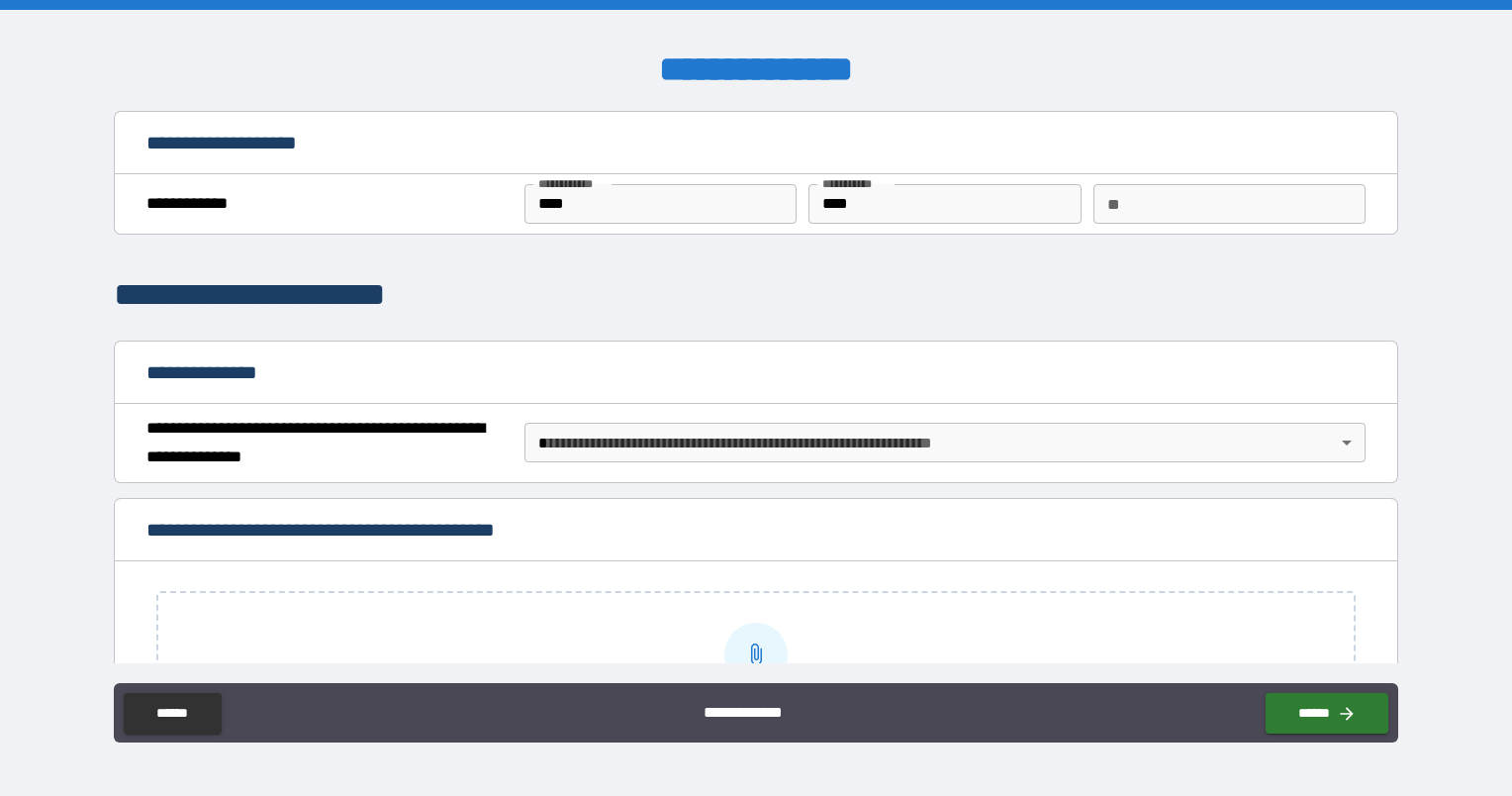 click on "**********" at bounding box center (756, 398) 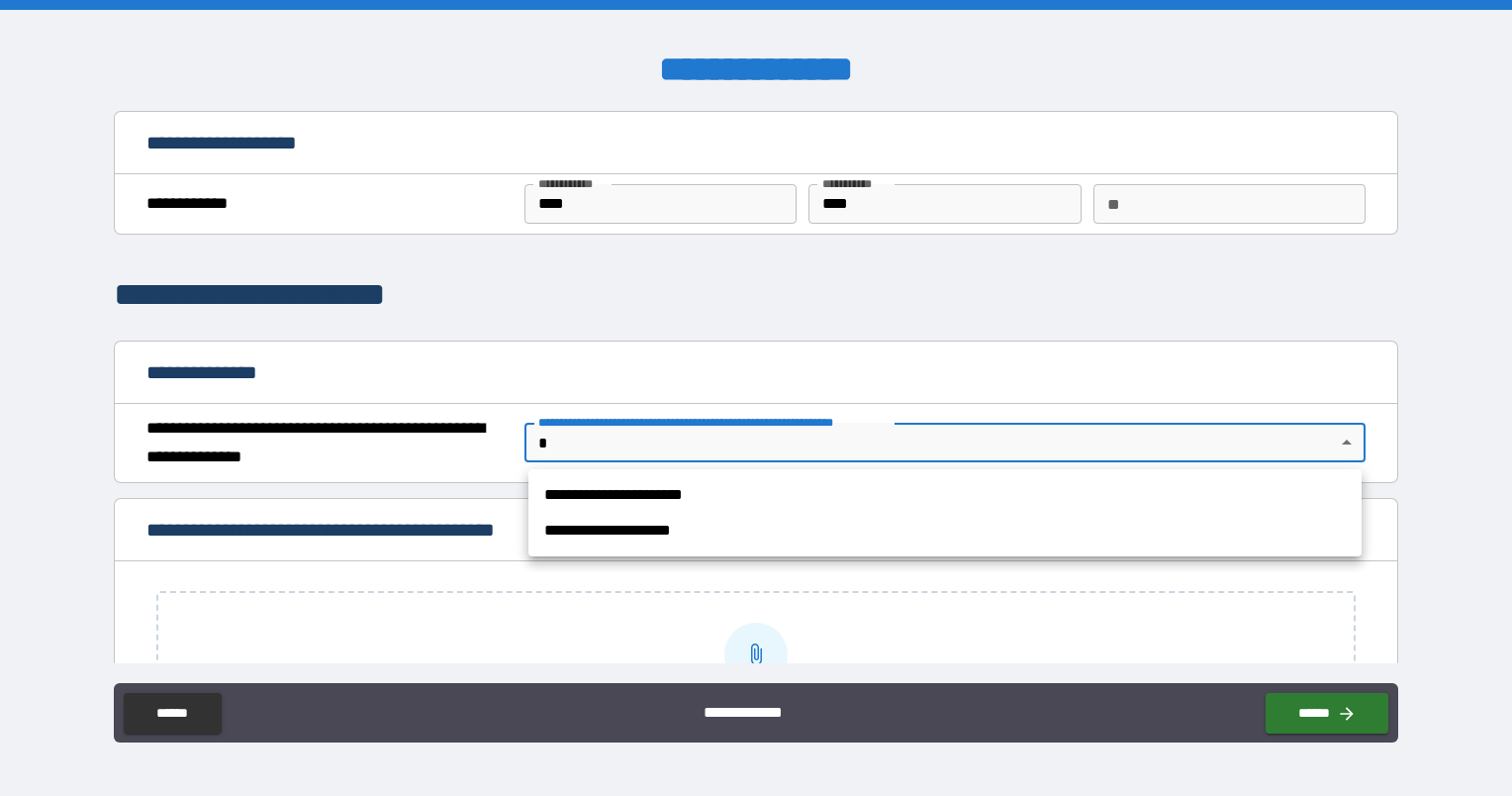 click at bounding box center (756, 398) 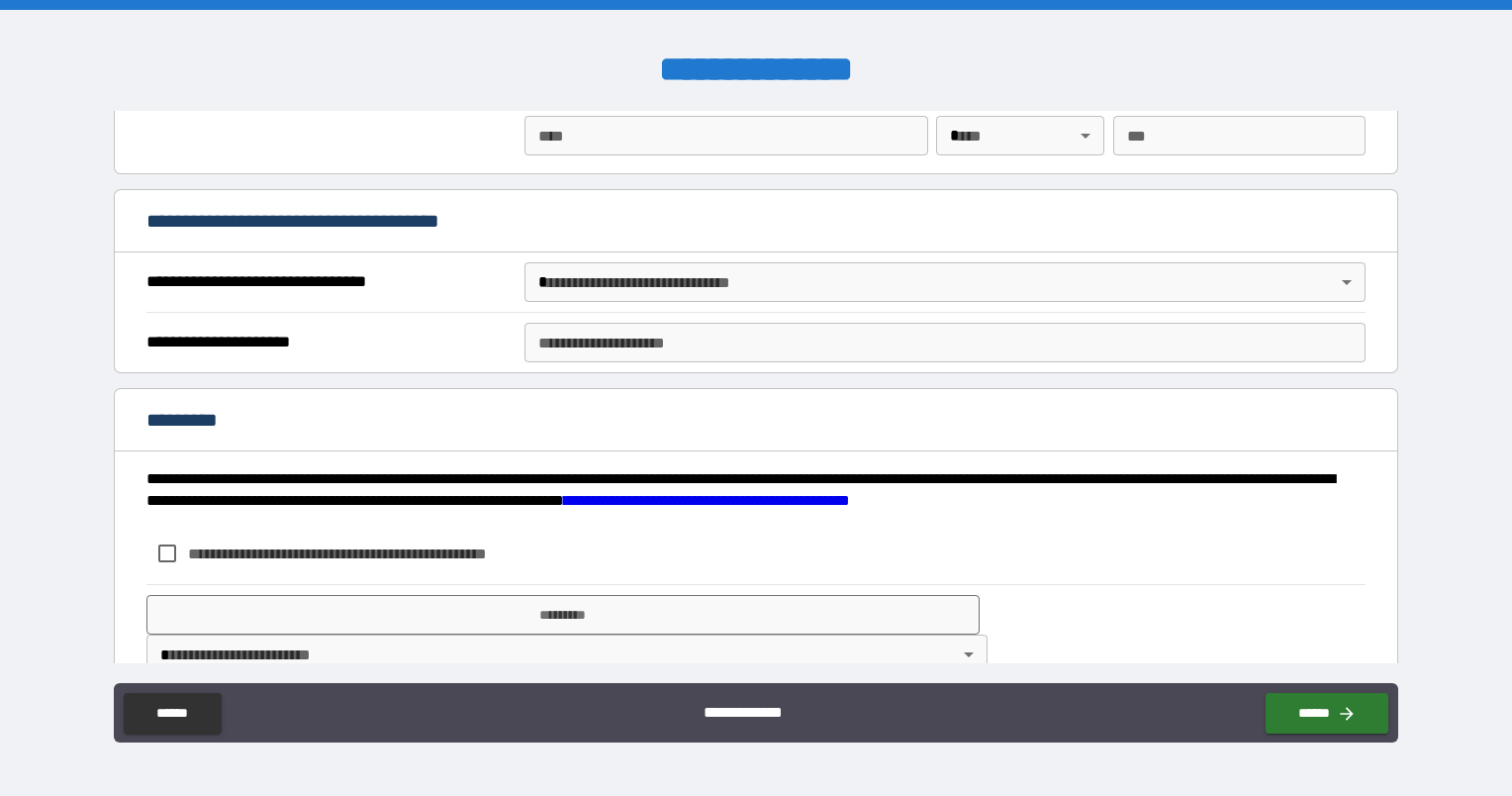 scroll, scrollTop: 2958, scrollLeft: 0, axis: vertical 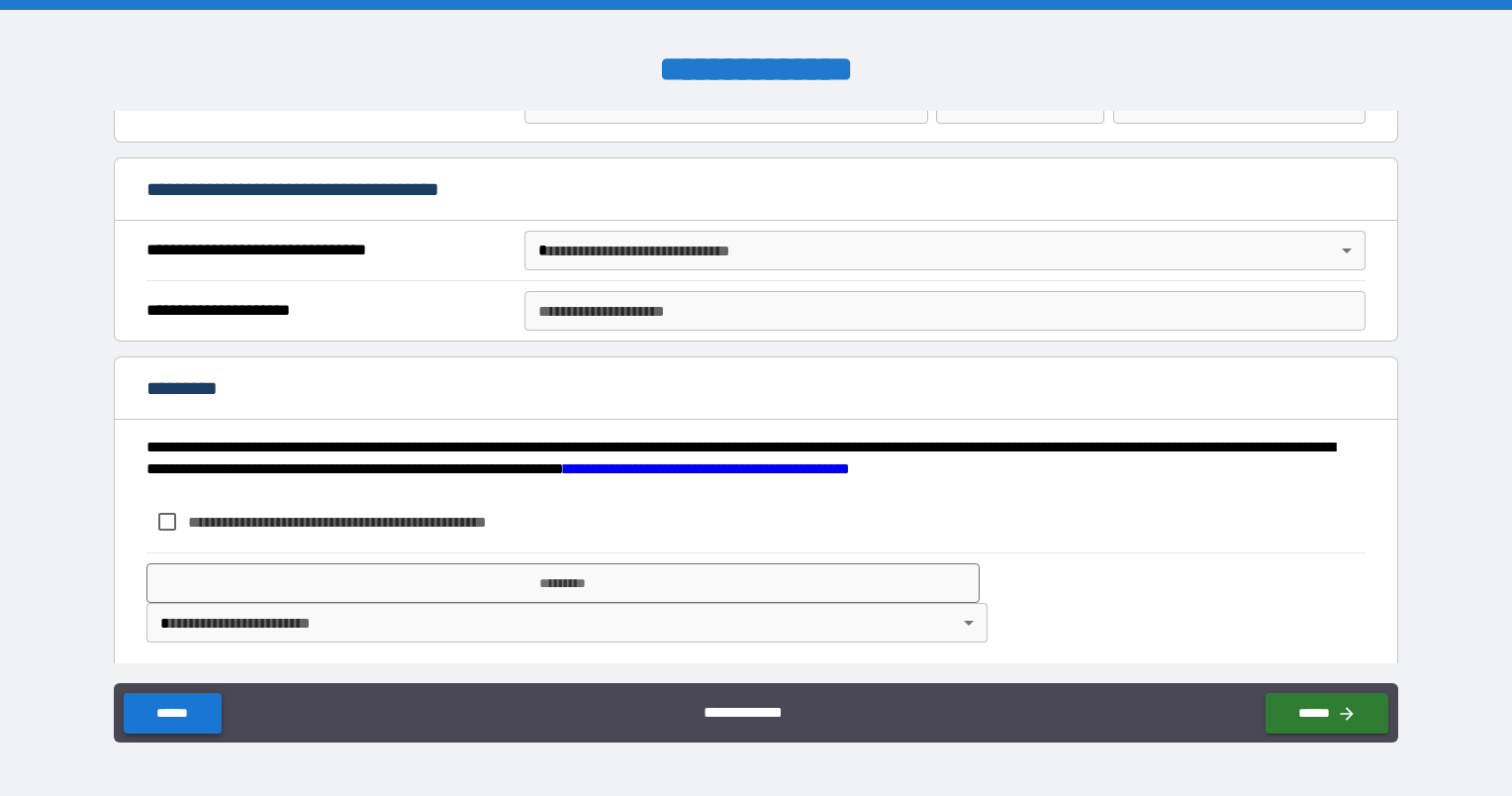 click on "******" at bounding box center (172, 713) 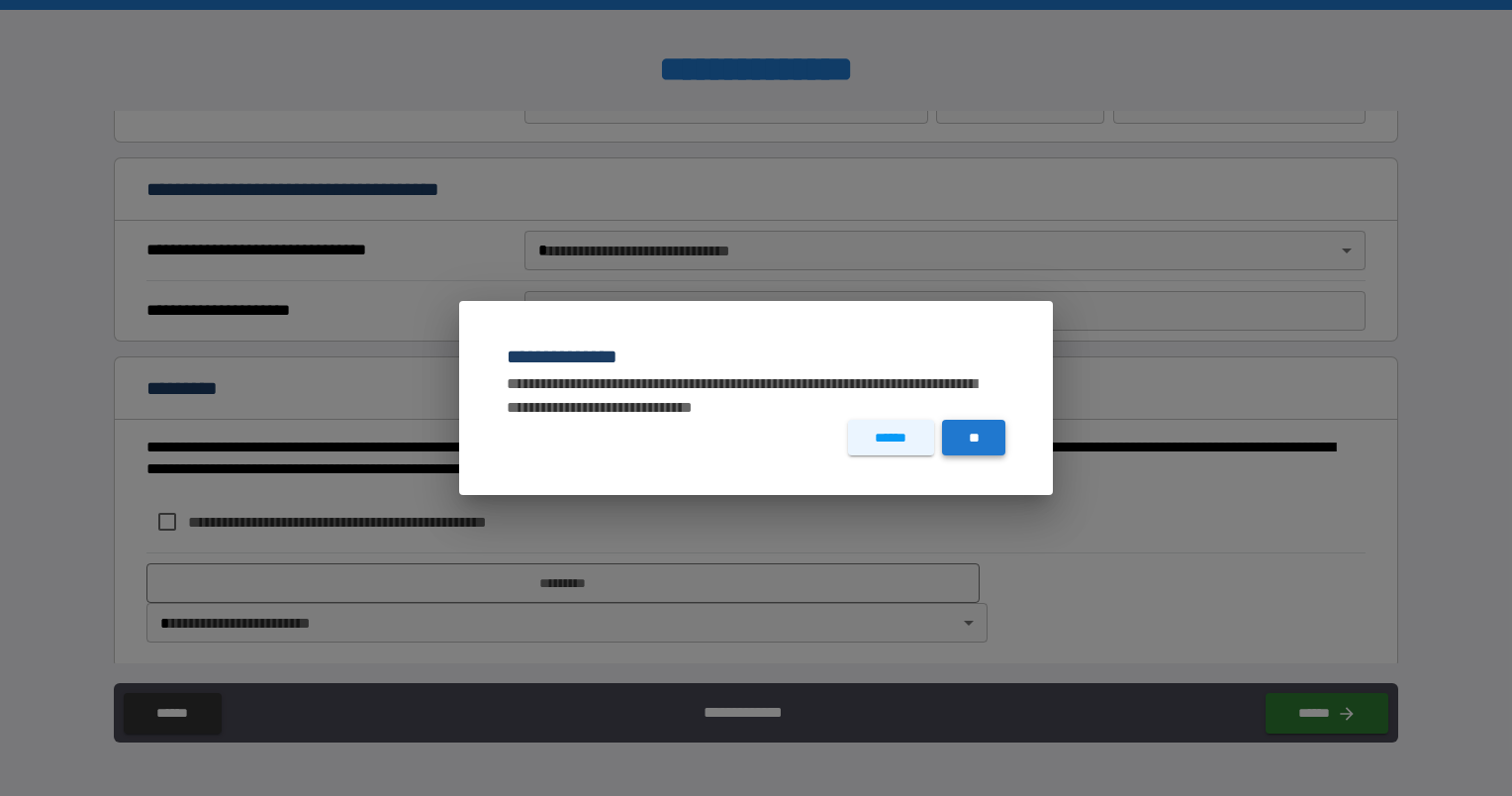 click on "**" at bounding box center (974, 438) 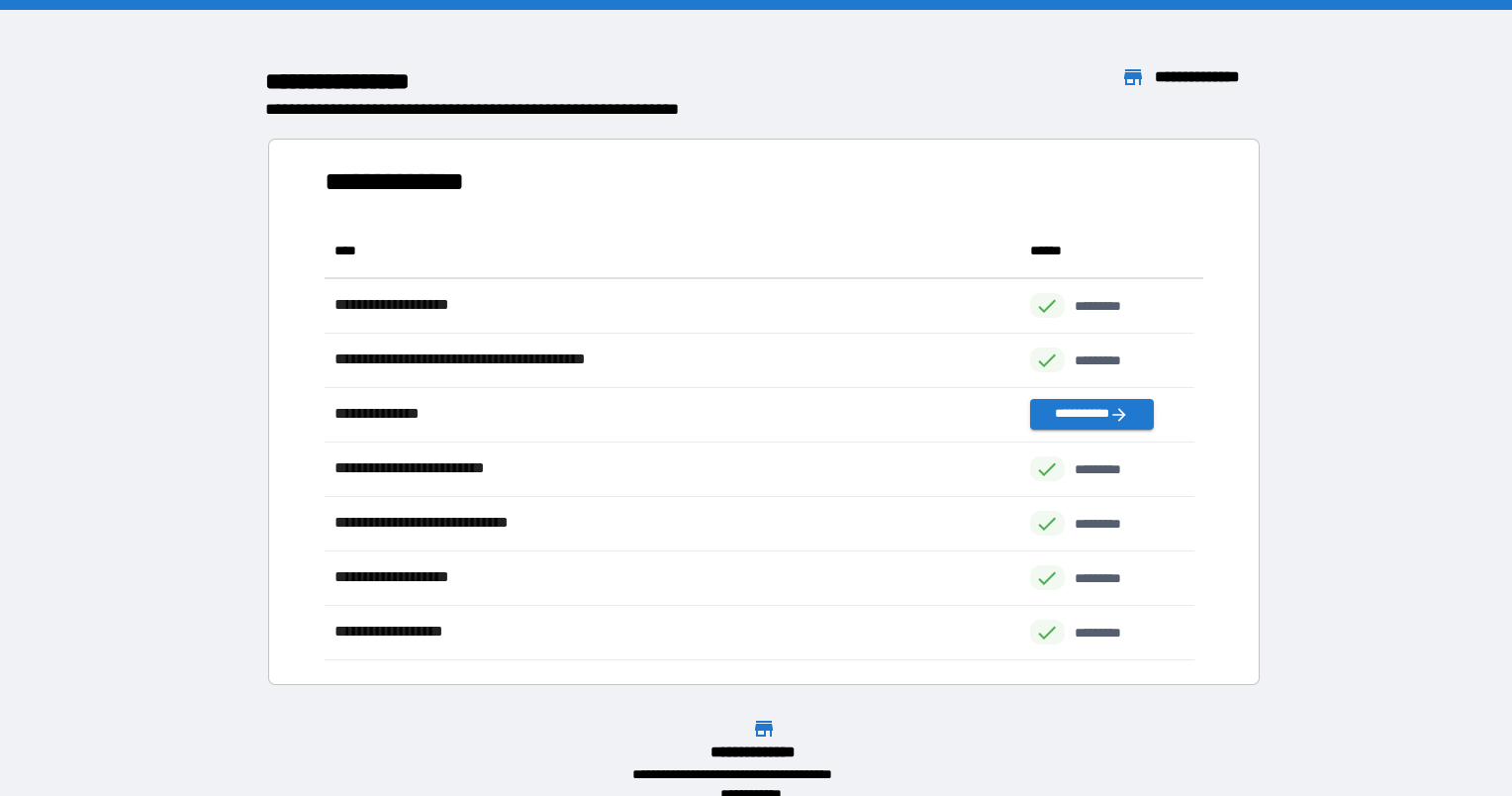 scroll, scrollTop: 16, scrollLeft: 16, axis: both 